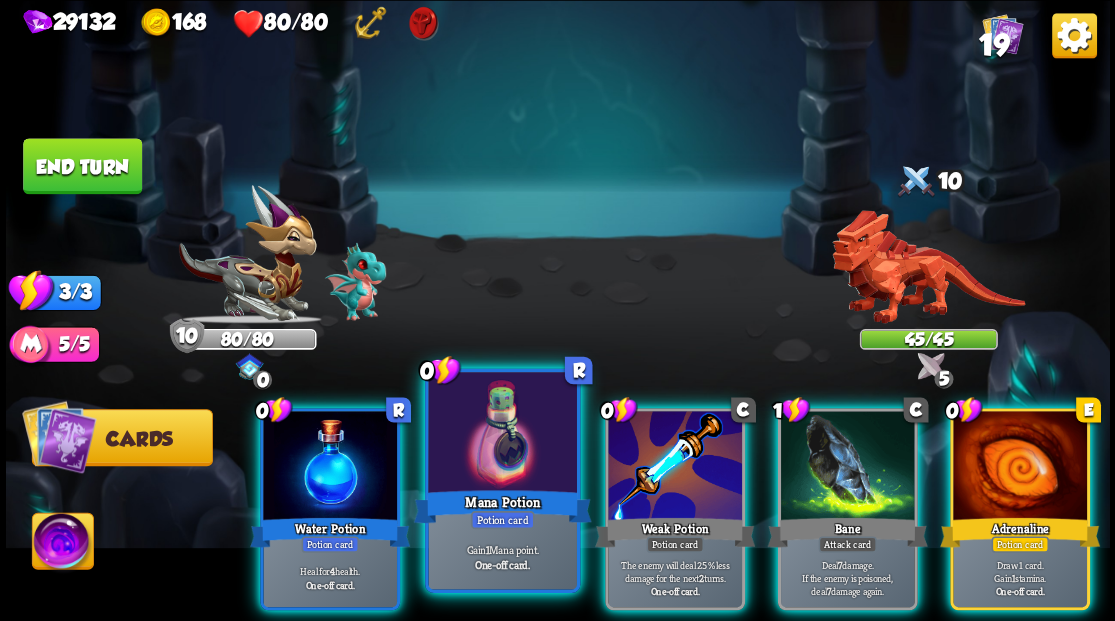 scroll, scrollTop: 0, scrollLeft: 0, axis: both 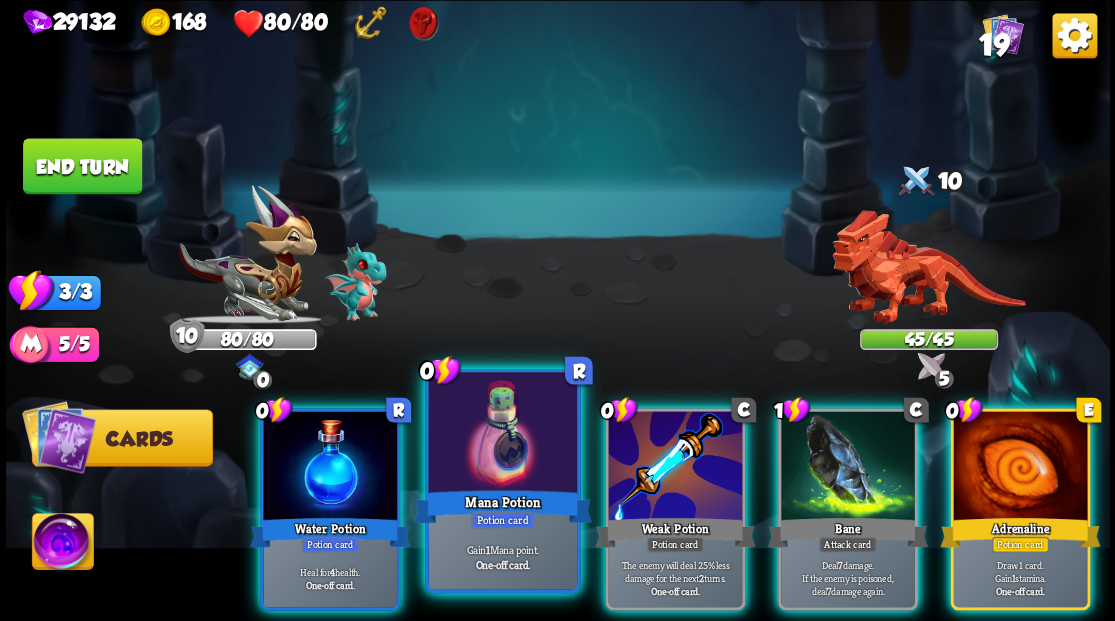 click at bounding box center (502, 434) 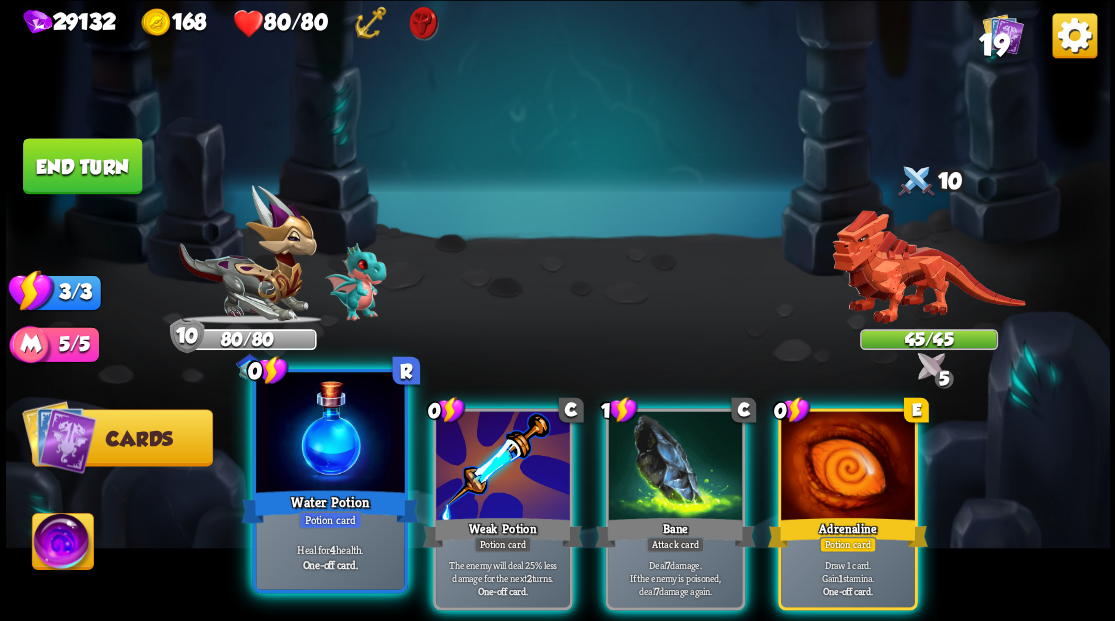 click at bounding box center [330, 434] 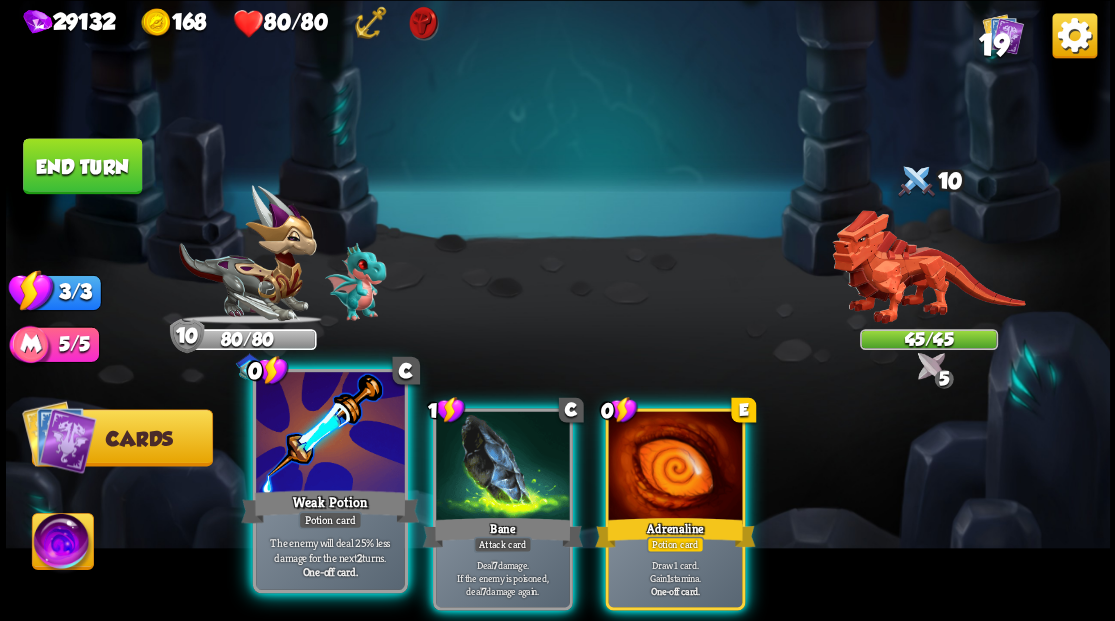 click at bounding box center (330, 434) 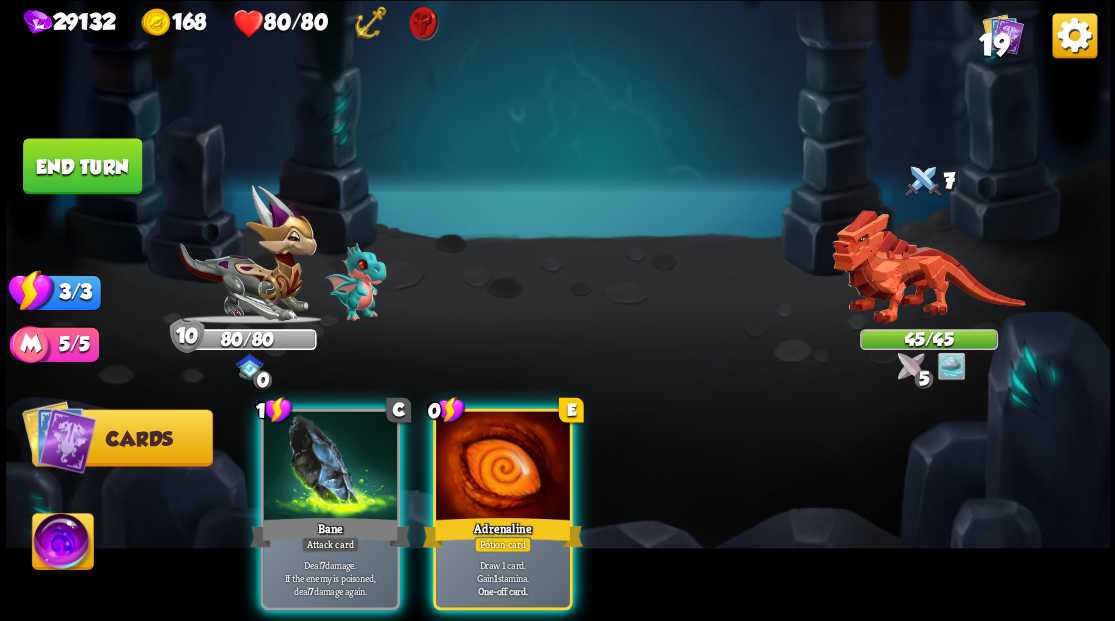drag, startPoint x: 484, startPoint y: 438, endPoint x: 544, endPoint y: 402, distance: 69.97142 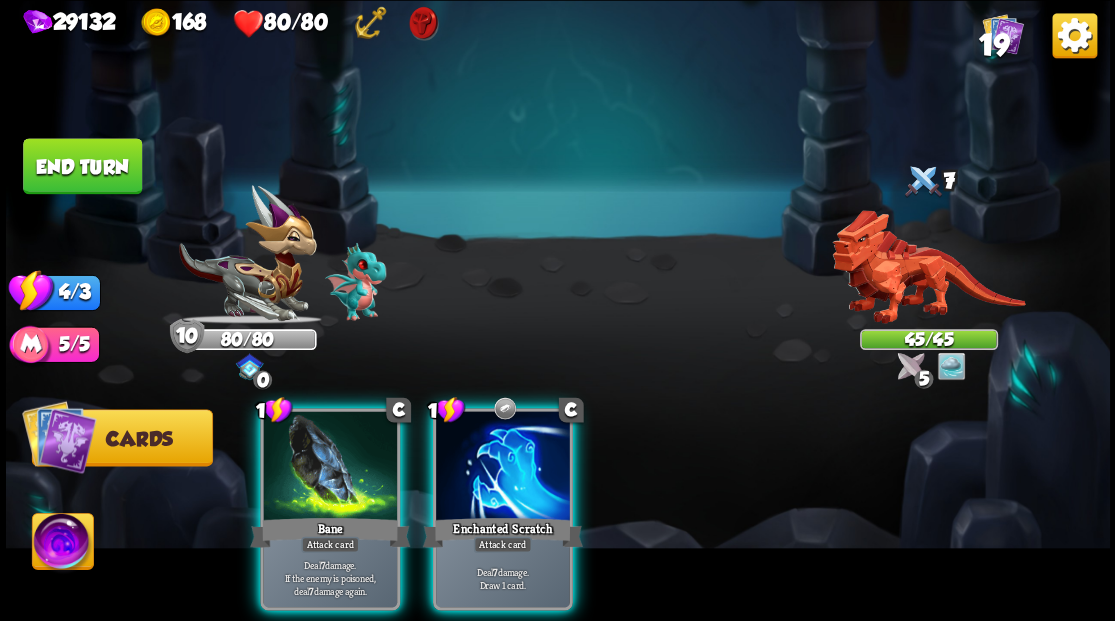 drag, startPoint x: 486, startPoint y: 457, endPoint x: 502, endPoint y: 439, distance: 24.083189 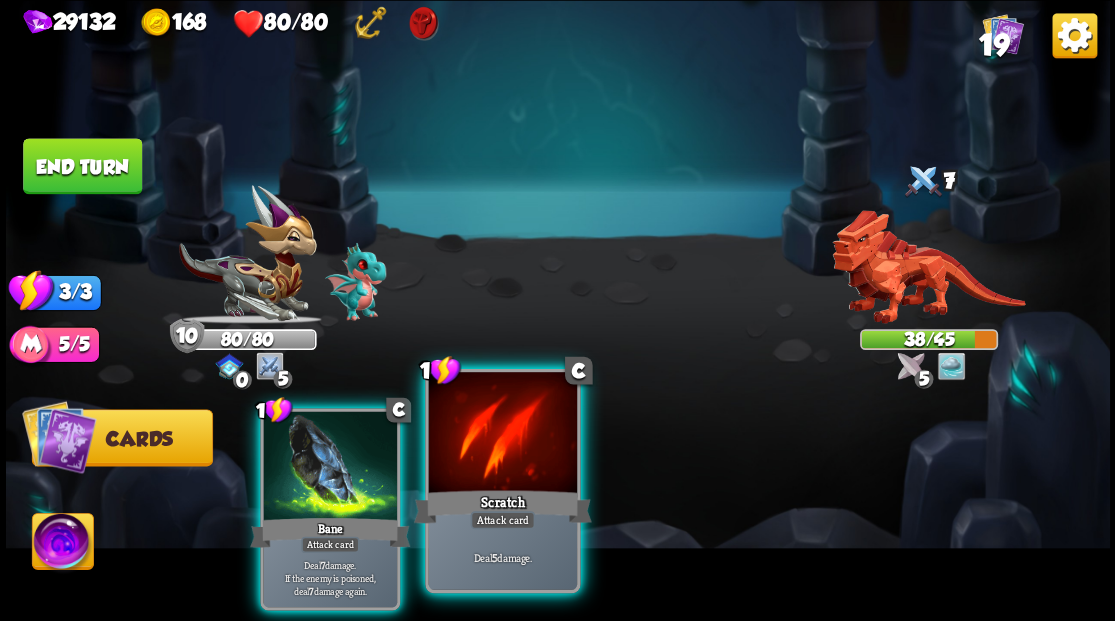 click at bounding box center (502, 434) 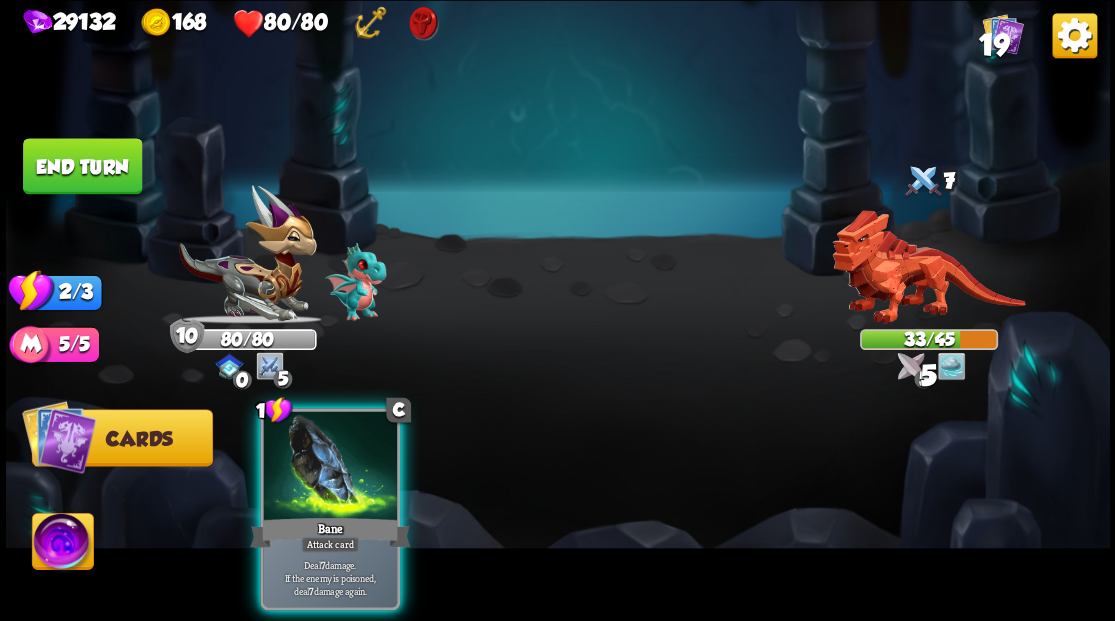 drag, startPoint x: 378, startPoint y: 416, endPoint x: 365, endPoint y: 411, distance: 13.928389 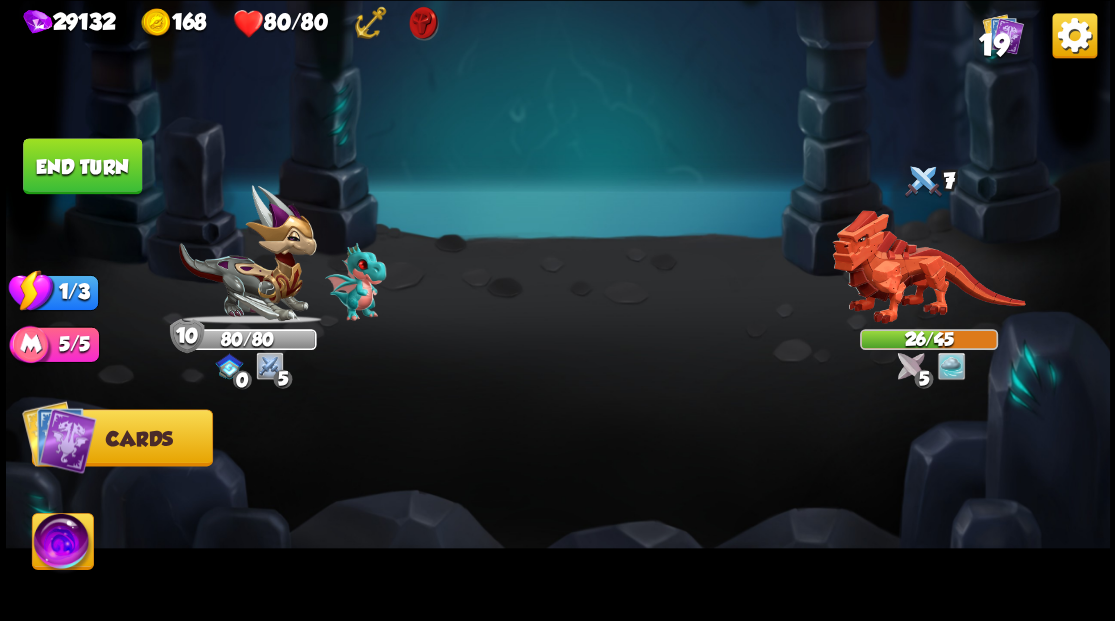 click on "End turn" at bounding box center (82, 166) 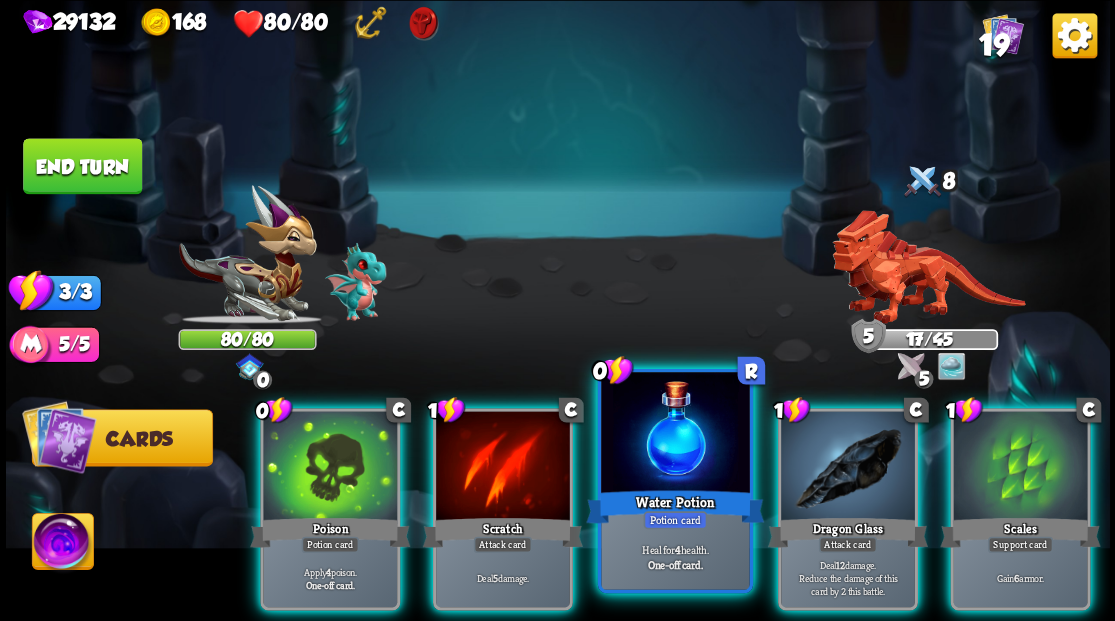 click at bounding box center [675, 434] 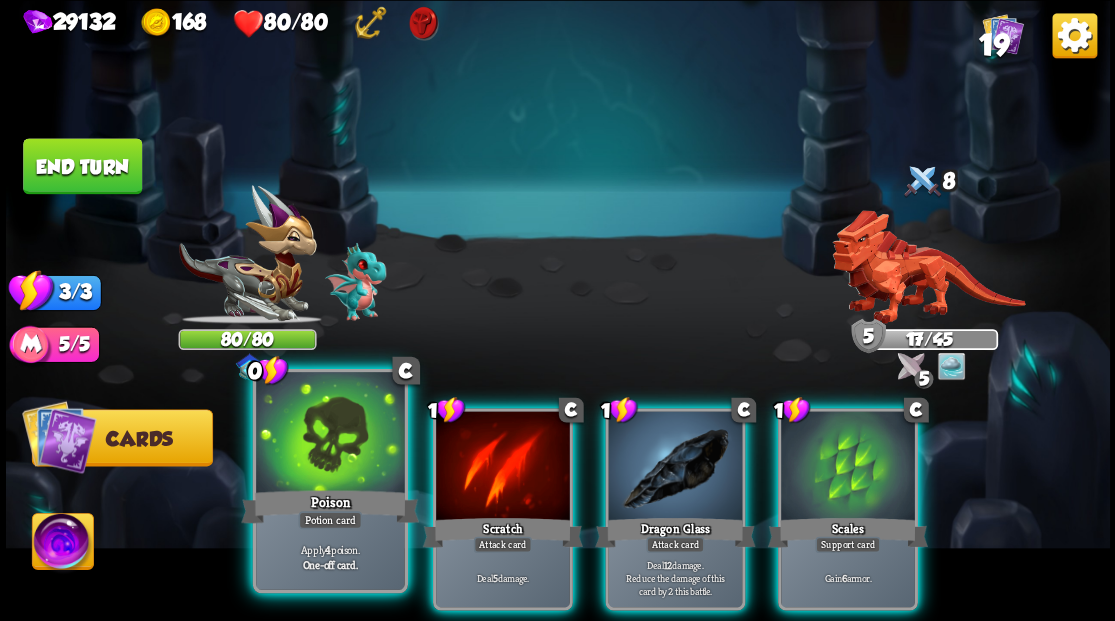 click at bounding box center [330, 434] 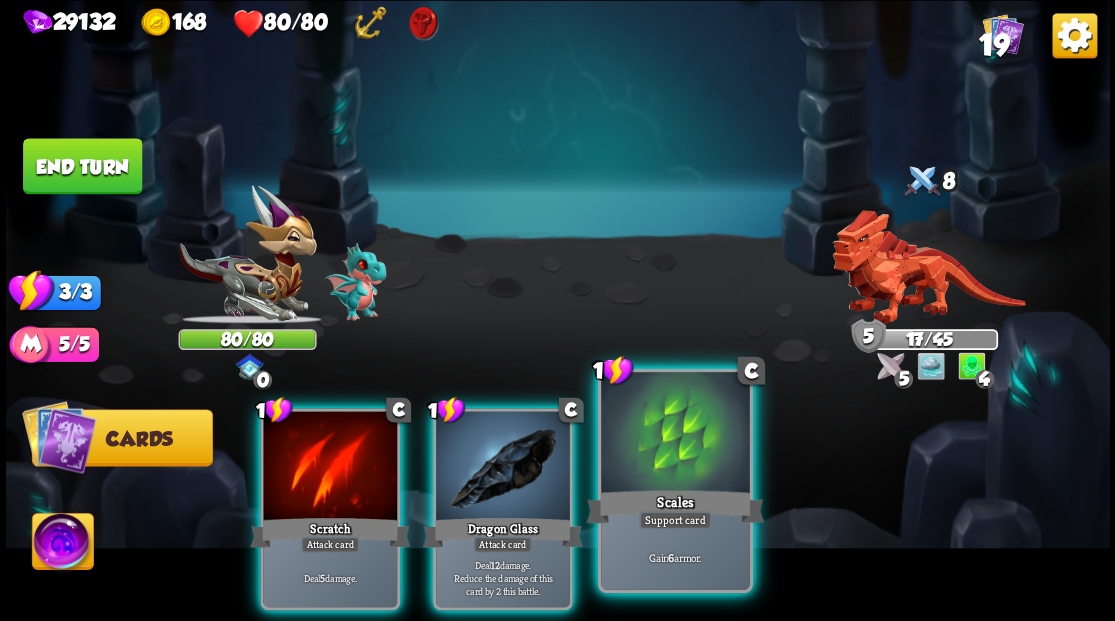 click at bounding box center [675, 434] 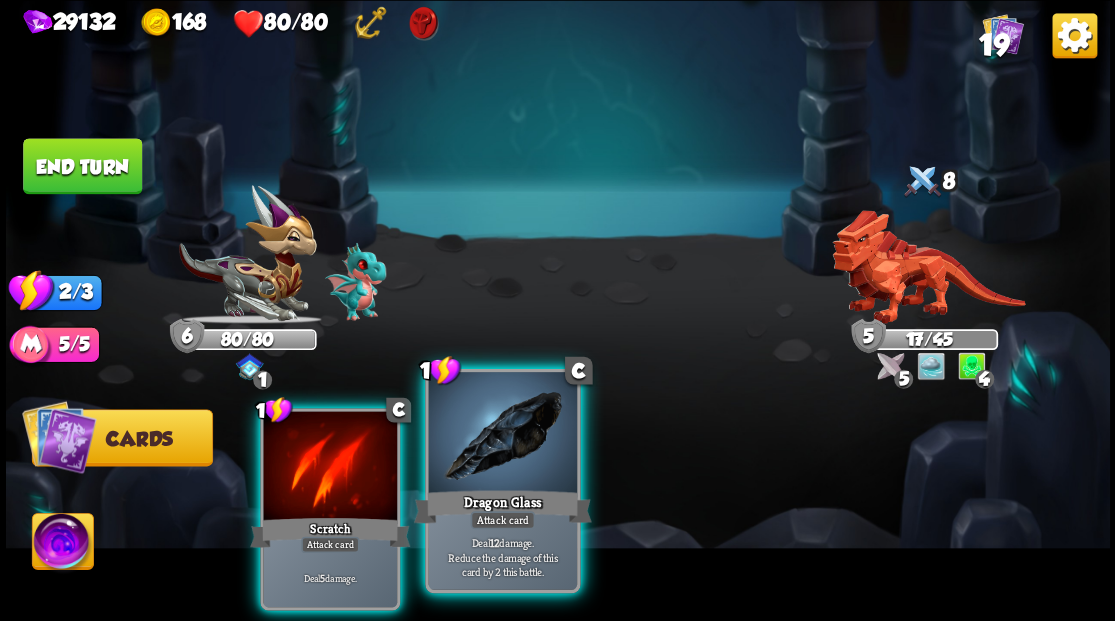 click at bounding box center [502, 434] 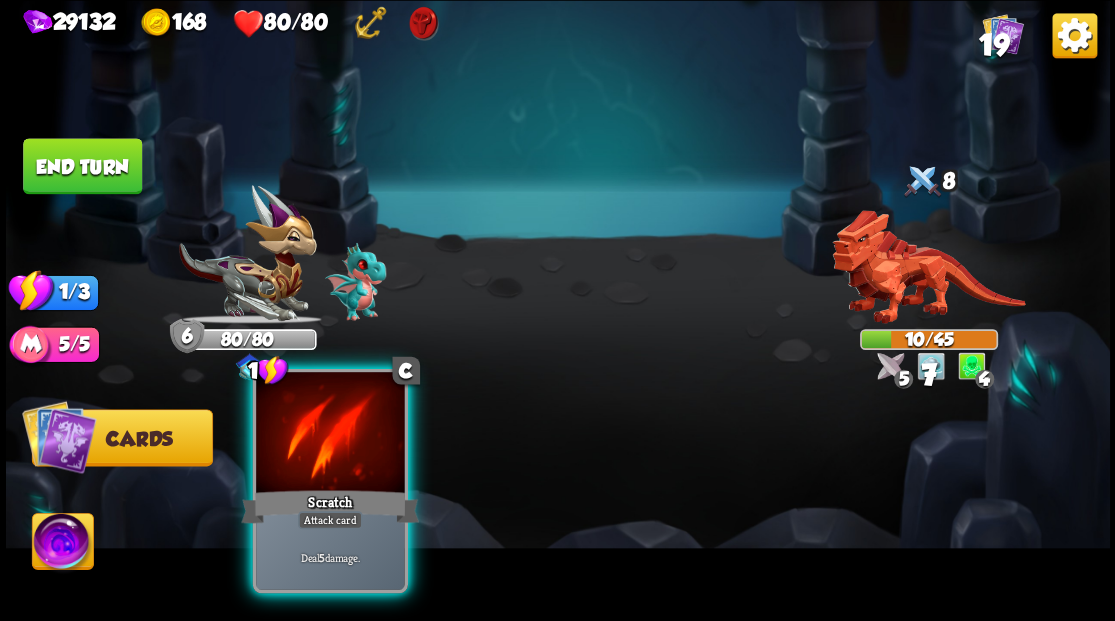click at bounding box center (330, 434) 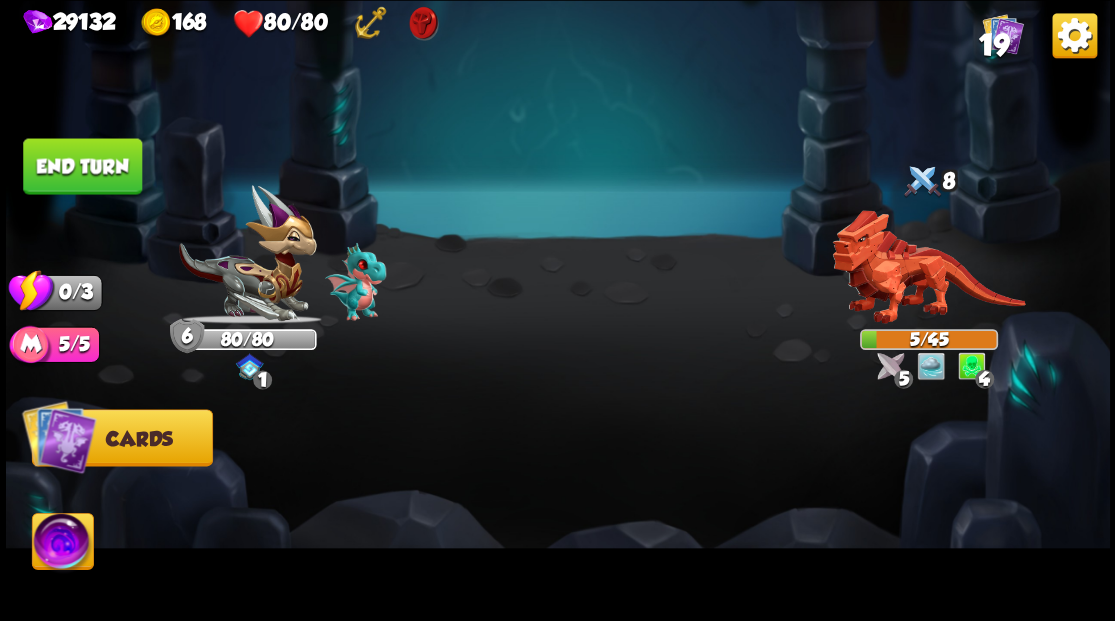 click on "End turn" at bounding box center [82, 166] 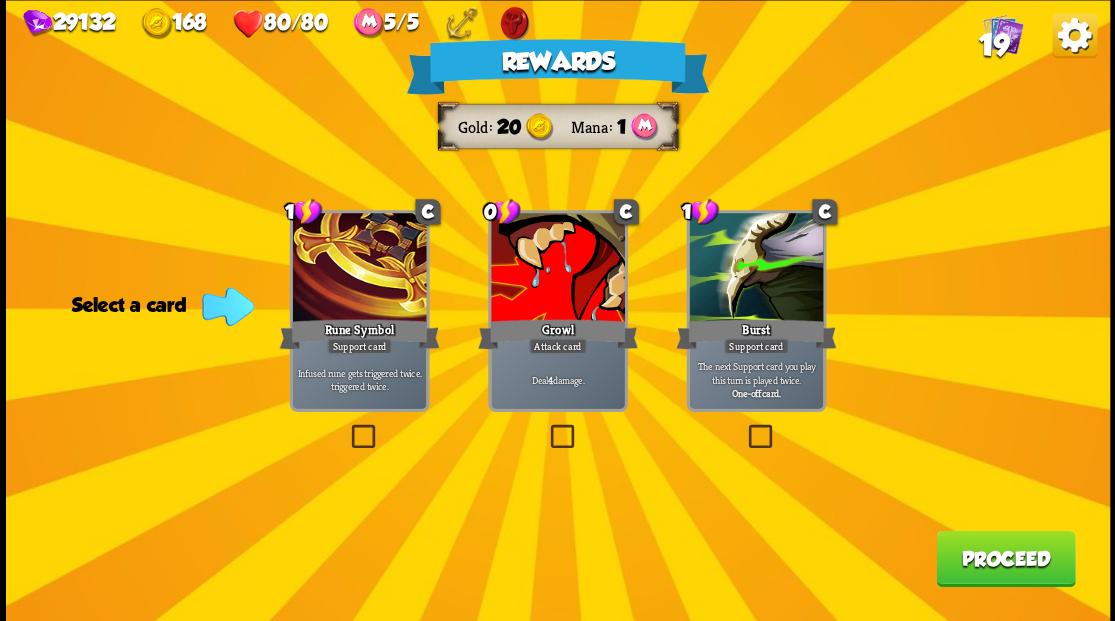 click at bounding box center (546, 427) 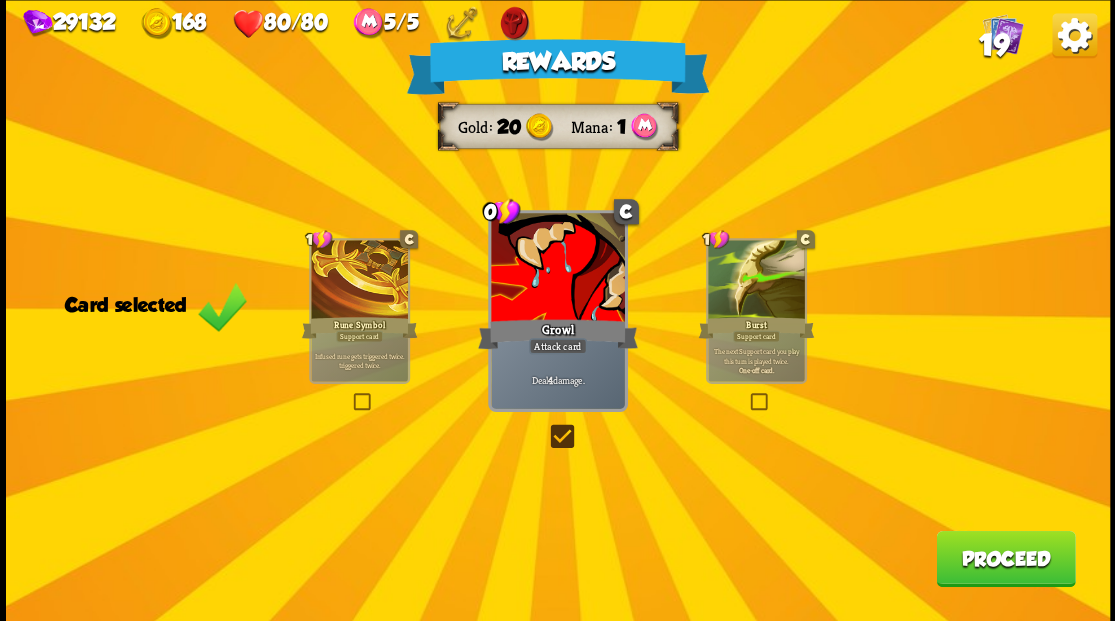 click on "Rewards           Gold   20     Mana   1
Card selected
1
C   Rune Symbol     Support card   Infused rune gets triggered twice.
0
C   Growl     Attack card   Deal  4  damage.
1
C   Burst     Support card   The next Support card you play this turn is played twice.   One-off card.             Proceed" at bounding box center [558, 310] 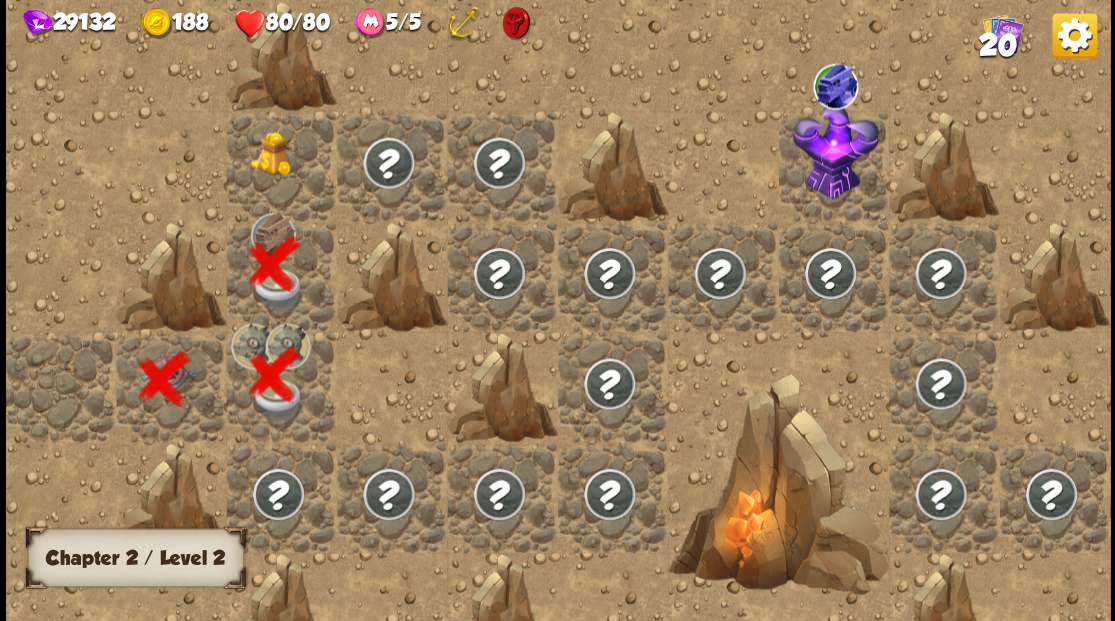 click at bounding box center [277, 153] 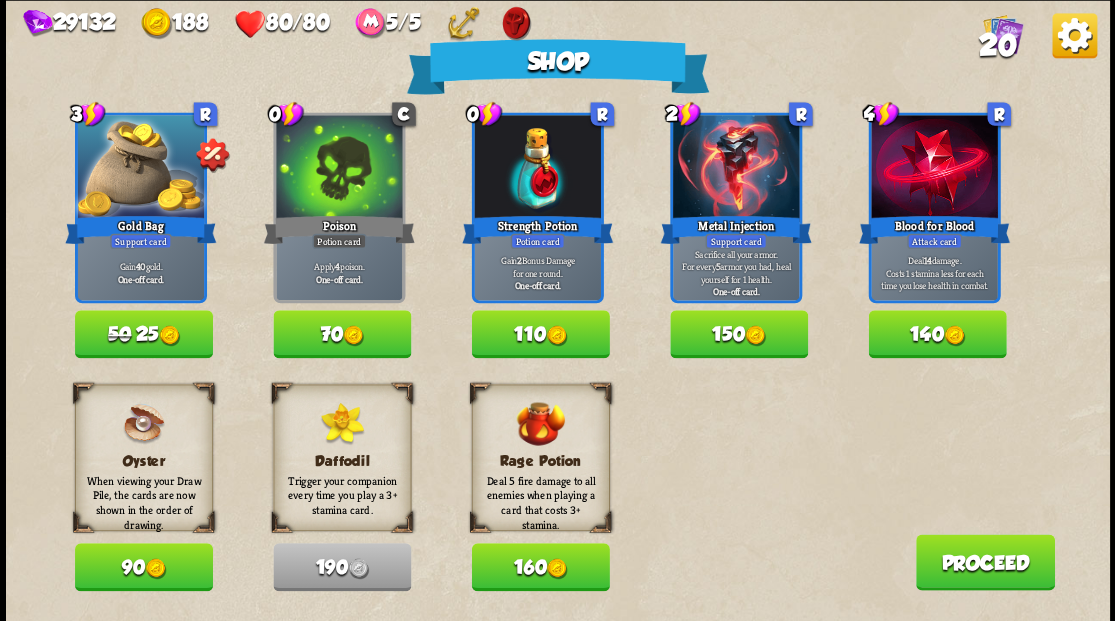 click on "Proceed" at bounding box center (984, 562) 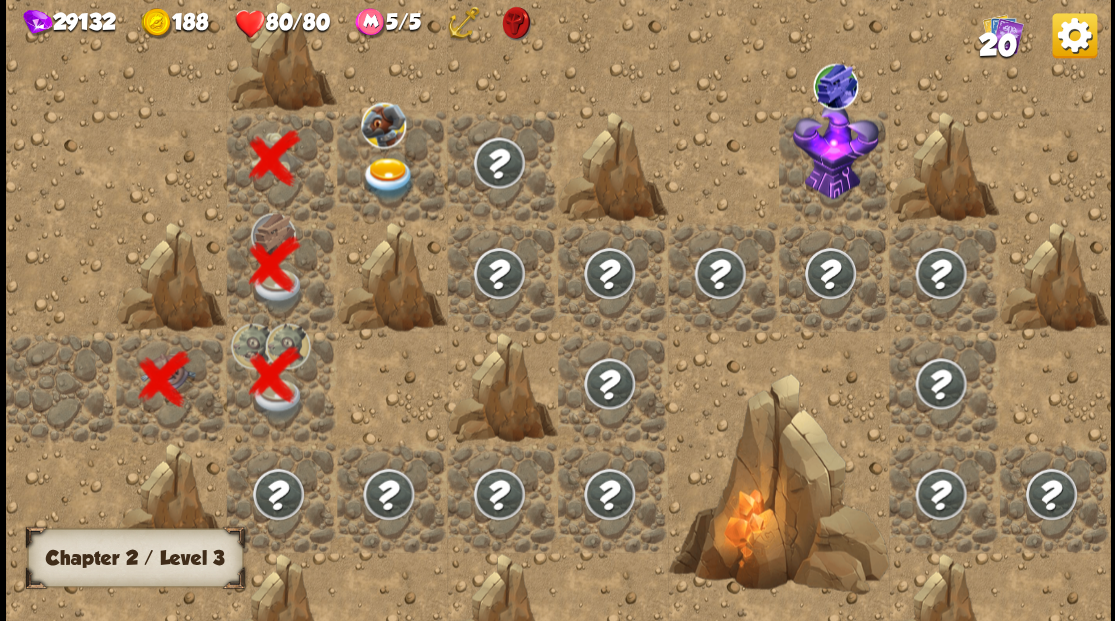 click at bounding box center (388, 178) 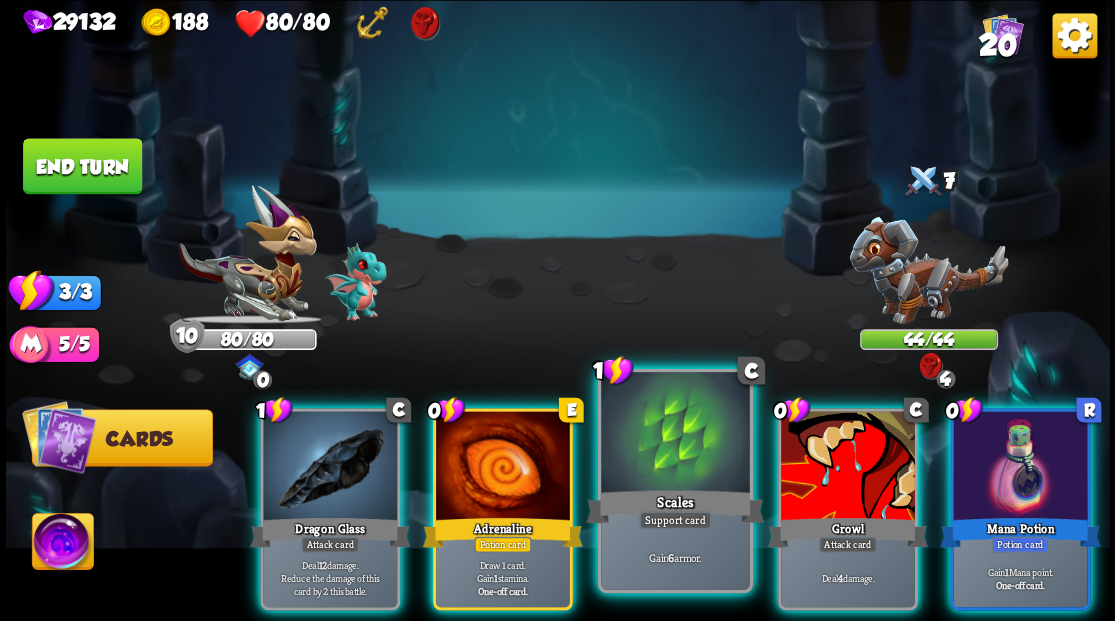 click at bounding box center [675, 434] 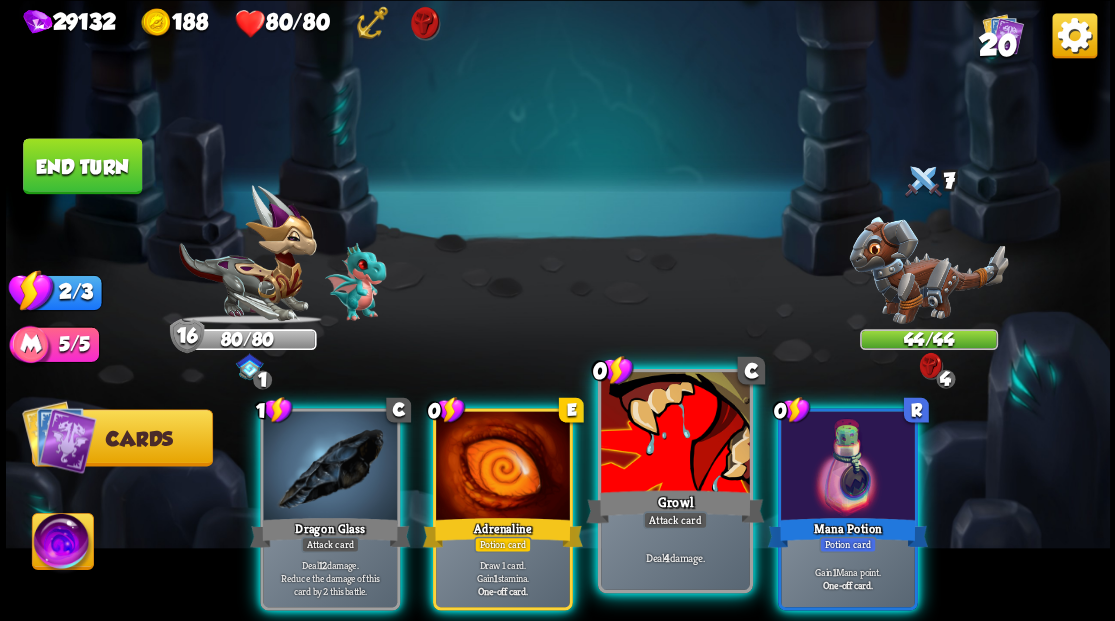click at bounding box center [675, 434] 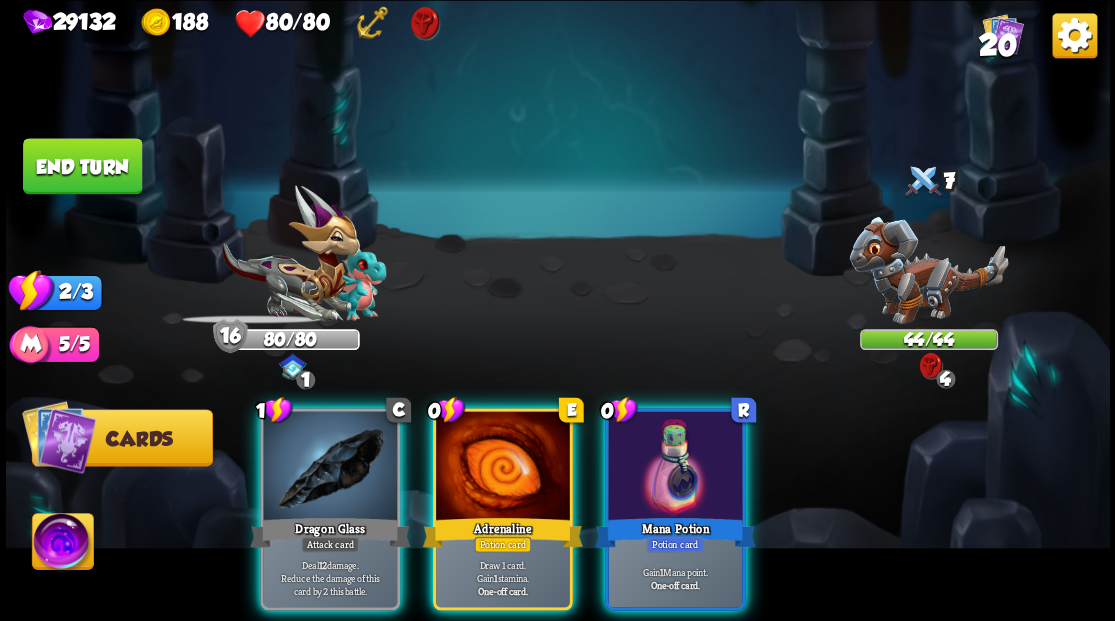 click at bounding box center (675, 467) 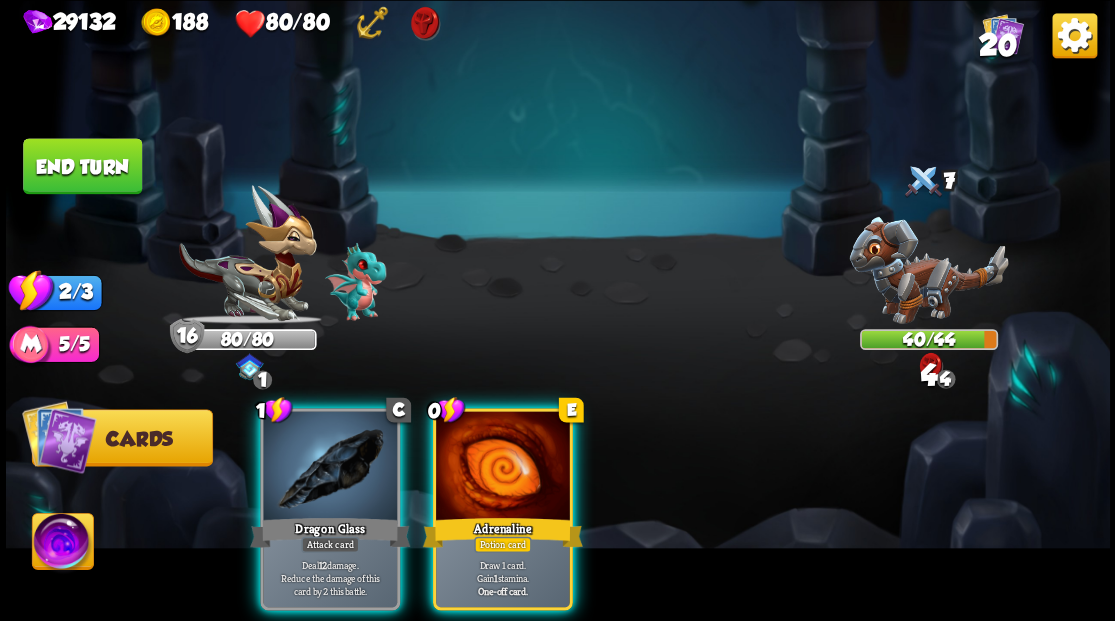 drag, startPoint x: 516, startPoint y: 494, endPoint x: 544, endPoint y: 355, distance: 141.7921 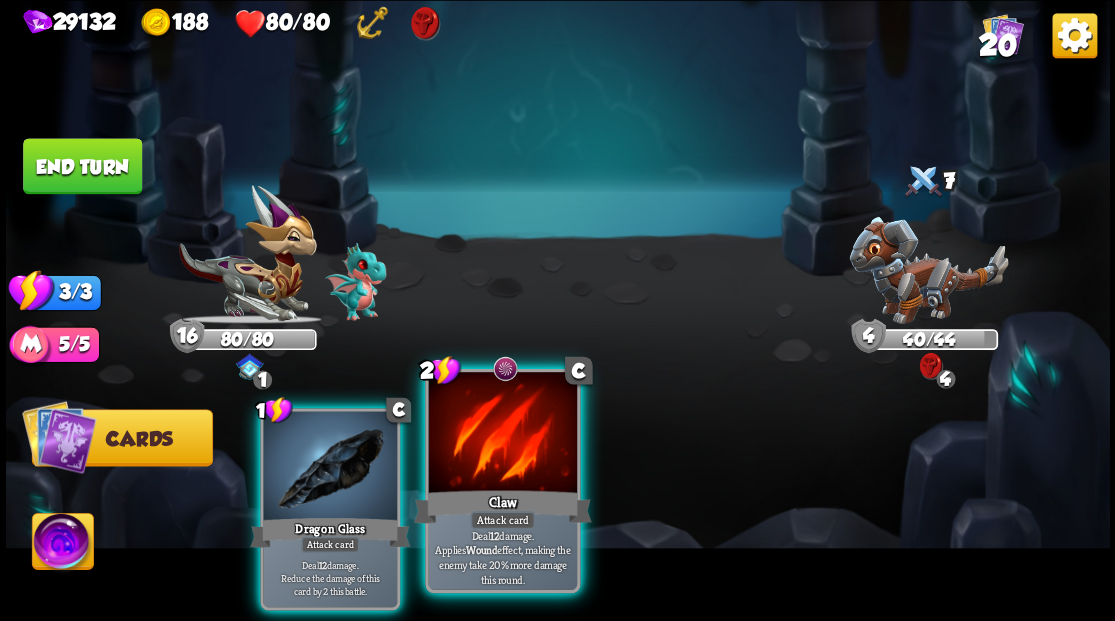 click at bounding box center (502, 434) 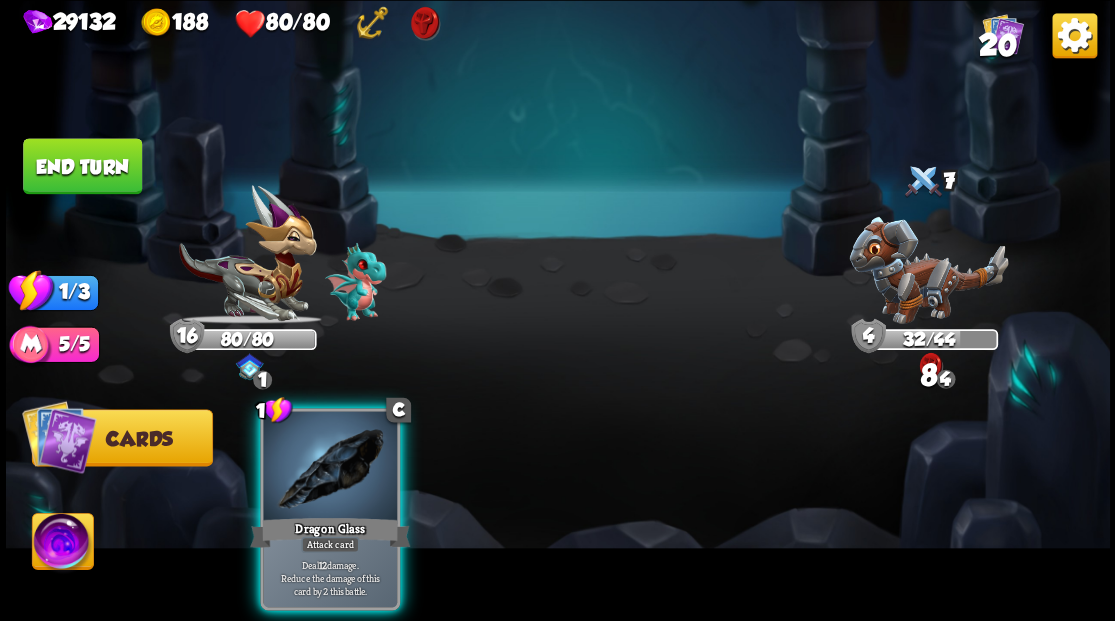 drag, startPoint x: 289, startPoint y: 472, endPoint x: 340, endPoint y: 452, distance: 54.781384 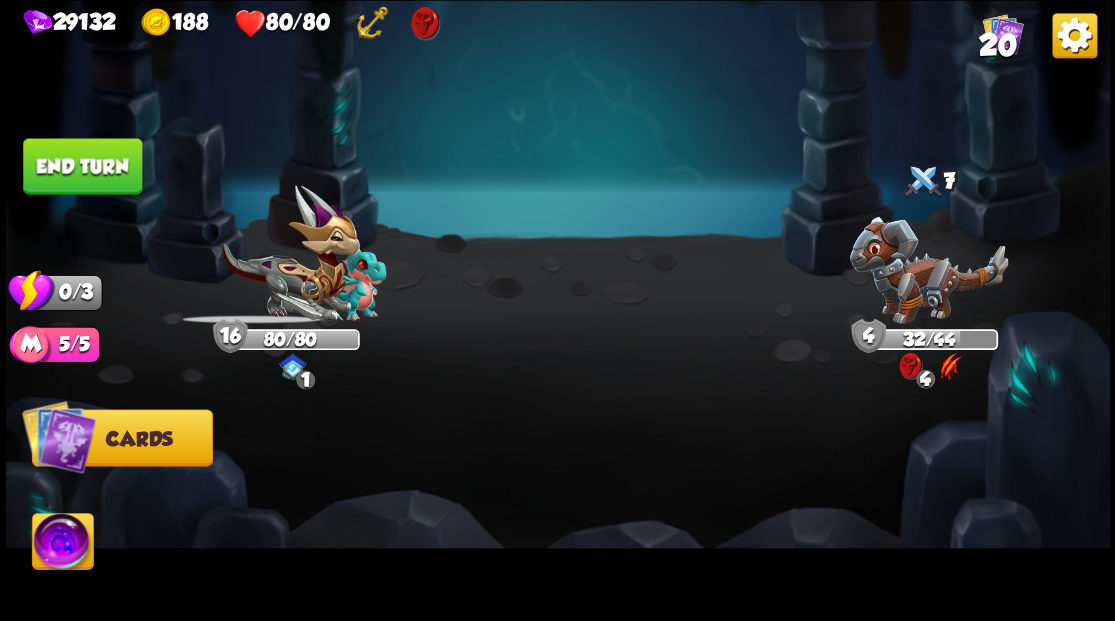 click on "End turn" at bounding box center [82, 166] 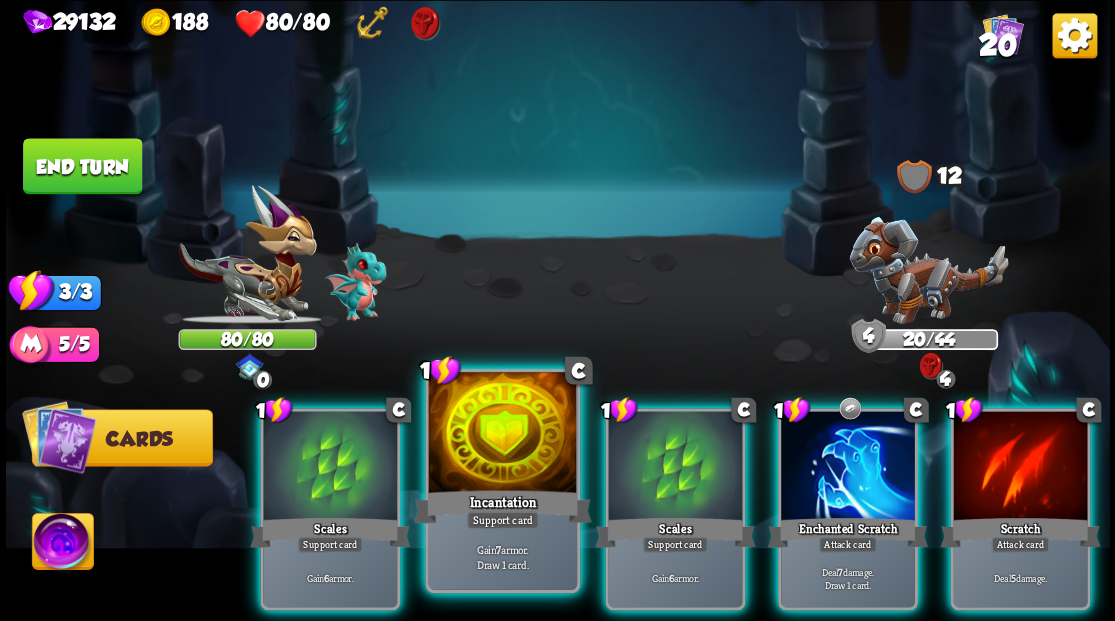click at bounding box center (502, 434) 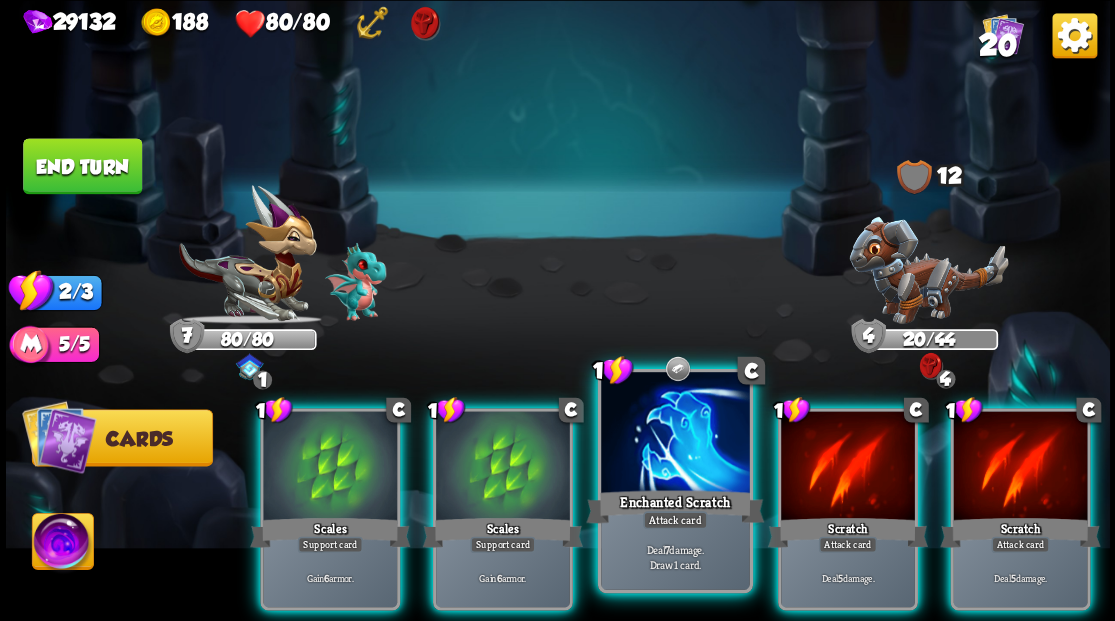 click at bounding box center (675, 434) 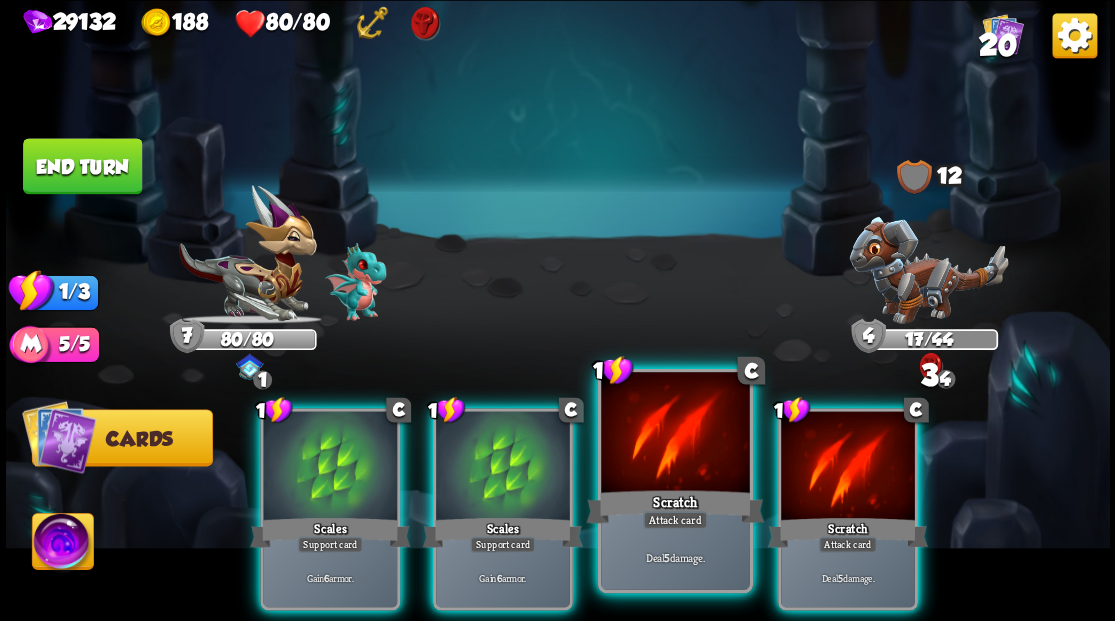 click at bounding box center (675, 434) 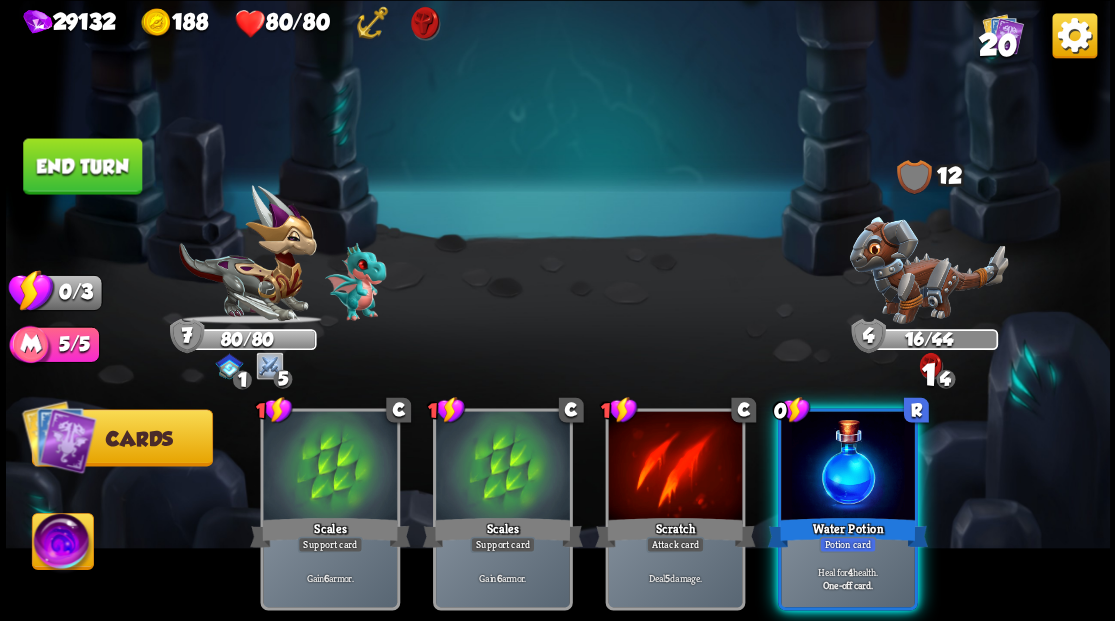 click at bounding box center (848, 467) 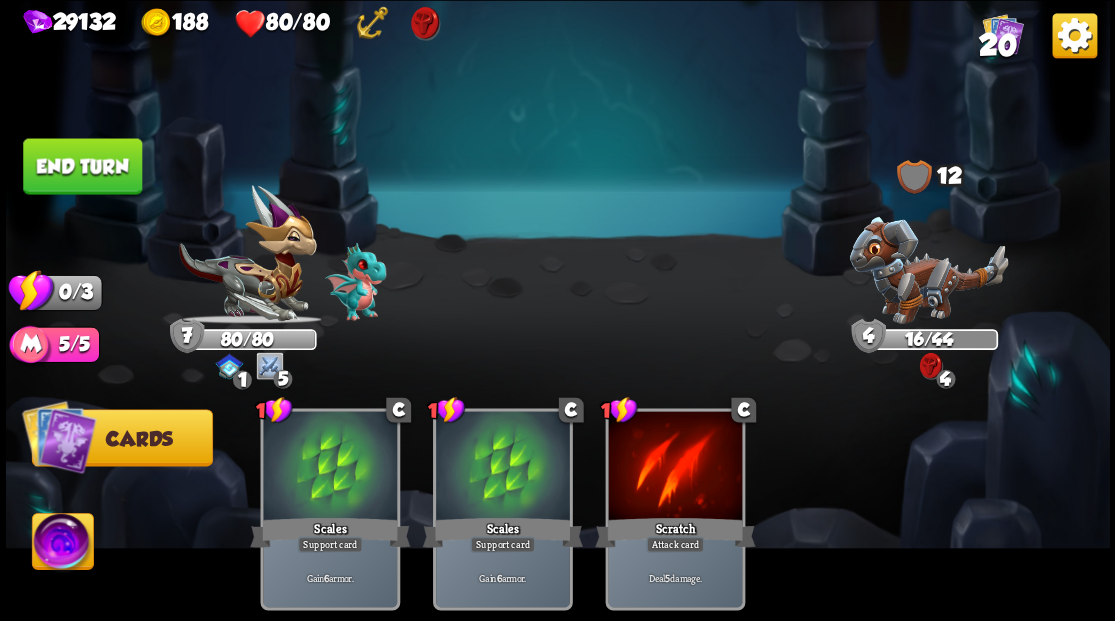 click on "End turn" at bounding box center [82, 166] 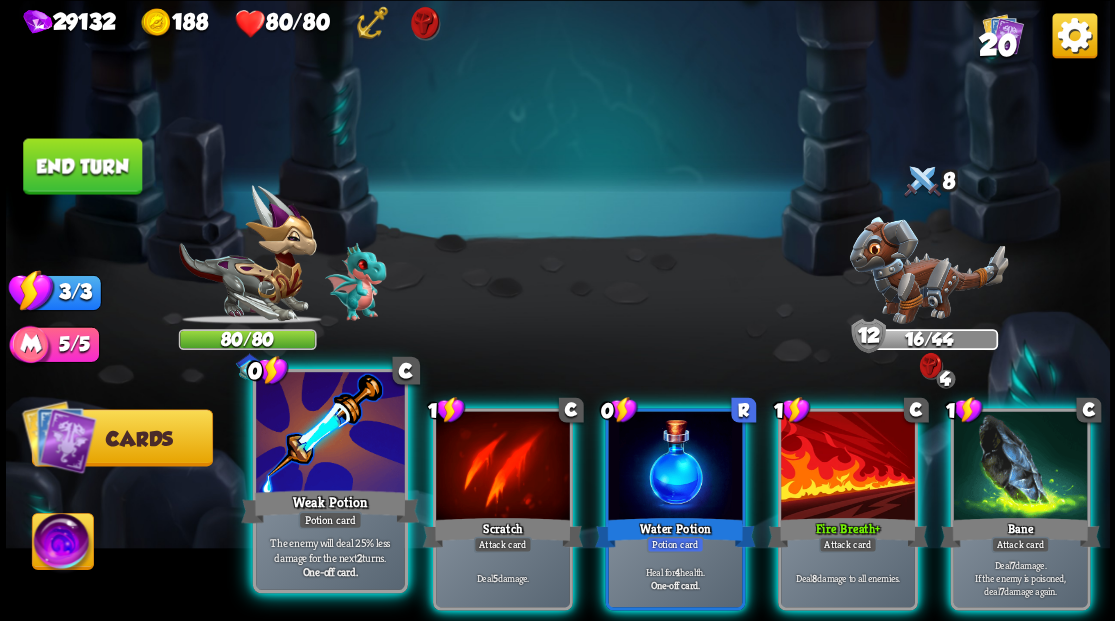 click at bounding box center (330, 434) 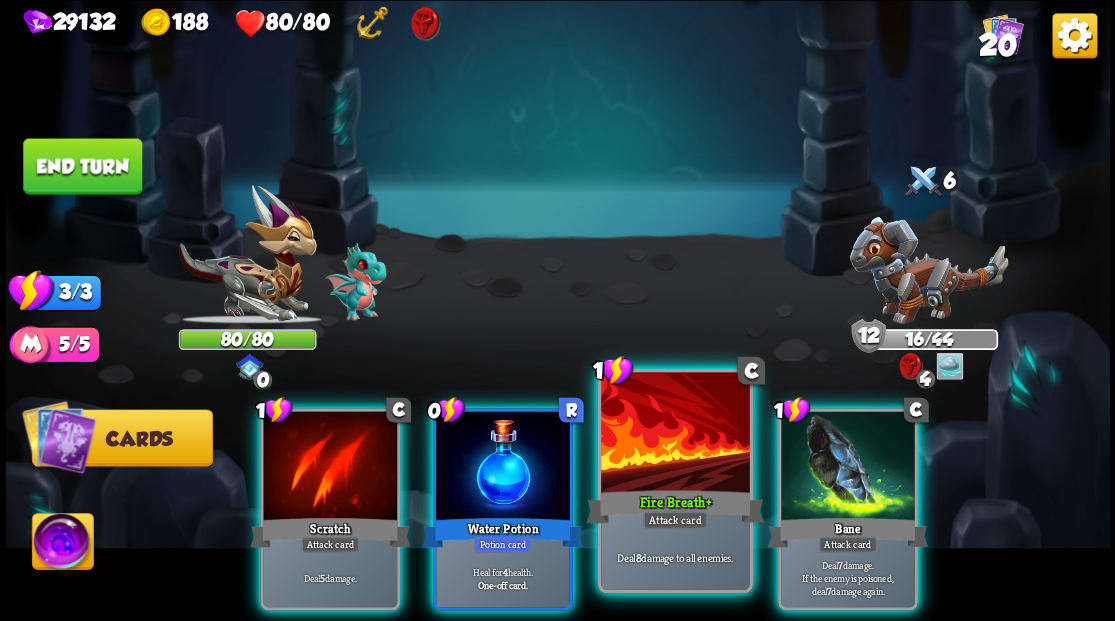 click at bounding box center [675, 434] 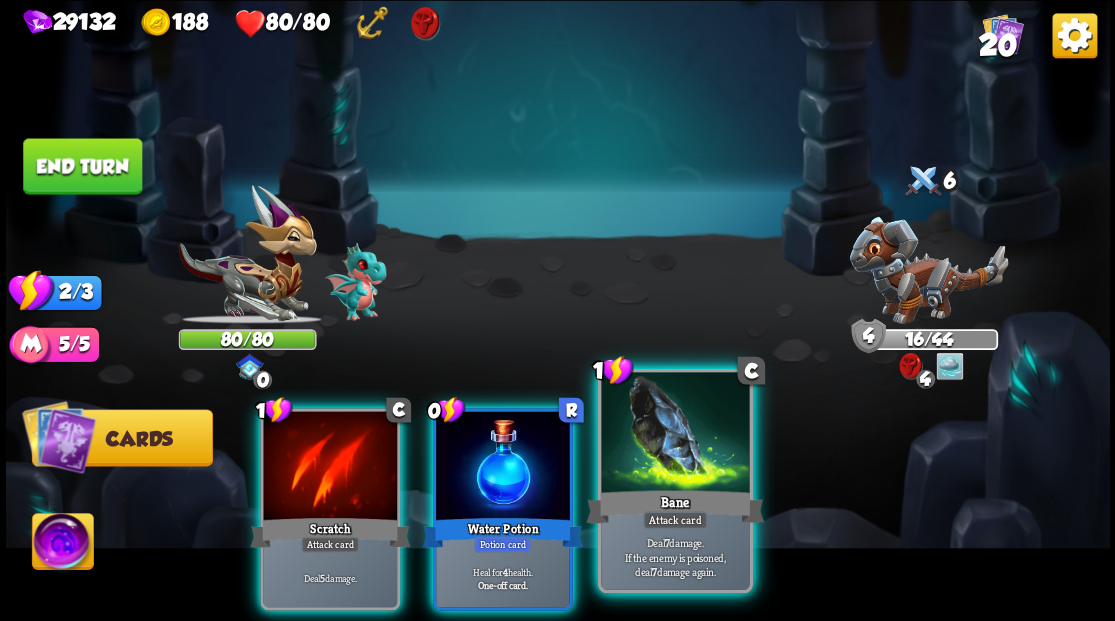 click at bounding box center [675, 434] 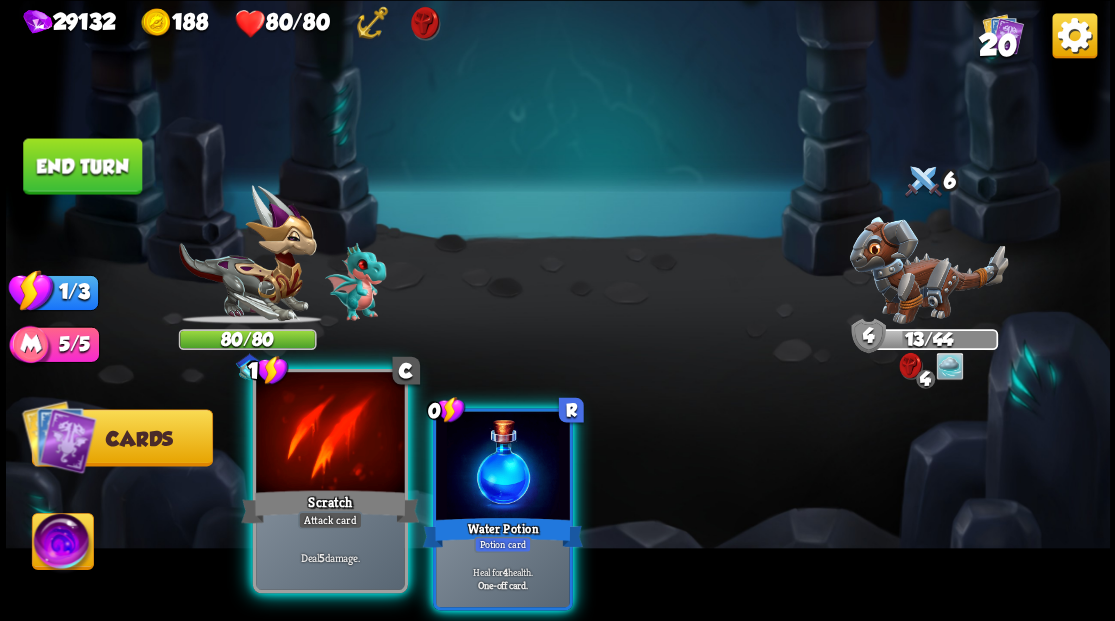 click at bounding box center [330, 434] 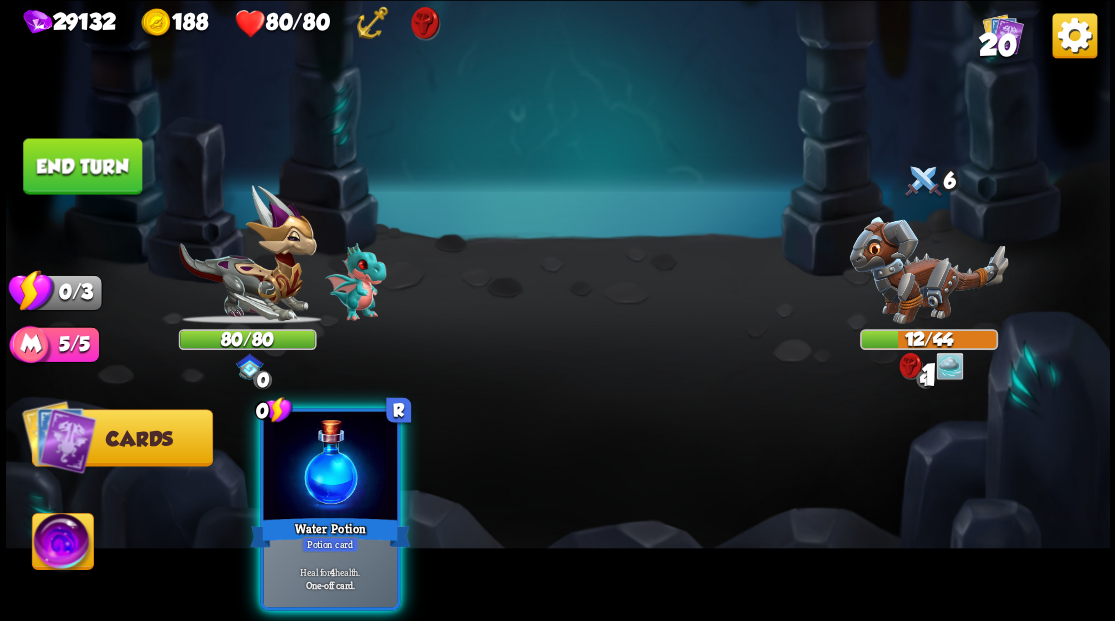 drag, startPoint x: 346, startPoint y: 465, endPoint x: 244, endPoint y: 250, distance: 237.96849 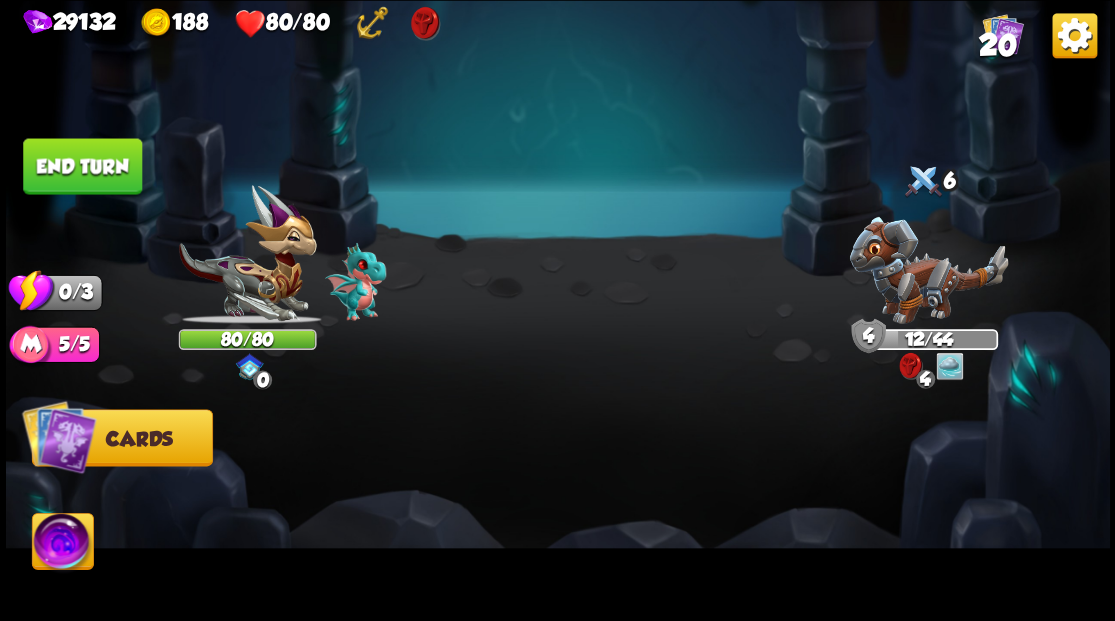 drag, startPoint x: 60, startPoint y: 191, endPoint x: 428, endPoint y: 208, distance: 368.39246 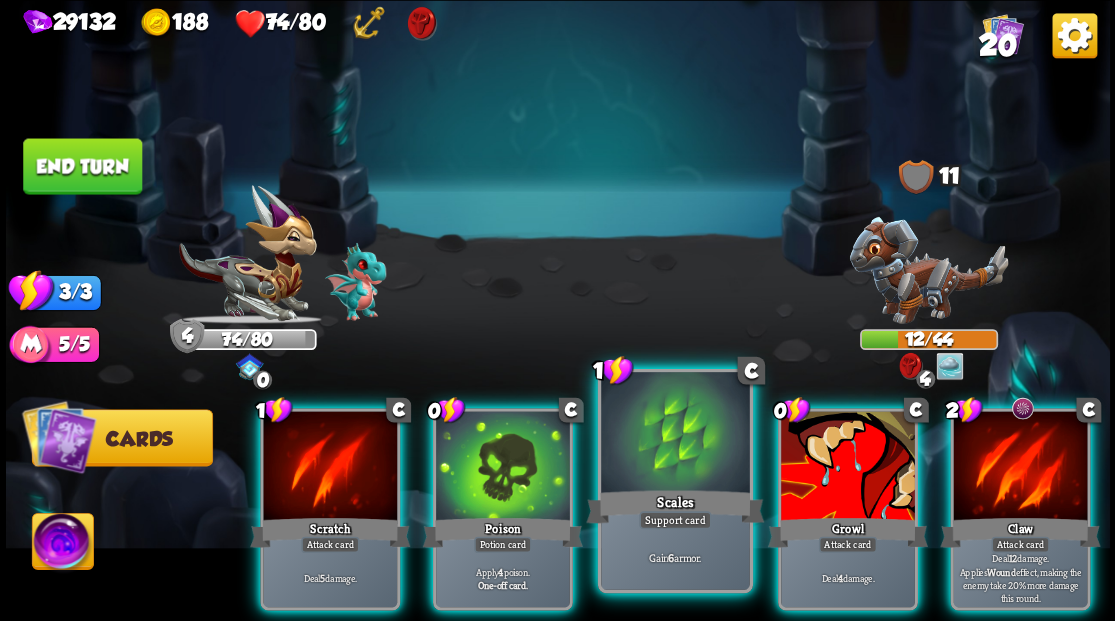 click at bounding box center (675, 434) 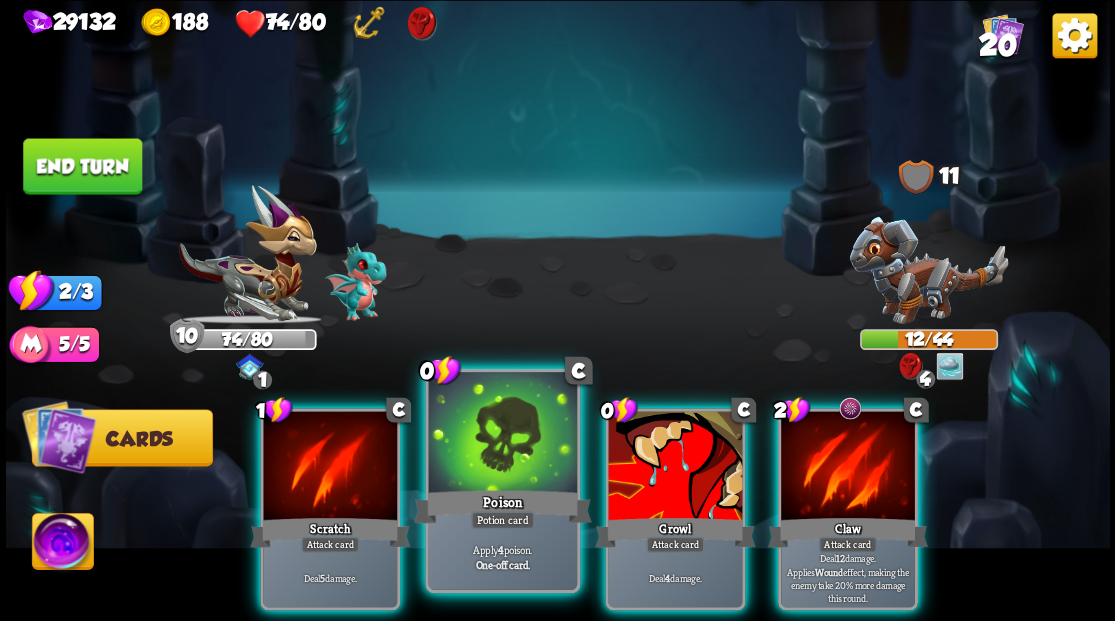 click at bounding box center [502, 434] 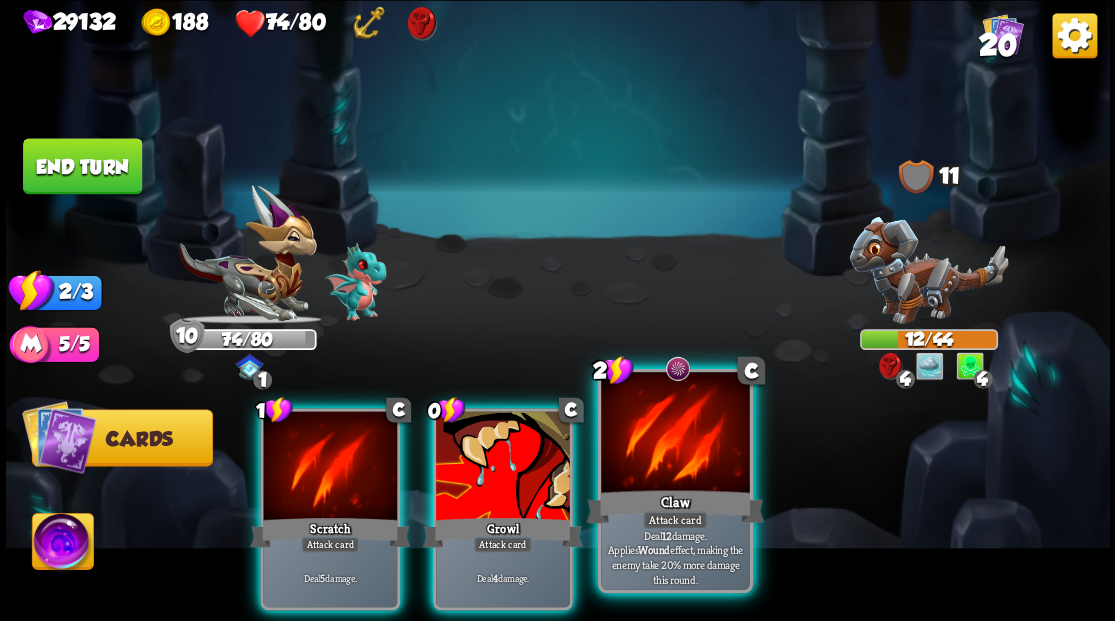 click at bounding box center [675, 434] 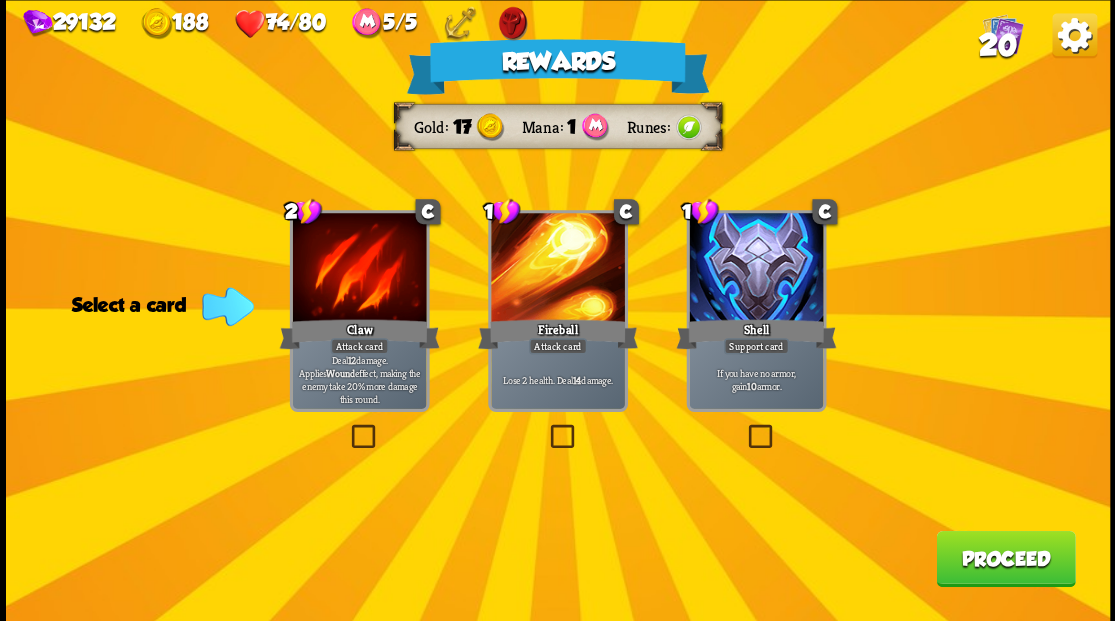 click on "Proceed" at bounding box center [1005, 558] 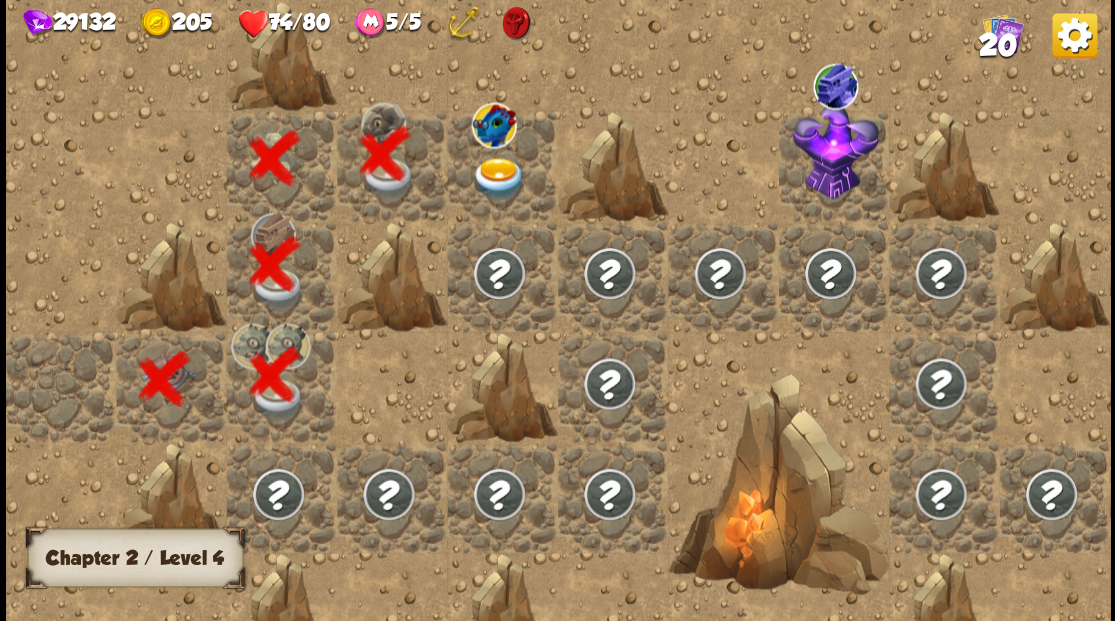 click at bounding box center [498, 178] 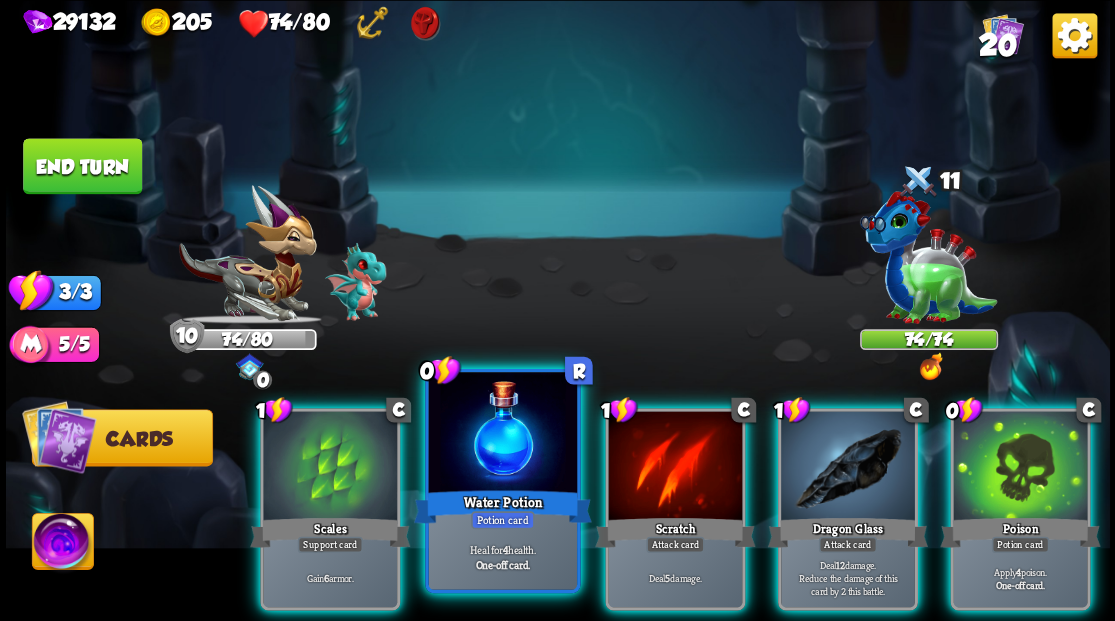 click at bounding box center [502, 434] 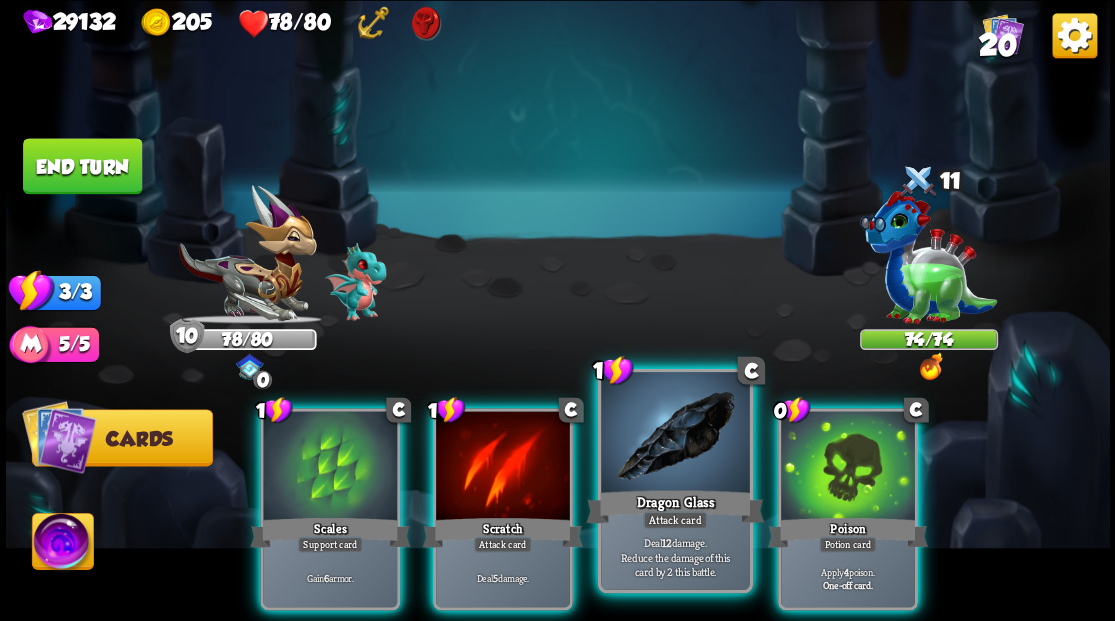 click at bounding box center (675, 434) 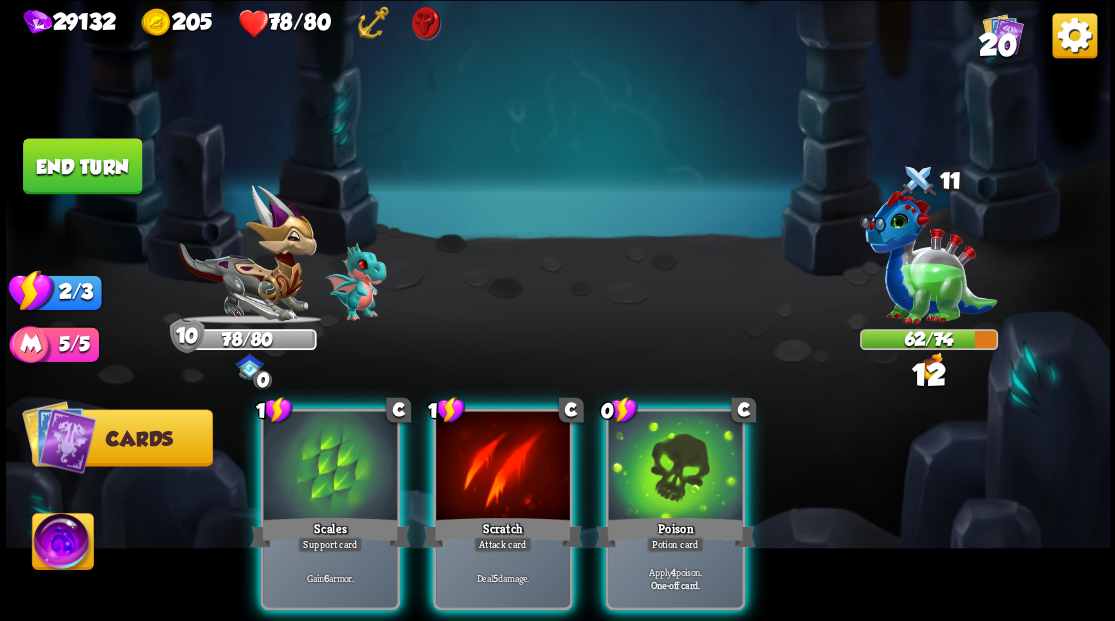 click at bounding box center (675, 467) 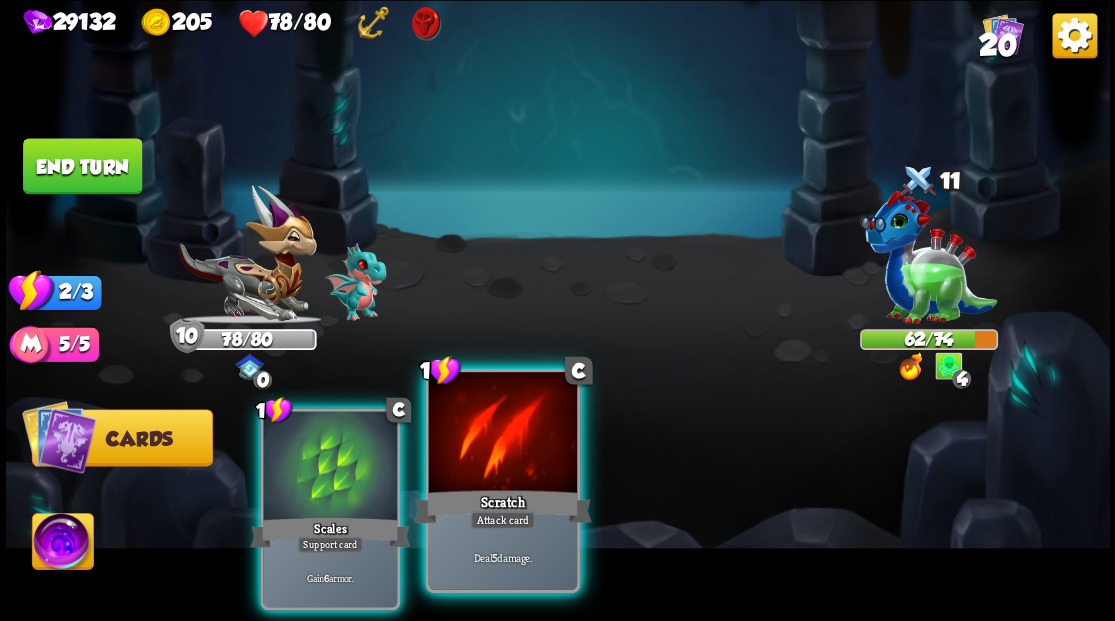 click at bounding box center (502, 434) 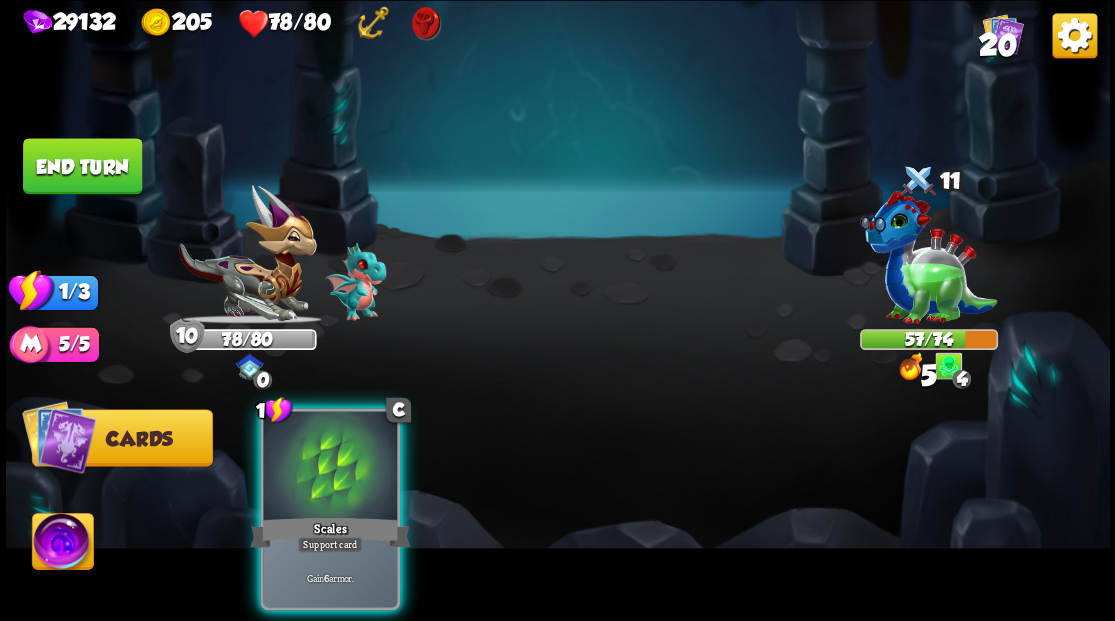 drag, startPoint x: 360, startPoint y: 457, endPoint x: 294, endPoint y: 409, distance: 81.608826 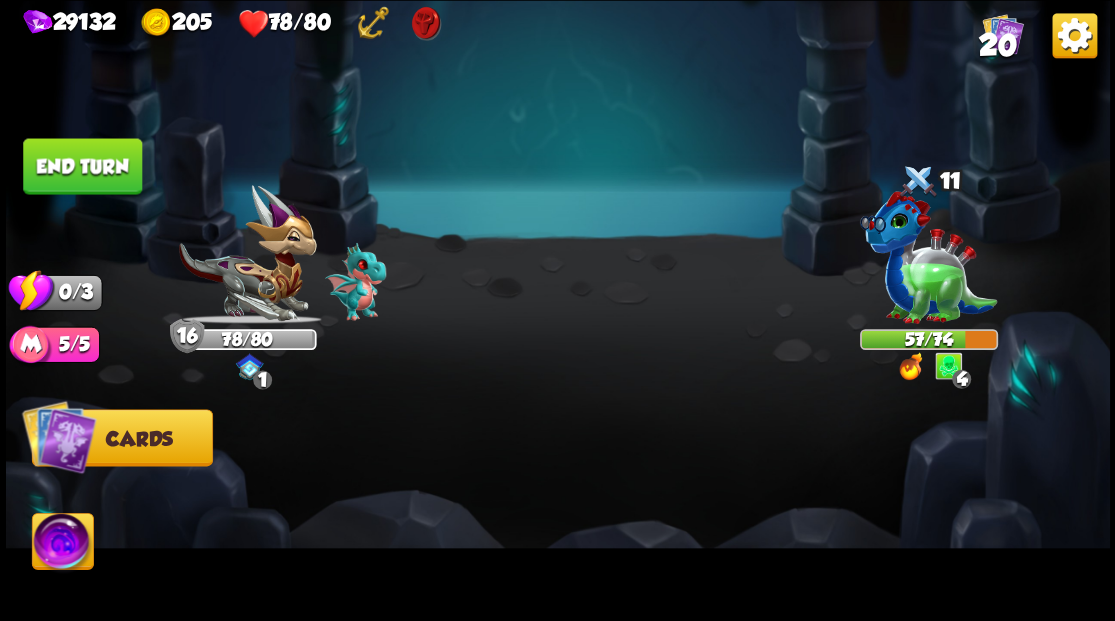 drag, startPoint x: 90, startPoint y: 166, endPoint x: 349, endPoint y: 8, distance: 303.3892 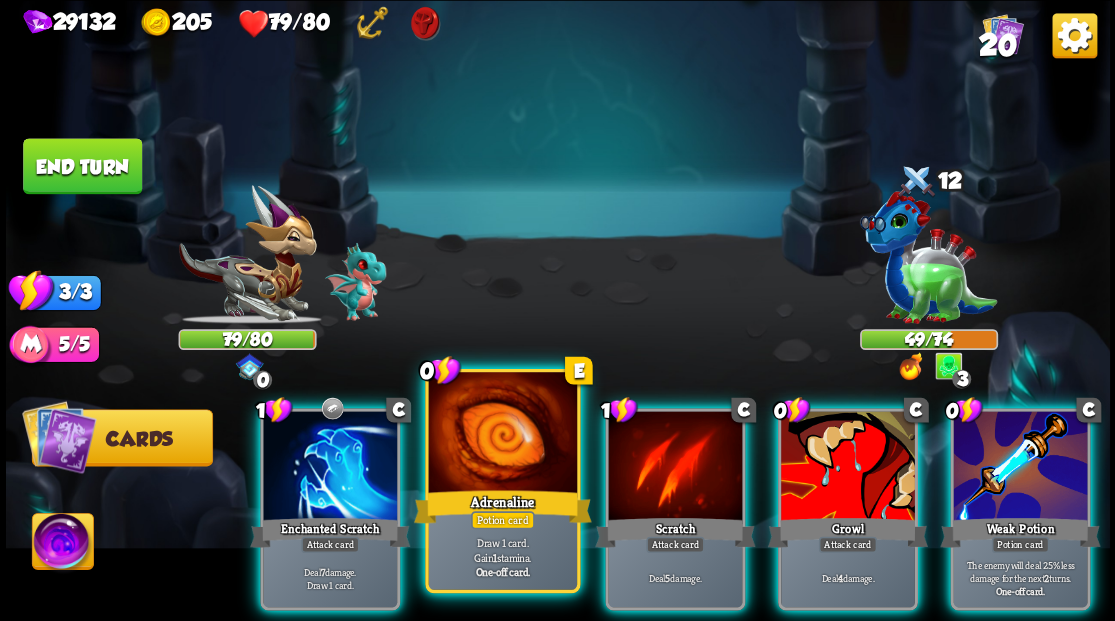 click at bounding box center [502, 434] 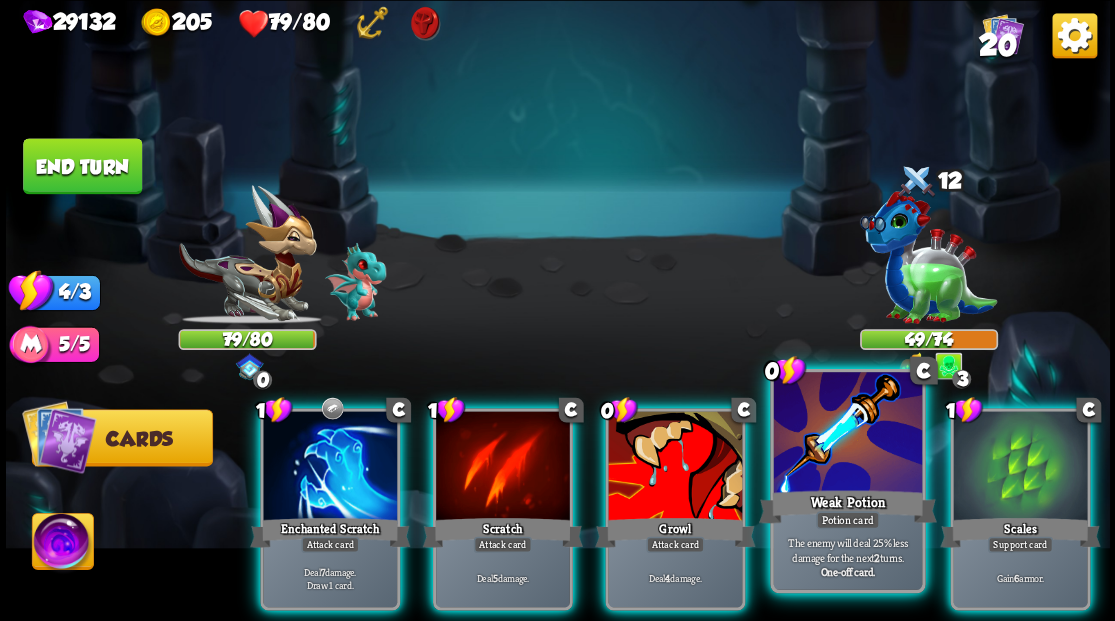 click at bounding box center (847, 434) 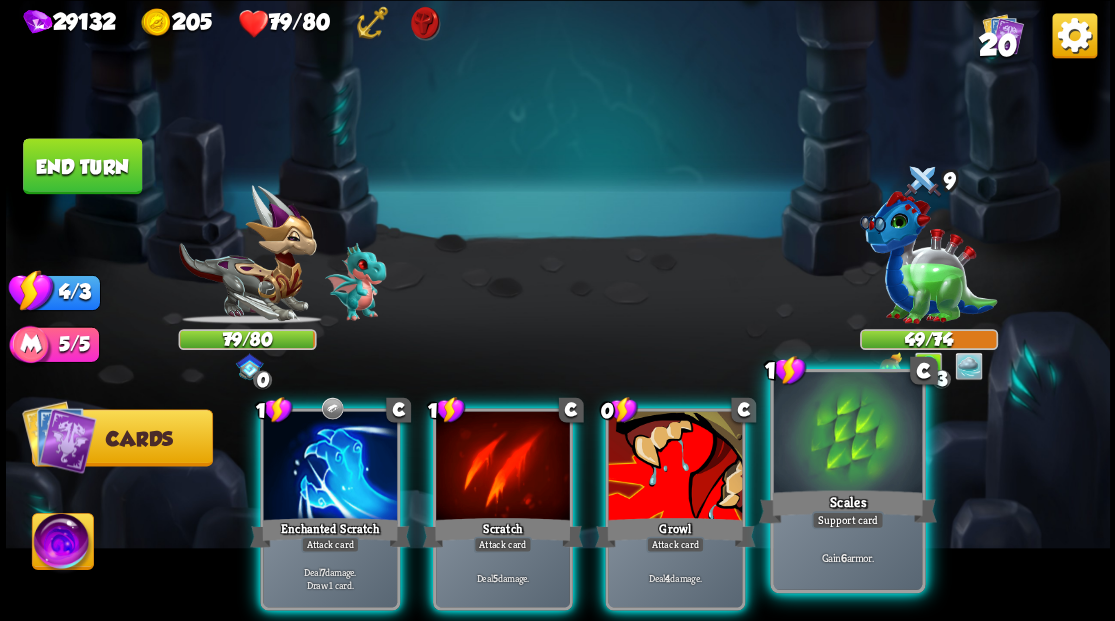 click at bounding box center [847, 434] 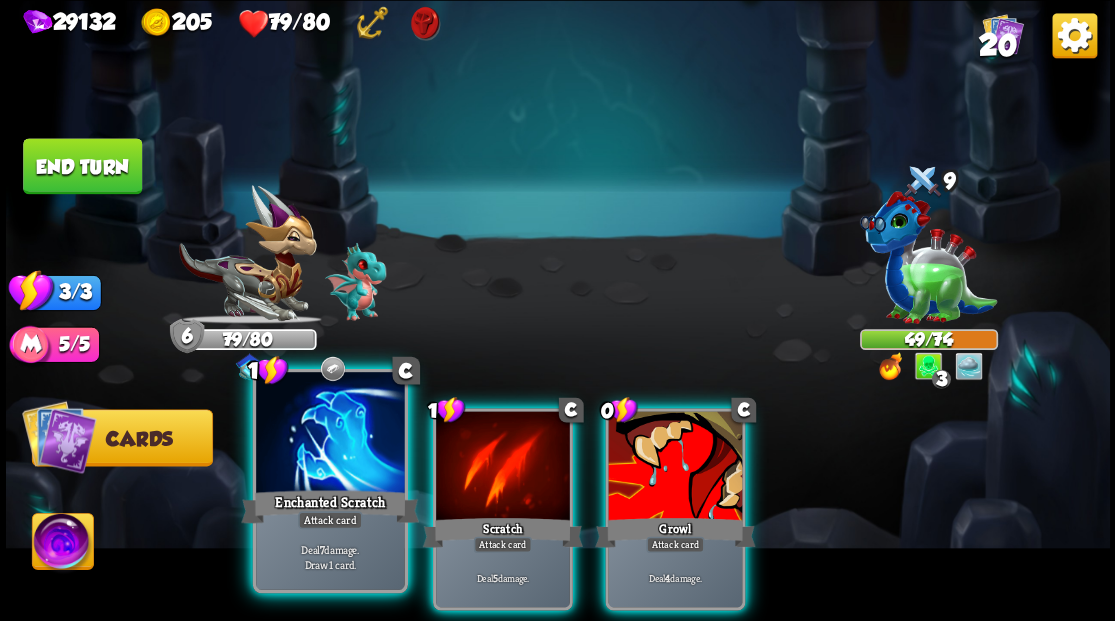 click at bounding box center [330, 434] 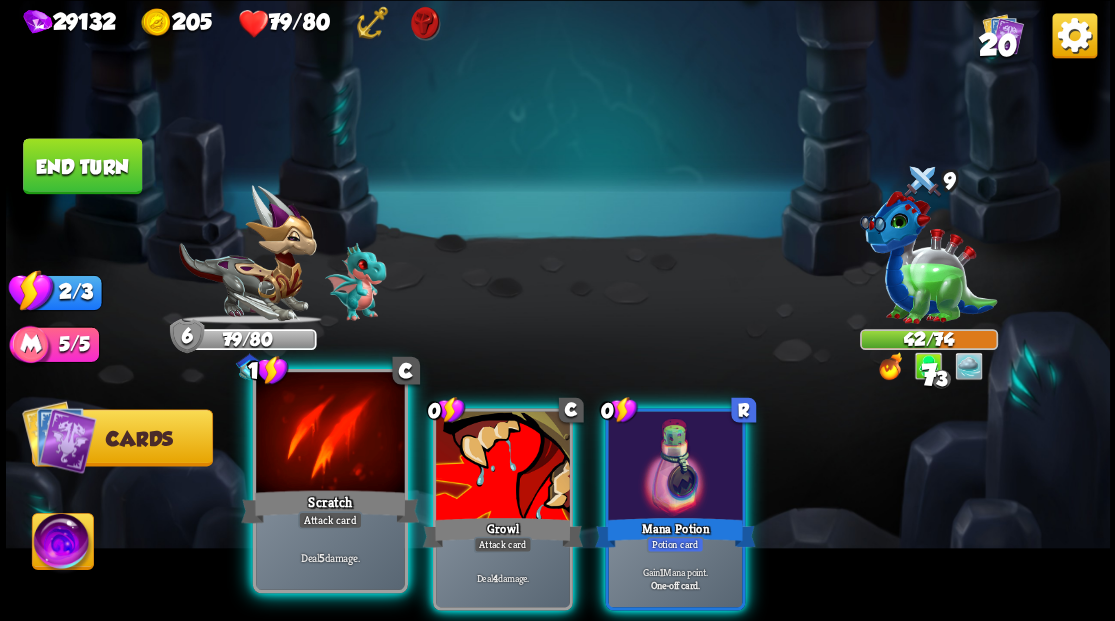 click at bounding box center (330, 434) 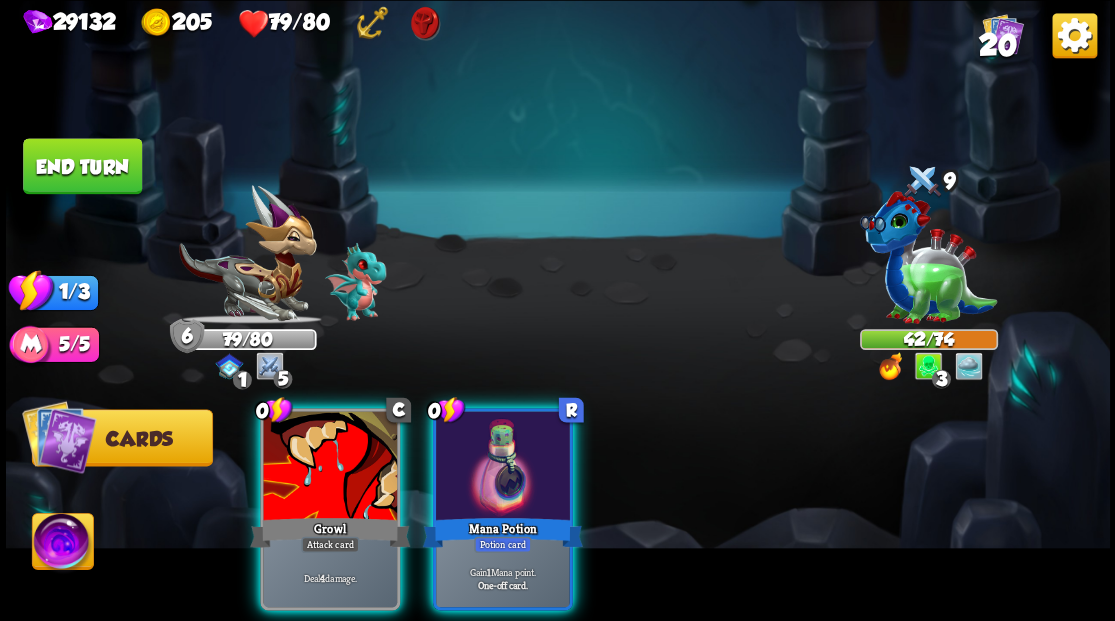 click at bounding box center (330, 467) 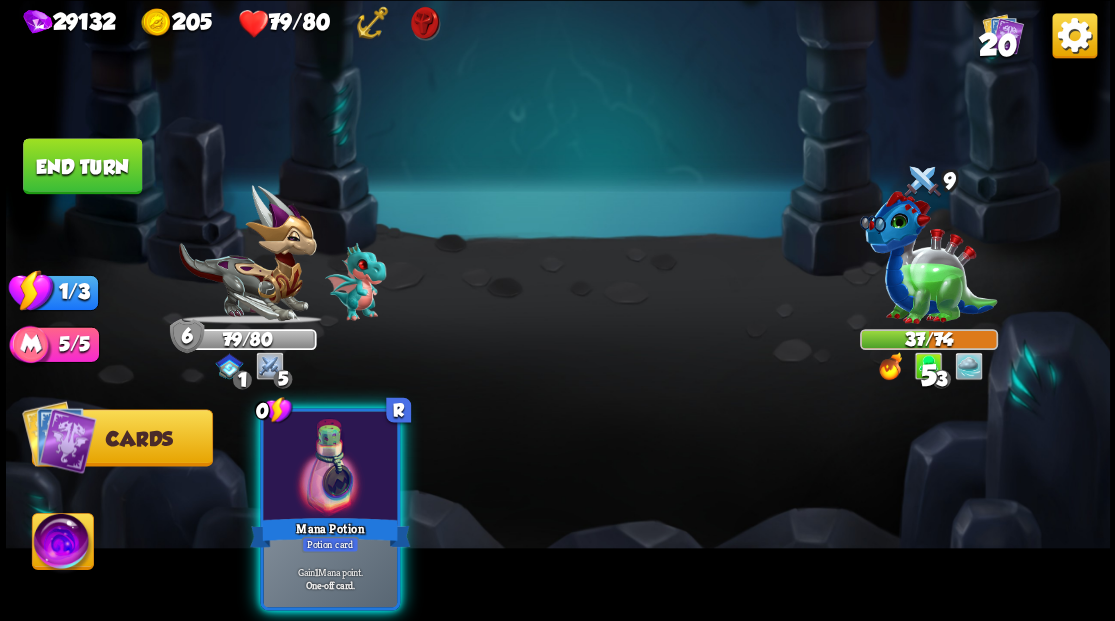 click at bounding box center (330, 467) 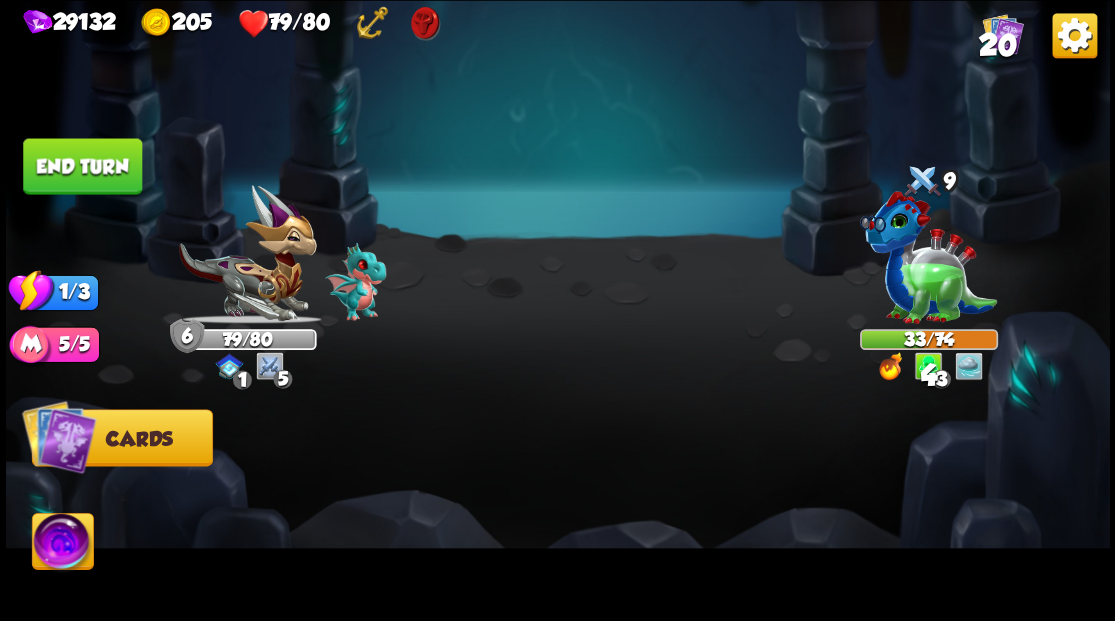 drag, startPoint x: 116, startPoint y: 166, endPoint x: 752, endPoint y: 335, distance: 658.0707 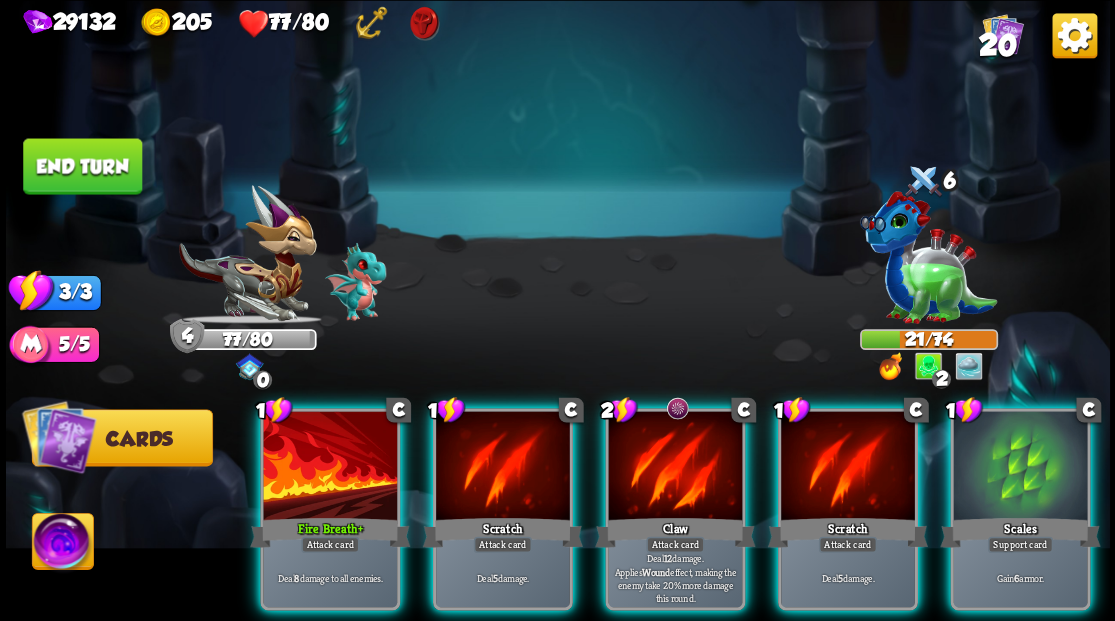 click at bounding box center [1020, 467] 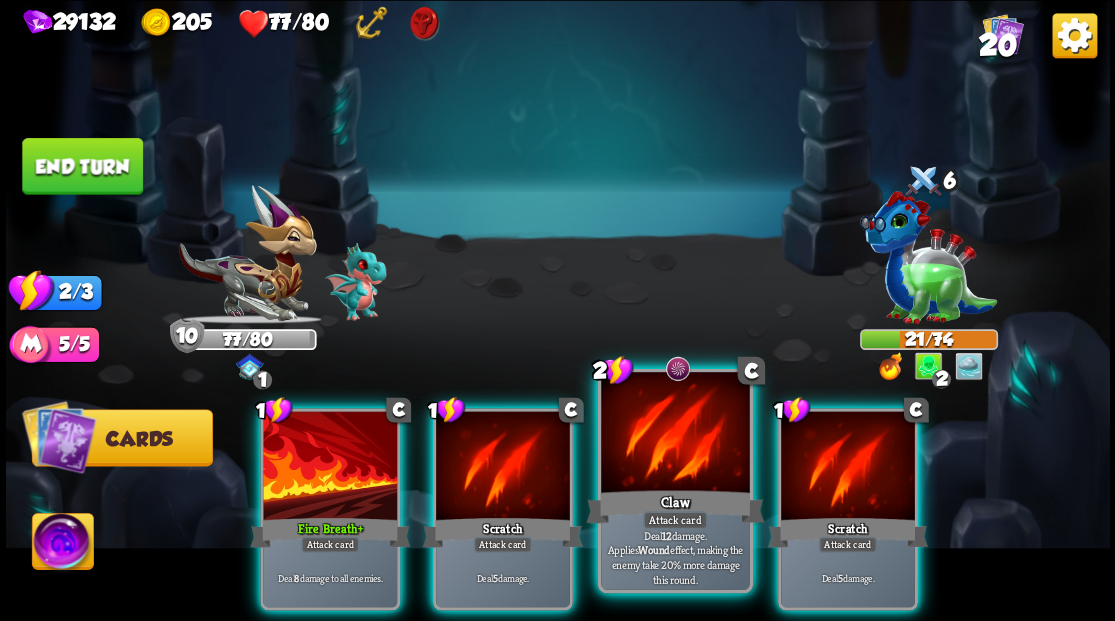 click at bounding box center [675, 434] 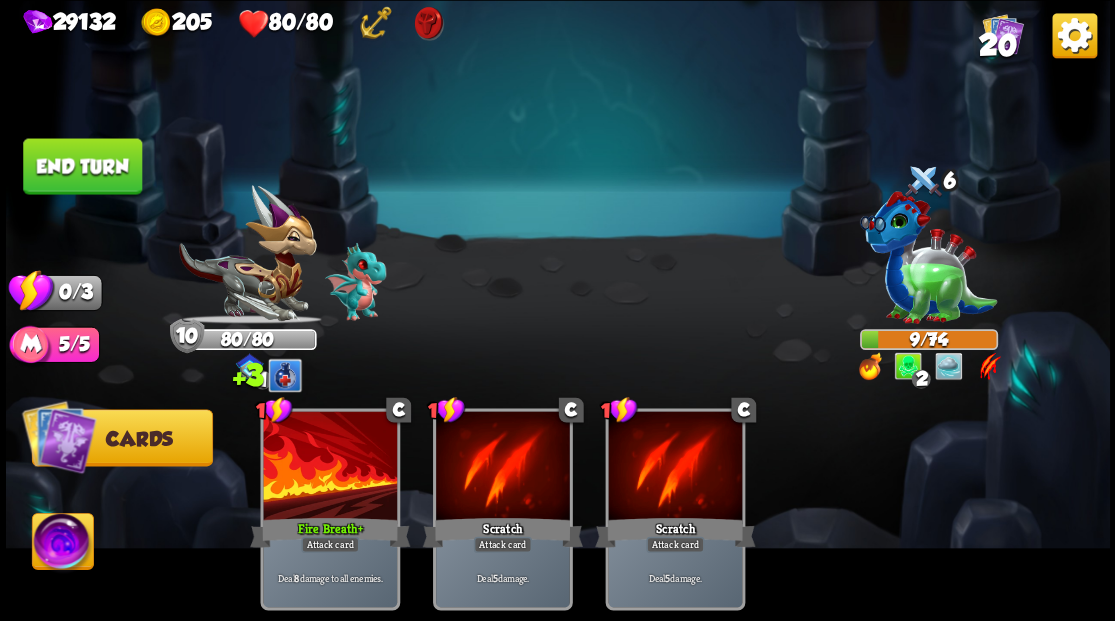 click on "End turn" at bounding box center [82, 166] 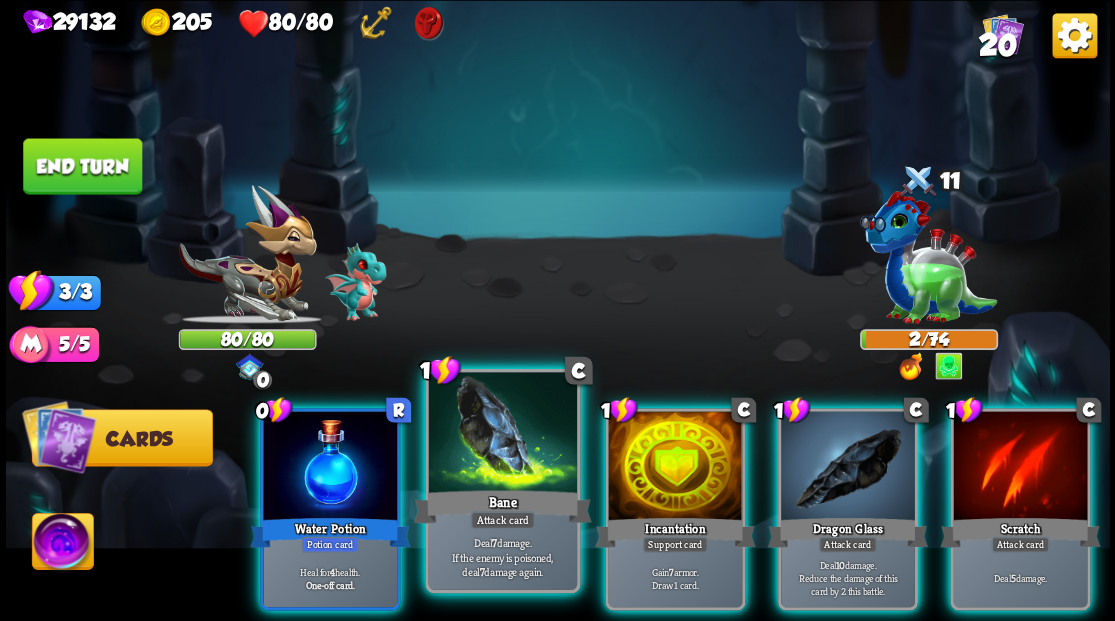 click at bounding box center (502, 434) 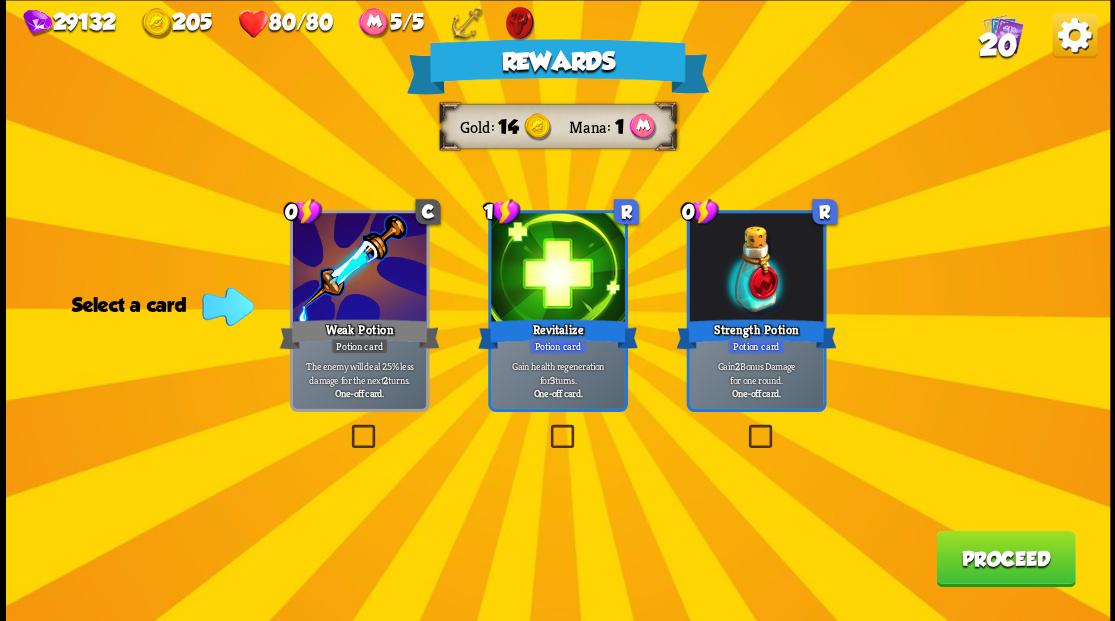 click on "Proceed" at bounding box center [1005, 558] 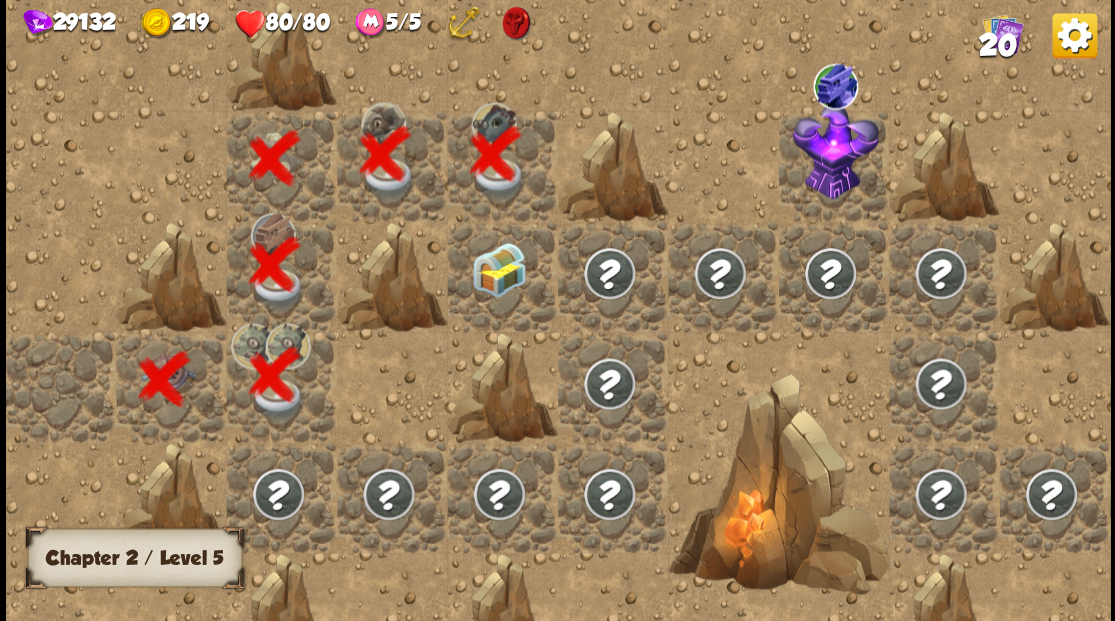 click at bounding box center [502, 276] 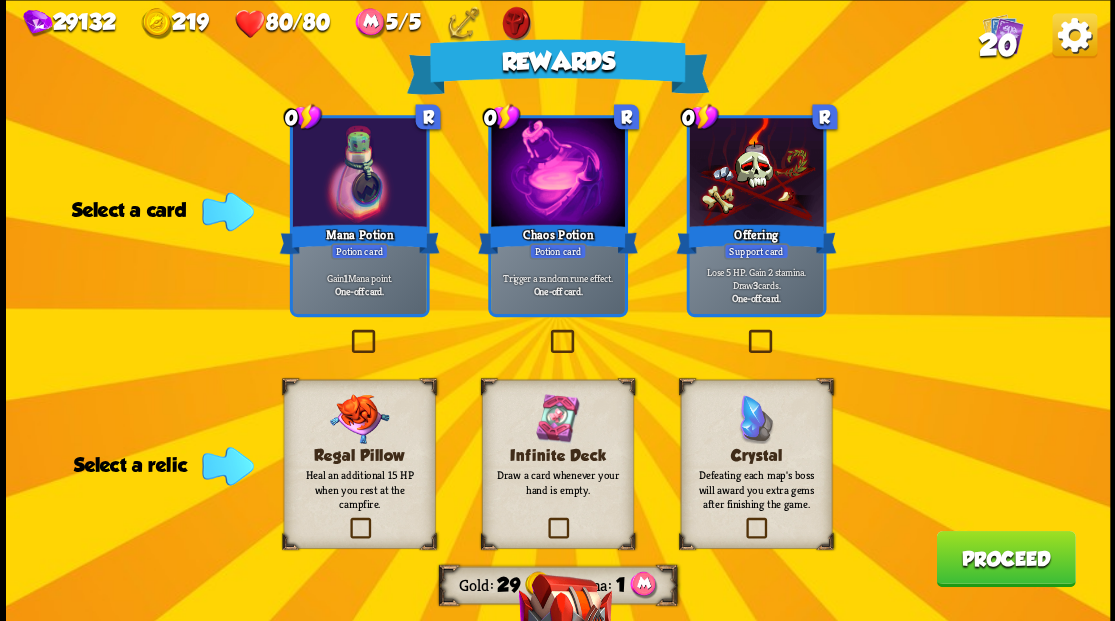click at bounding box center [546, 332] 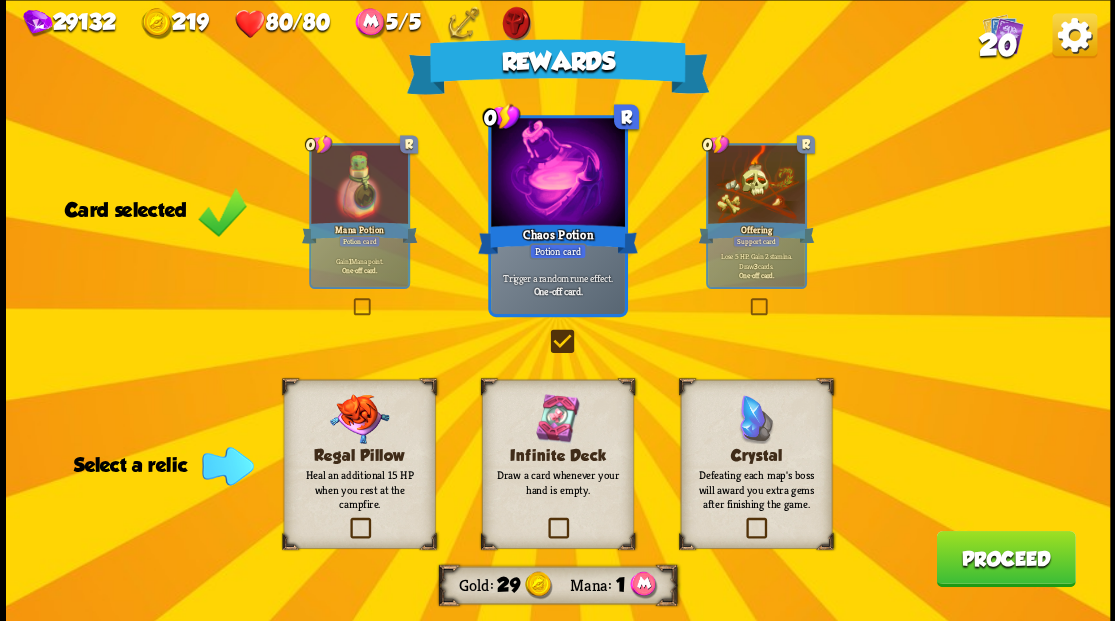 click on "Rewards           Gold   29     Mana   1
Card selected
0
R   Mana Potion     Potion card   Gain  1  Mana point.   One-off card.
0
R   Chaos Potion     Potion card   Trigger a random rune effect.   One-off card.
0
R   Offering     Support card   Lose 5 HP. Gain 2 stamina. Draw  3  cards.   One-off card.
Select a relic
Regal Pillow   Heal an additional 15 HP when you rest at the campfire.                 Infinite Deck   Draw a card whenever your hand is empty.                 Crystal   Defeating each map's boss will award you extra gems after finishing the game.         Proceed" at bounding box center (558, 310) 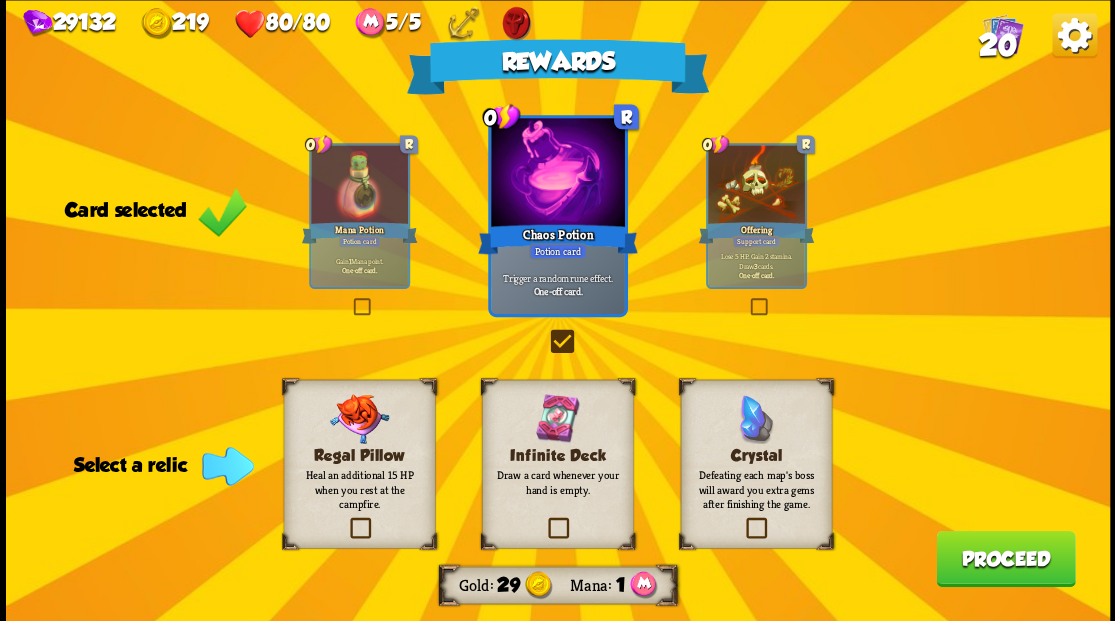 click at bounding box center [346, 520] 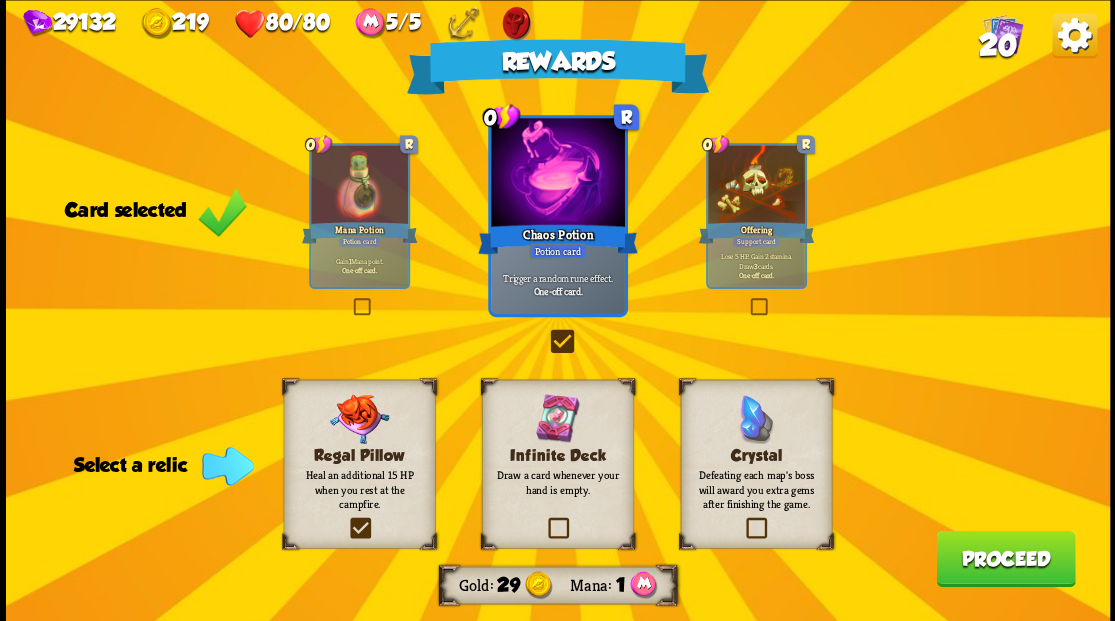 click at bounding box center (0, 0) 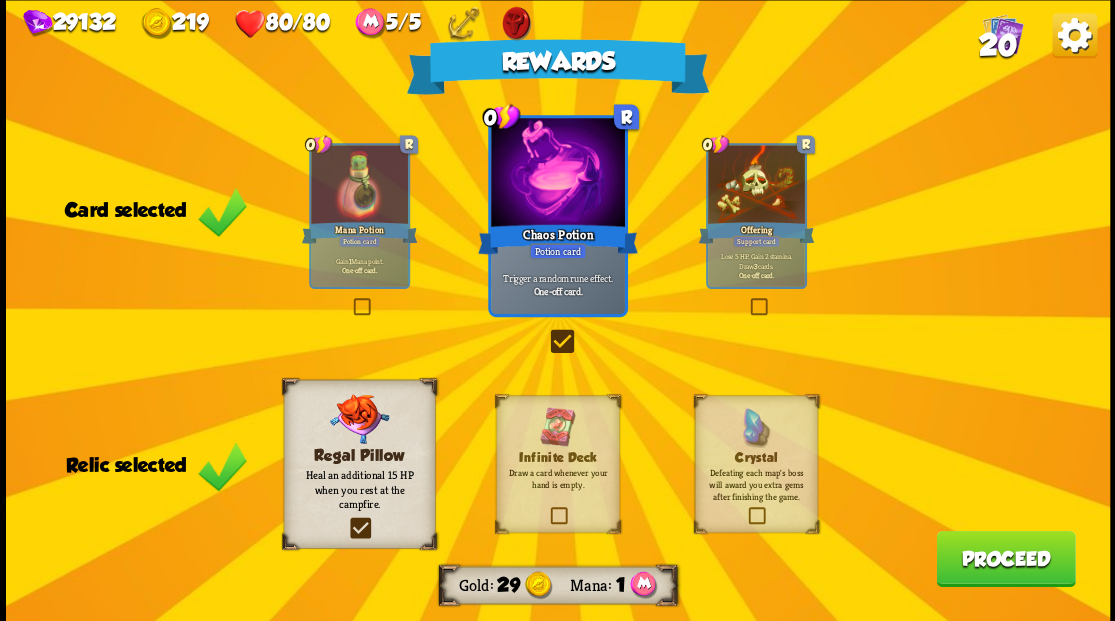 click on "Proceed" at bounding box center [1005, 558] 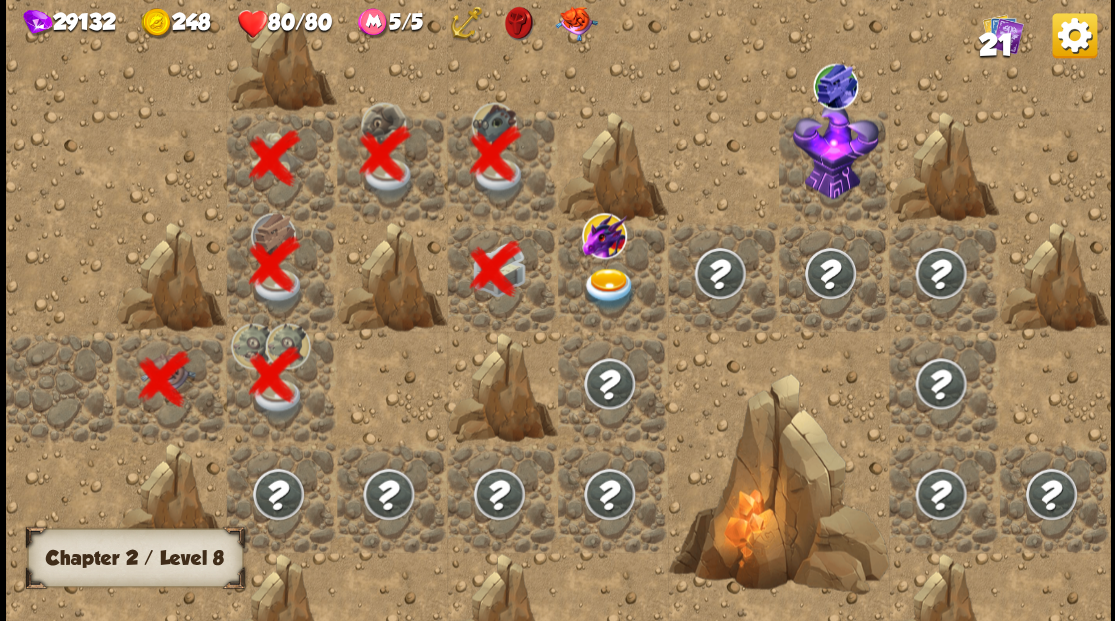 click at bounding box center [609, 288] 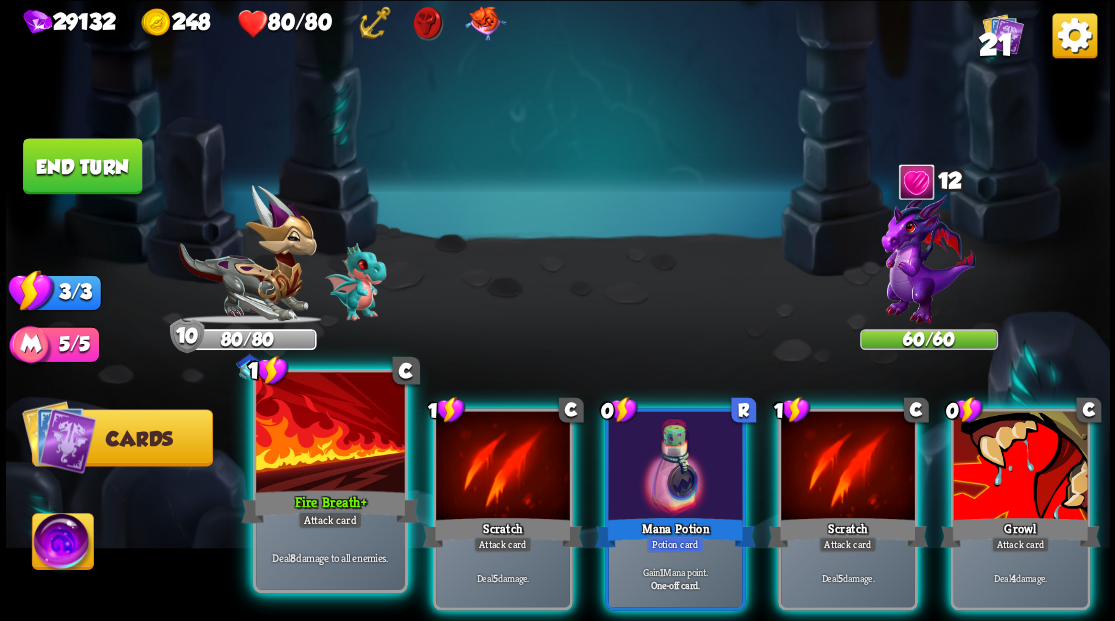 click at bounding box center (330, 434) 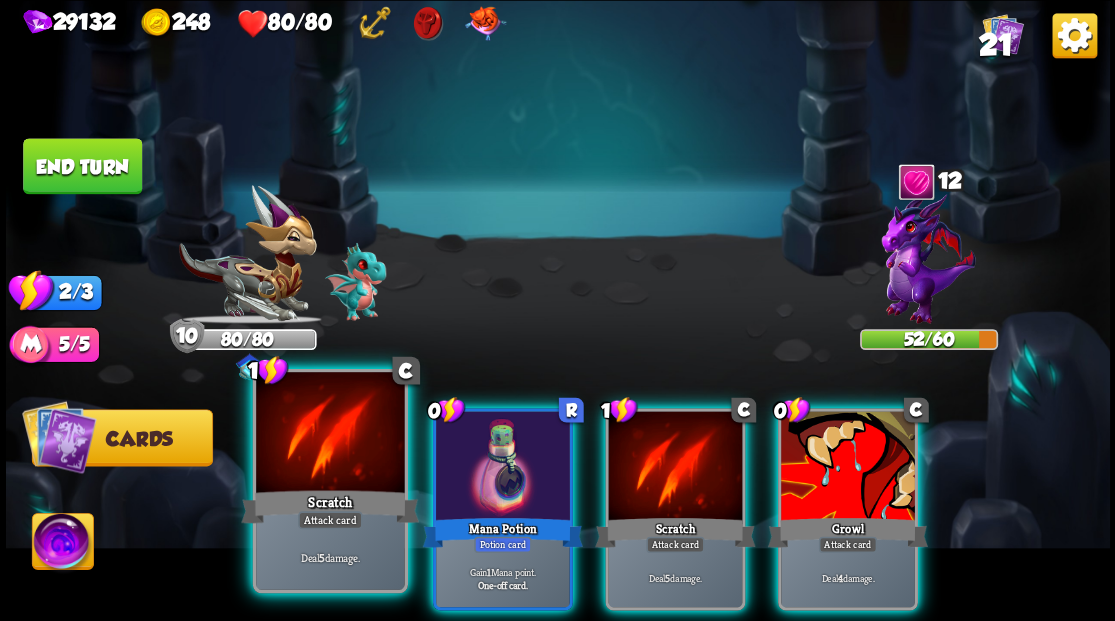 click at bounding box center (330, 434) 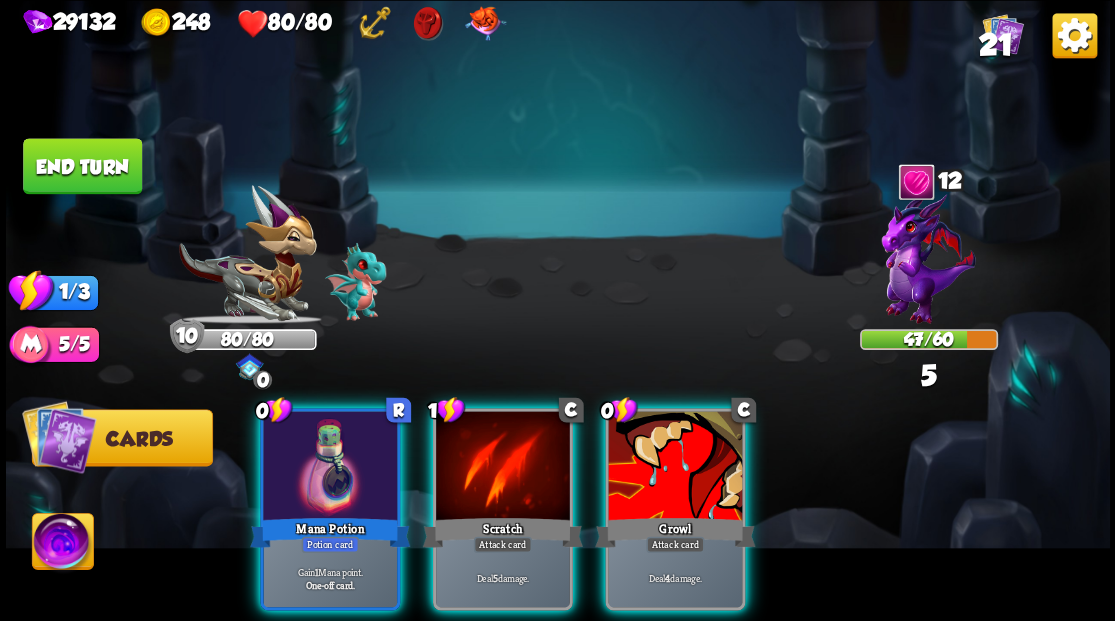 click at bounding box center [330, 467] 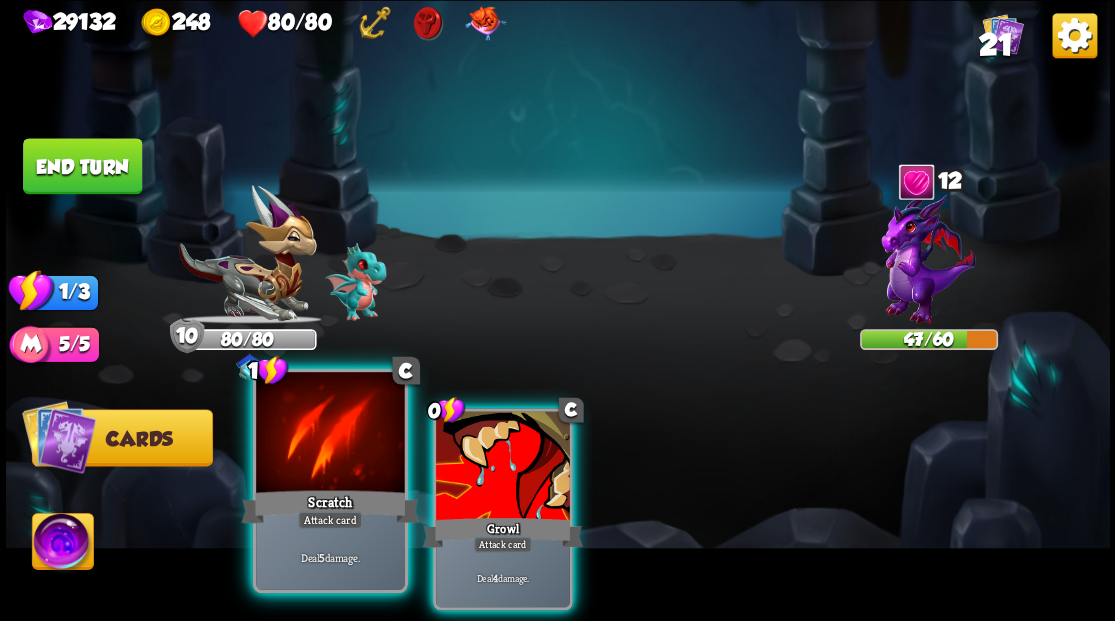 click at bounding box center (330, 434) 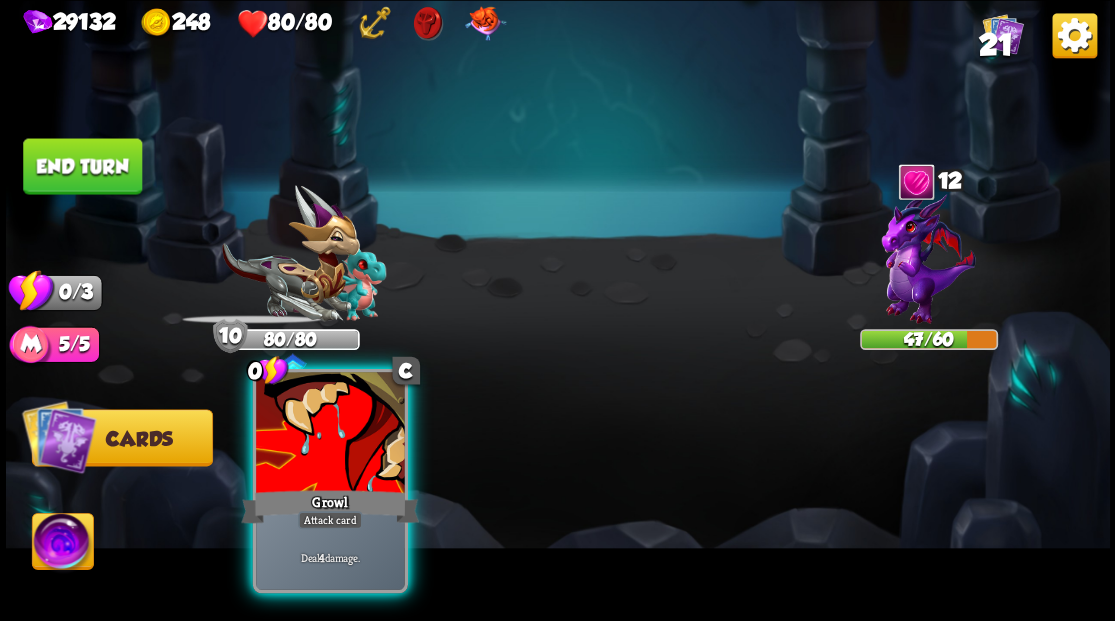 click at bounding box center [330, 434] 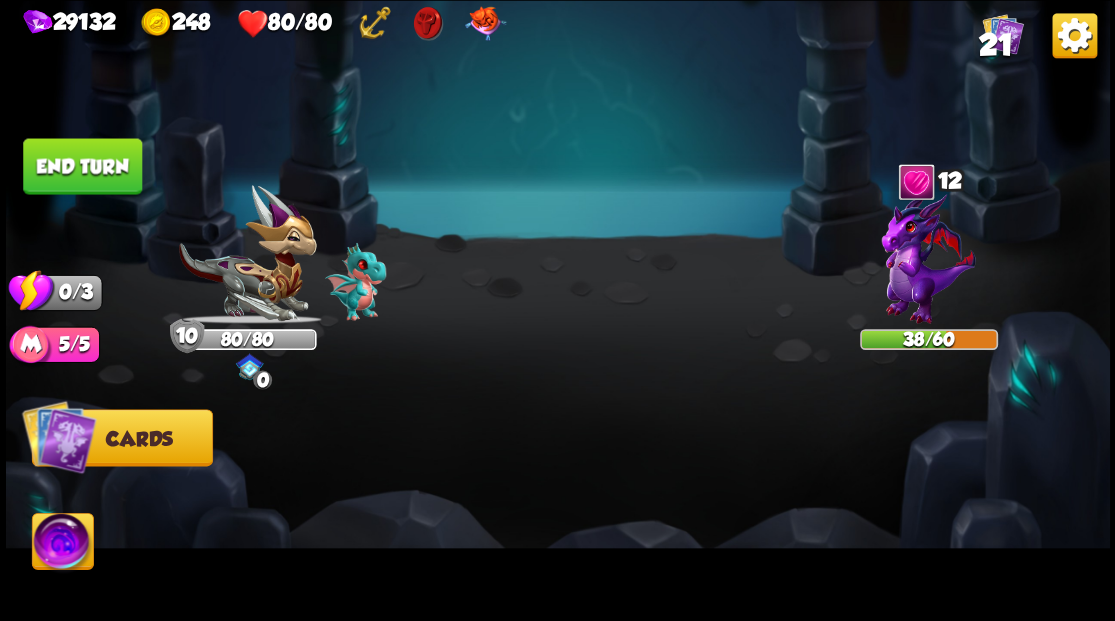 click on "End turn" at bounding box center [82, 166] 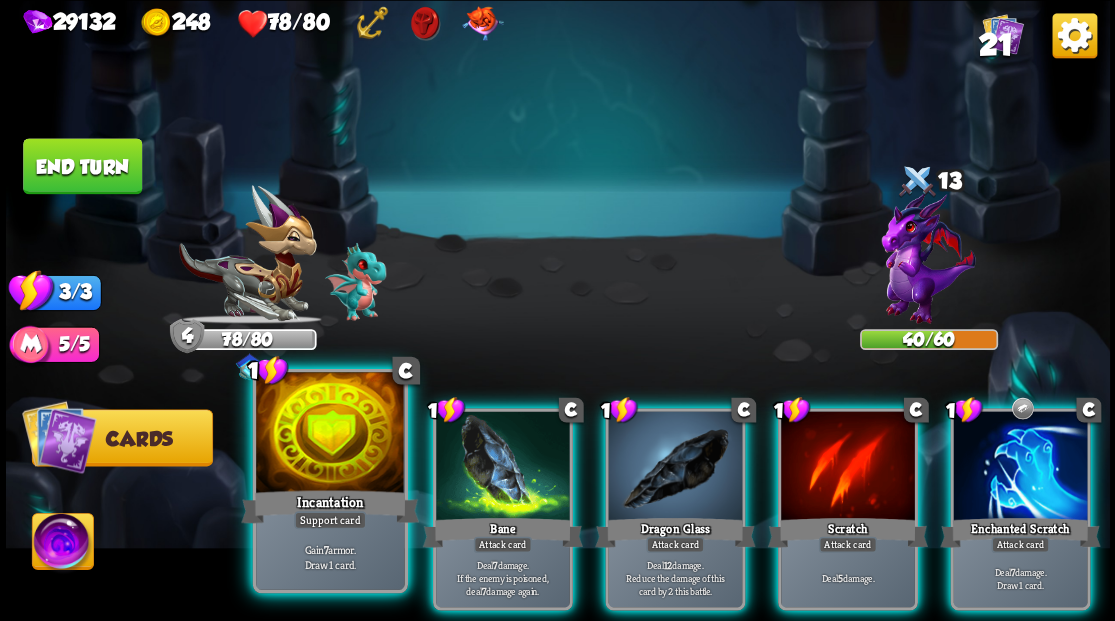 click at bounding box center [330, 434] 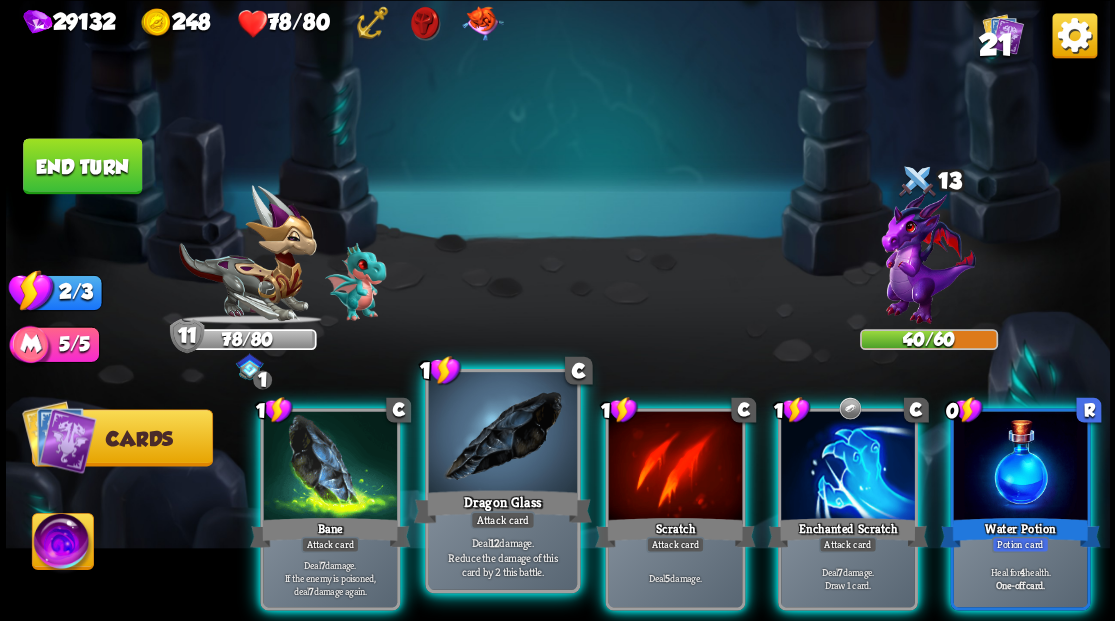 drag, startPoint x: 475, startPoint y: 464, endPoint x: 476, endPoint y: 451, distance: 13.038404 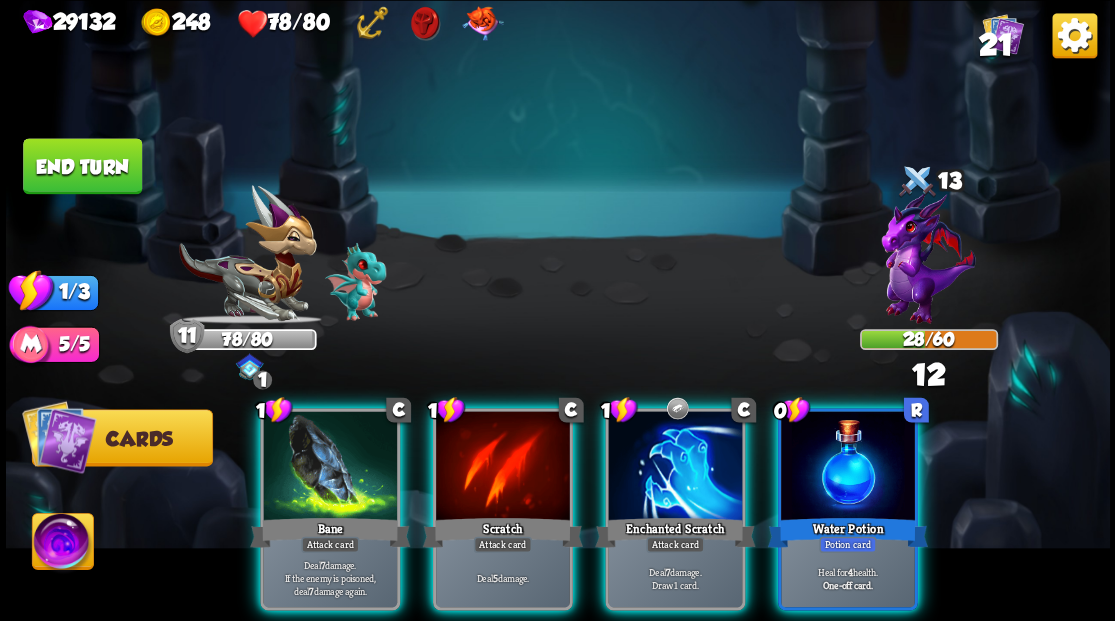 drag, startPoint x: 842, startPoint y: 456, endPoint x: 805, endPoint y: 336, distance: 125.57468 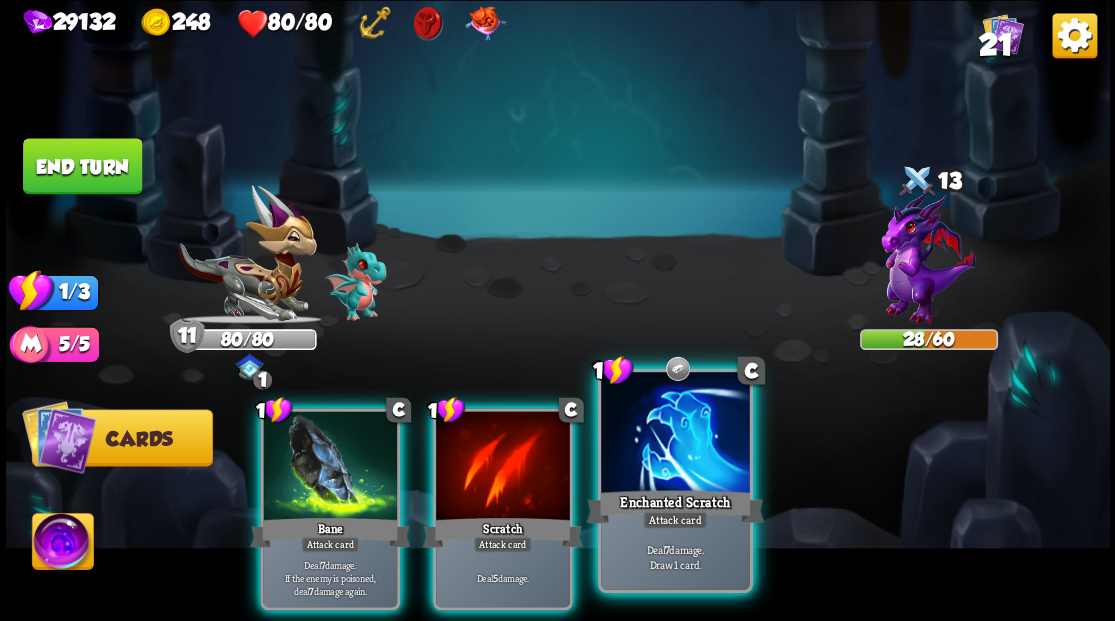 click at bounding box center [675, 434] 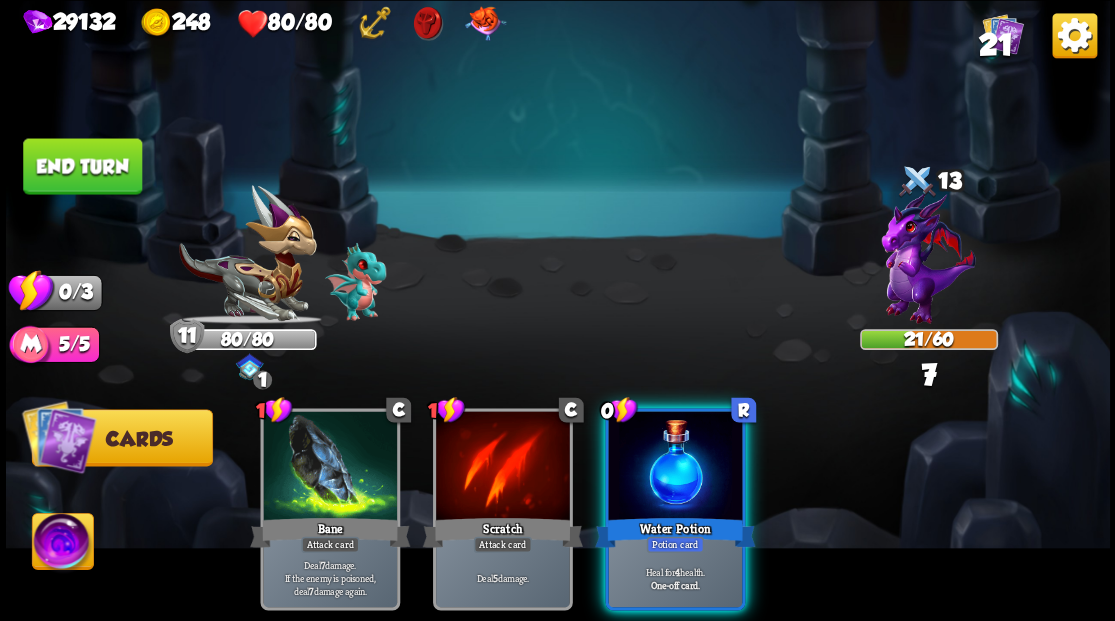 click on "End turn" at bounding box center (82, 166) 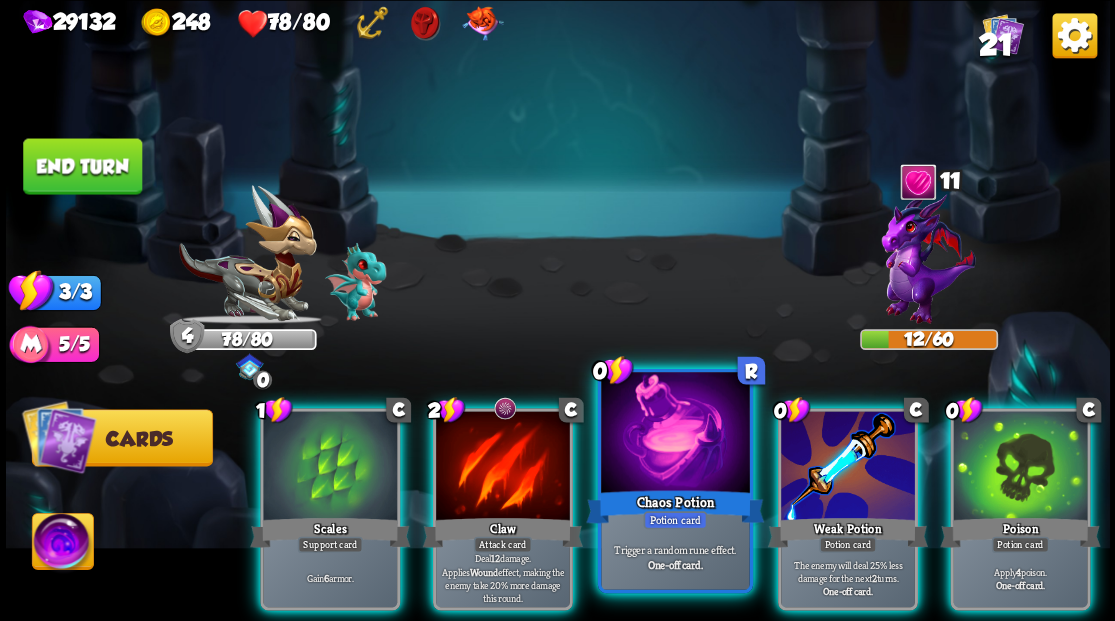 click at bounding box center [675, 434] 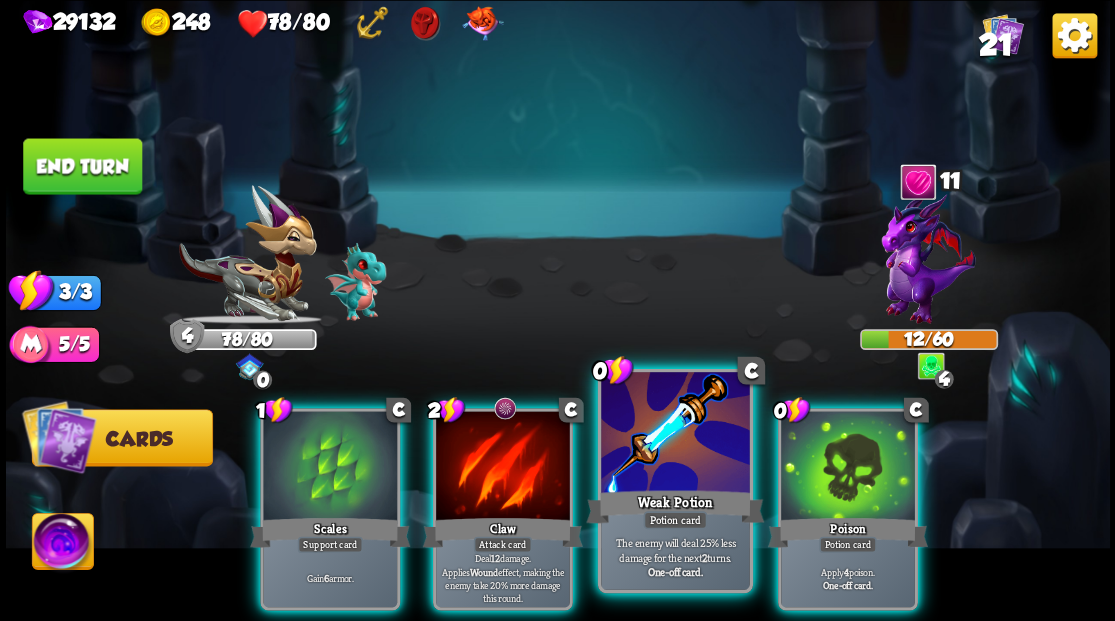 click at bounding box center (675, 434) 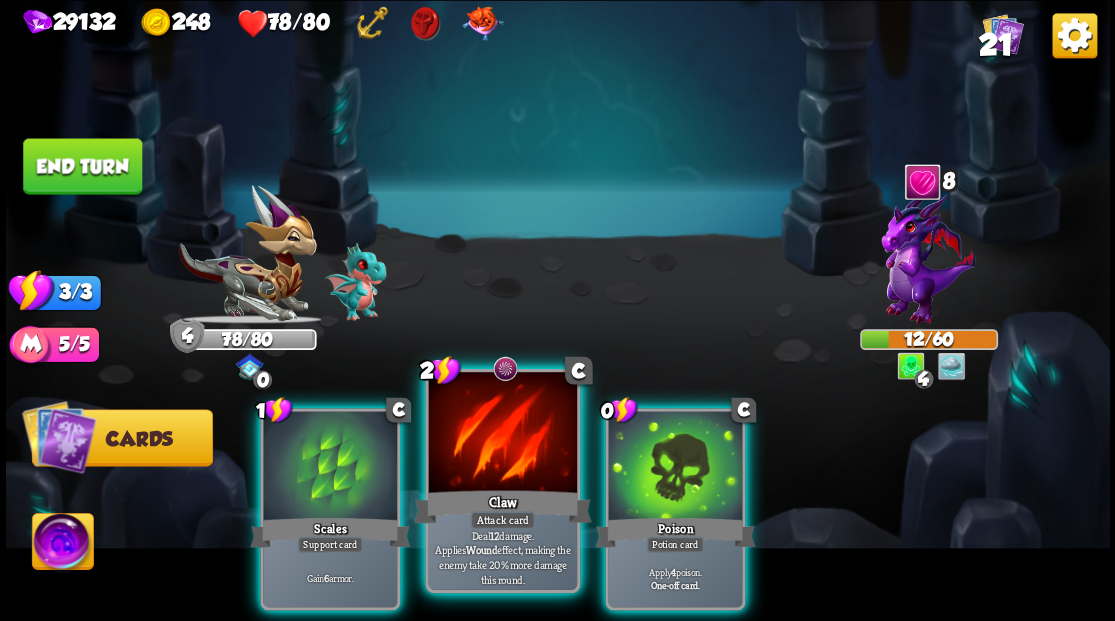 click at bounding box center (502, 434) 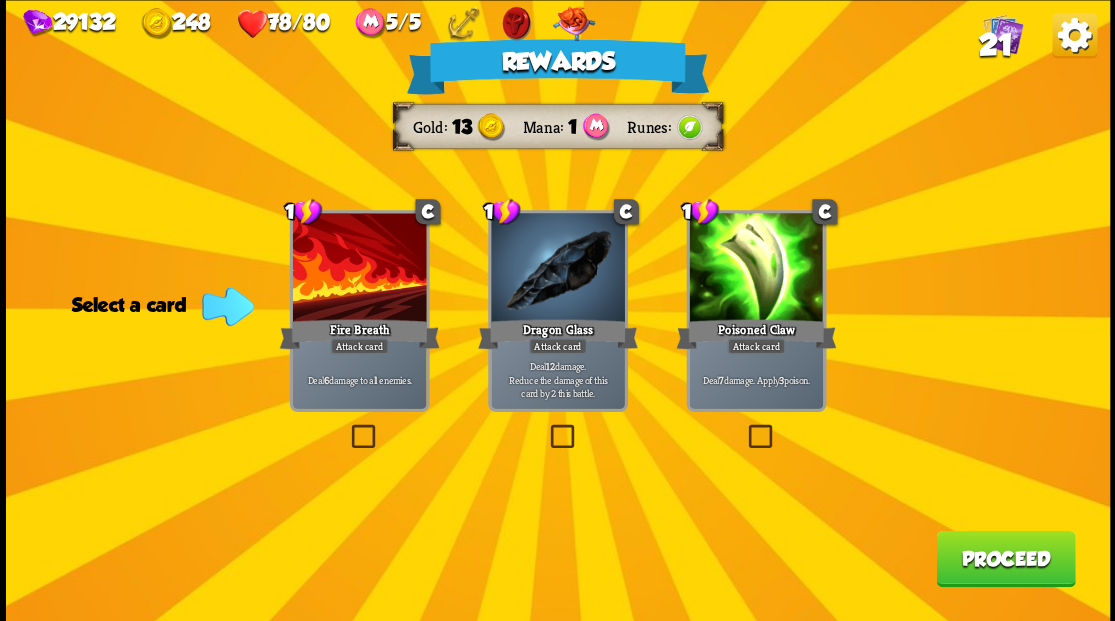 click at bounding box center (347, 427) 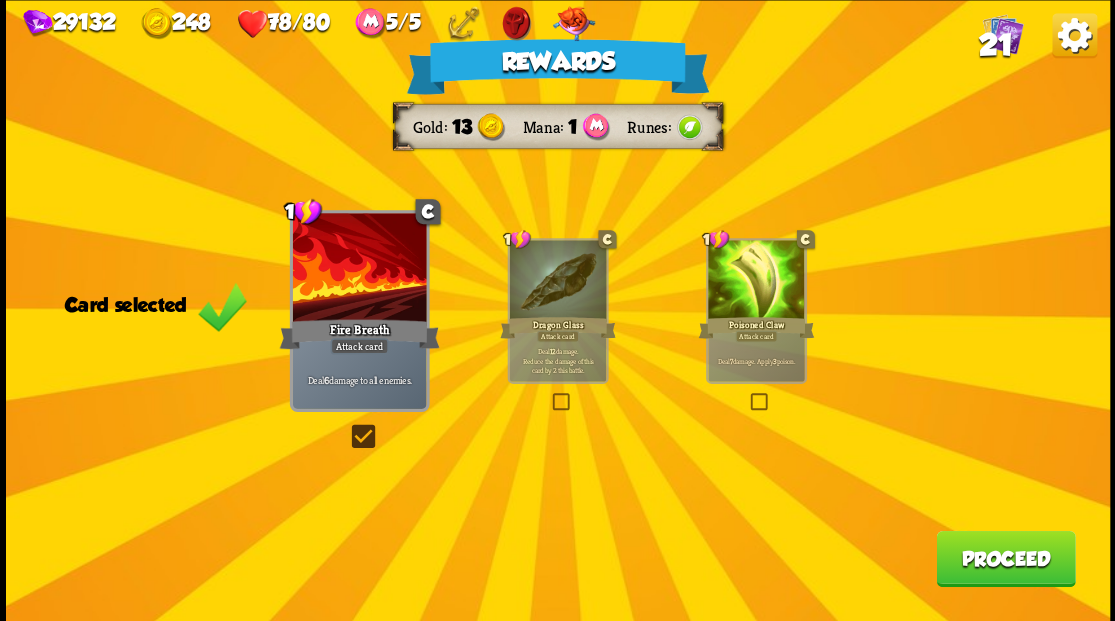click on "Proceed" at bounding box center (1005, 558) 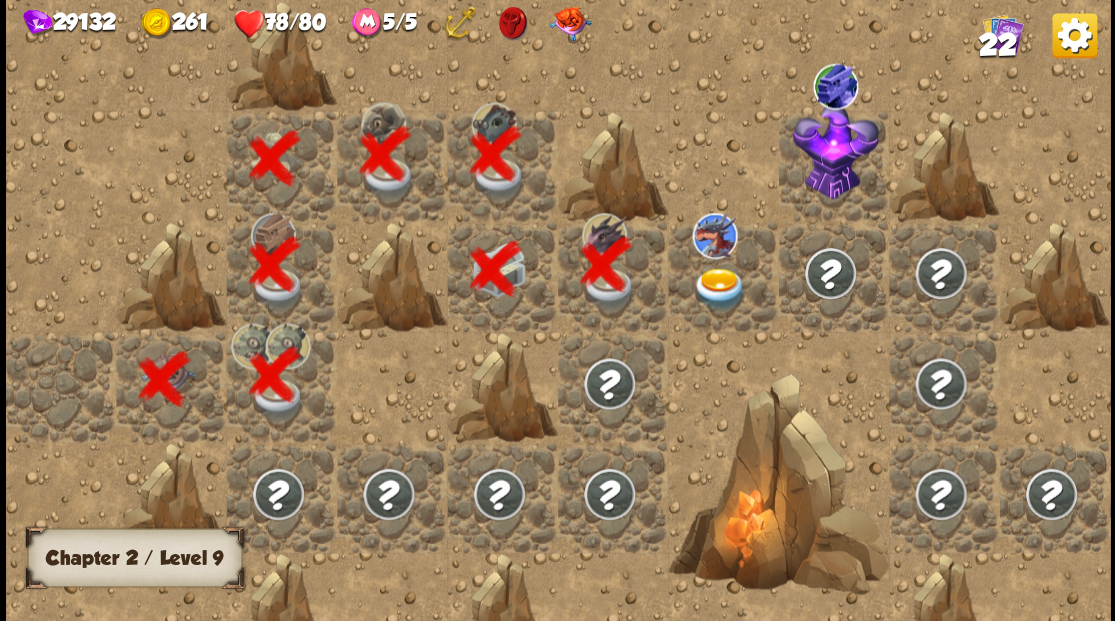 click at bounding box center [719, 288] 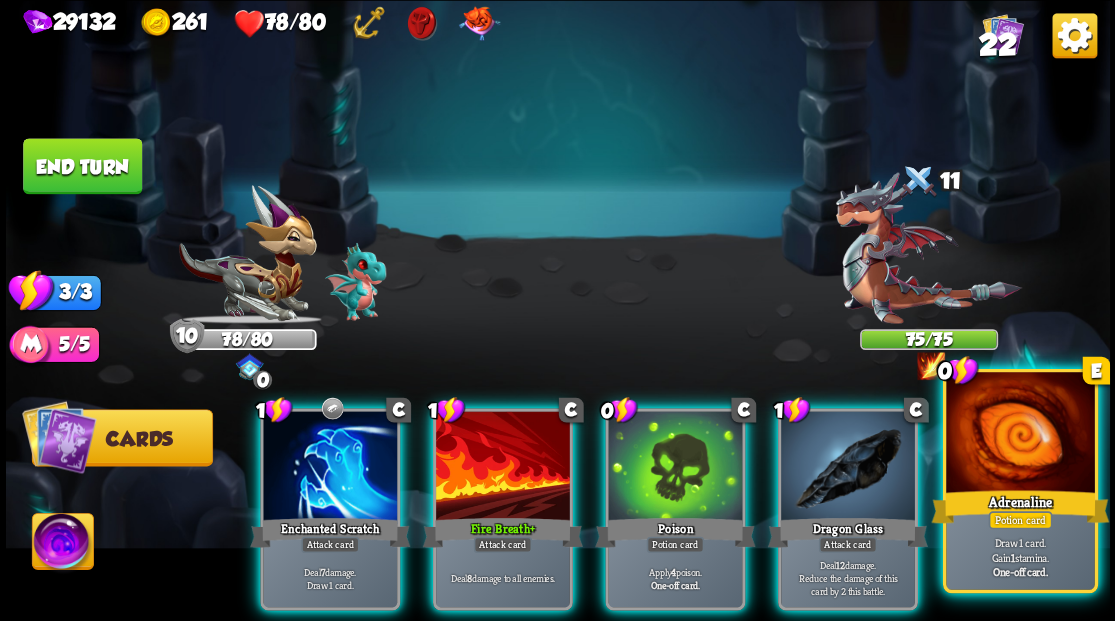 click at bounding box center (1020, 434) 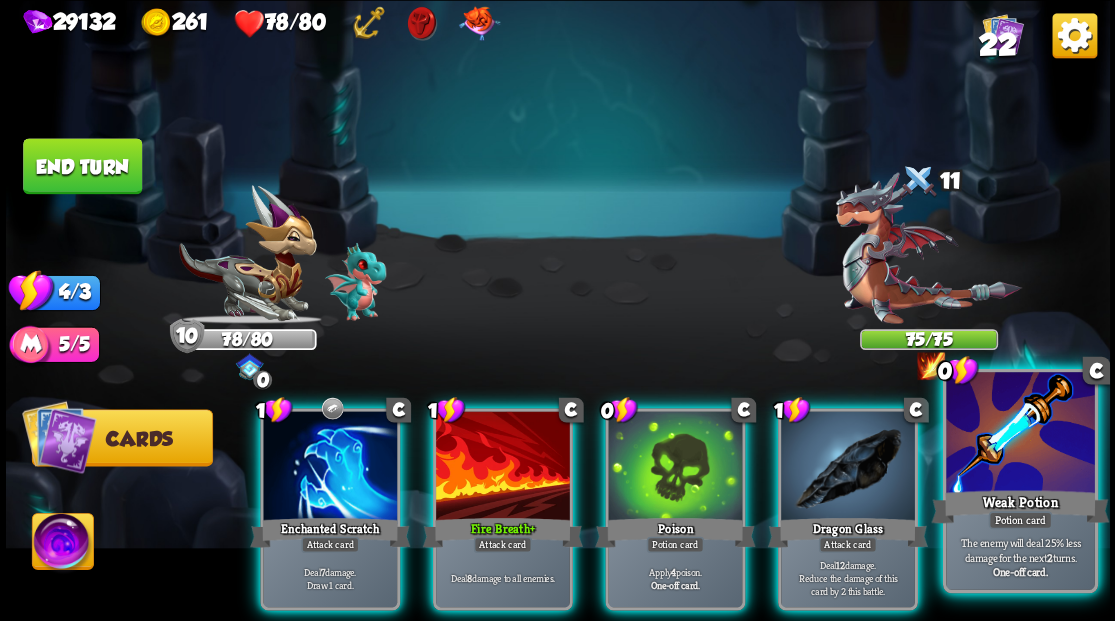 click at bounding box center (1020, 434) 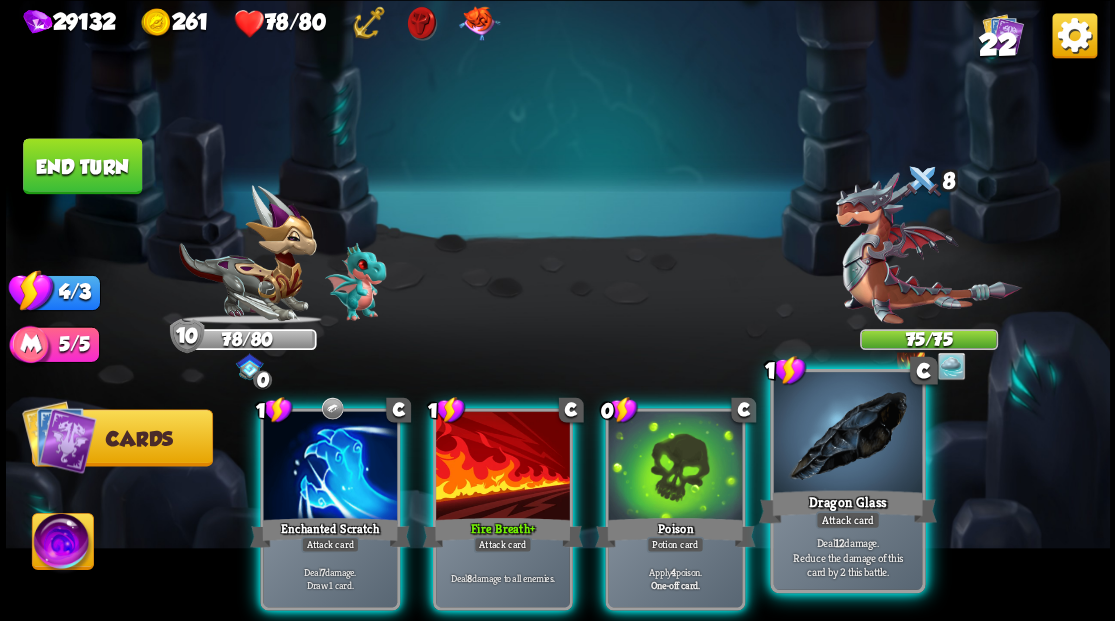 click at bounding box center (847, 434) 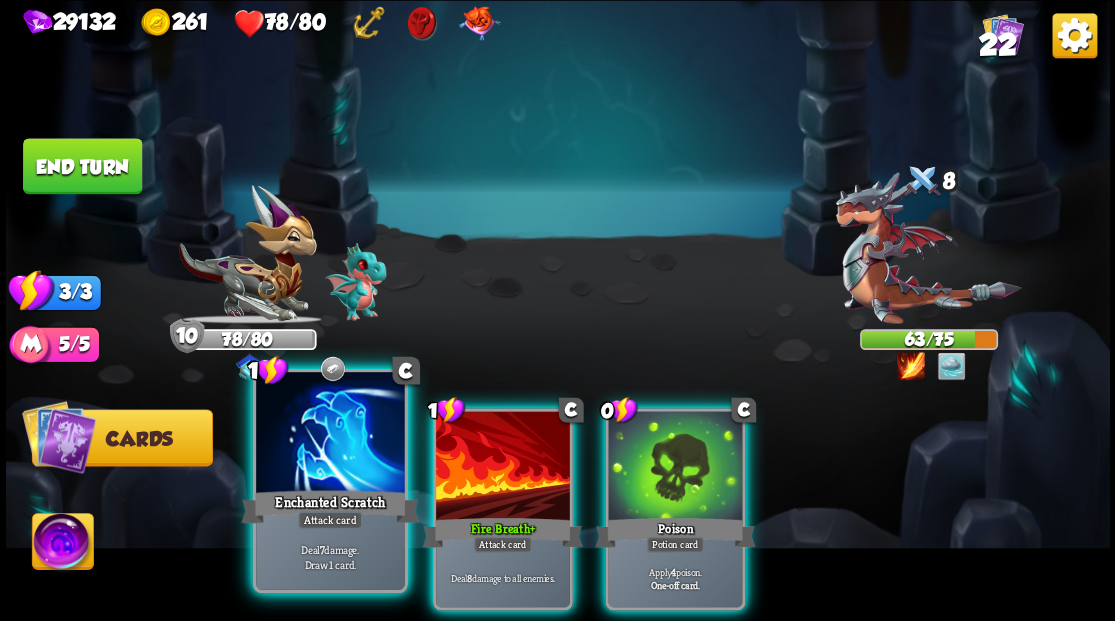 click at bounding box center (330, 434) 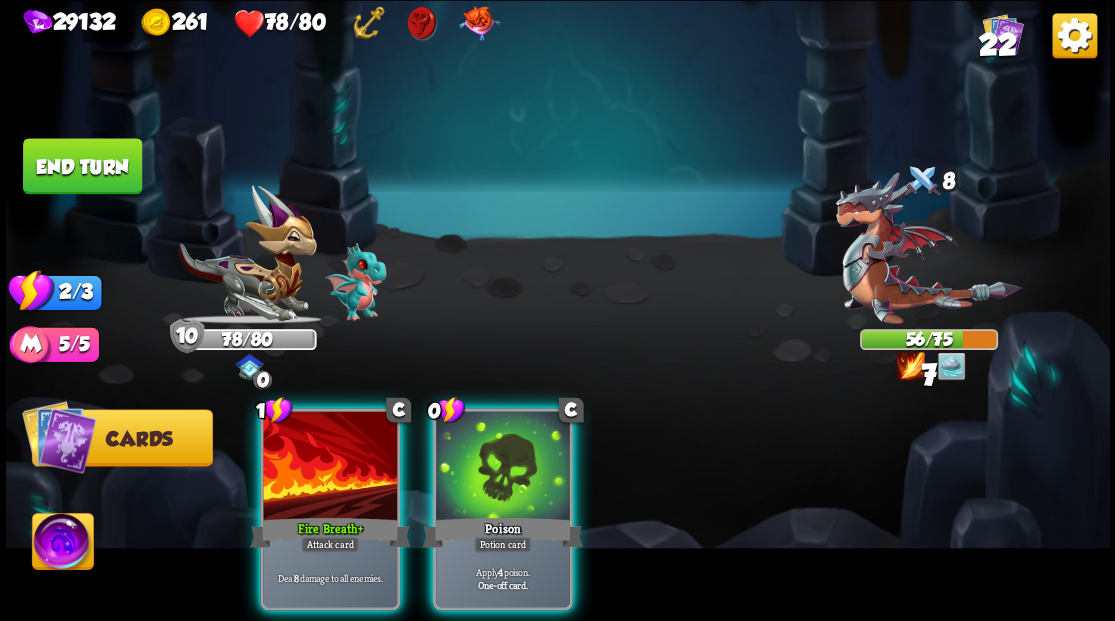 click at bounding box center (330, 467) 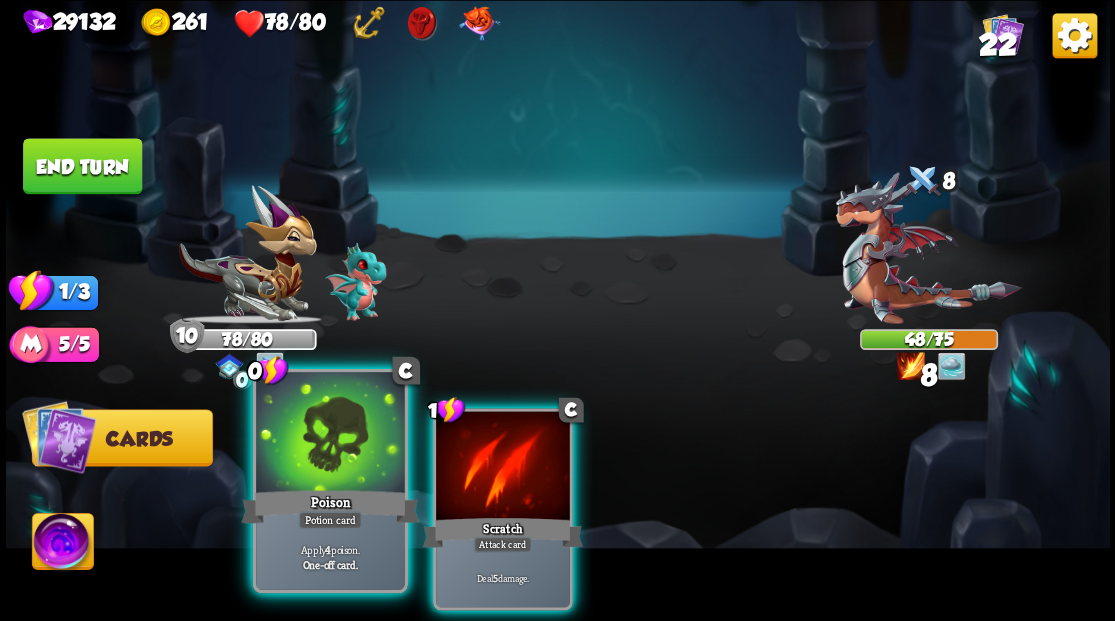 click at bounding box center [330, 434] 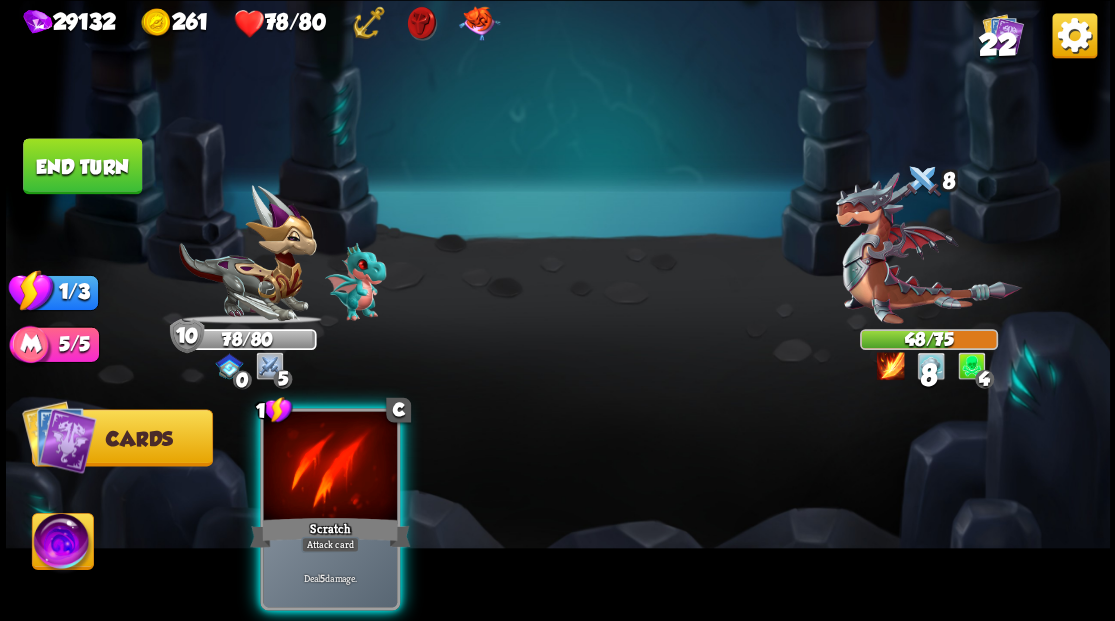 click at bounding box center (330, 467) 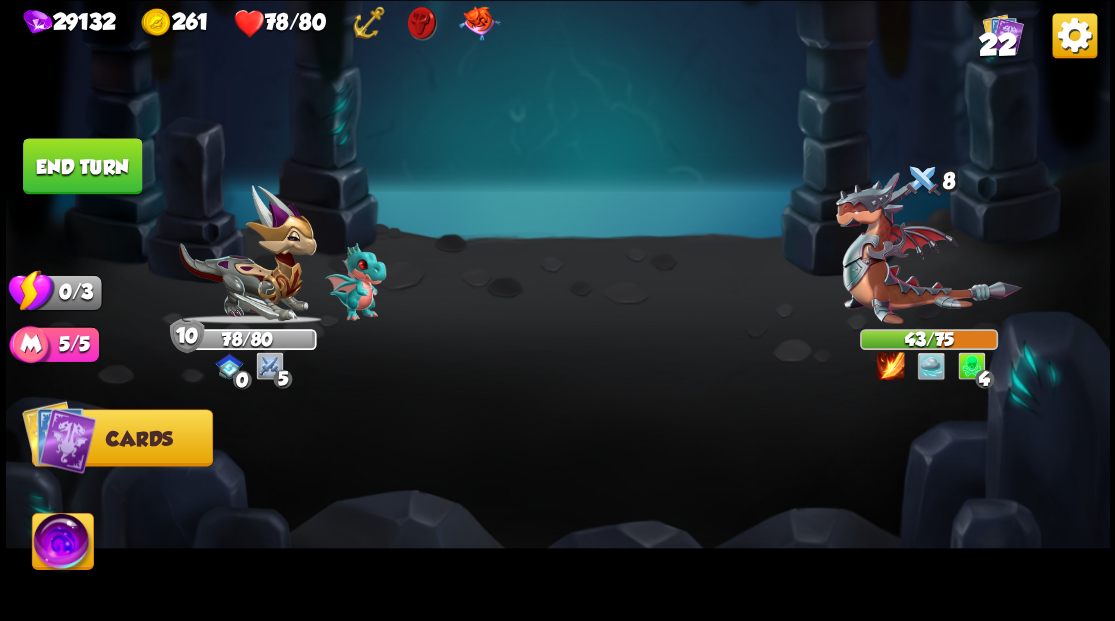 click on "End turn" at bounding box center (82, 166) 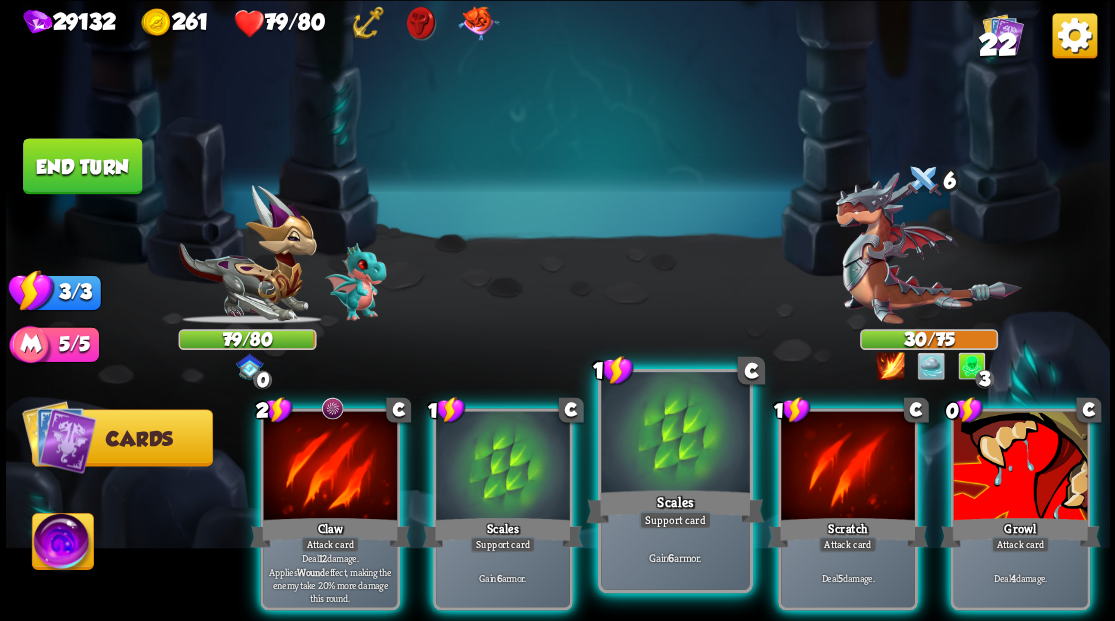 click at bounding box center [675, 434] 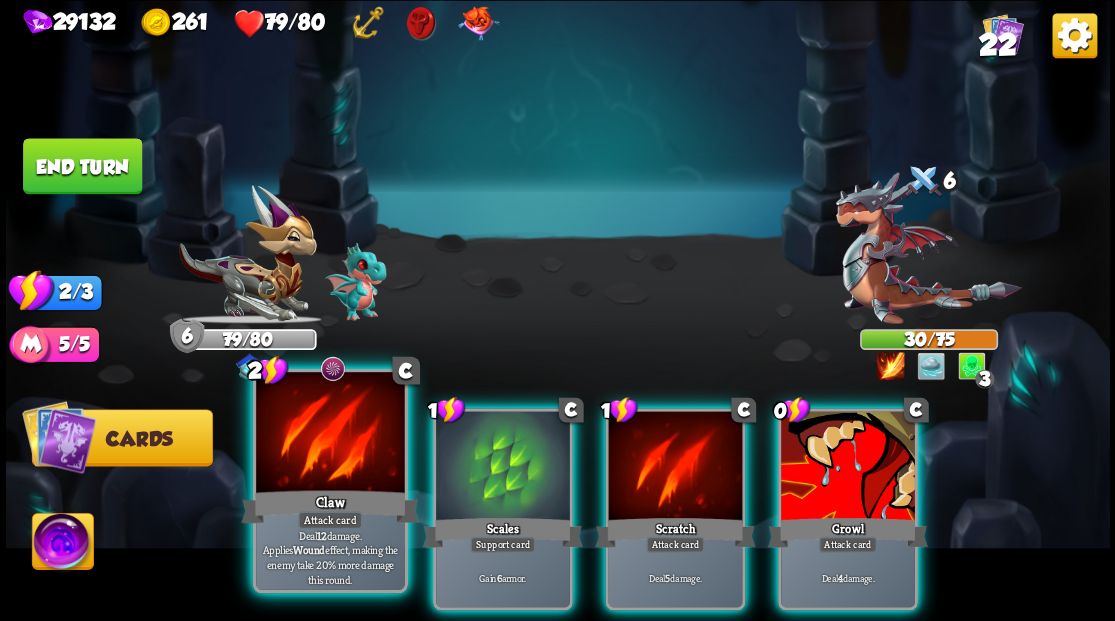 click at bounding box center [330, 434] 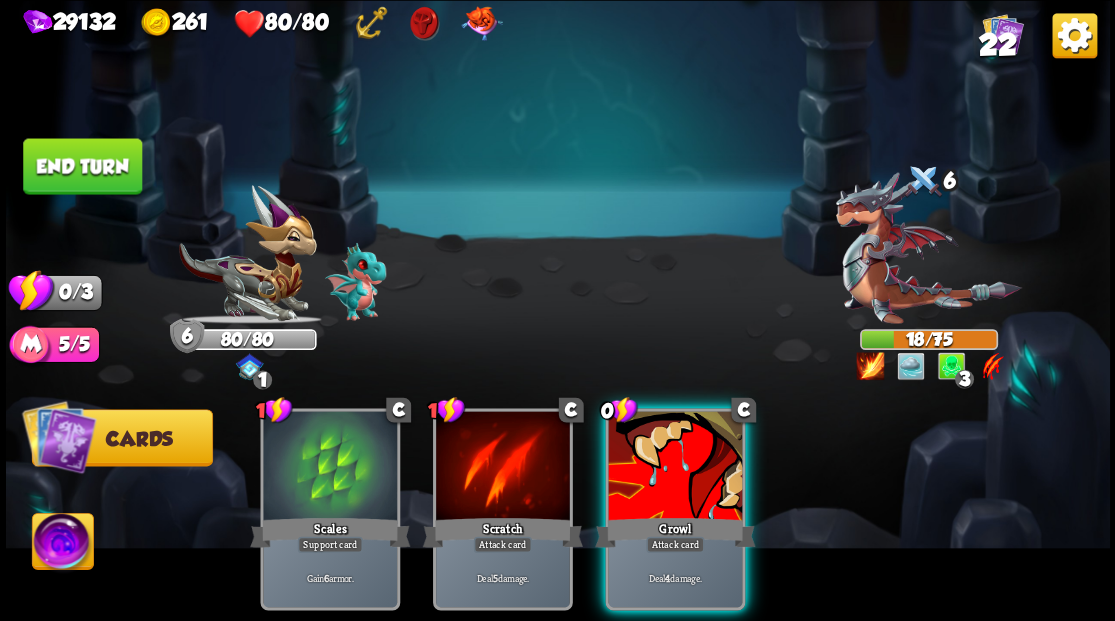 drag, startPoint x: 655, startPoint y: 491, endPoint x: 674, endPoint y: 437, distance: 57.245087 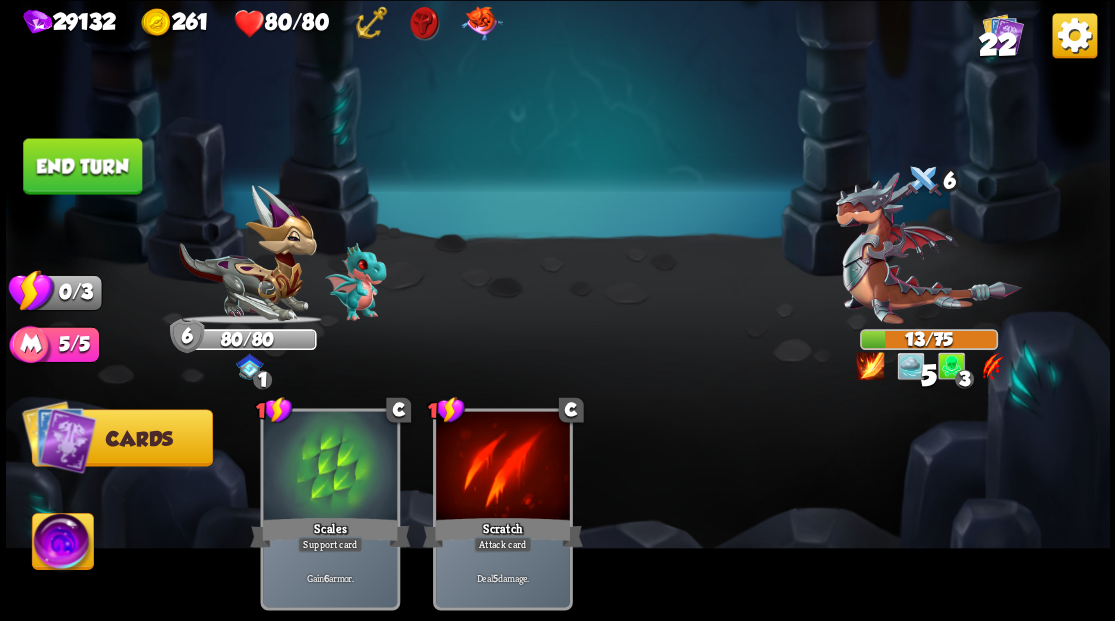 click on "End turn" at bounding box center (82, 166) 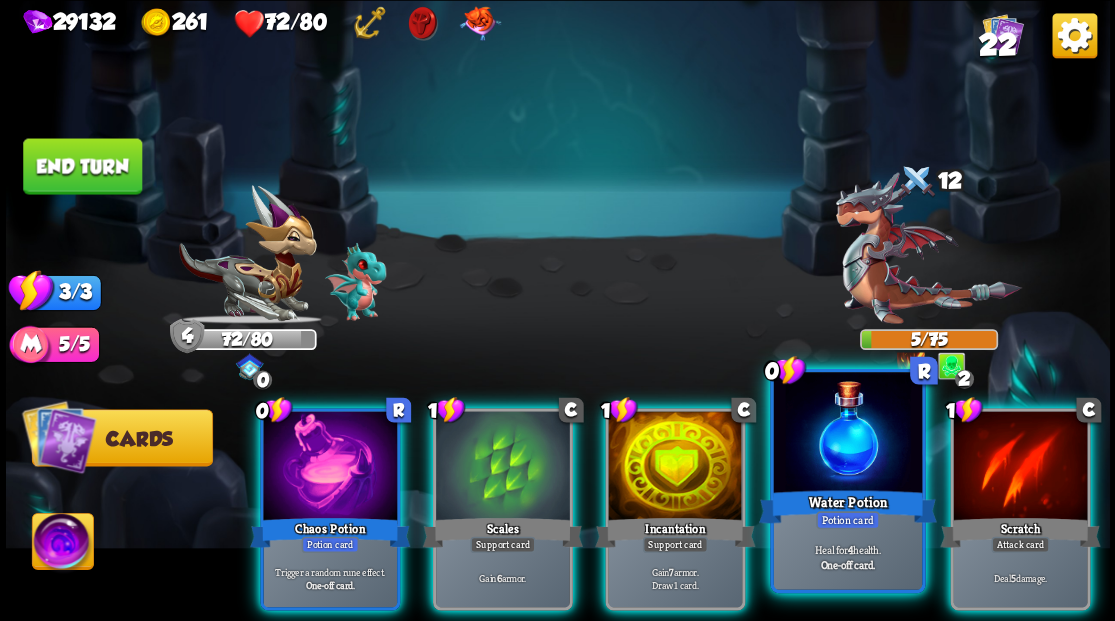 click at bounding box center [847, 434] 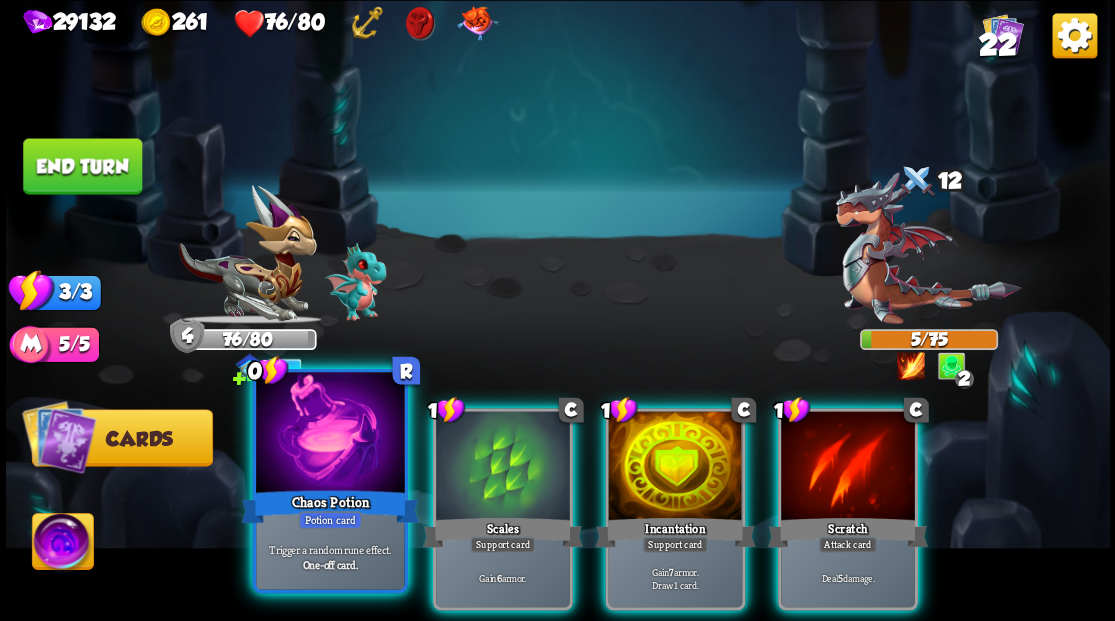 click at bounding box center (330, 434) 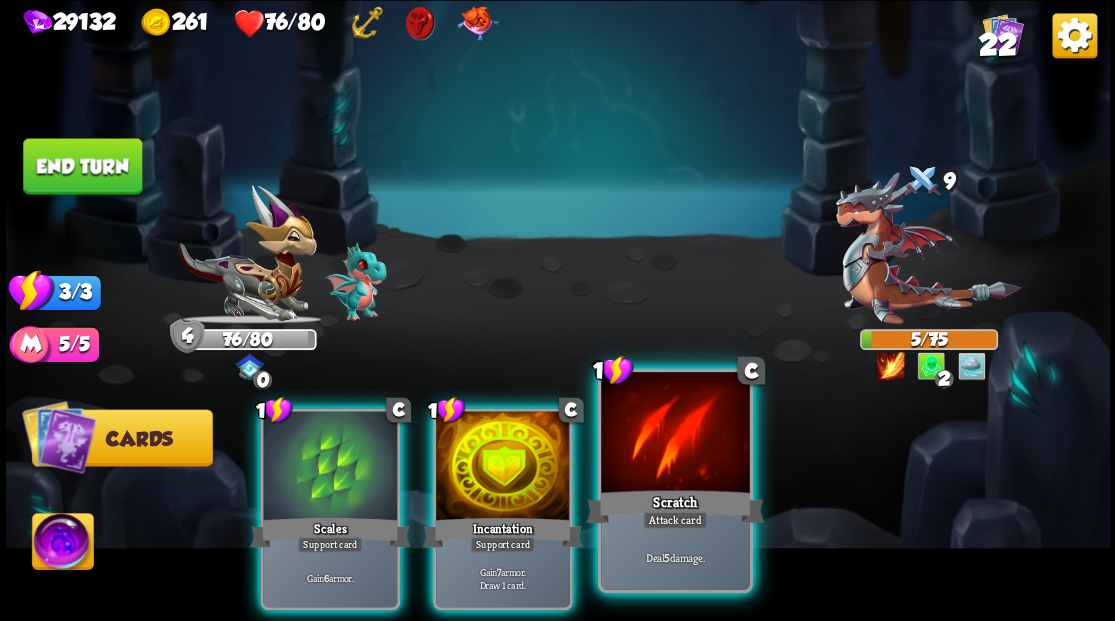 click at bounding box center (675, 434) 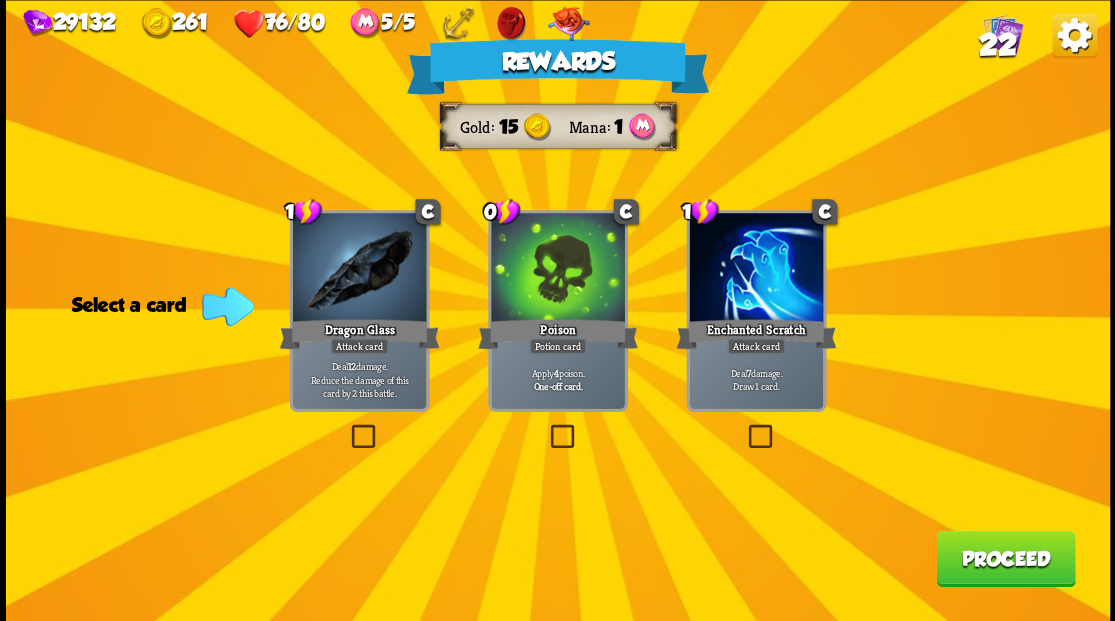 click on "[NUMBER]" at bounding box center (997, 45) 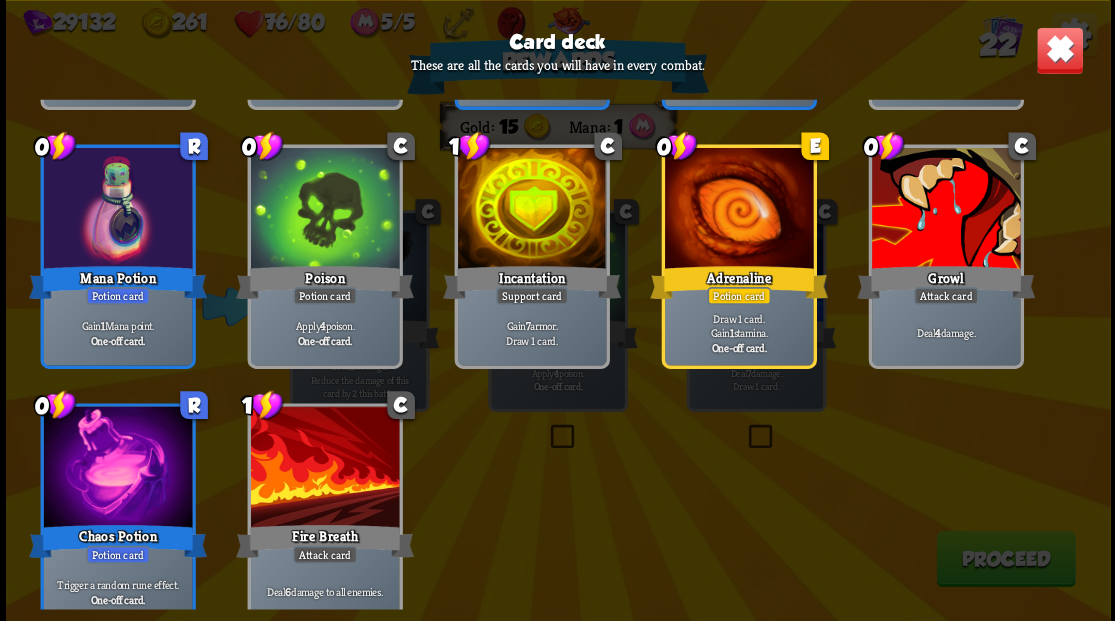 scroll, scrollTop: 929, scrollLeft: 0, axis: vertical 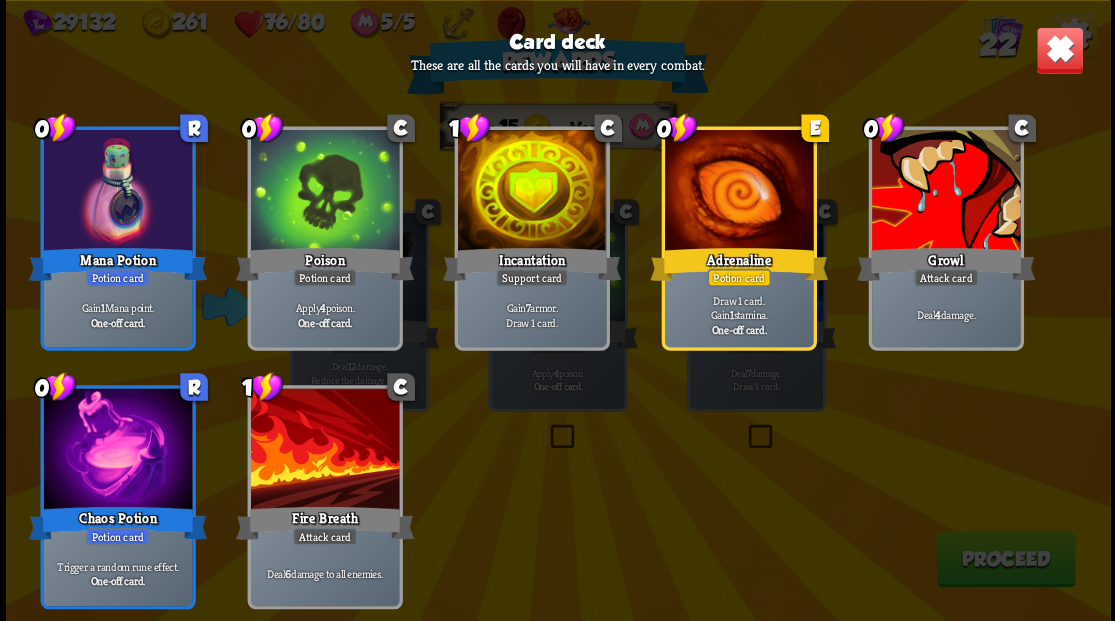 click at bounding box center (1059, 50) 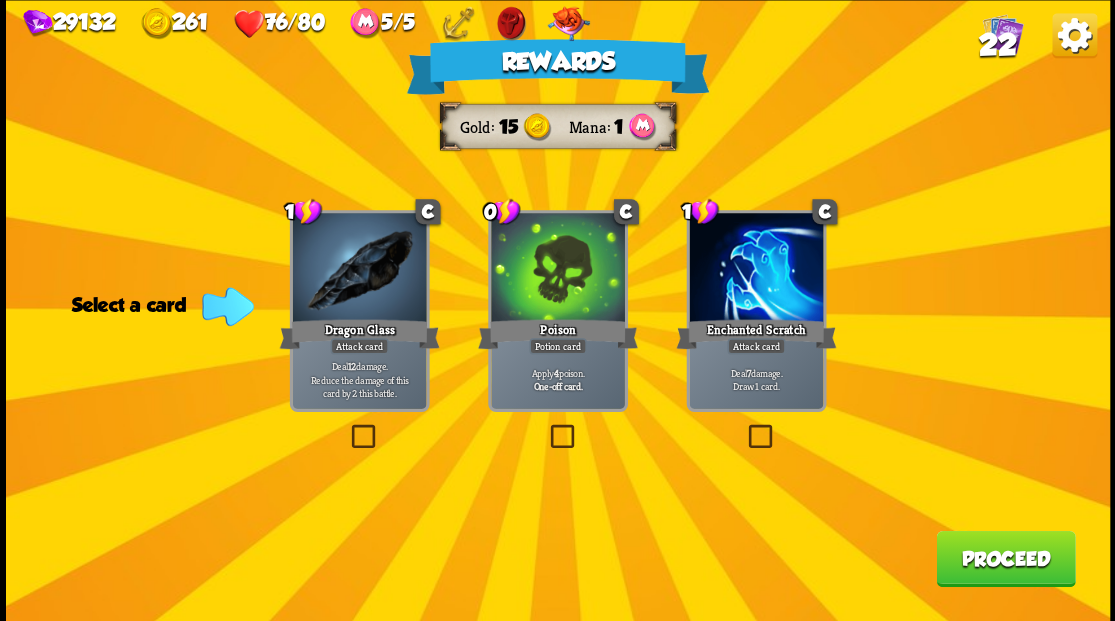 click on "Proceed" at bounding box center [1005, 558] 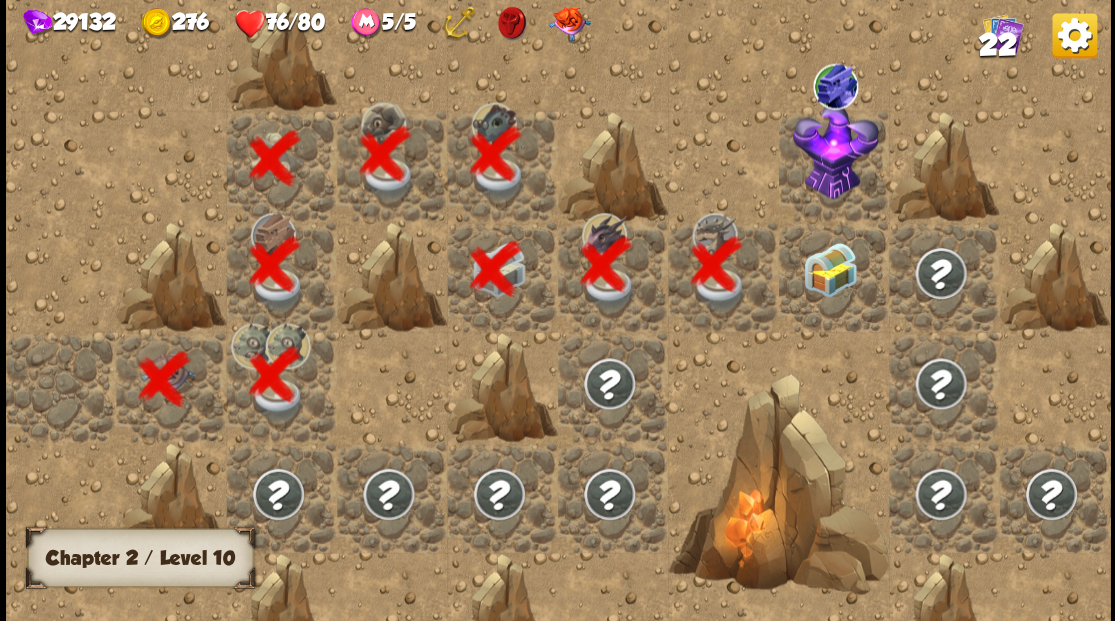 click at bounding box center [833, 276] 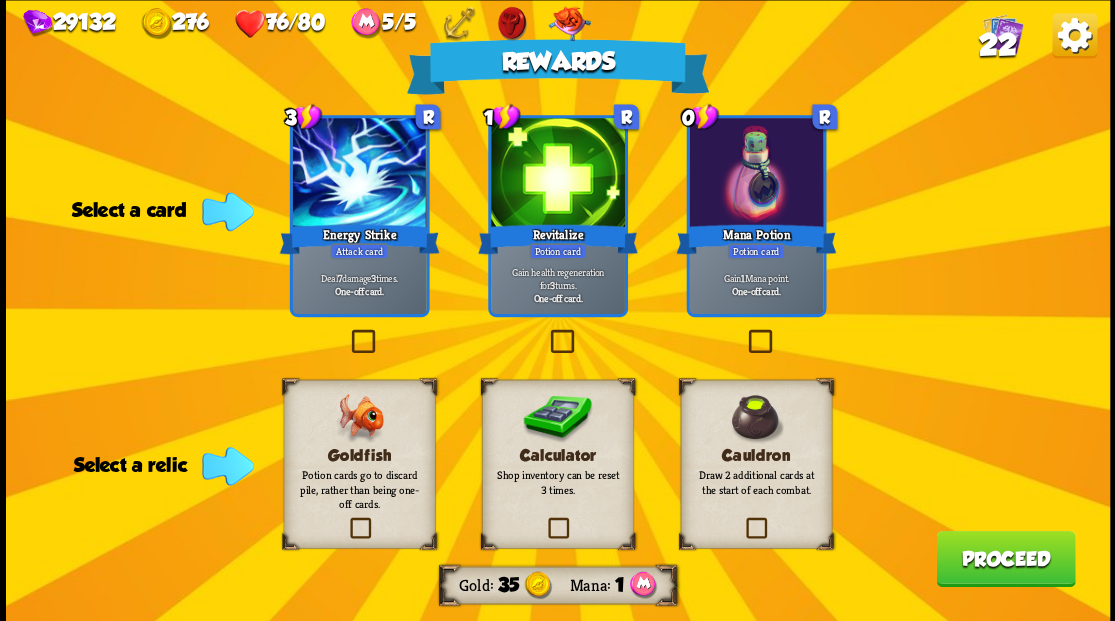 click at bounding box center (346, 520) 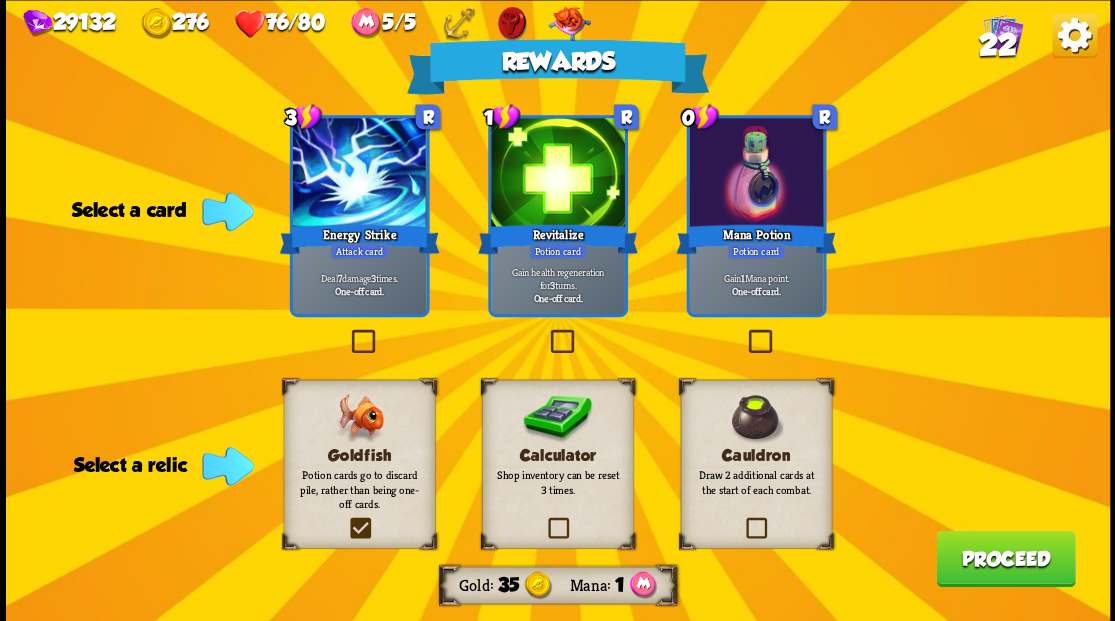 click at bounding box center (0, 0) 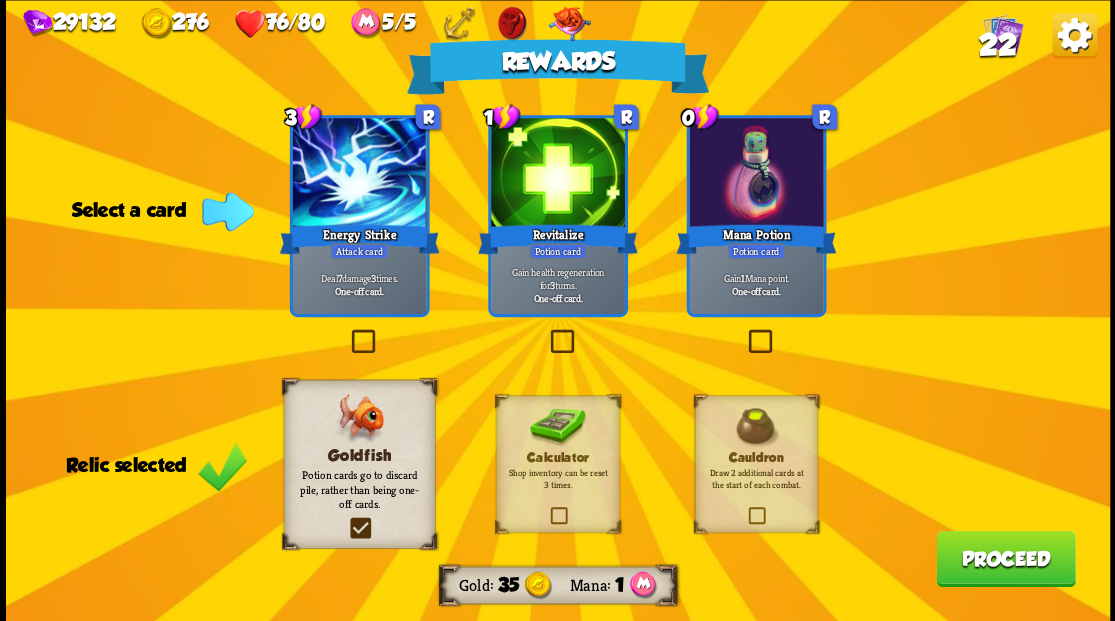 click on "Proceed" at bounding box center (1005, 558) 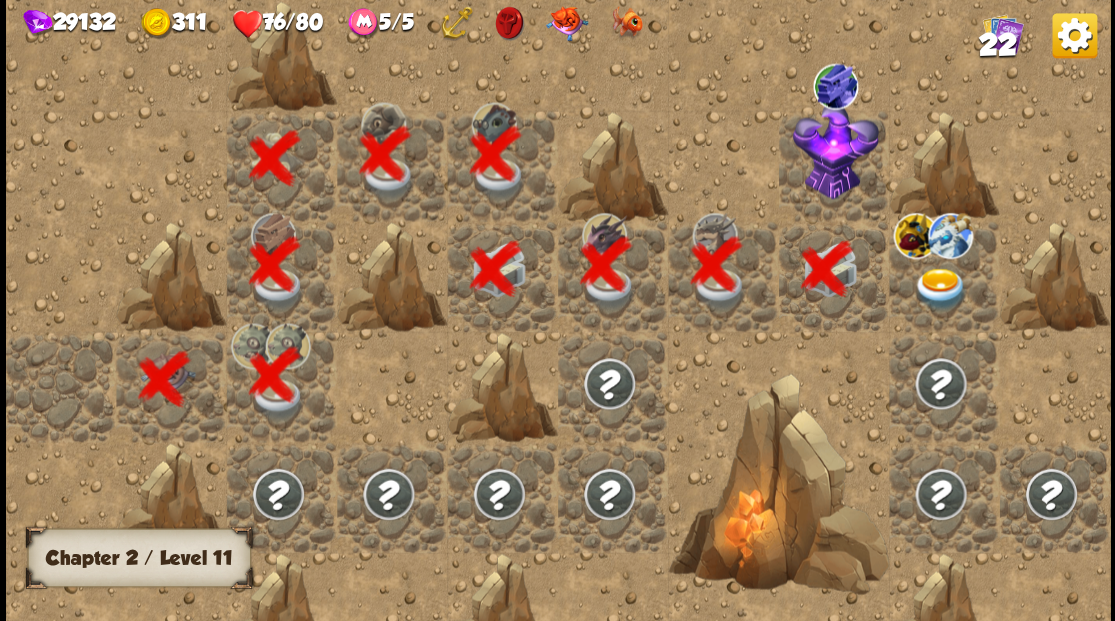 scroll, scrollTop: 0, scrollLeft: 384, axis: horizontal 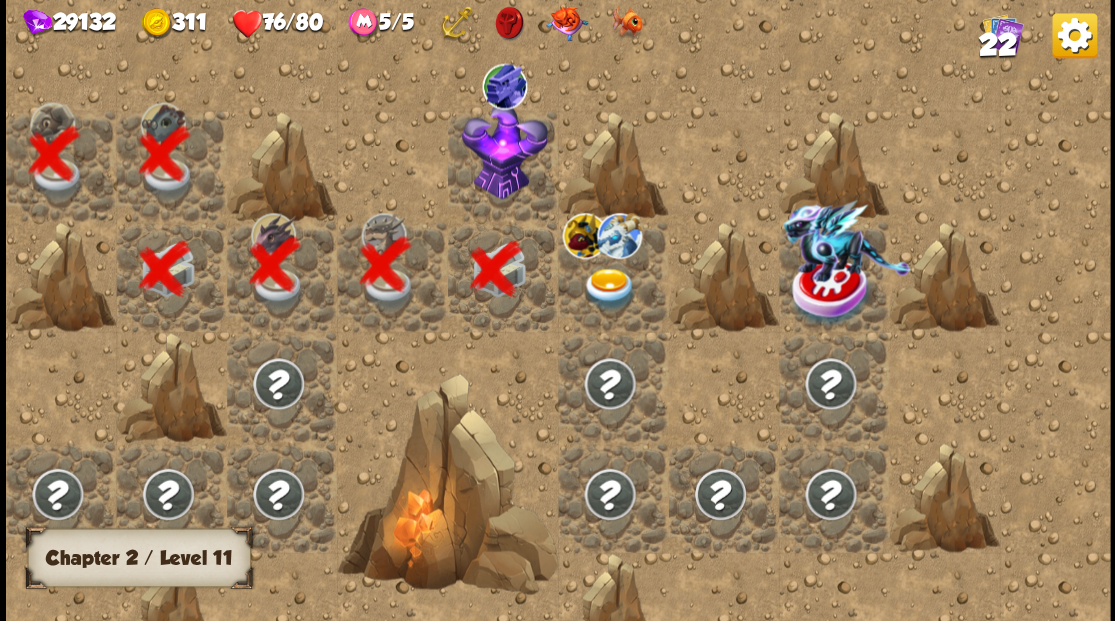 click at bounding box center [504, 150] 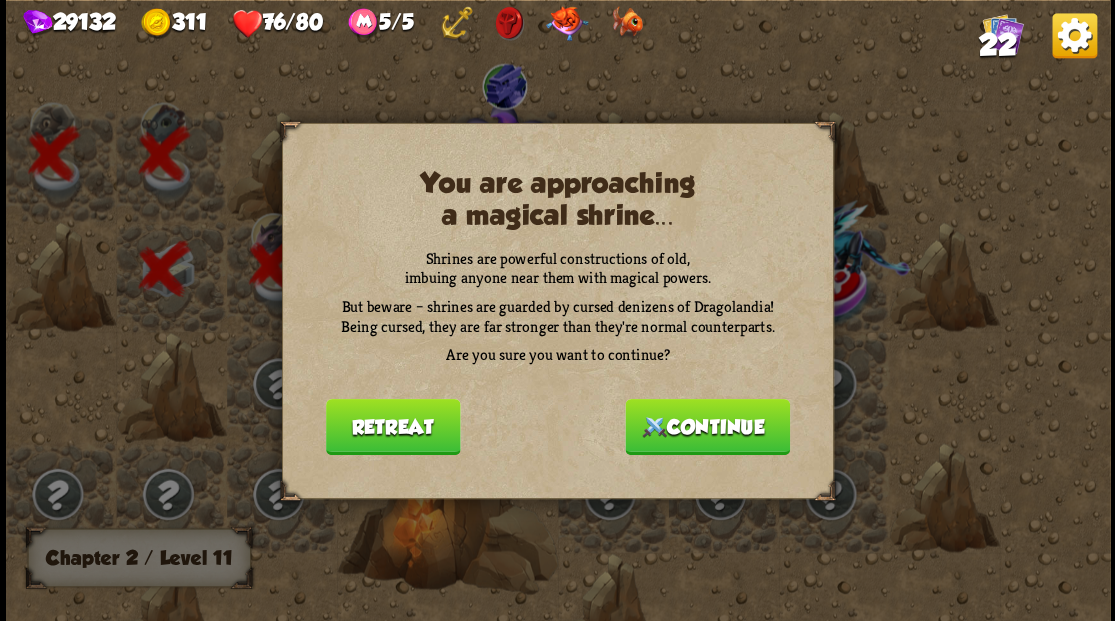 click on "Continue" at bounding box center [707, 426] 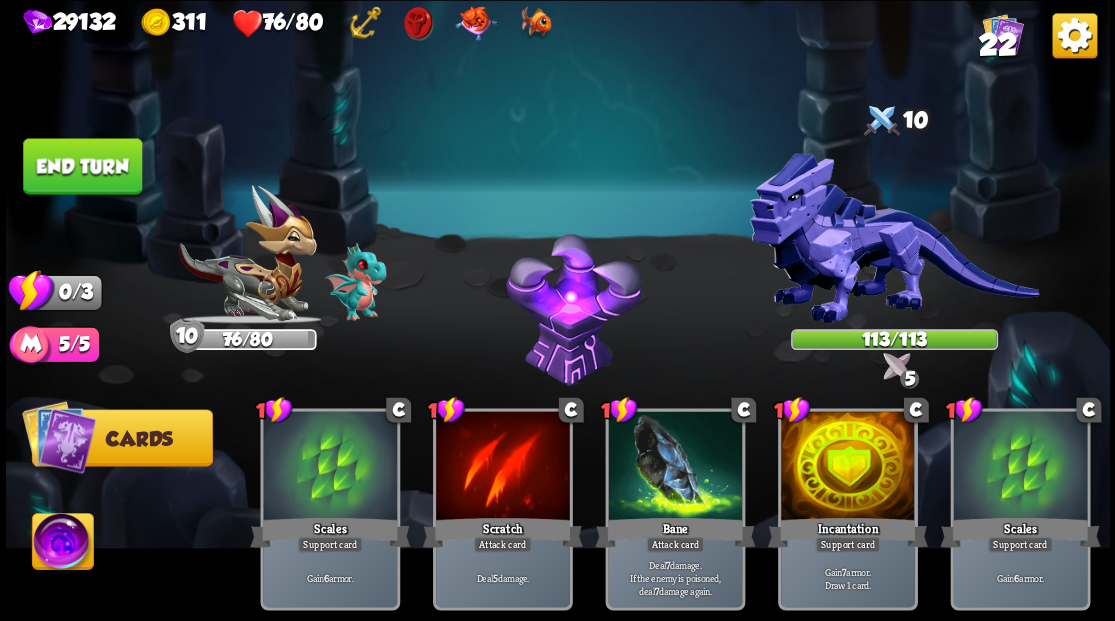click at bounding box center (62, 544) 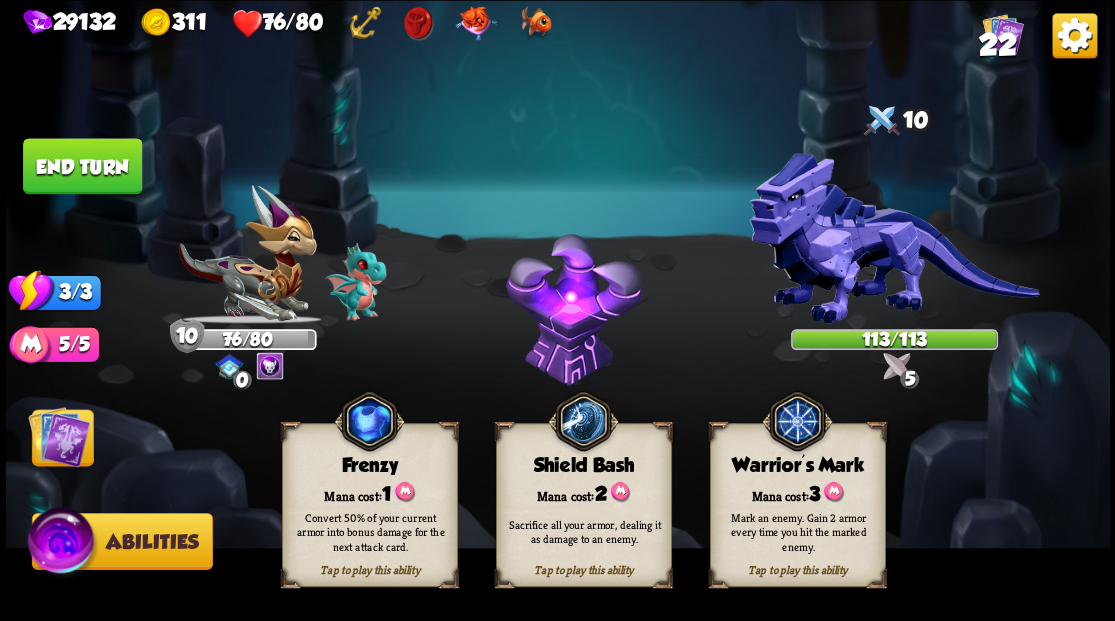click on "Mana cost:  3" at bounding box center (797, 492) 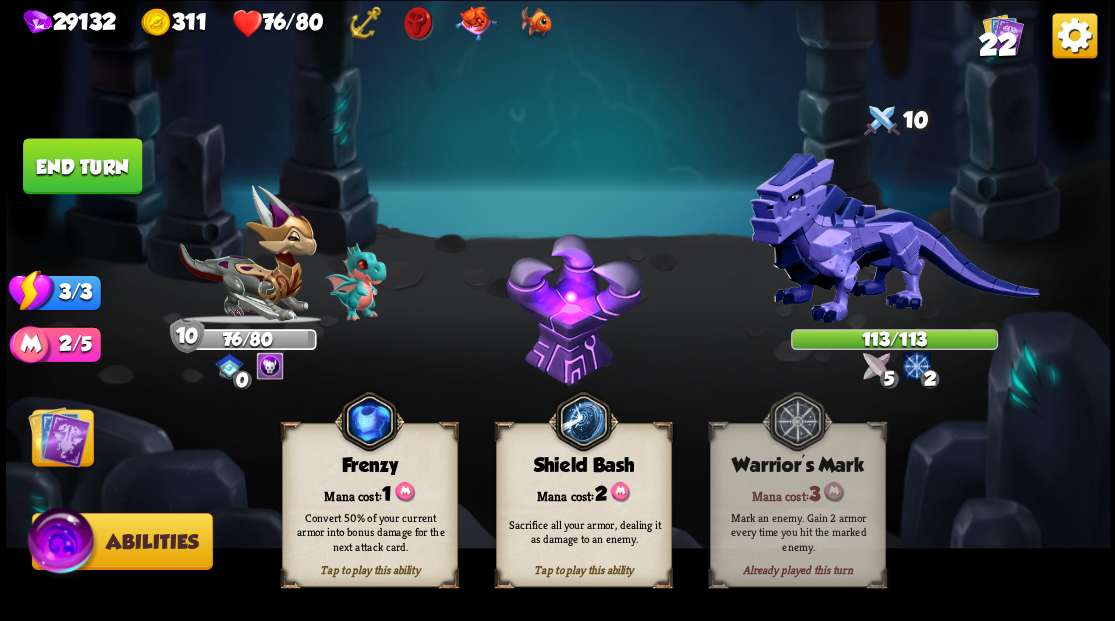click at bounding box center (59, 436) 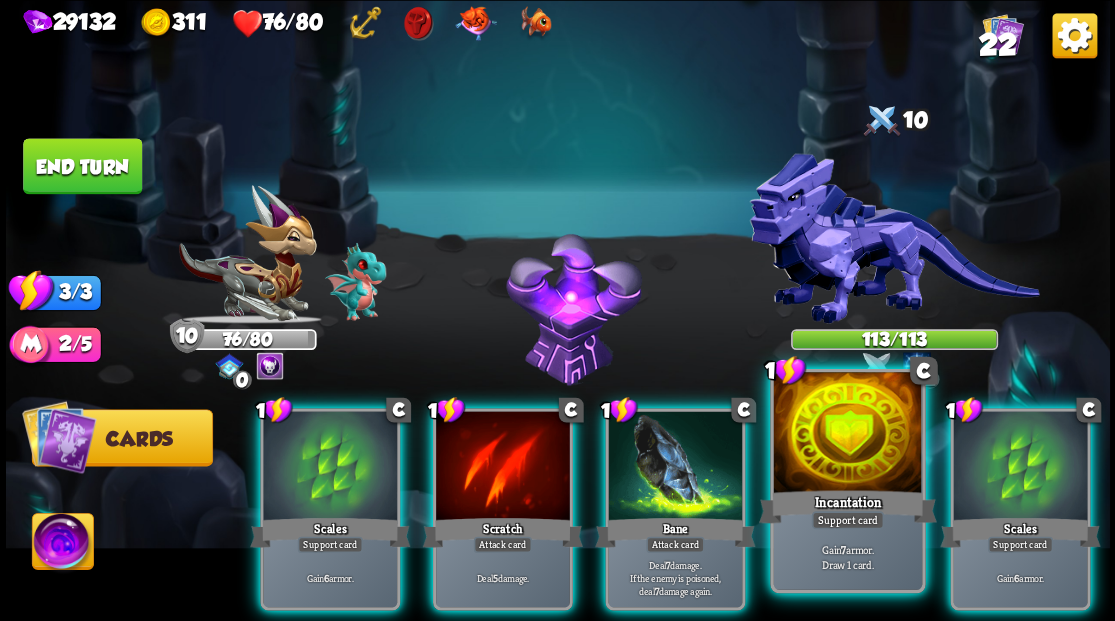 click at bounding box center (847, 434) 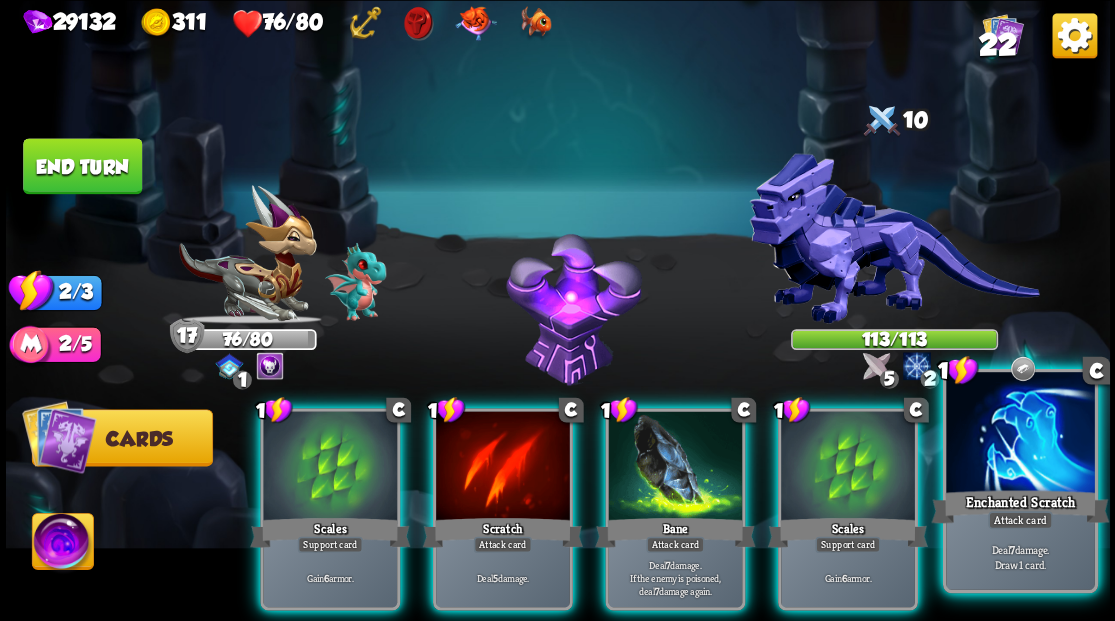 click at bounding box center (1020, 434) 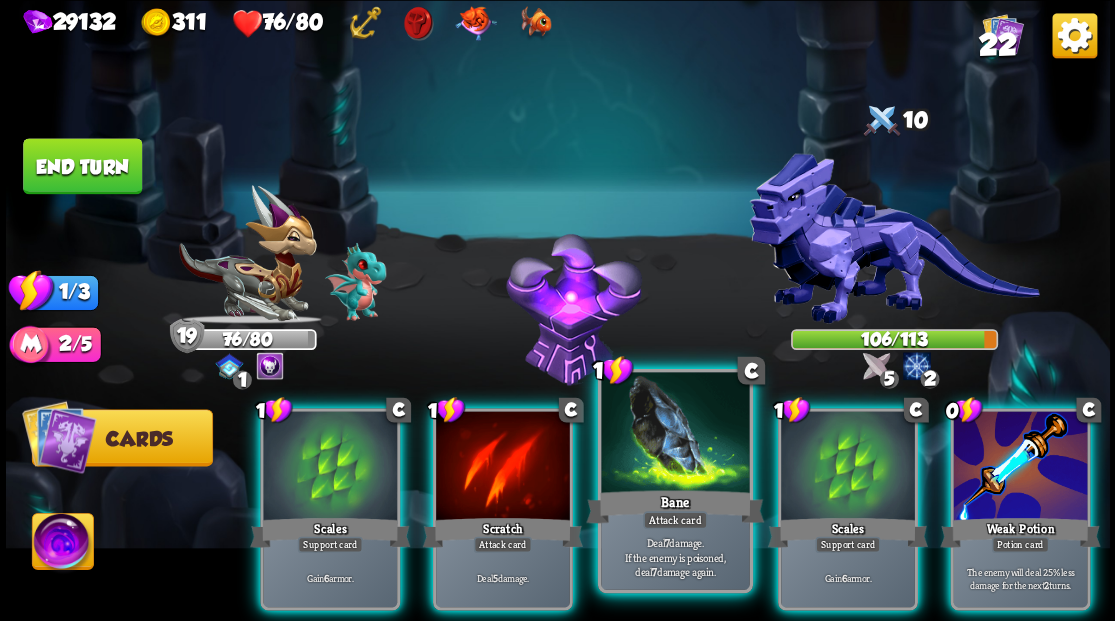 click at bounding box center [675, 434] 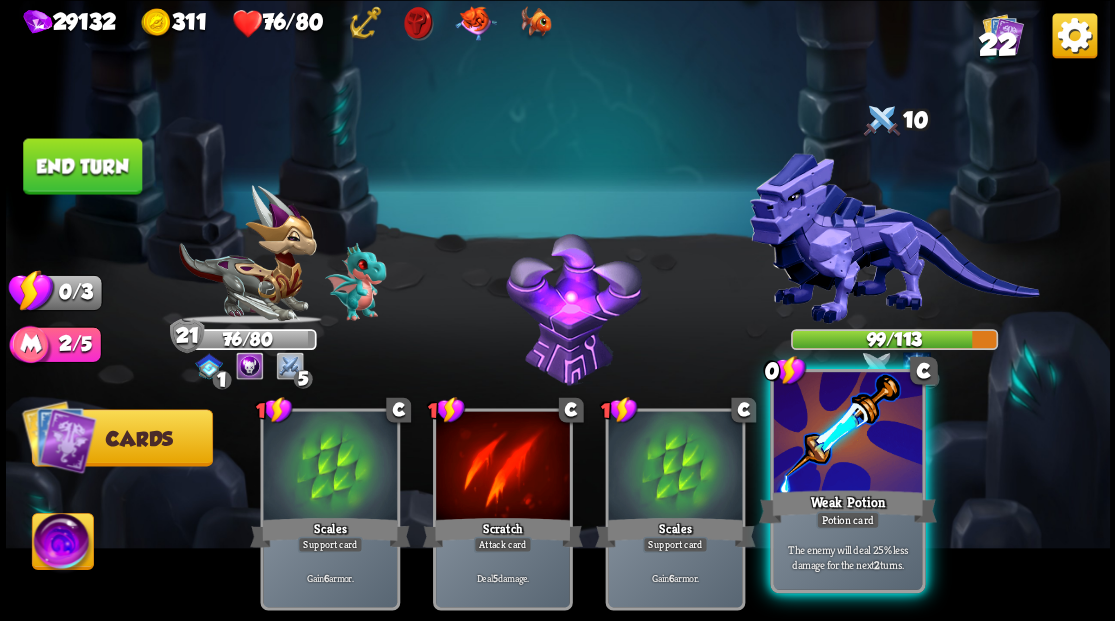 click at bounding box center [847, 434] 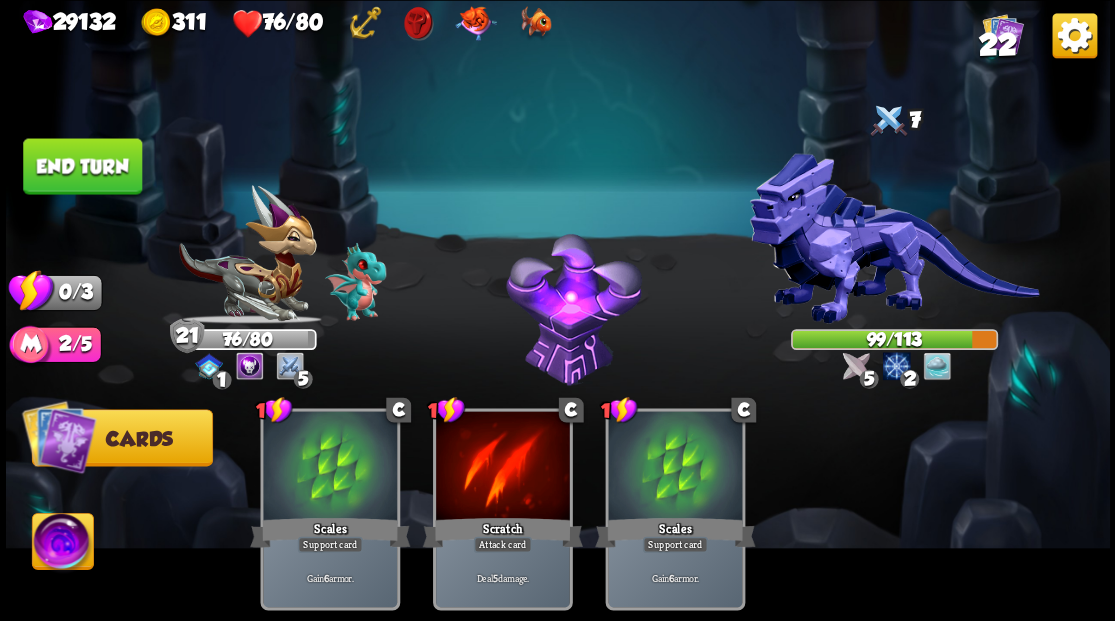 click on "End turn" at bounding box center (82, 166) 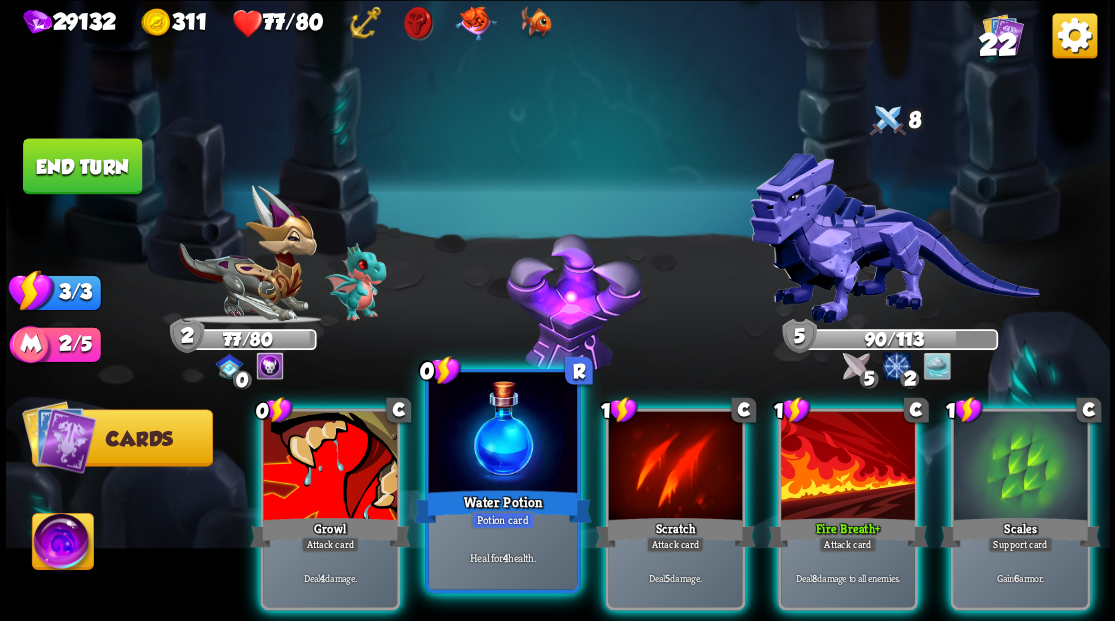 click at bounding box center [502, 434] 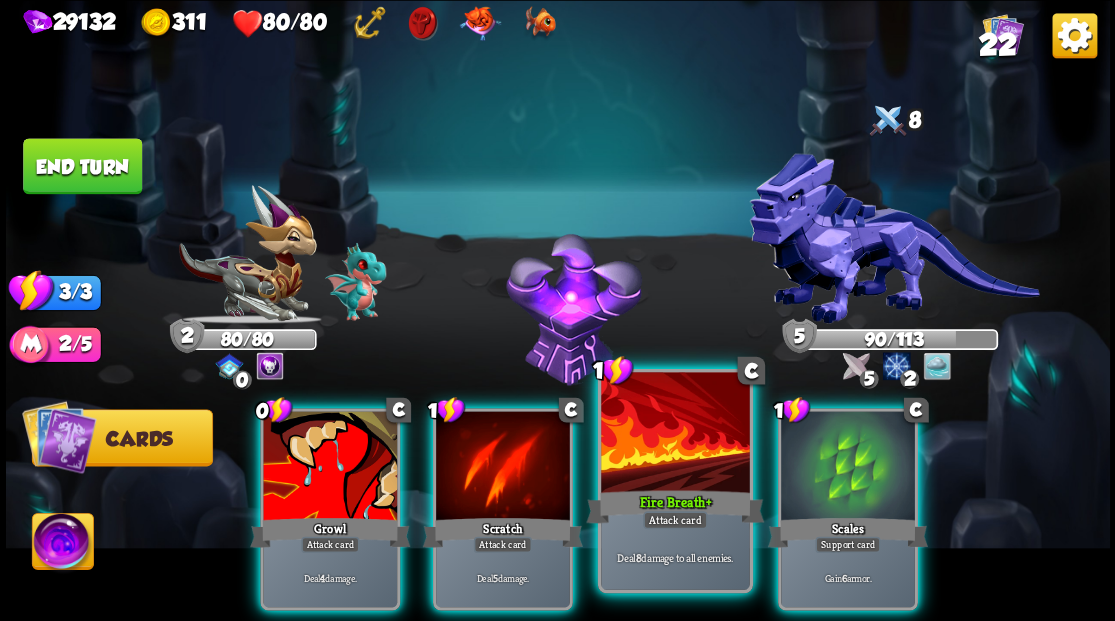 click at bounding box center [675, 434] 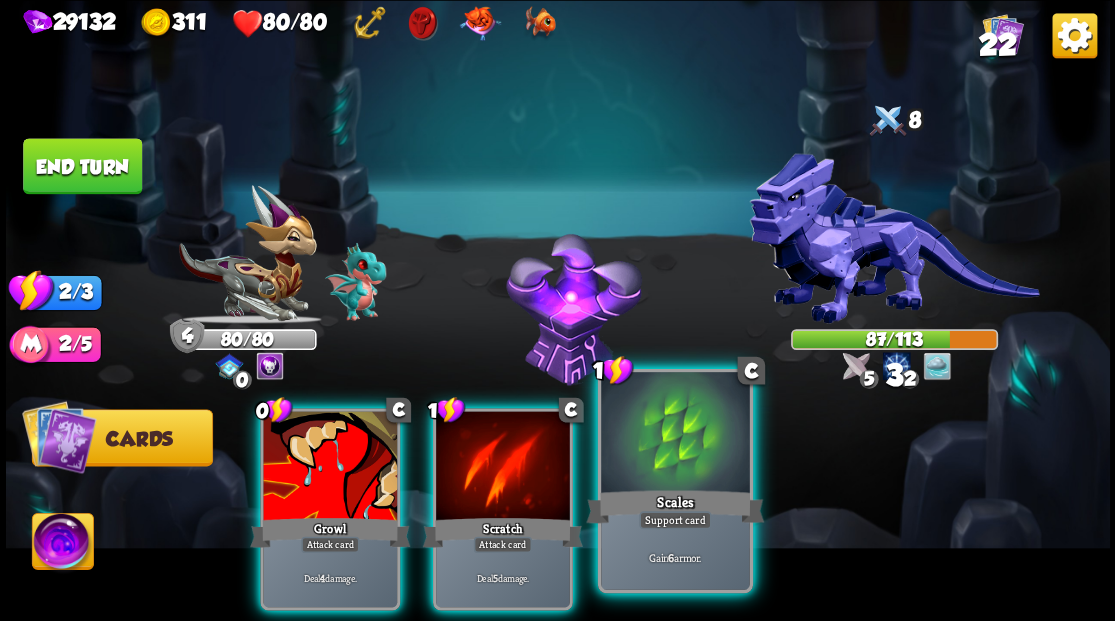 click at bounding box center [675, 434] 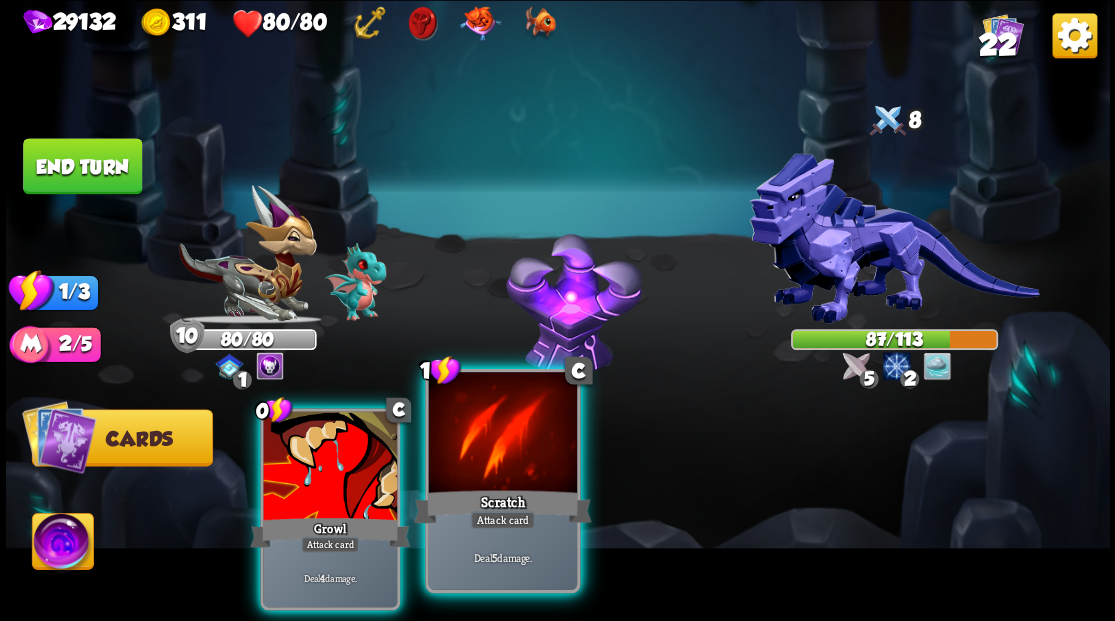 click at bounding box center [502, 434] 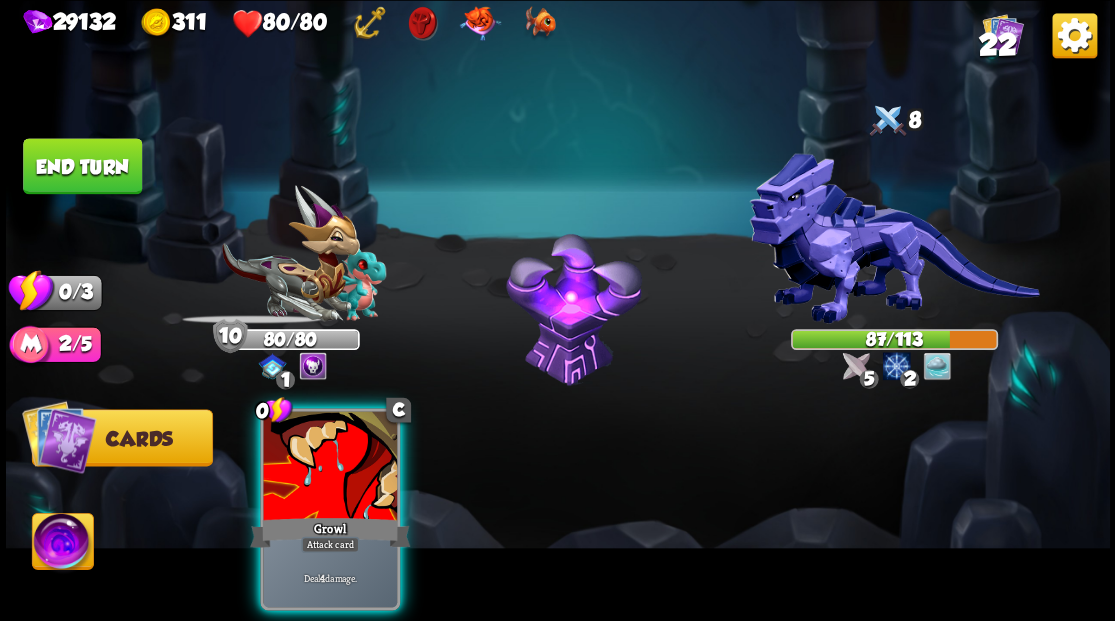 drag, startPoint x: 308, startPoint y: 450, endPoint x: 317, endPoint y: 416, distance: 35.17101 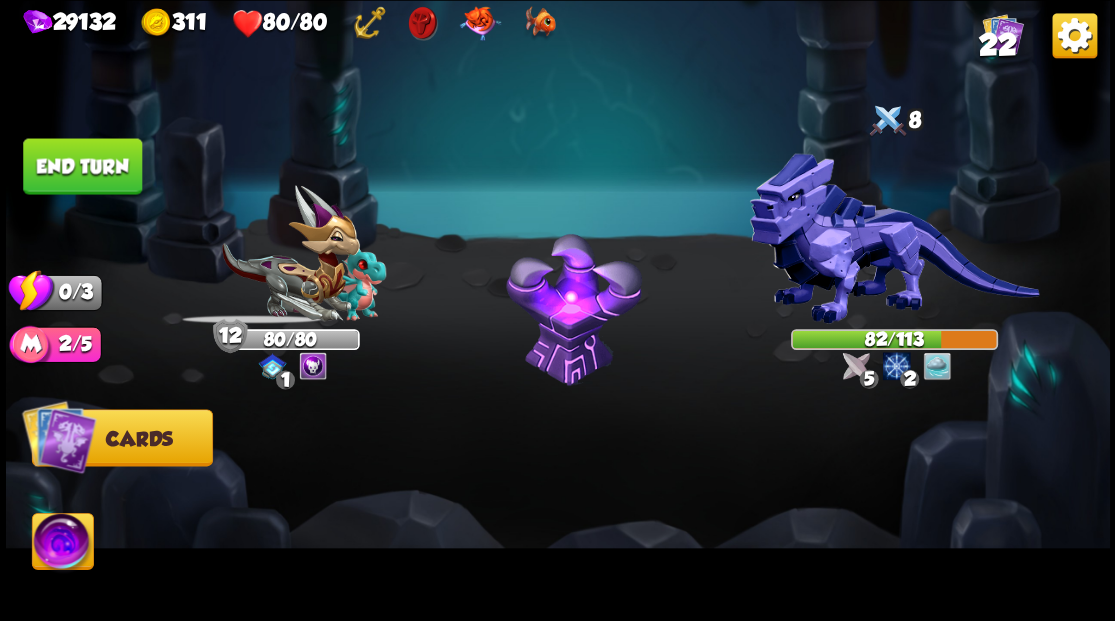 drag, startPoint x: 70, startPoint y: 170, endPoint x: 406, endPoint y: 169, distance: 336.0015 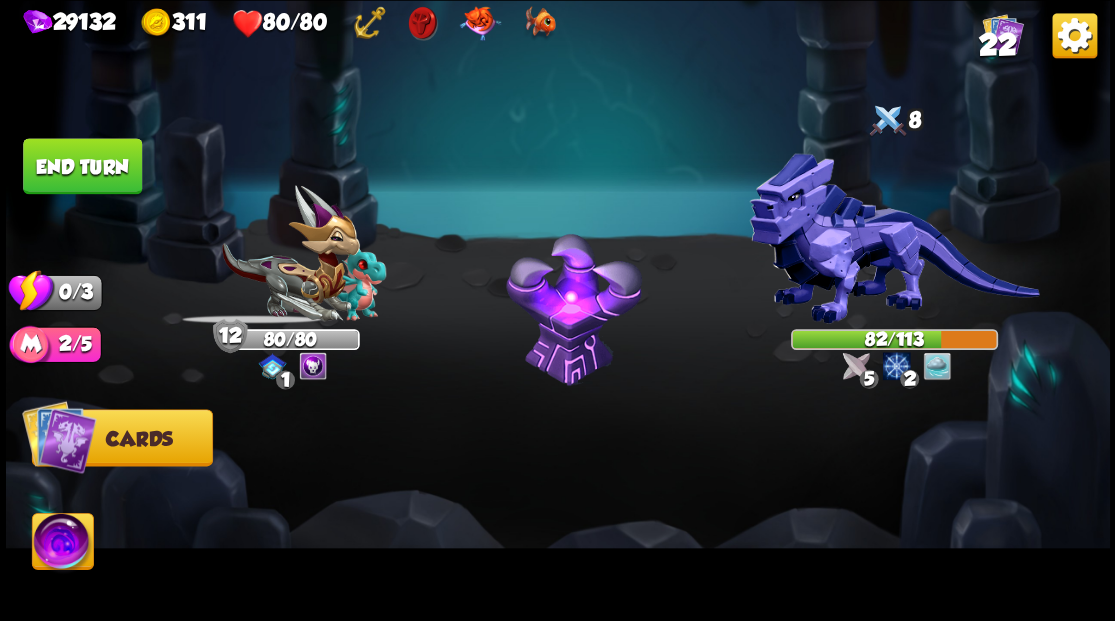 click on "End turn" at bounding box center [82, 166] 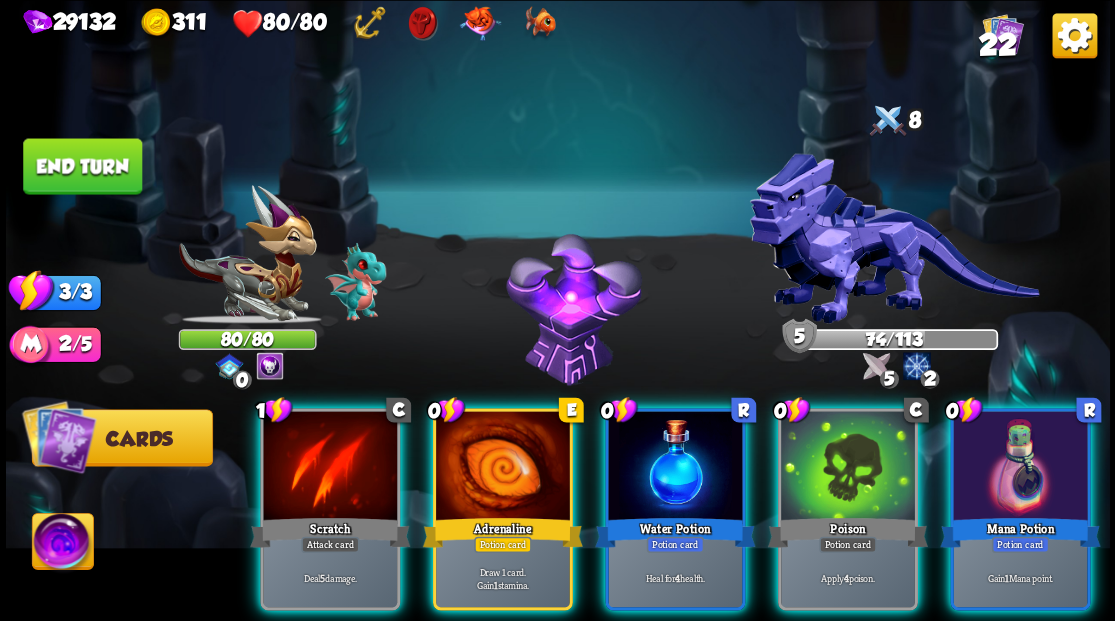 click at bounding box center (1020, 467) 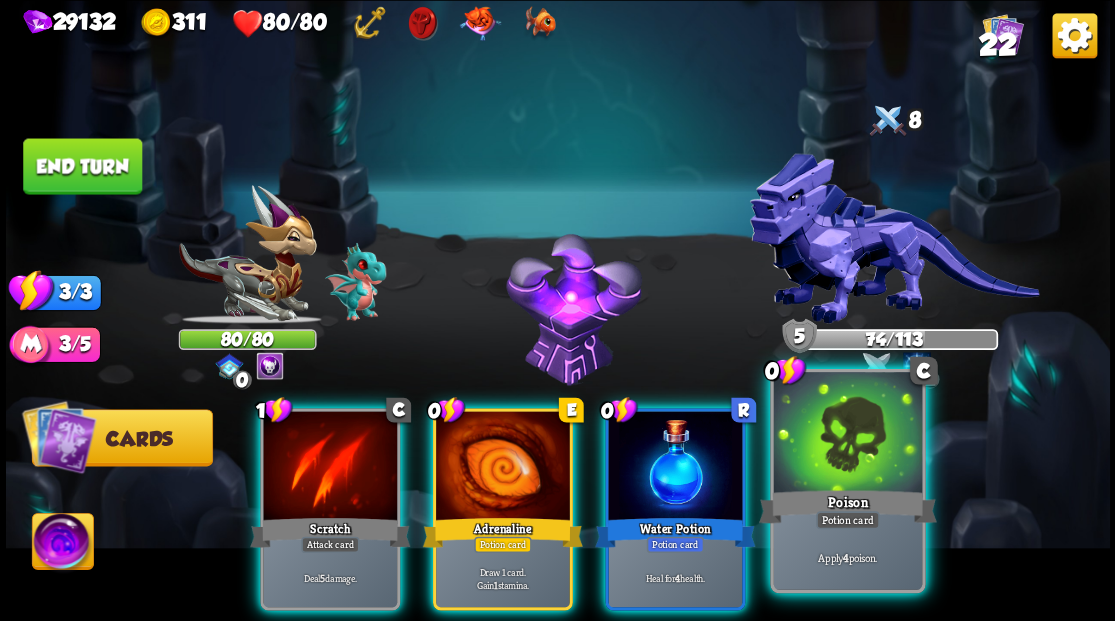 click at bounding box center [847, 434] 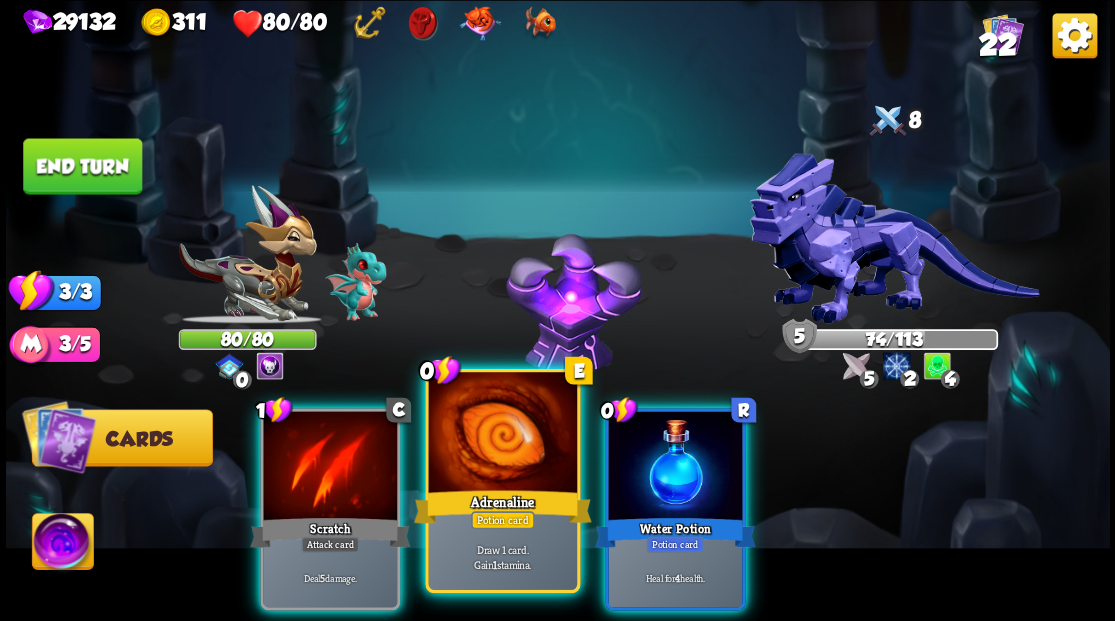 click at bounding box center (502, 434) 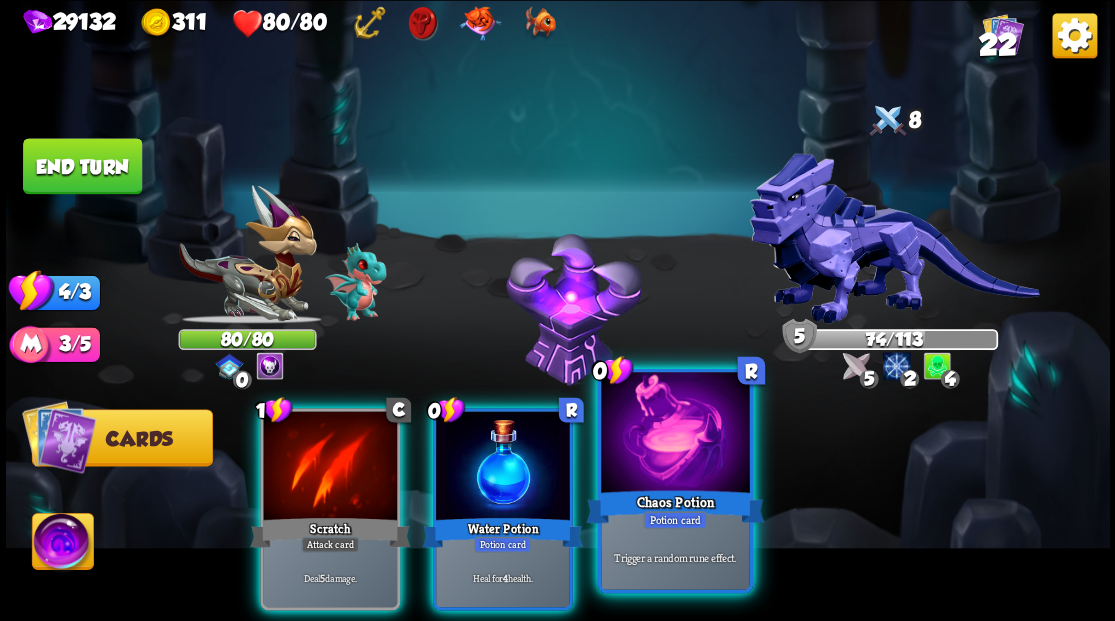 click at bounding box center [675, 434] 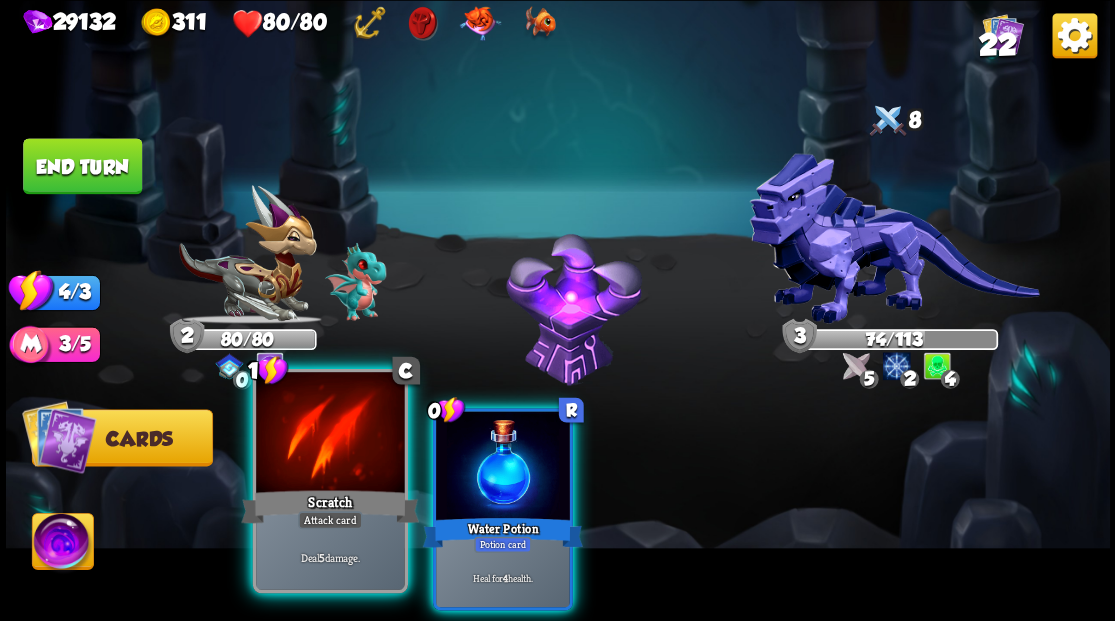 click at bounding box center (330, 434) 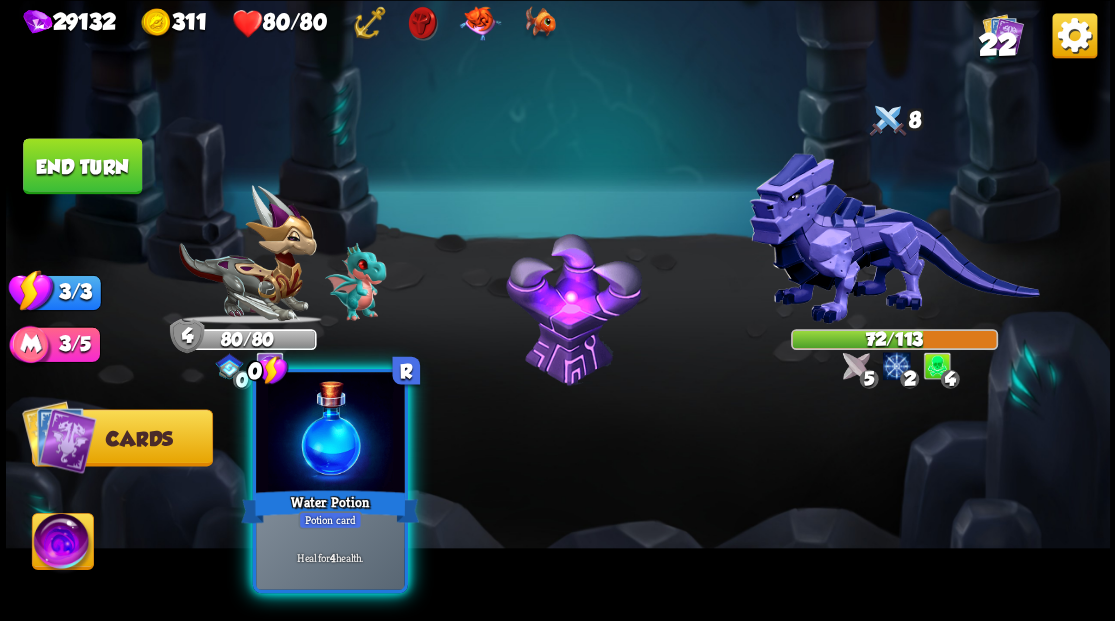 drag, startPoint x: 297, startPoint y: 470, endPoint x: 421, endPoint y: 464, distance: 124.14507 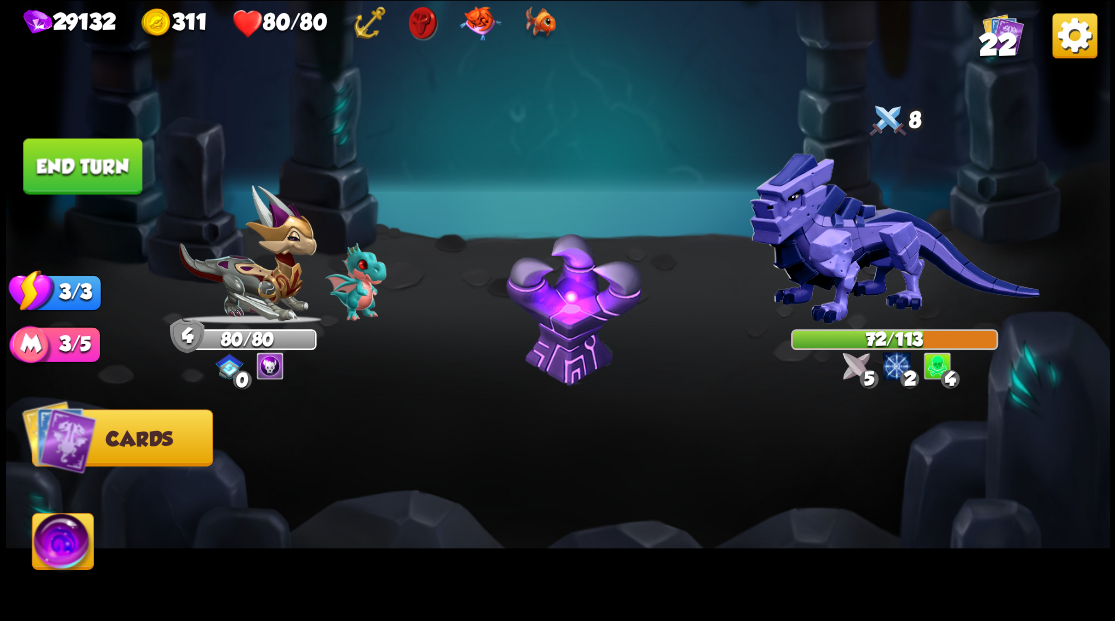 click on "End turn" at bounding box center [82, 166] 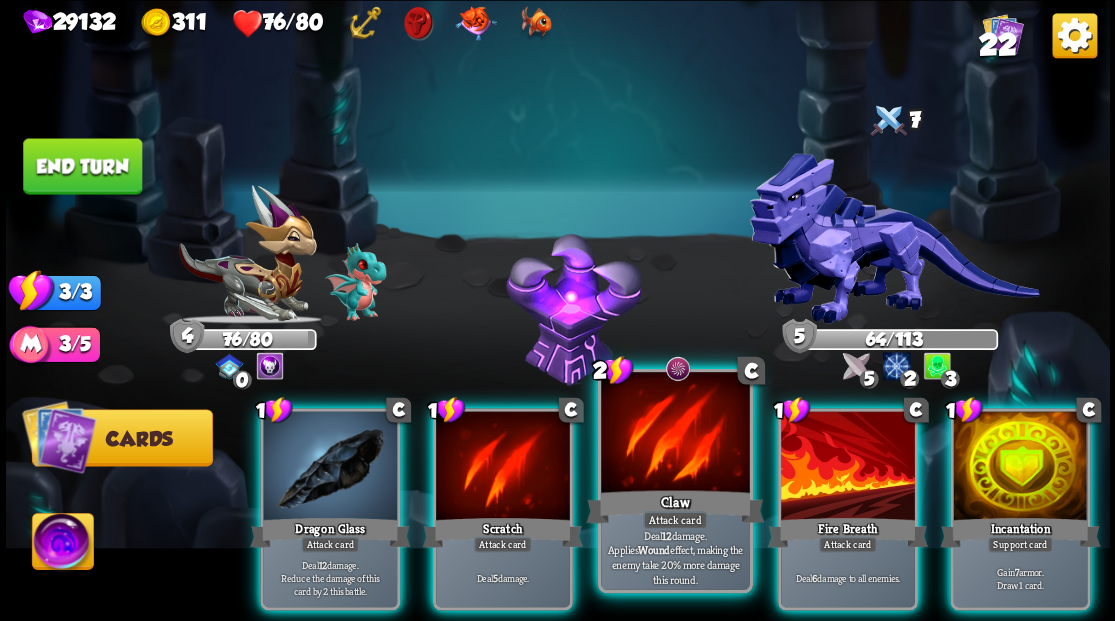 click at bounding box center (675, 434) 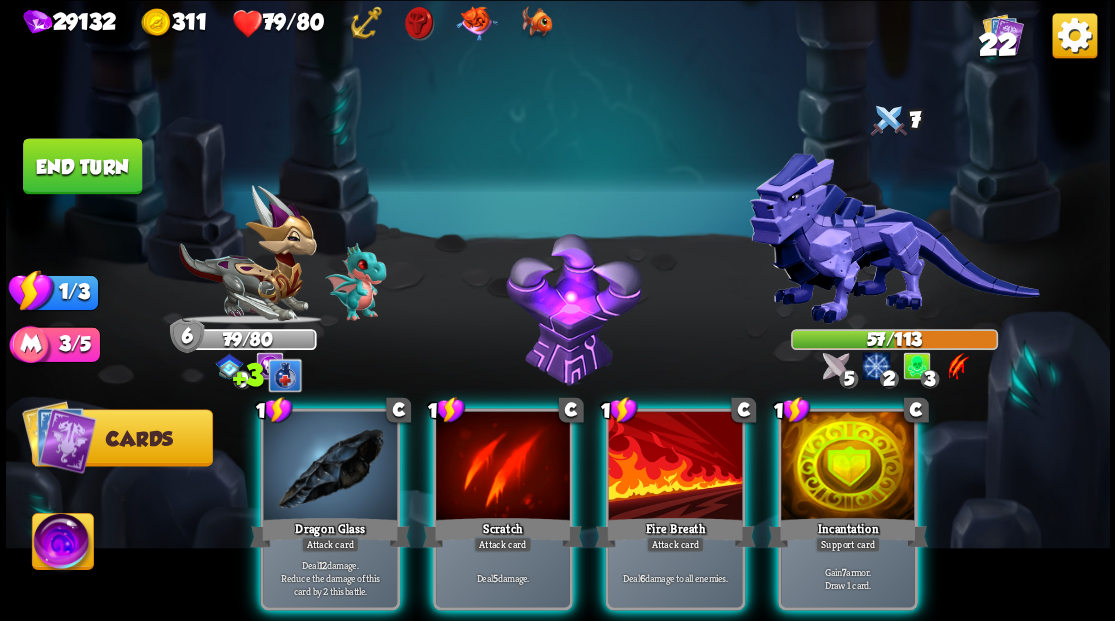 click at bounding box center (848, 467) 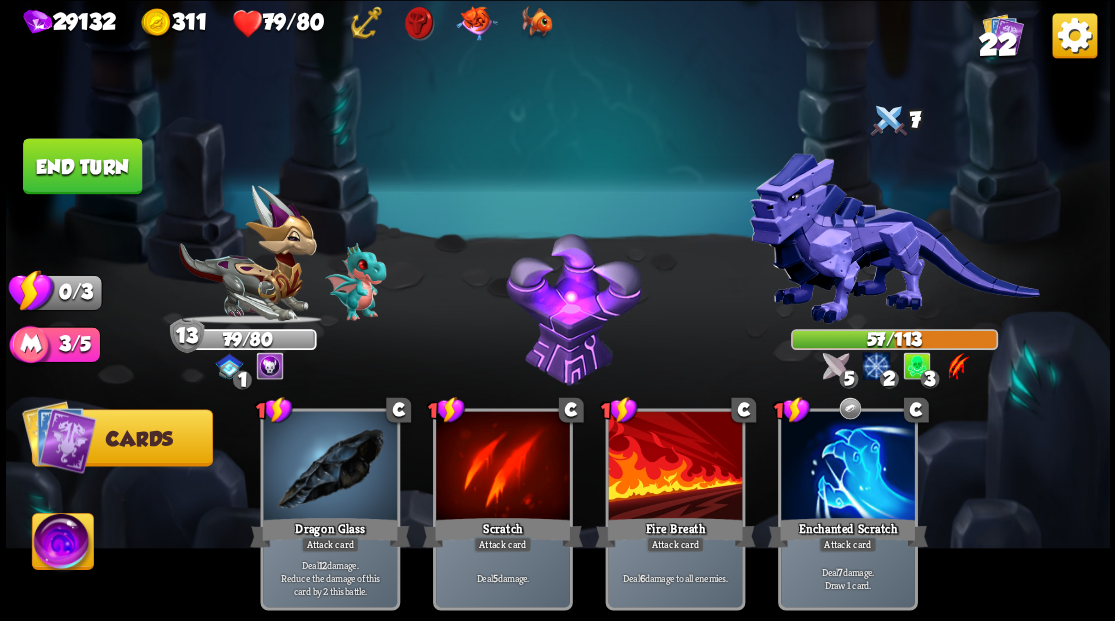 click on "End turn" at bounding box center (82, 166) 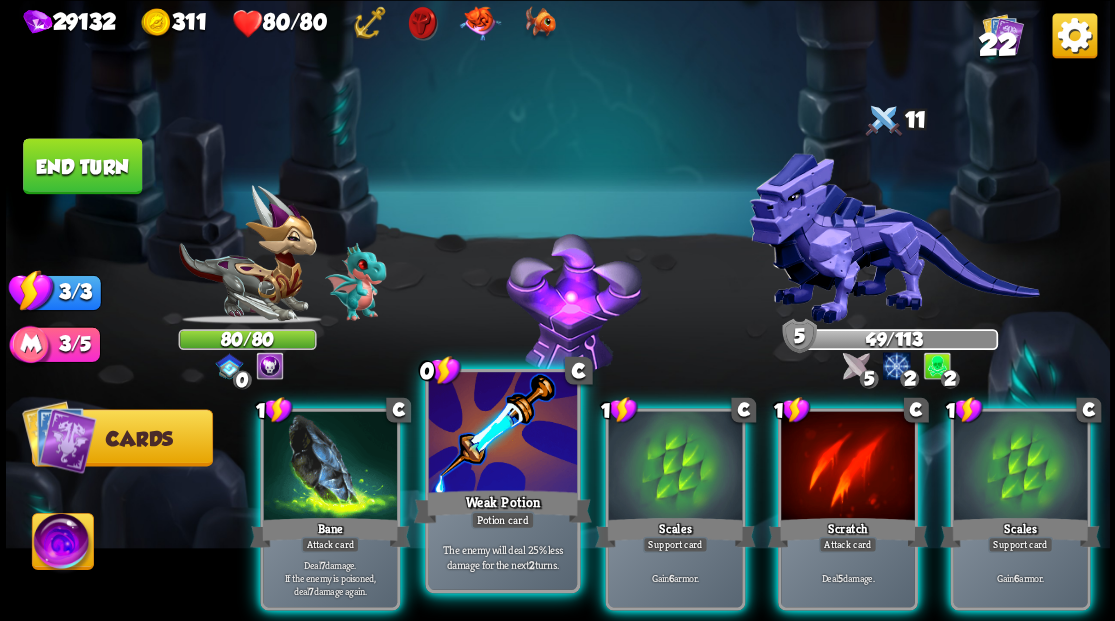 click at bounding box center (502, 434) 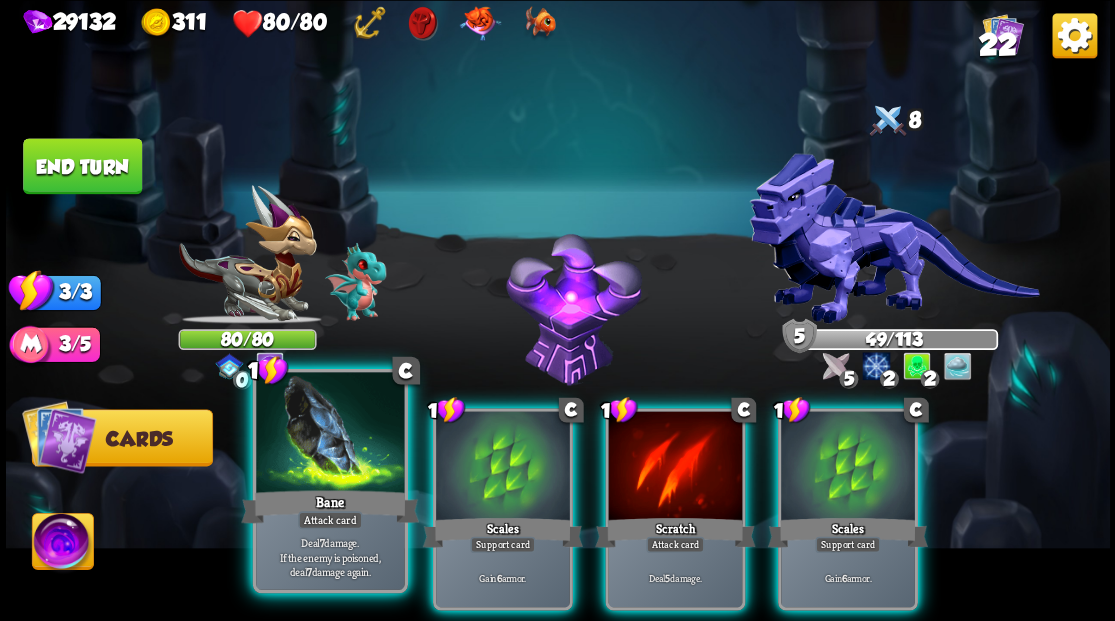 click at bounding box center (330, 434) 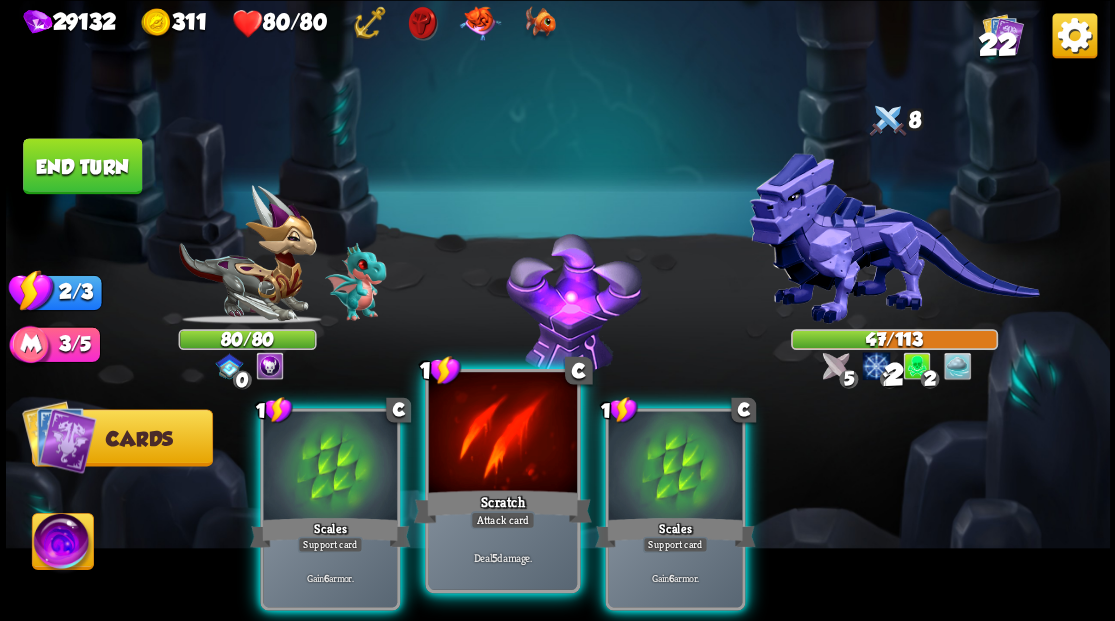 click at bounding box center [502, 434] 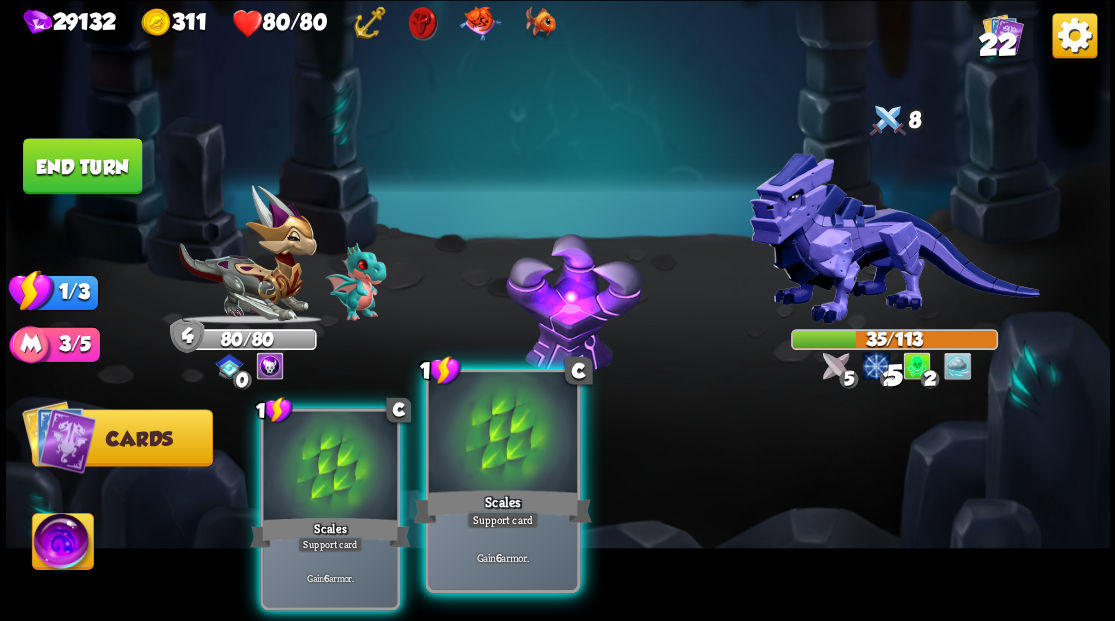 click at bounding box center [502, 434] 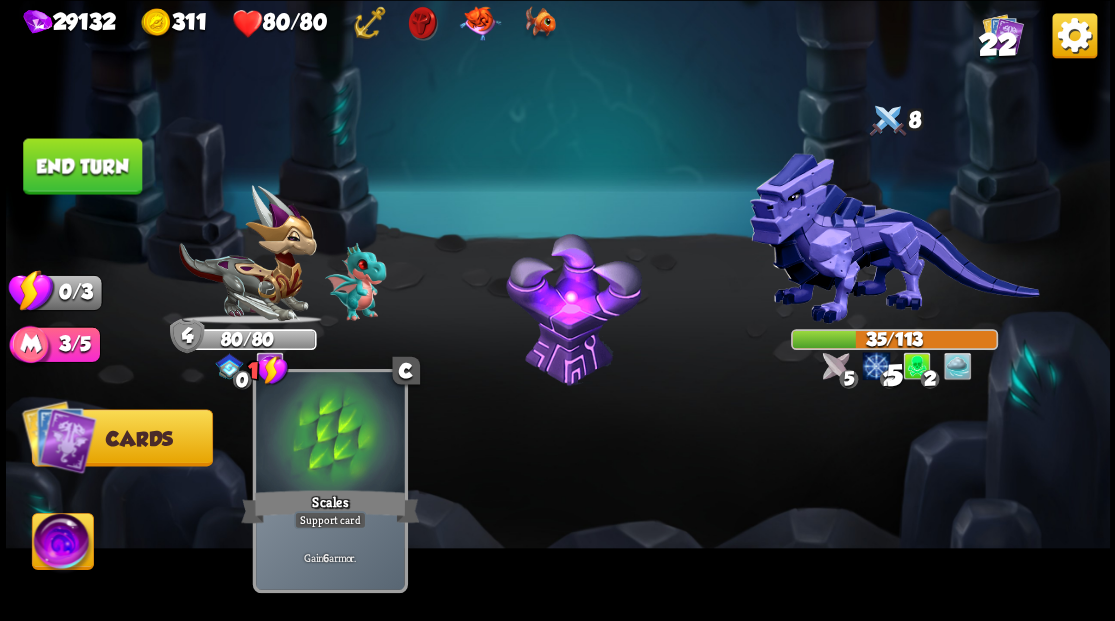 drag, startPoint x: 361, startPoint y: 452, endPoint x: 332, endPoint y: 446, distance: 29.614185 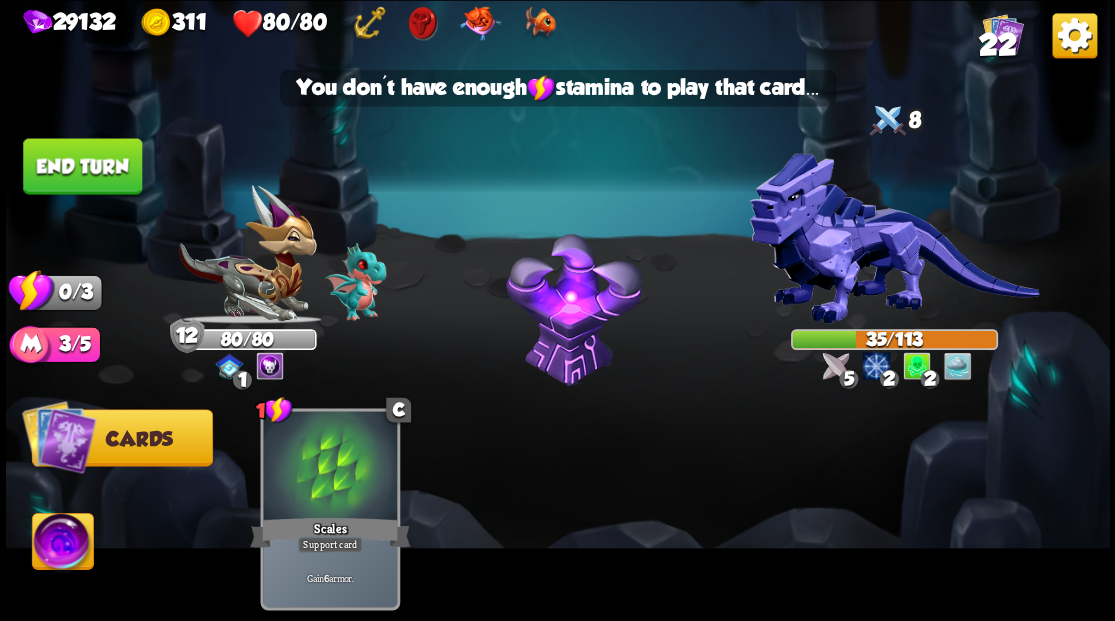 click on "End turn" at bounding box center [82, 166] 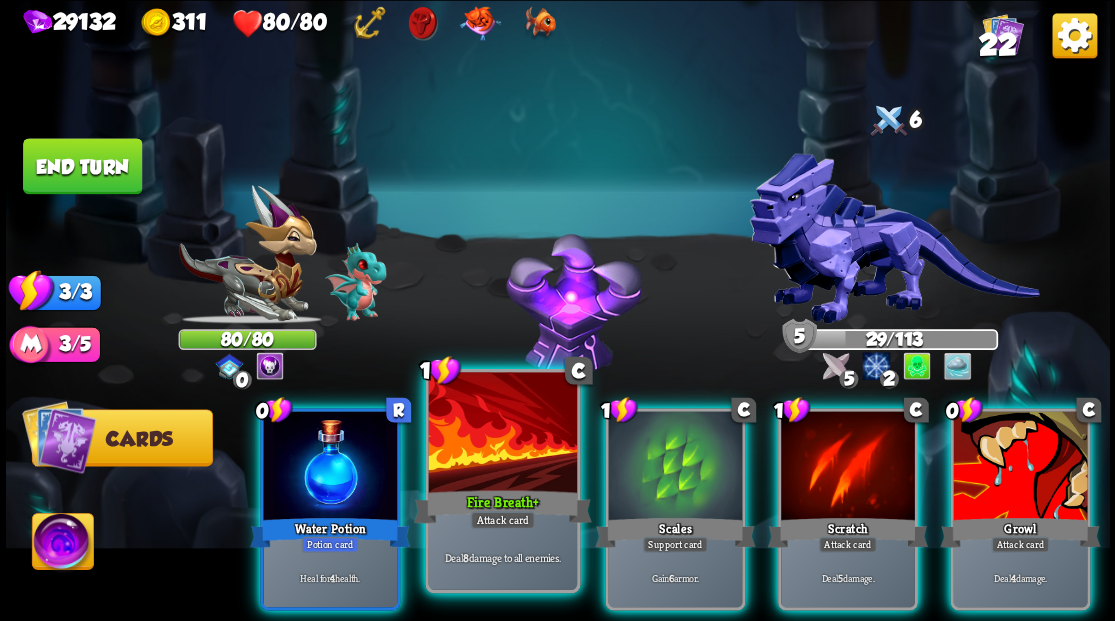 click at bounding box center [502, 434] 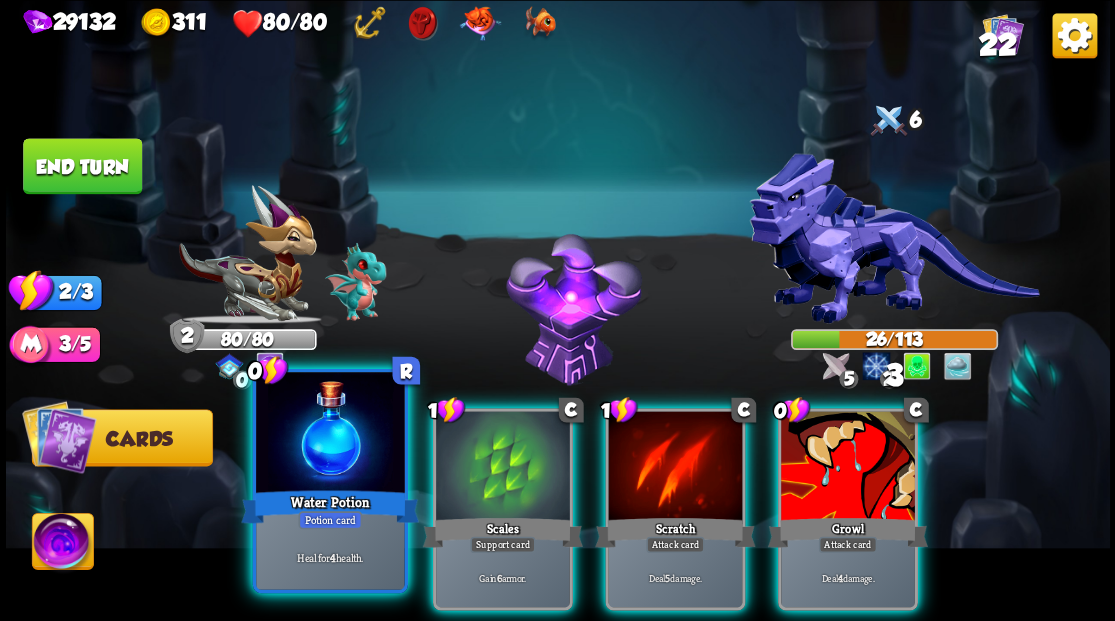 click at bounding box center [330, 434] 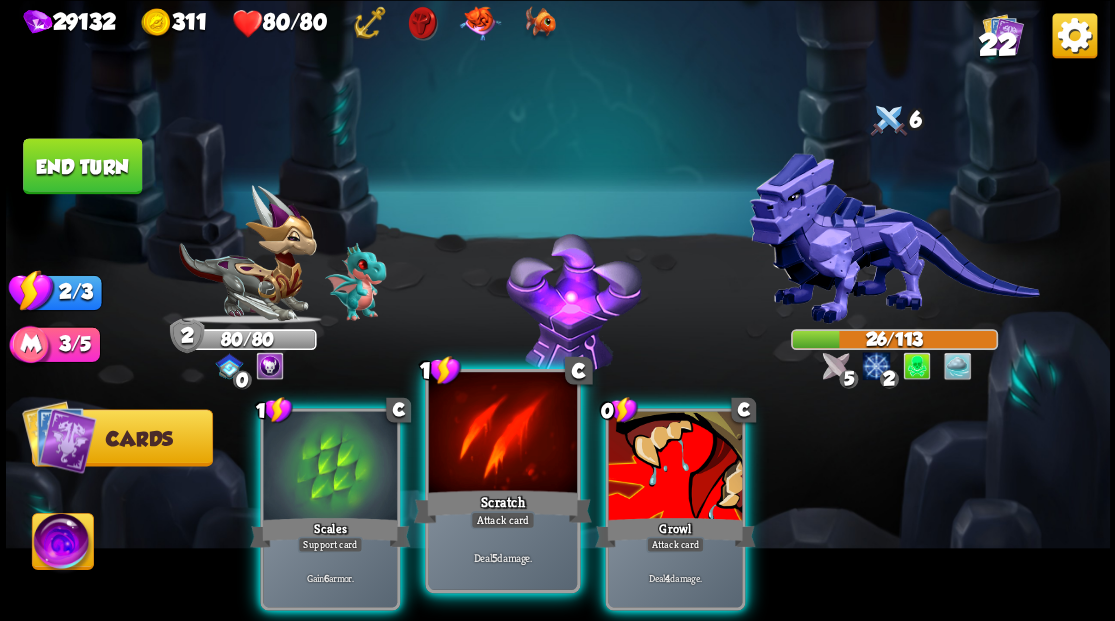 click at bounding box center (502, 434) 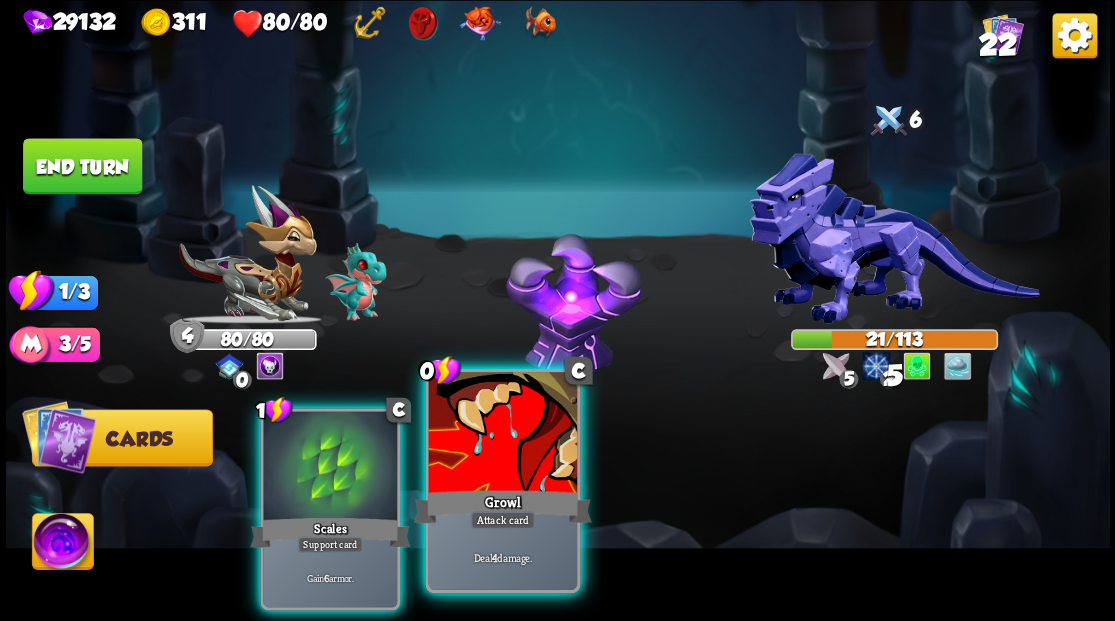click at bounding box center [502, 434] 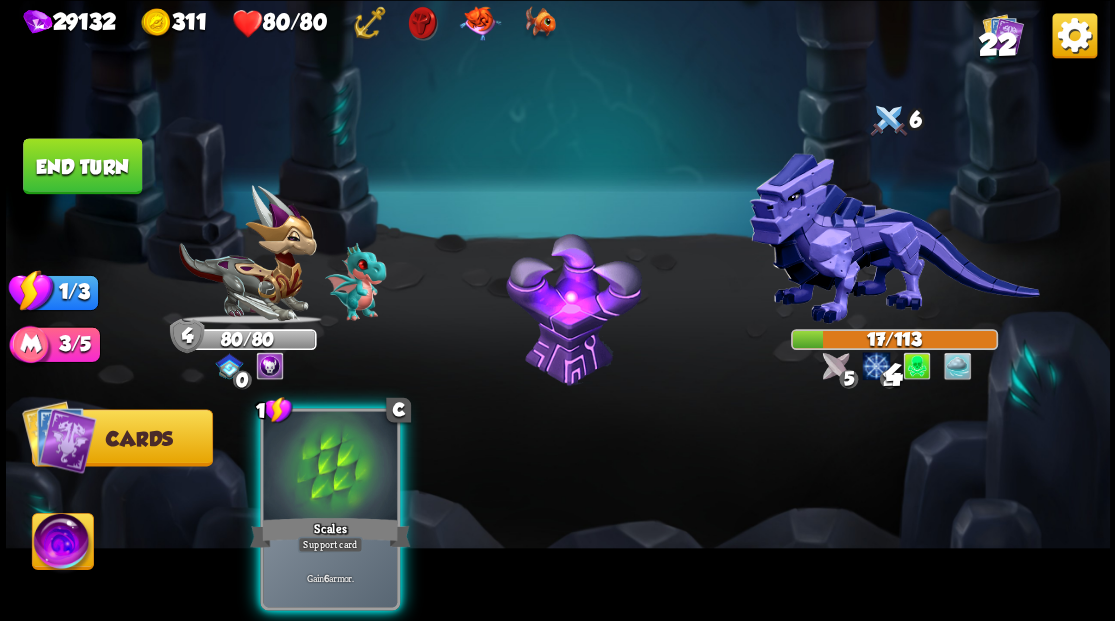 drag, startPoint x: 288, startPoint y: 444, endPoint x: 171, endPoint y: 353, distance: 148.22281 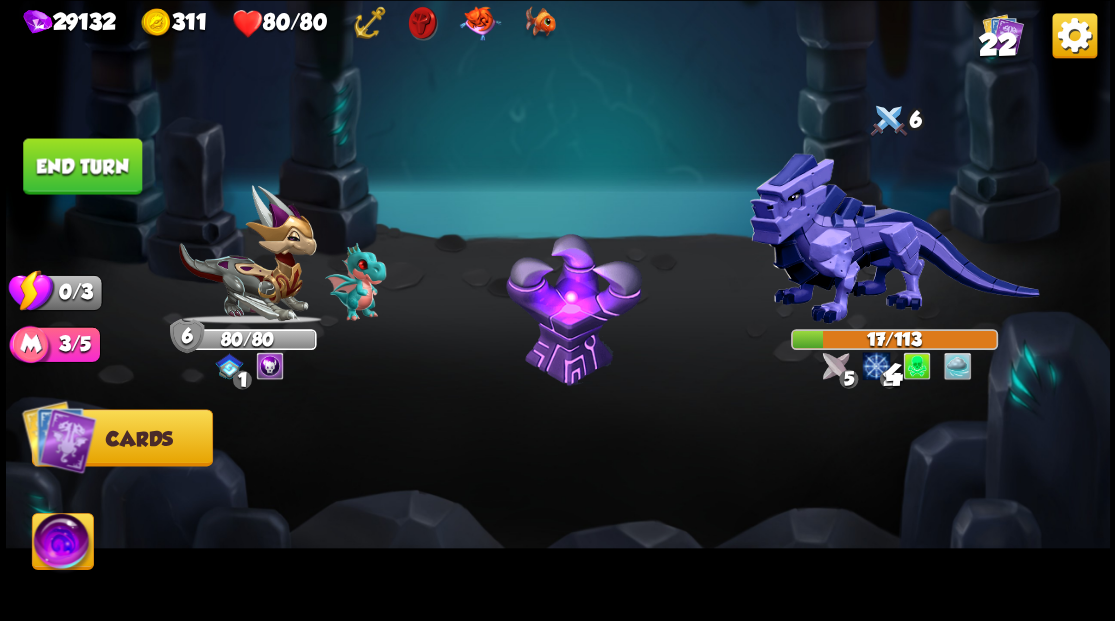 click on "End turn" at bounding box center (82, 166) 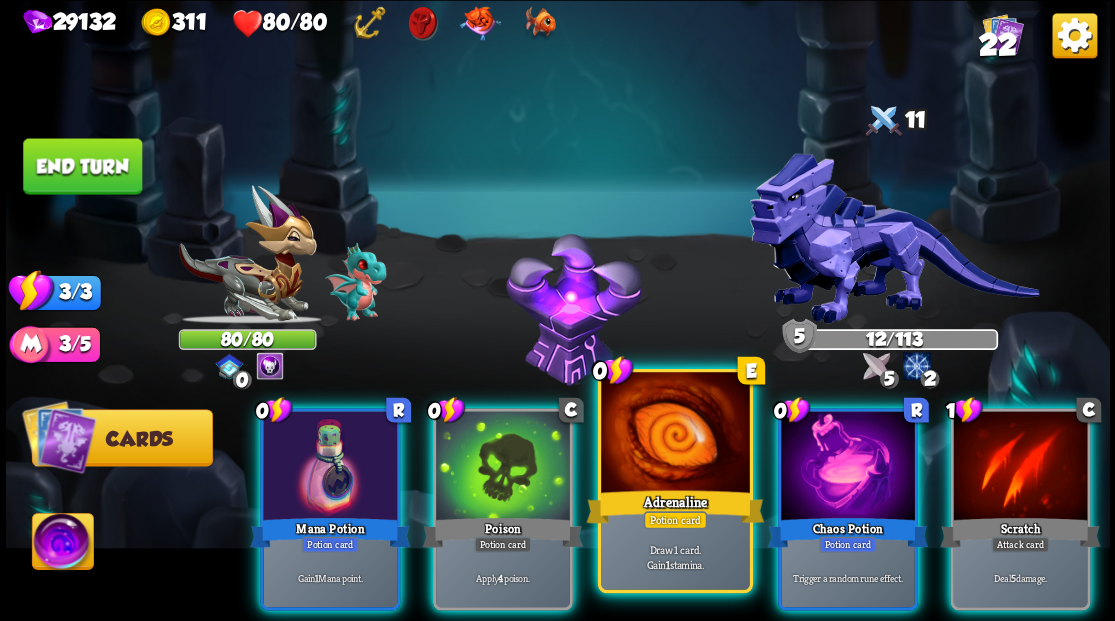 click at bounding box center [675, 434] 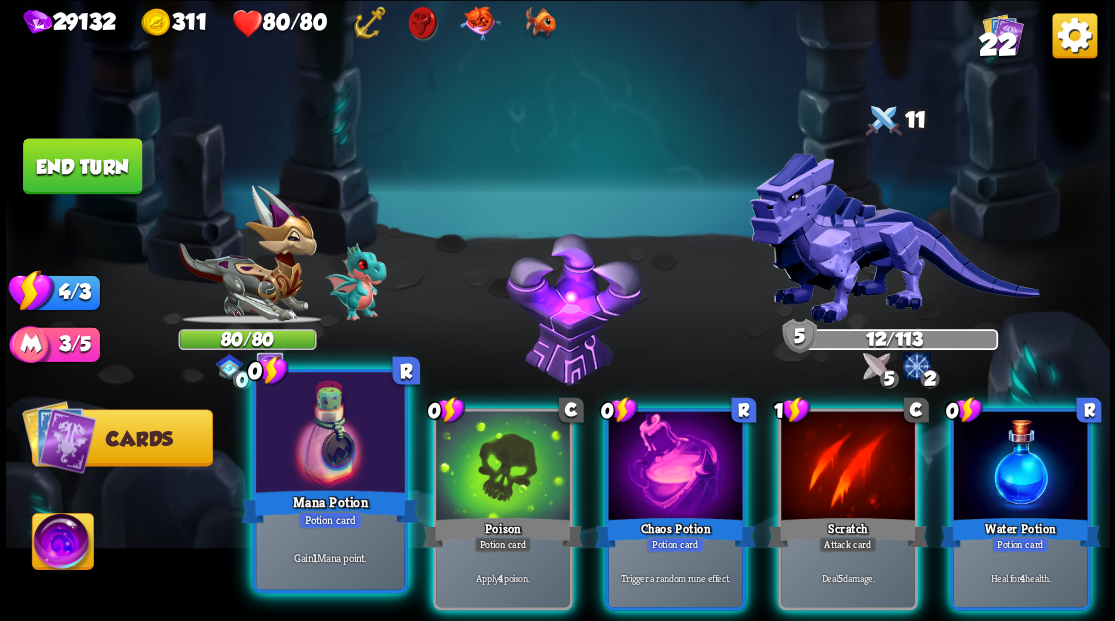 click at bounding box center (330, 434) 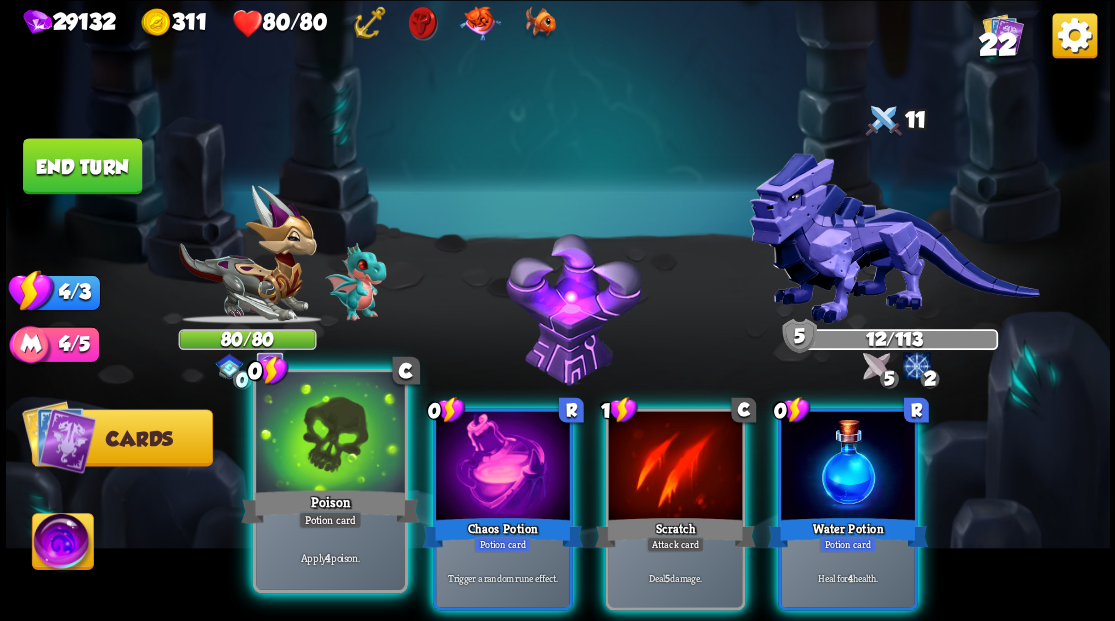 click at bounding box center (330, 434) 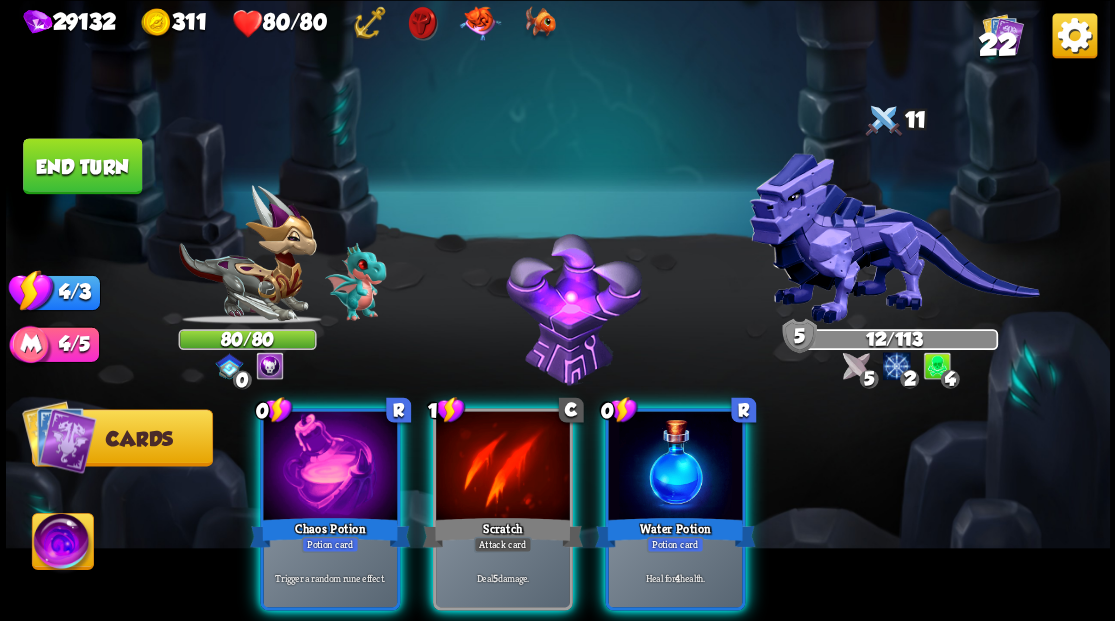 click at bounding box center [330, 467] 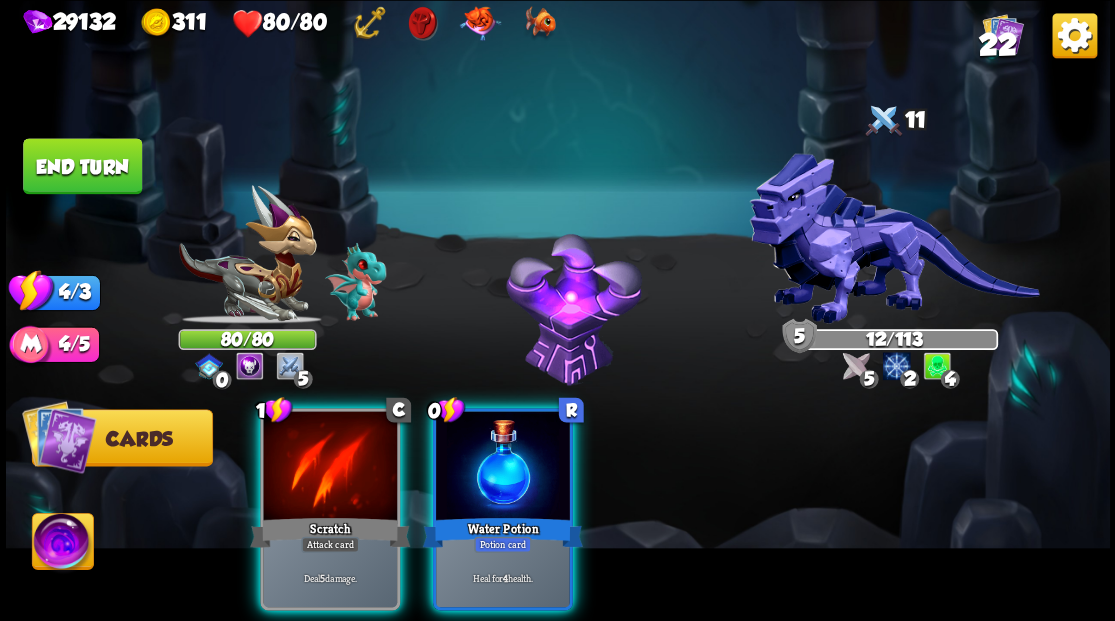 click at bounding box center [330, 467] 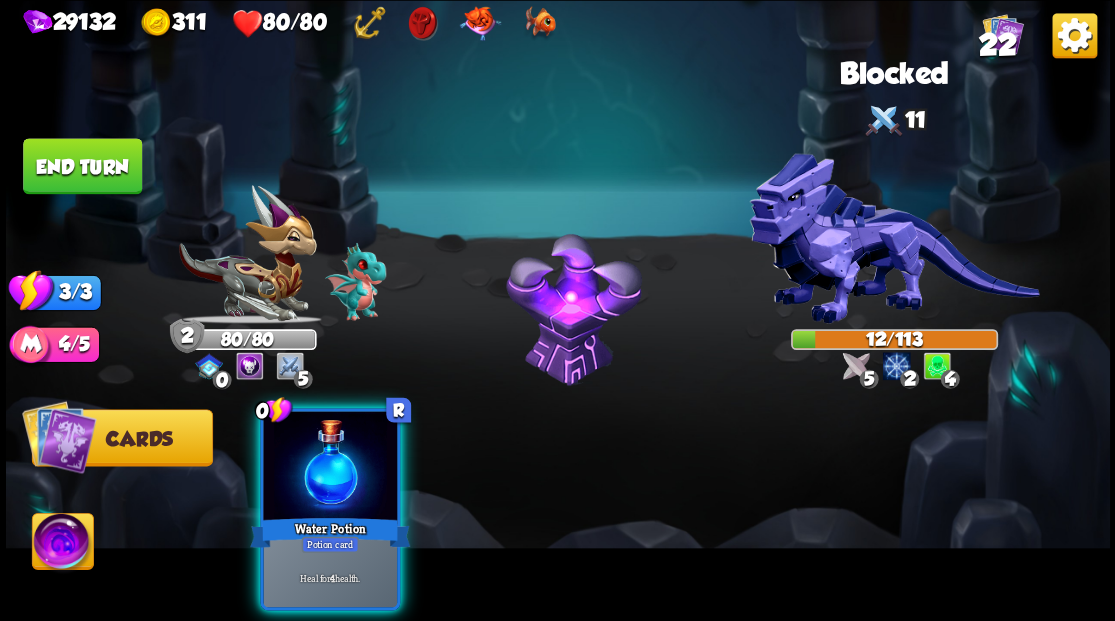 click at bounding box center [330, 467] 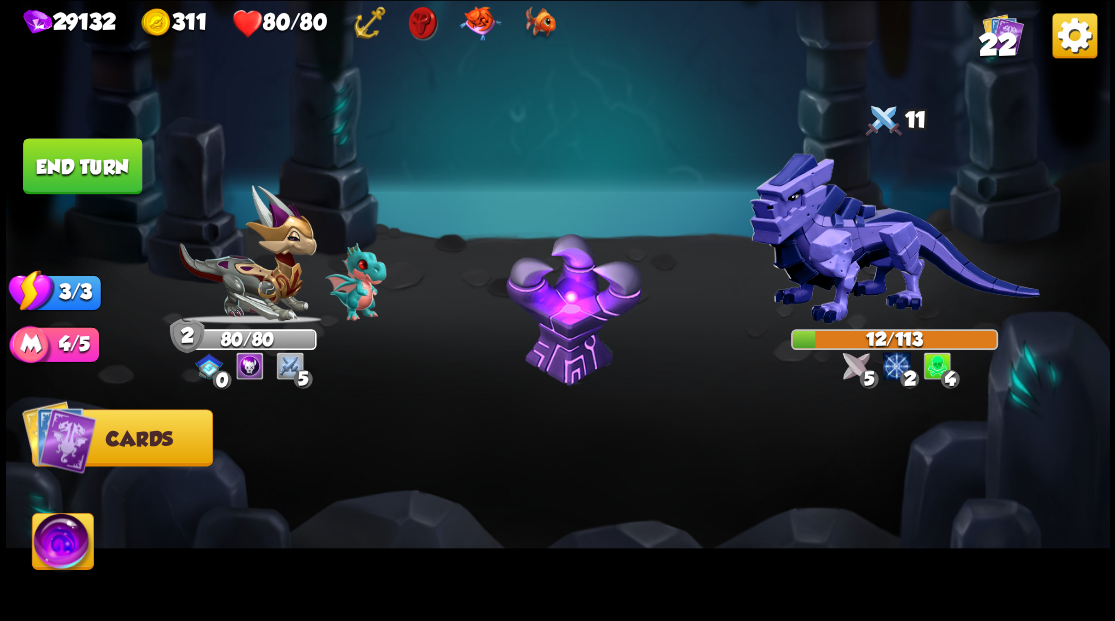 click on "End turn" at bounding box center (82, 166) 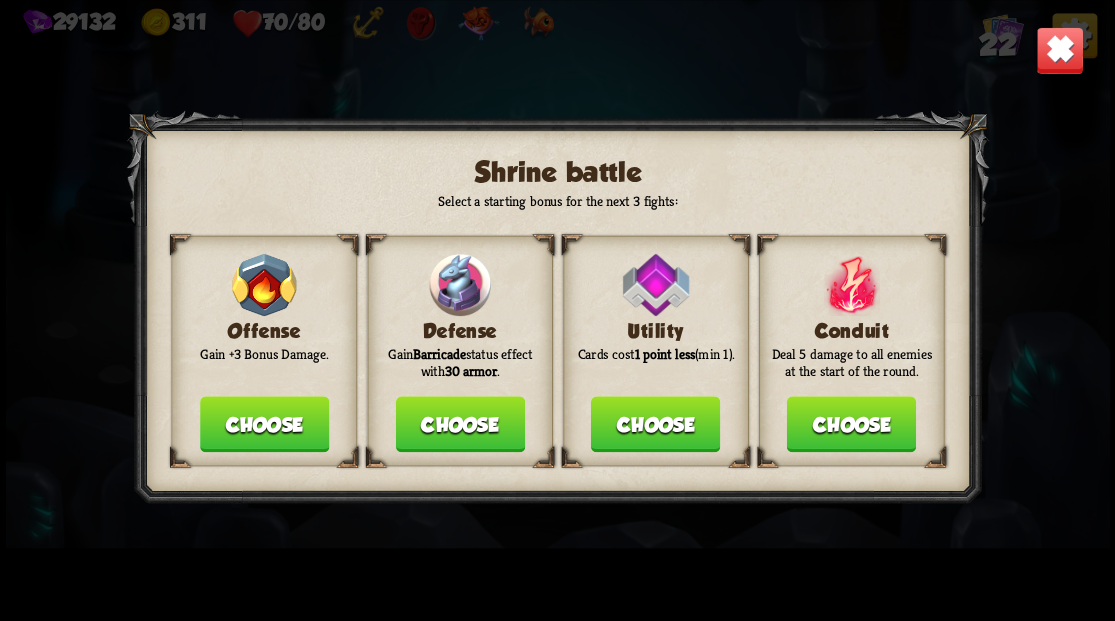 click on "Choose" at bounding box center [459, 424] 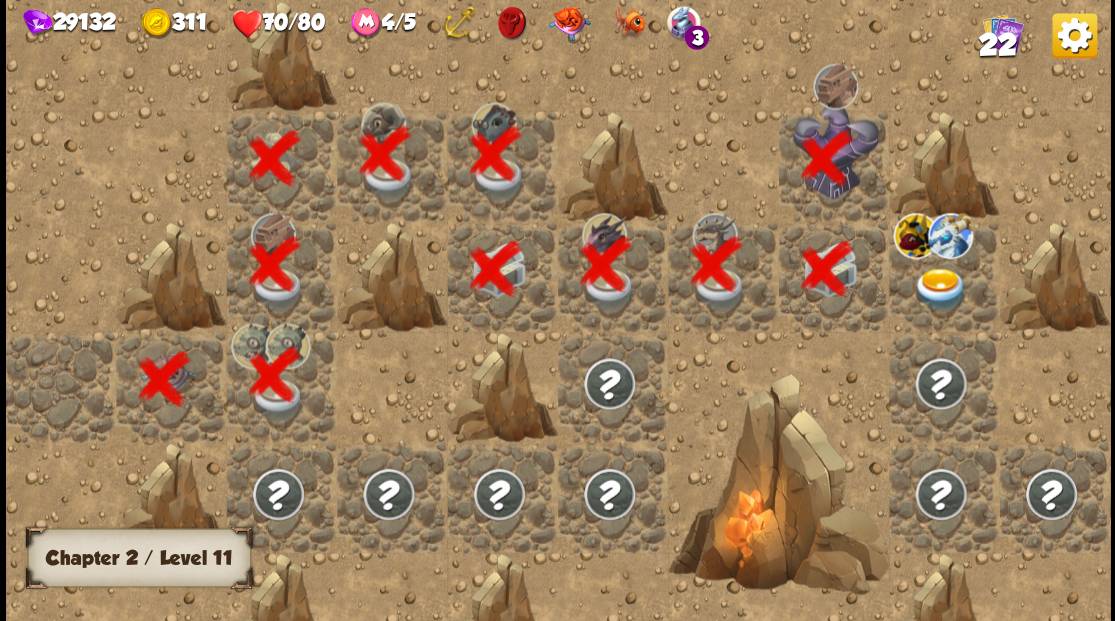 scroll, scrollTop: 0, scrollLeft: 384, axis: horizontal 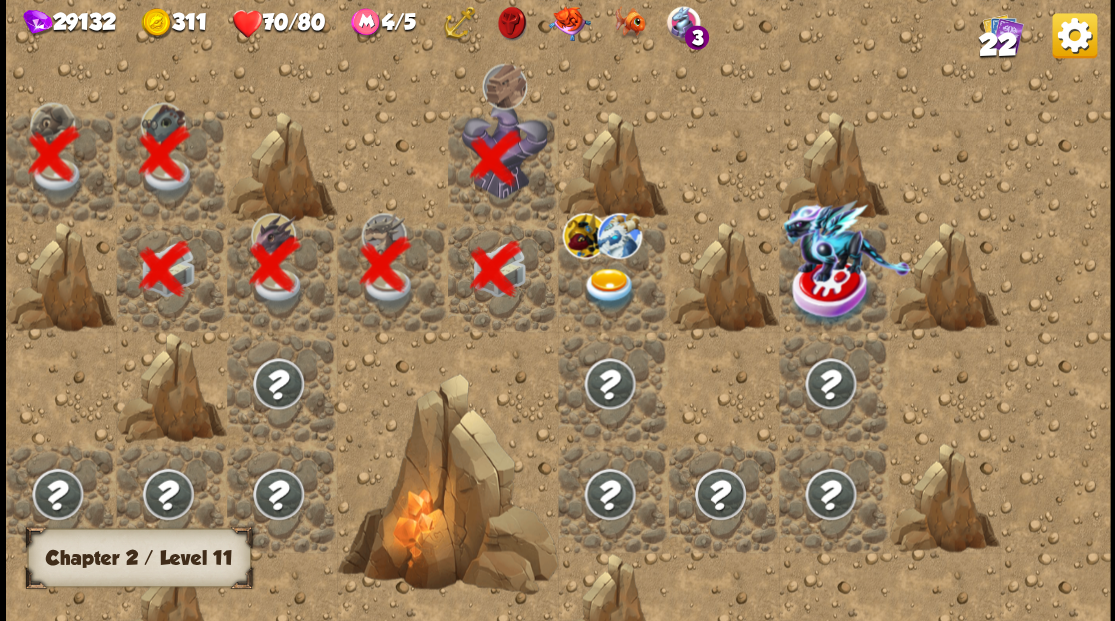 click at bounding box center [609, 288] 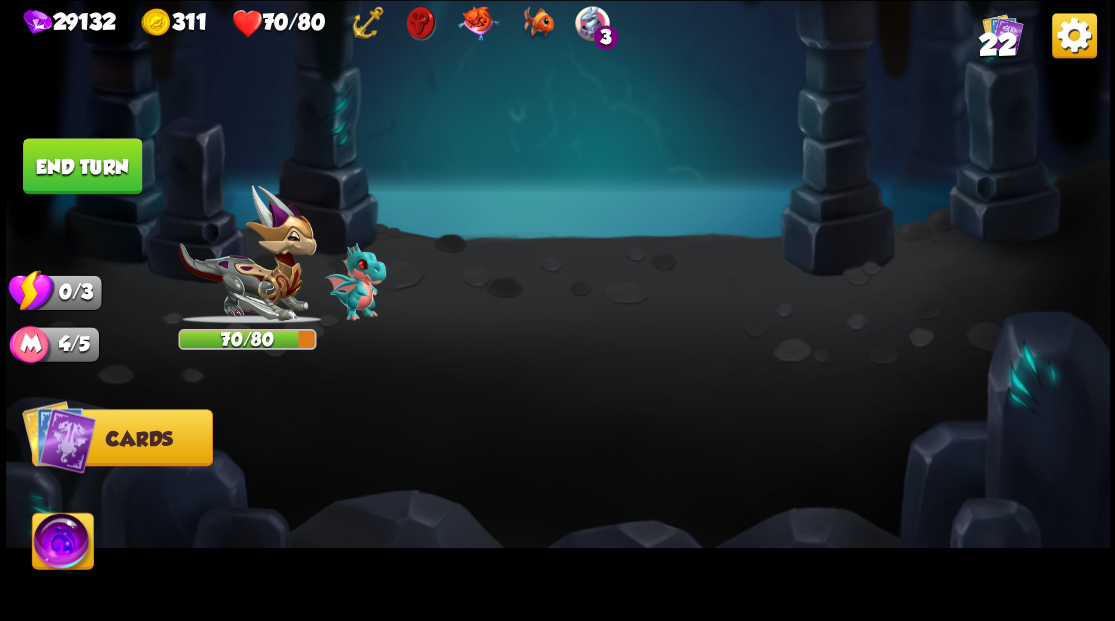 scroll, scrollTop: 0, scrollLeft: 0, axis: both 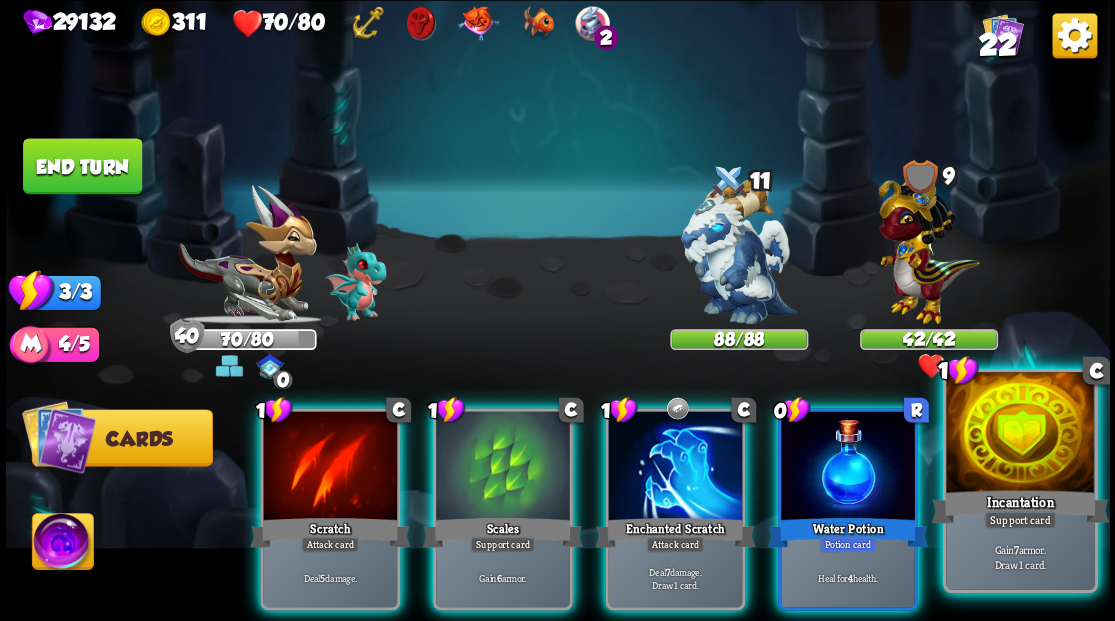 click at bounding box center [1020, 434] 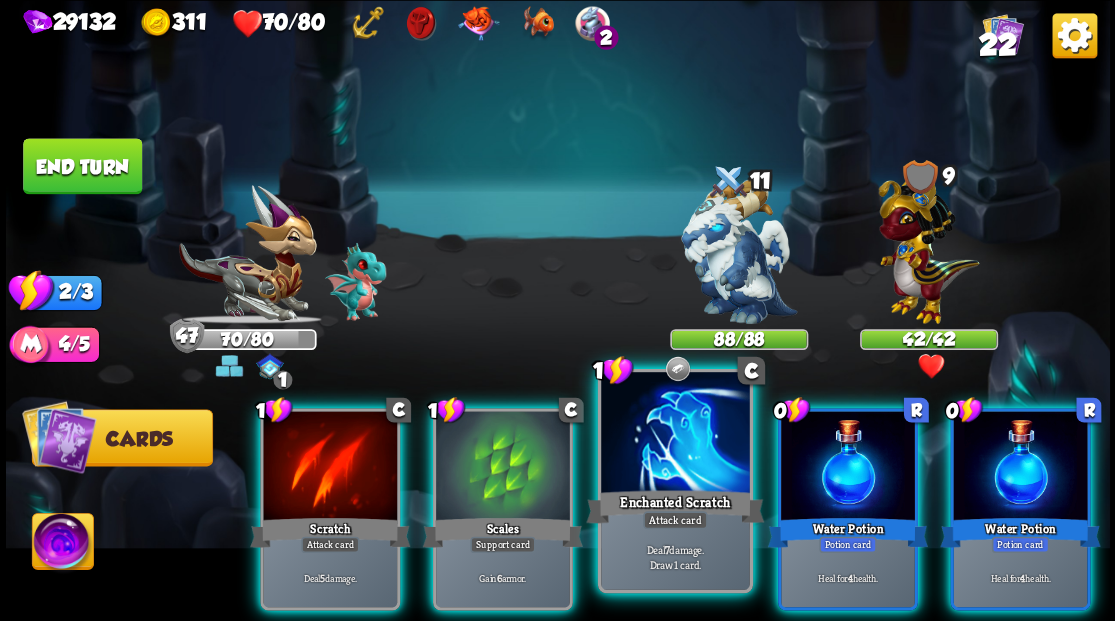 drag, startPoint x: 686, startPoint y: 436, endPoint x: 713, endPoint y: 383, distance: 59.48109 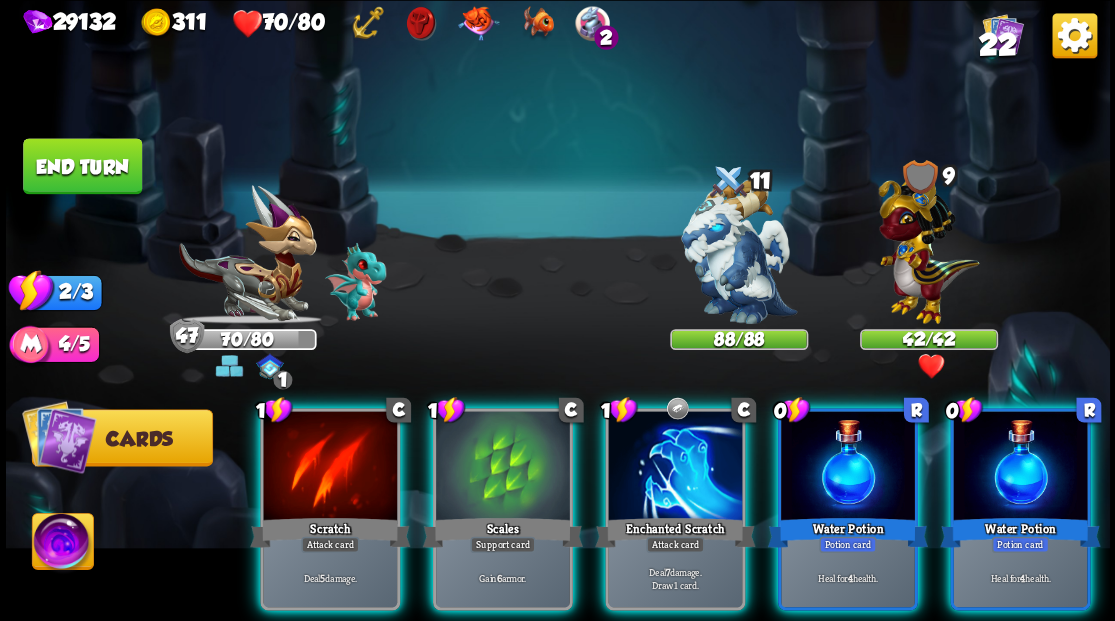 click at bounding box center (675, 467) 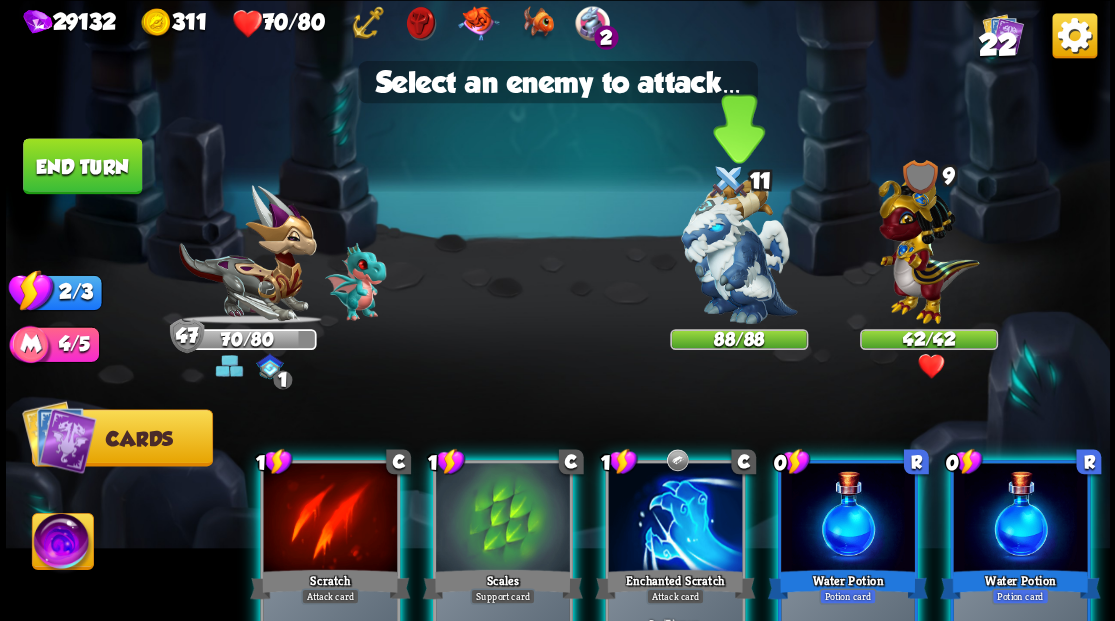 click at bounding box center [739, 251] 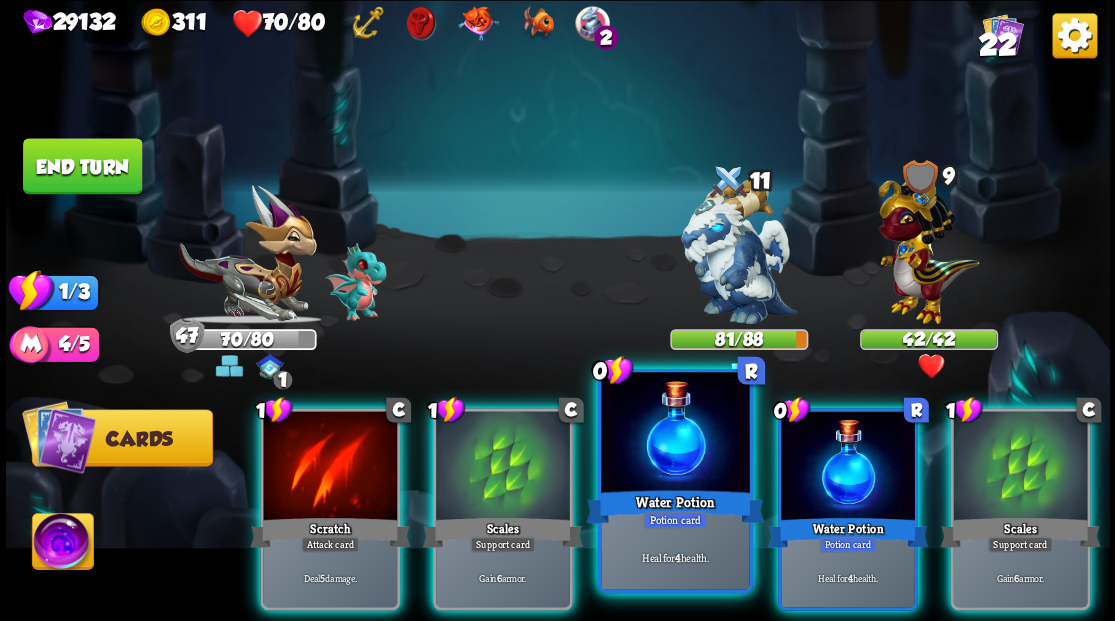 click on "Water Potion" at bounding box center (675, 506) 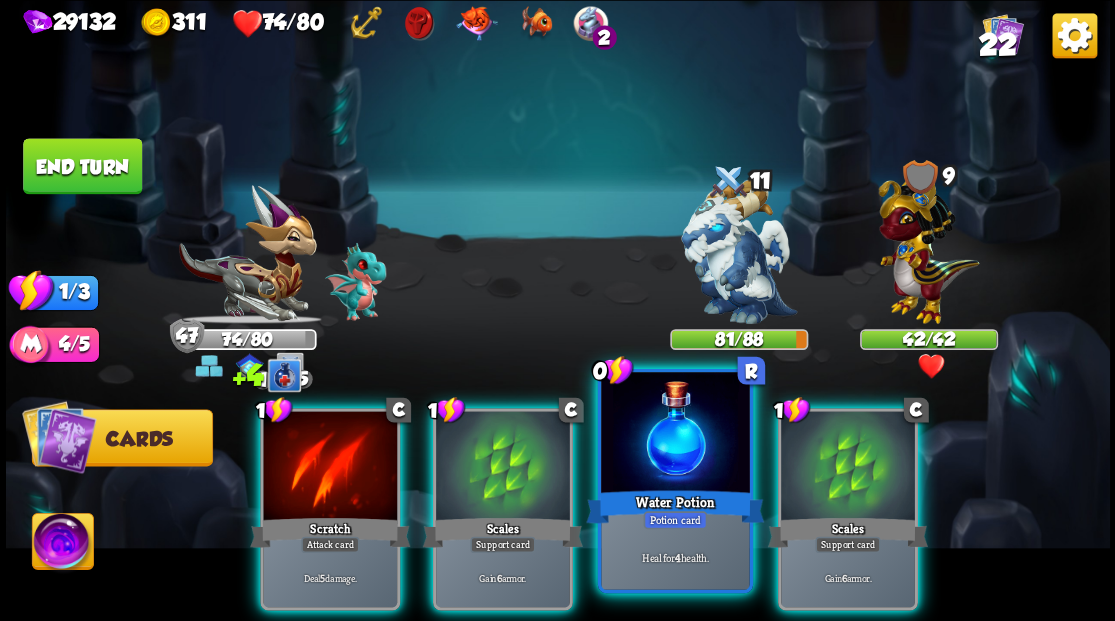 click at bounding box center (675, 434) 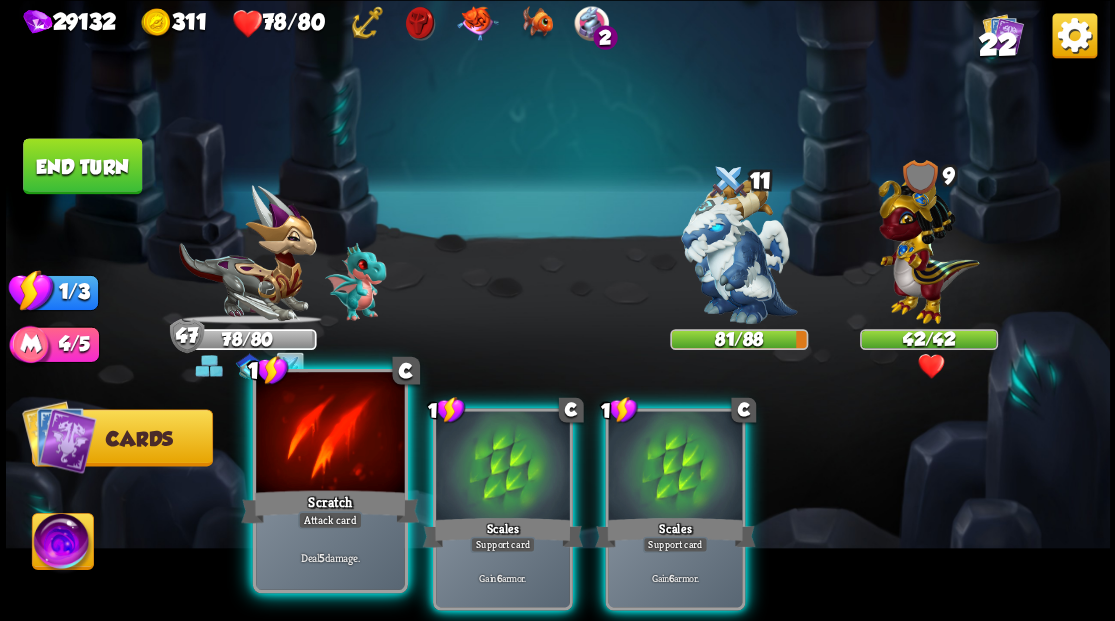 click at bounding box center (330, 434) 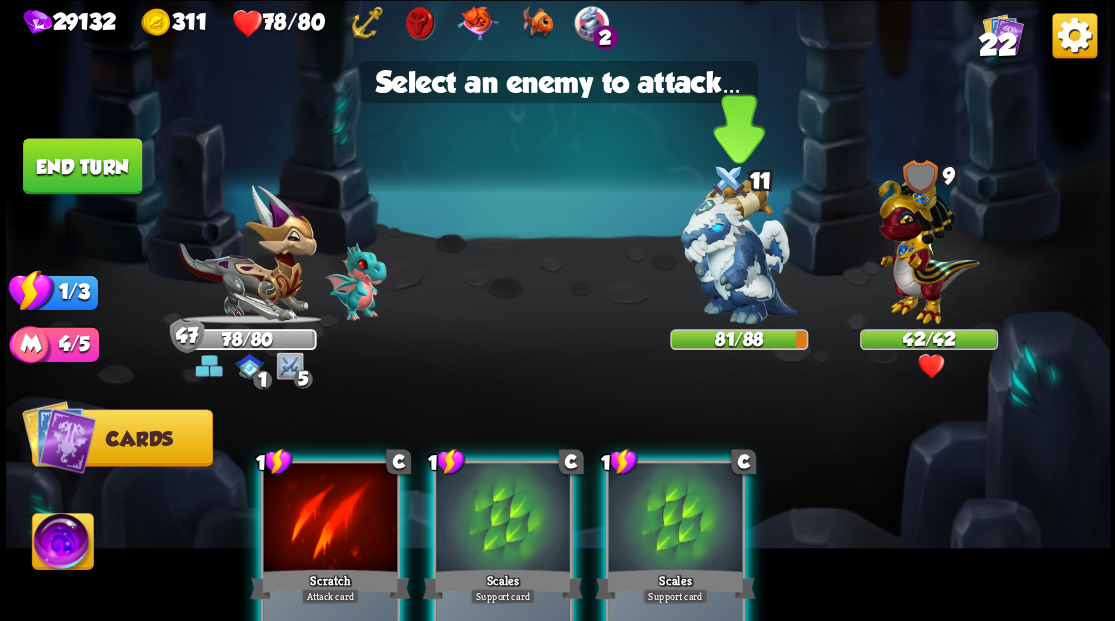 drag, startPoint x: 737, startPoint y: 248, endPoint x: 696, endPoint y: 278, distance: 50.803543 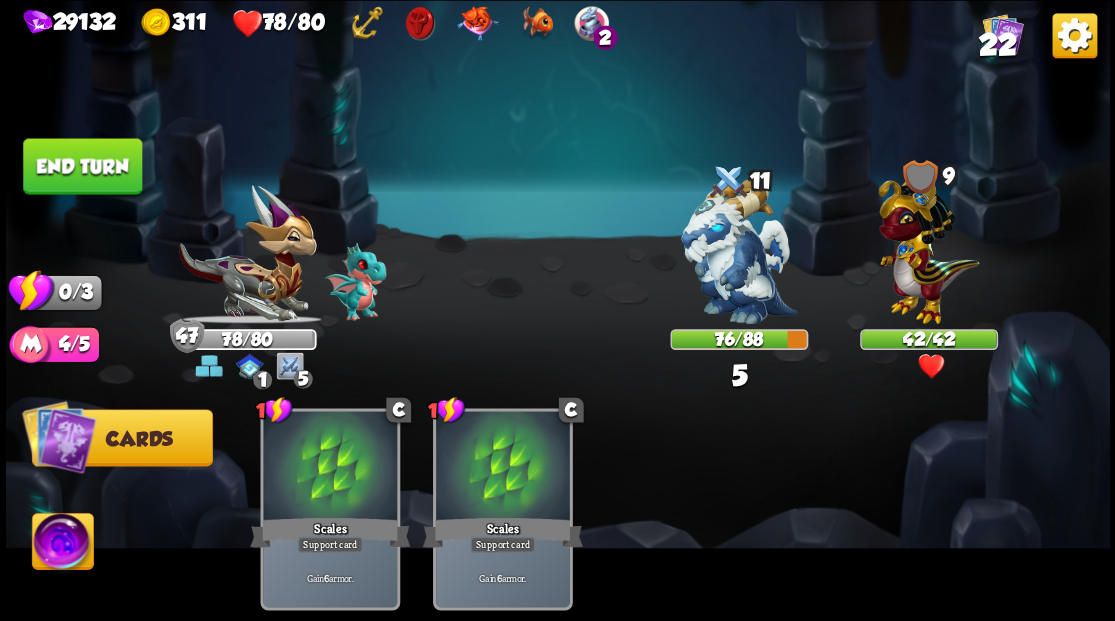 click on "End turn" at bounding box center [82, 166] 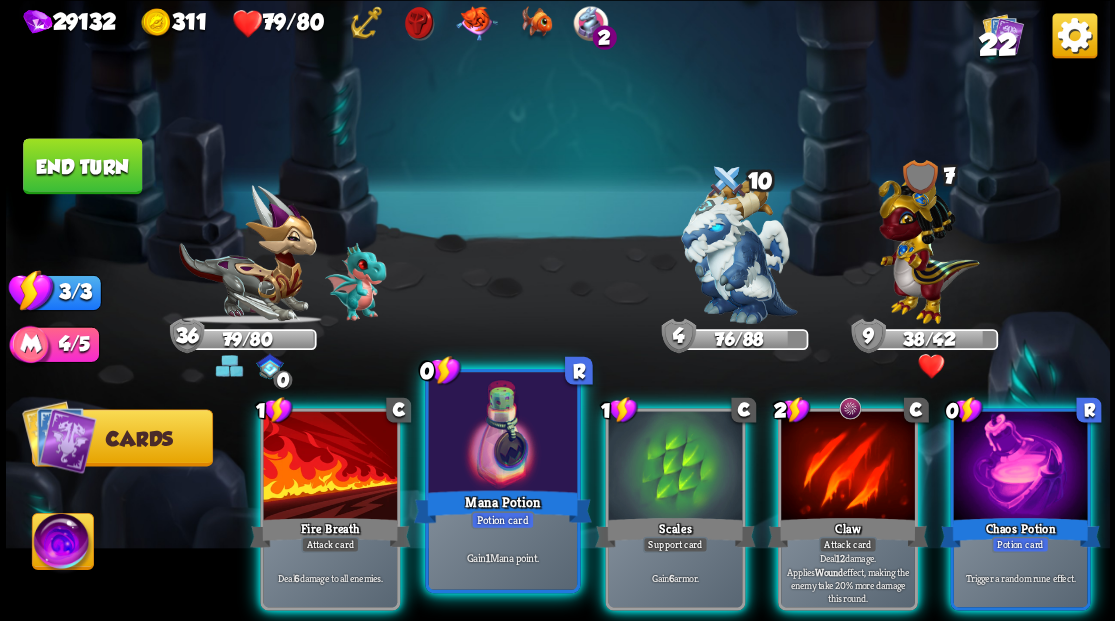 click at bounding box center (502, 434) 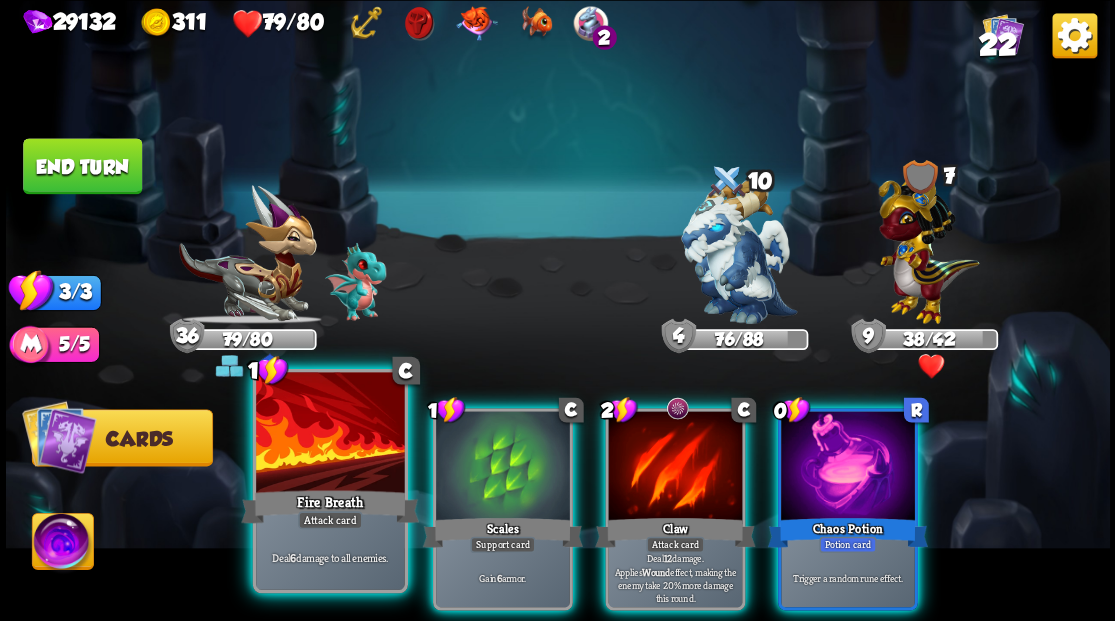 click at bounding box center (330, 434) 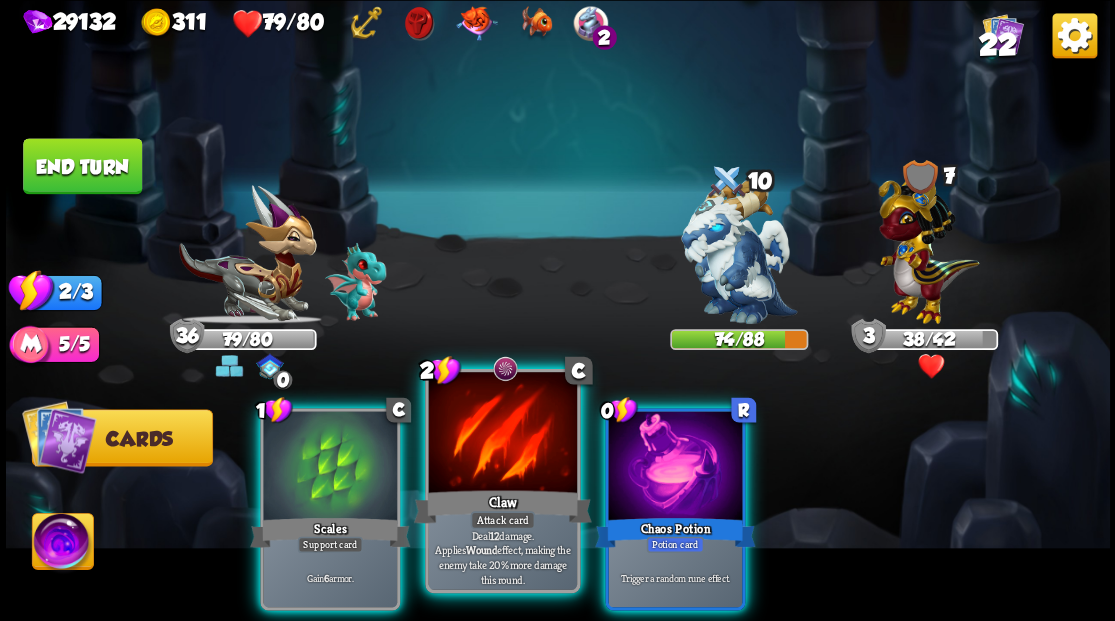 click at bounding box center (502, 434) 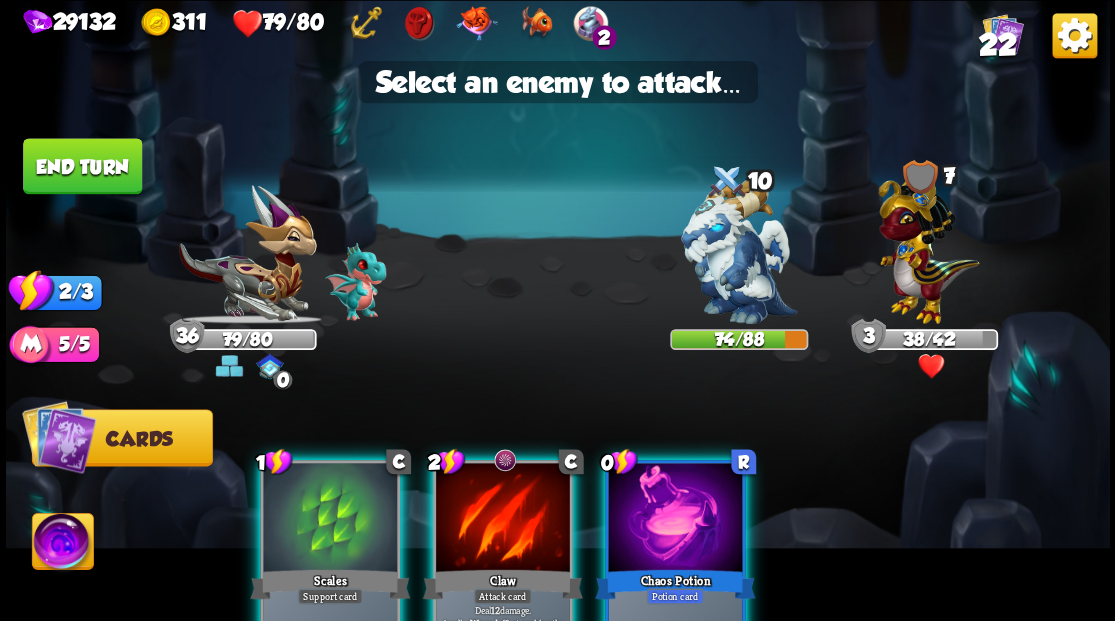 drag, startPoint x: 728, startPoint y: 258, endPoint x: 595, endPoint y: 353, distance: 163.44418 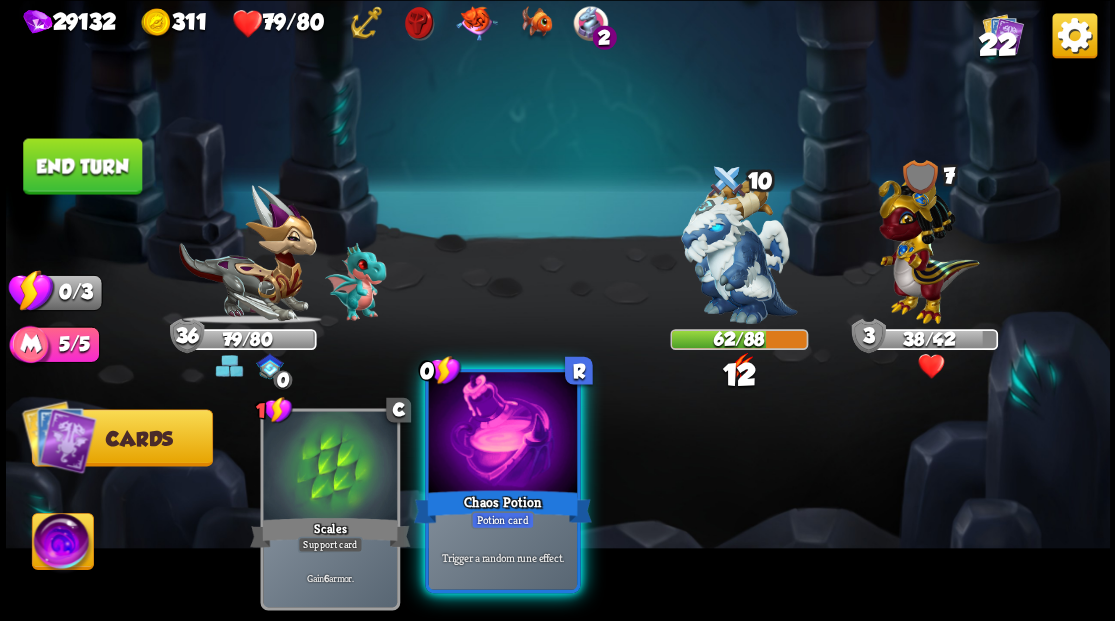 click at bounding box center [502, 434] 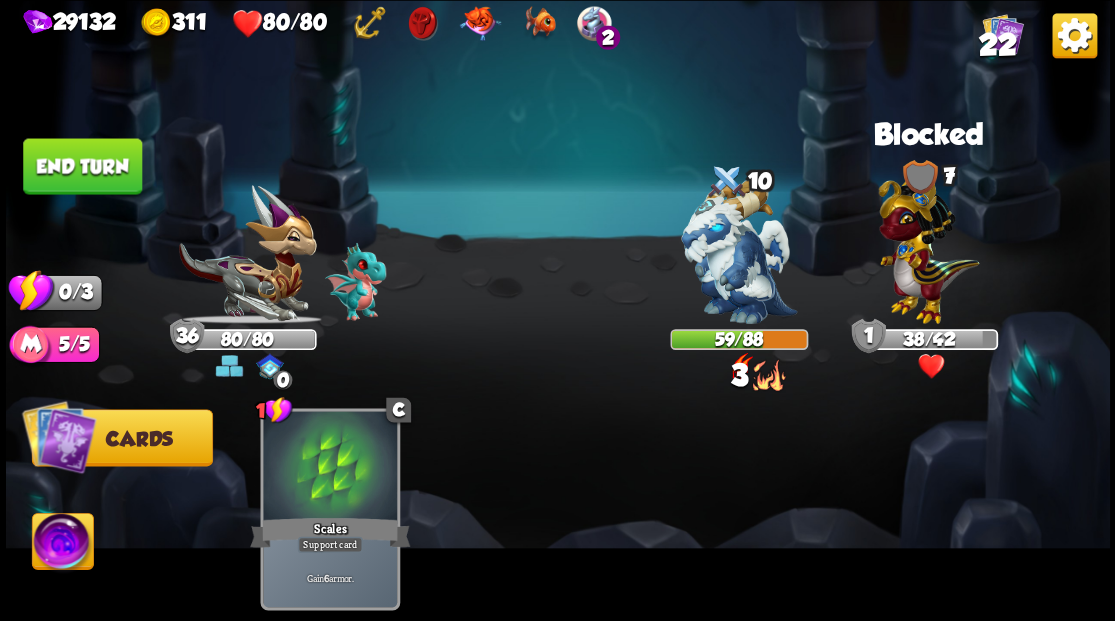 click on "End turn" at bounding box center (82, 166) 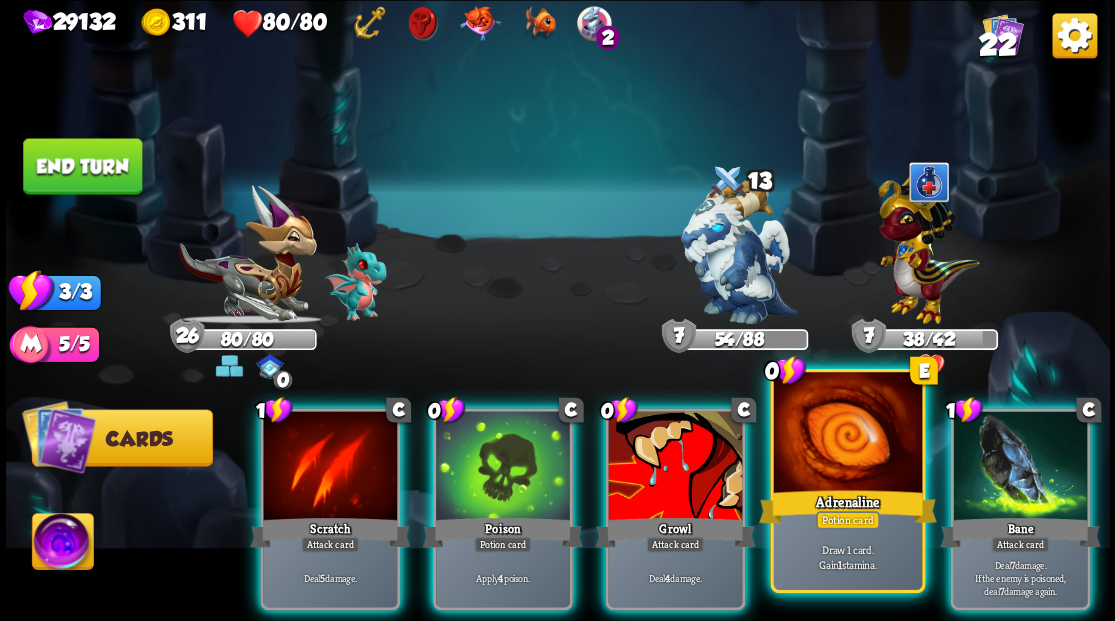 click at bounding box center [847, 434] 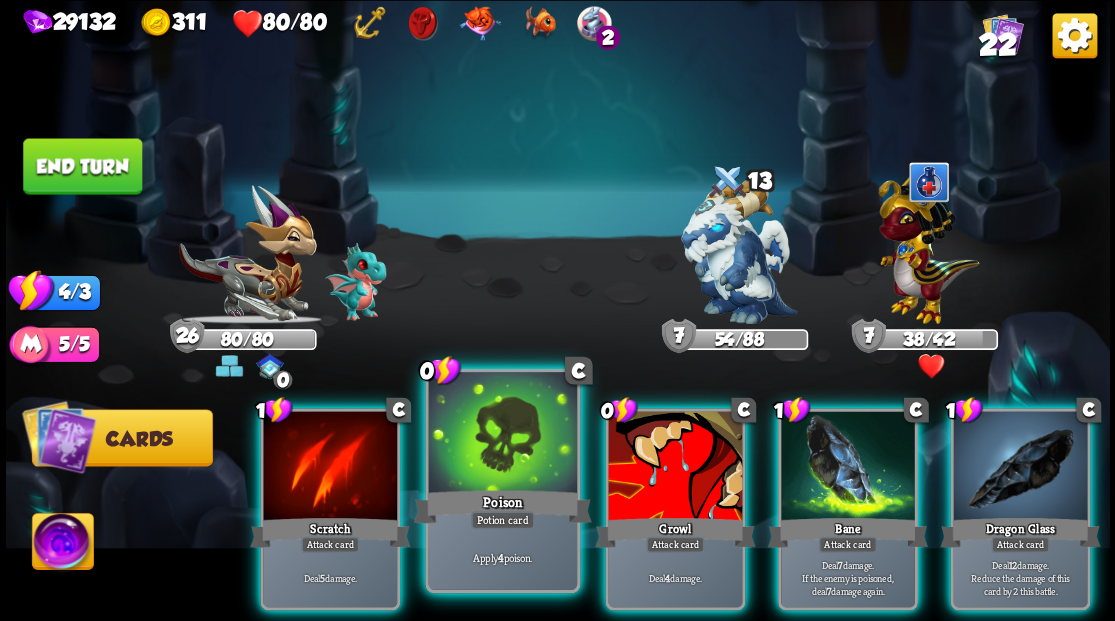 click at bounding box center [502, 434] 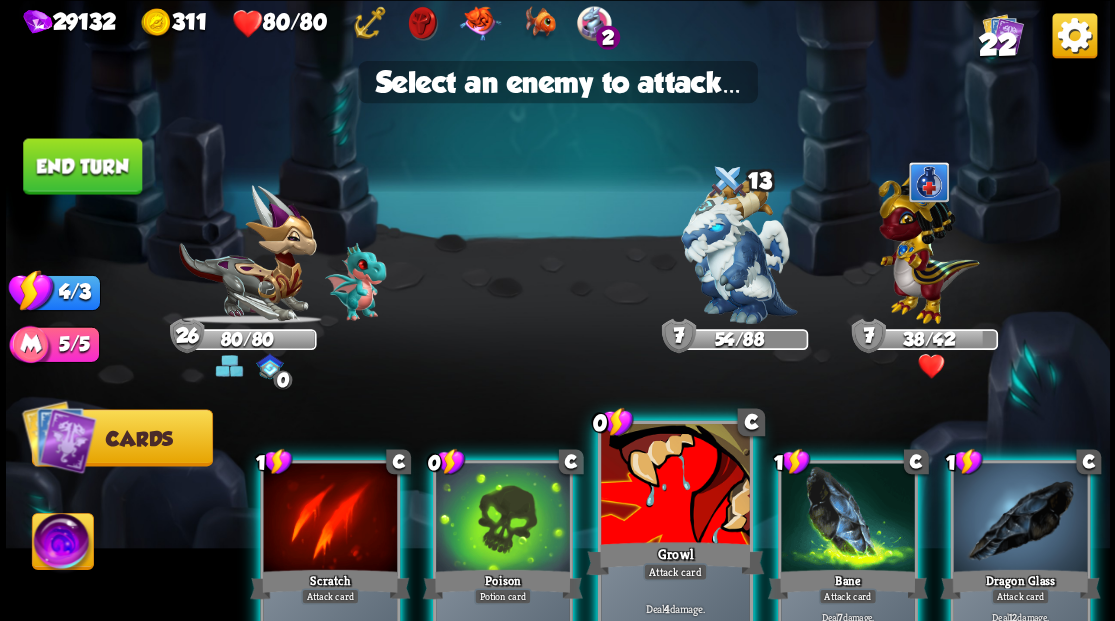 click at bounding box center (675, 485) 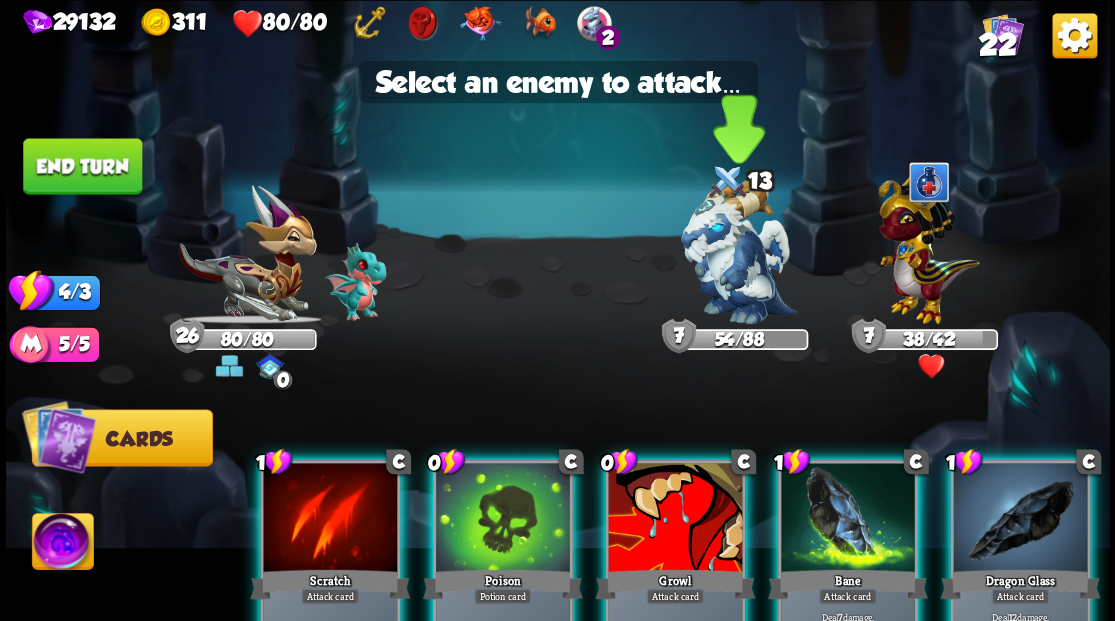 click at bounding box center [739, 251] 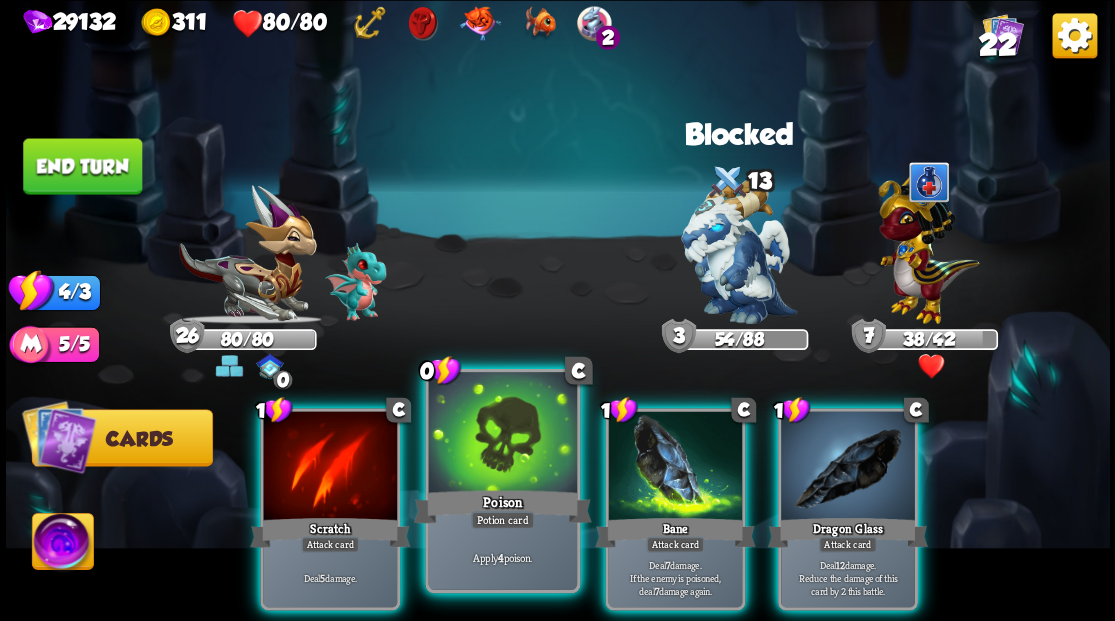 click at bounding box center [502, 434] 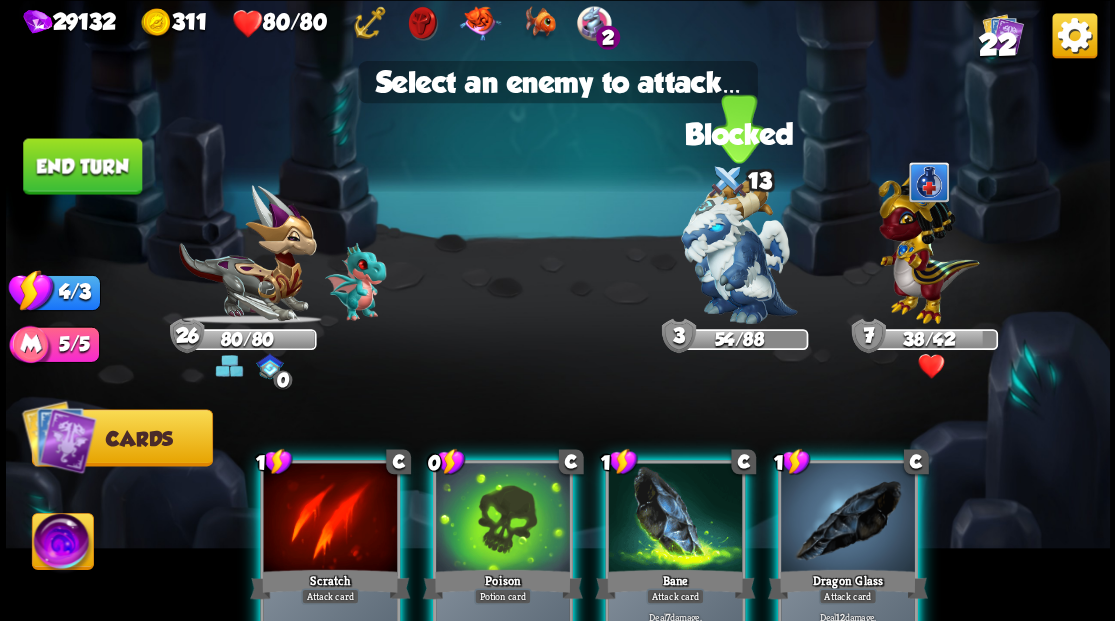 click at bounding box center [739, 251] 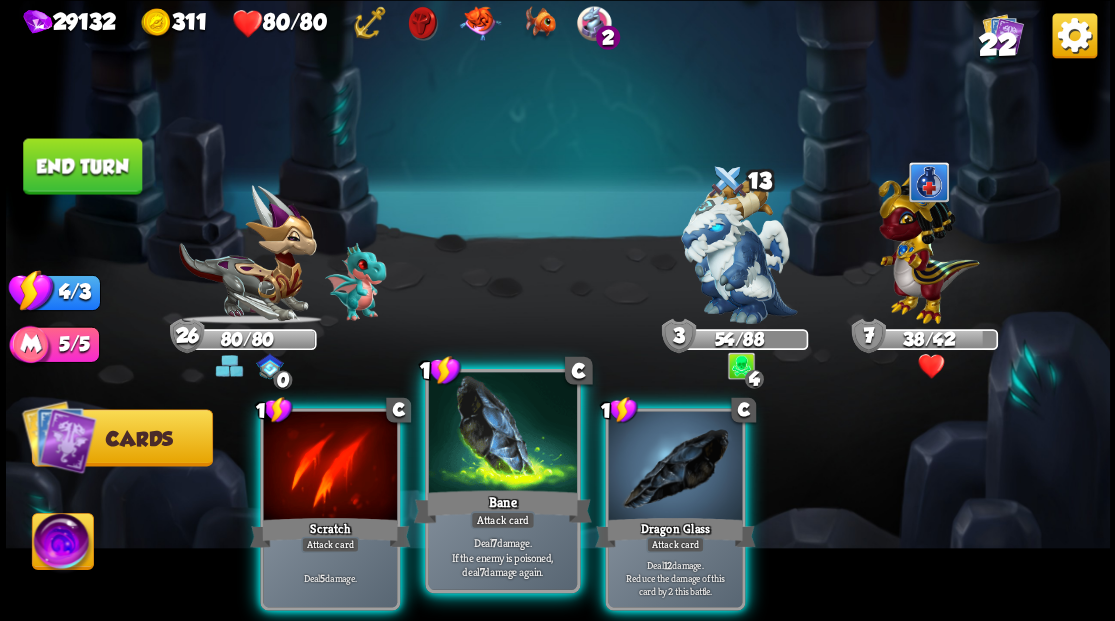 click at bounding box center [502, 434] 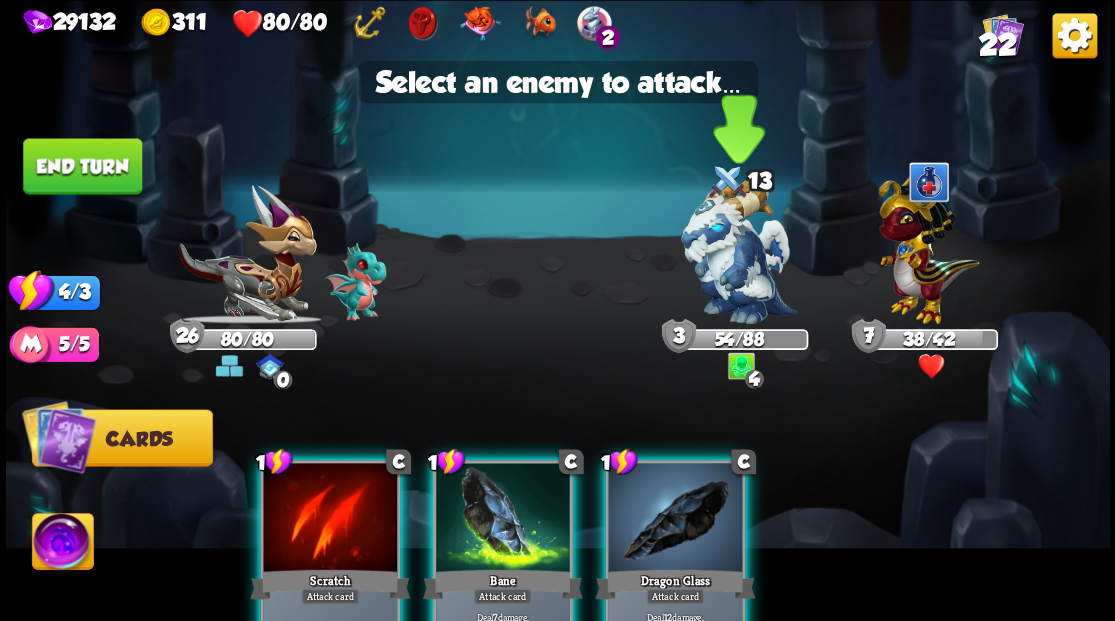 click at bounding box center [739, 251] 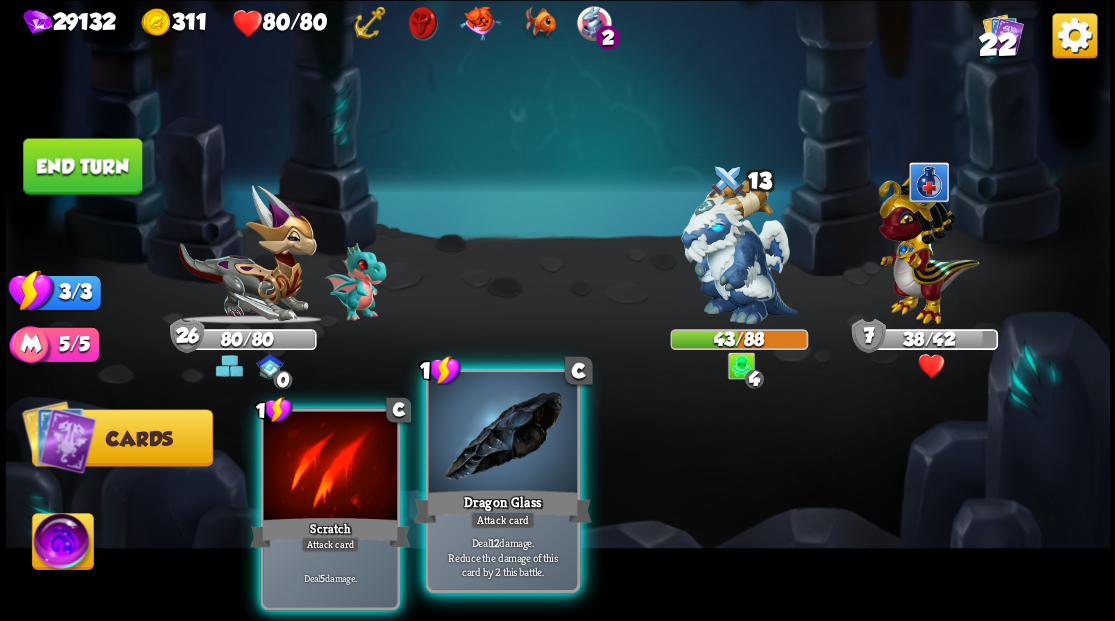 click at bounding box center (502, 434) 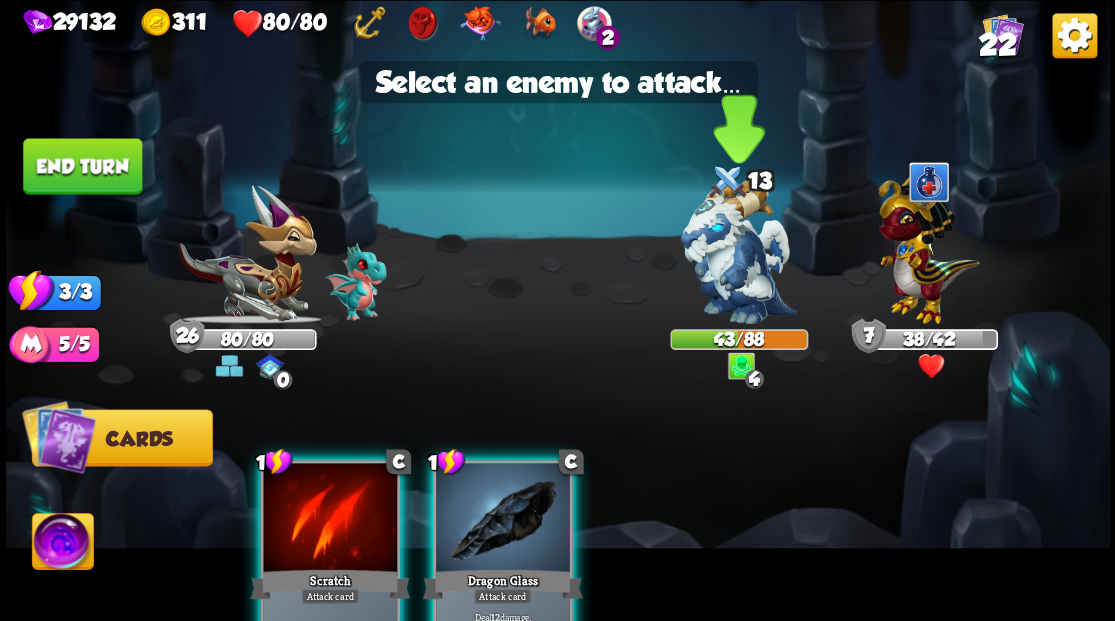 click at bounding box center (739, 251) 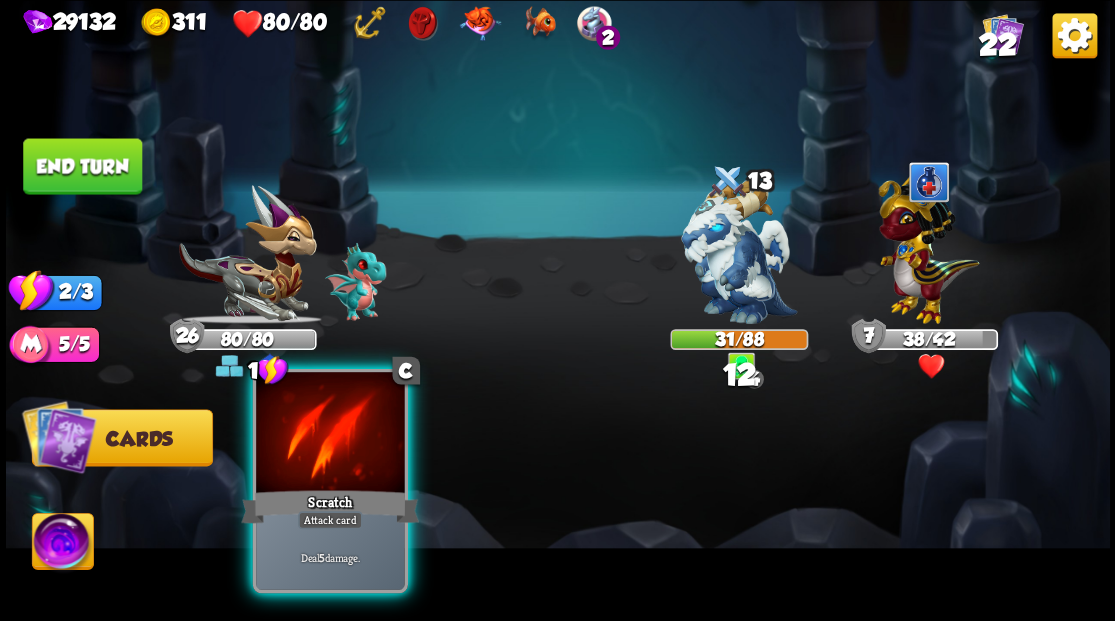 drag, startPoint x: 346, startPoint y: 441, endPoint x: 692, endPoint y: 325, distance: 364.9274 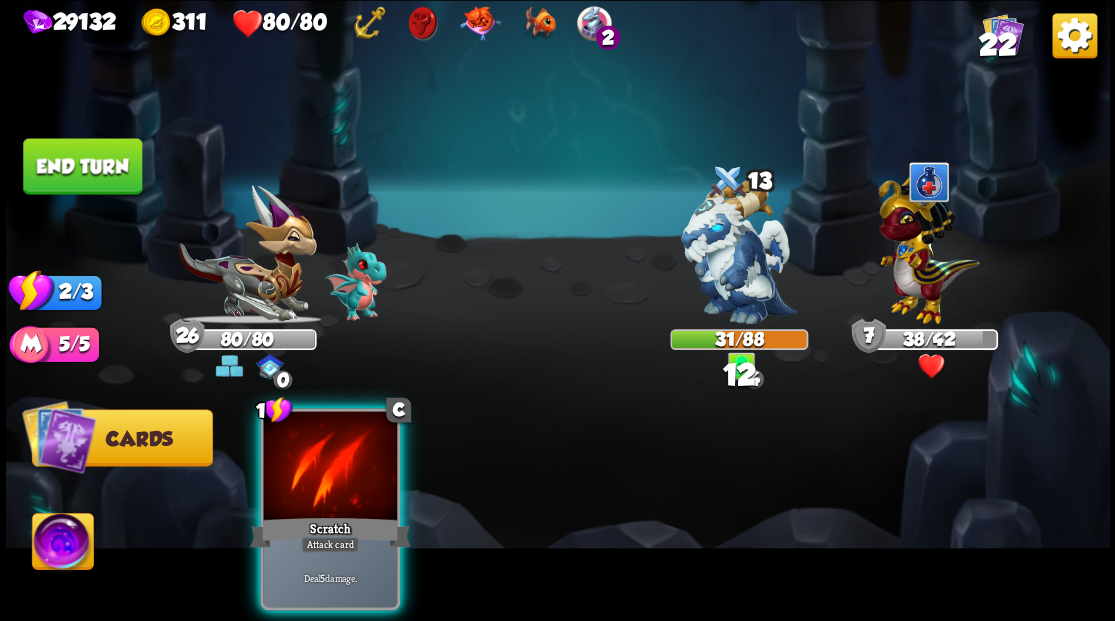 click at bounding box center [330, 467] 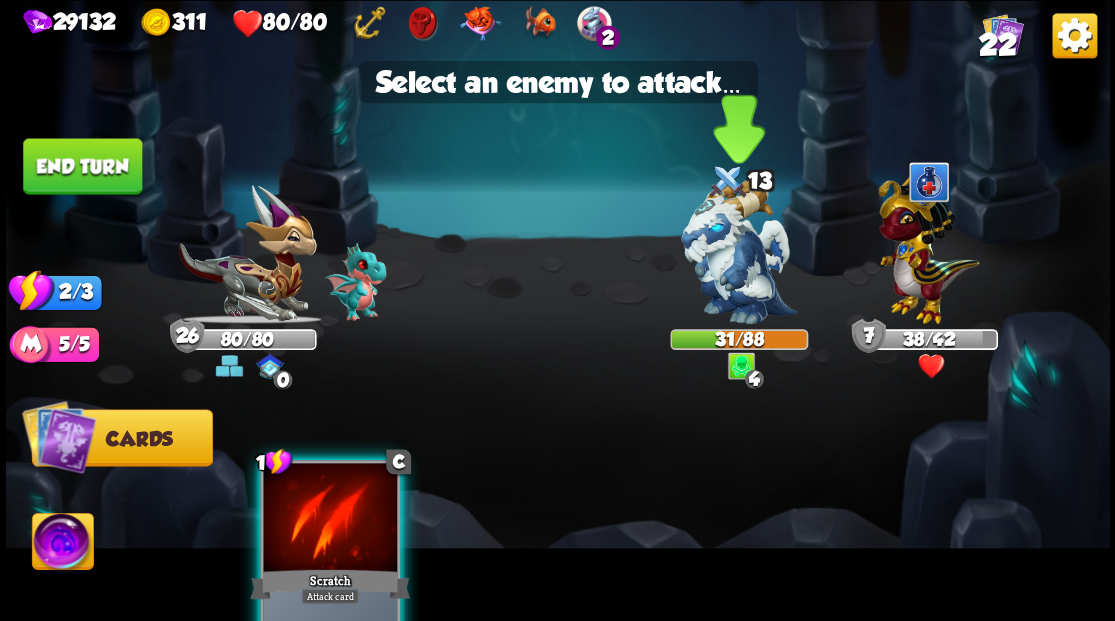 click at bounding box center [739, 251] 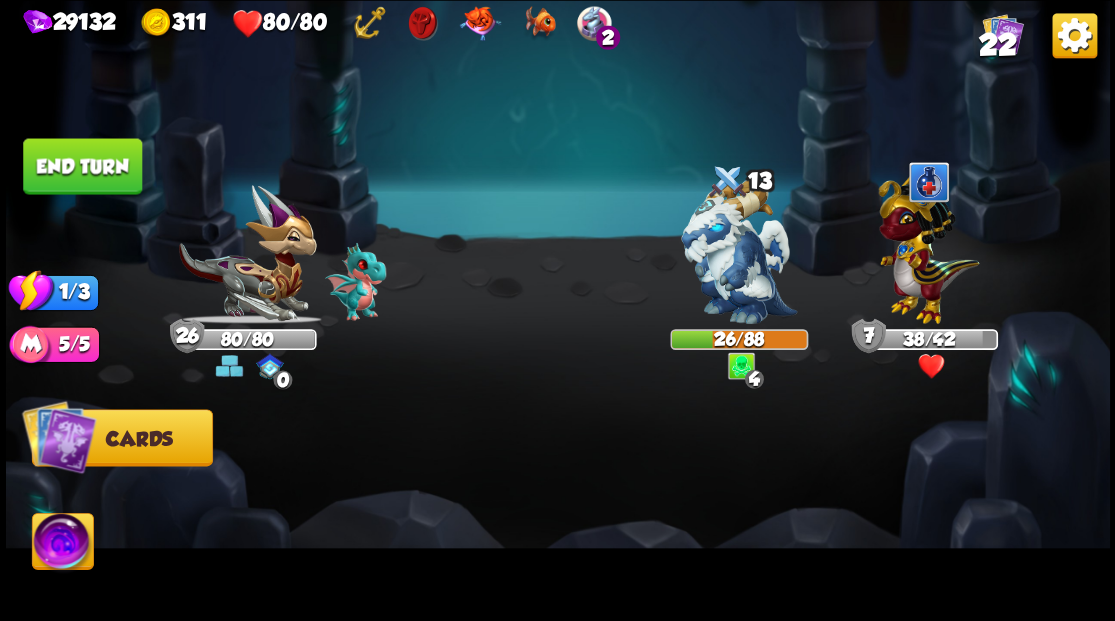 click on "End turn" at bounding box center [82, 166] 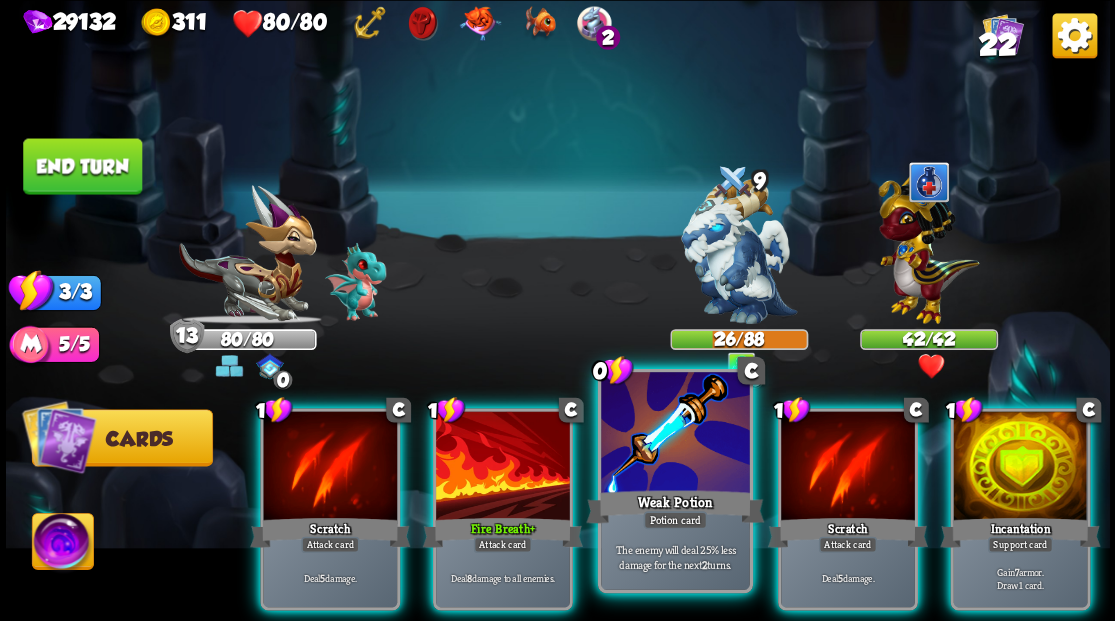 drag, startPoint x: 700, startPoint y: 442, endPoint x: 716, endPoint y: 400, distance: 44.94441 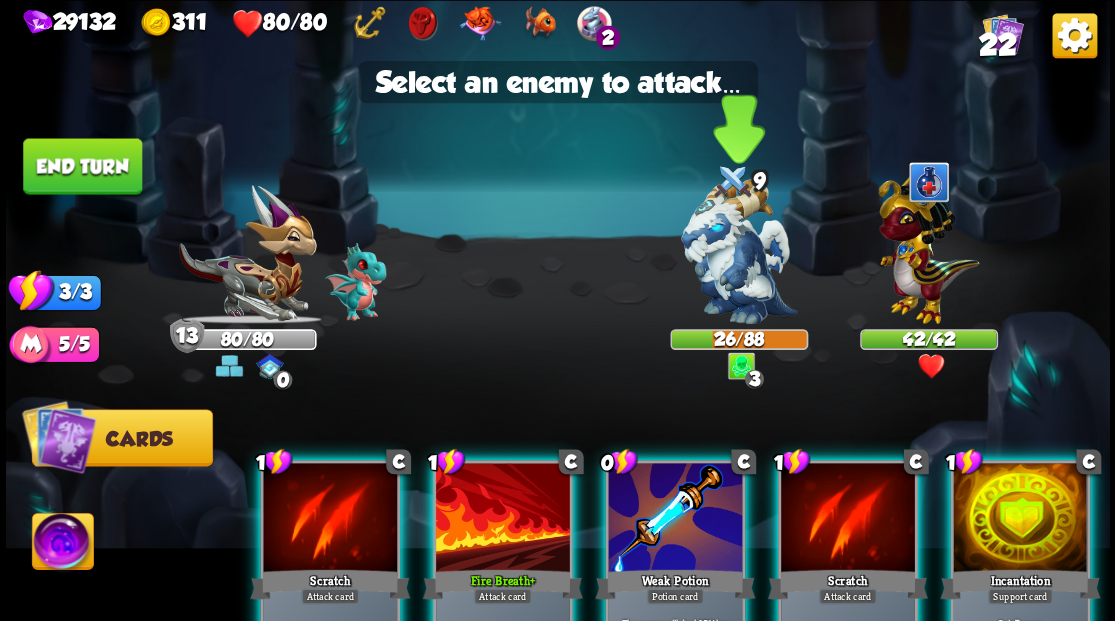 click at bounding box center [739, 251] 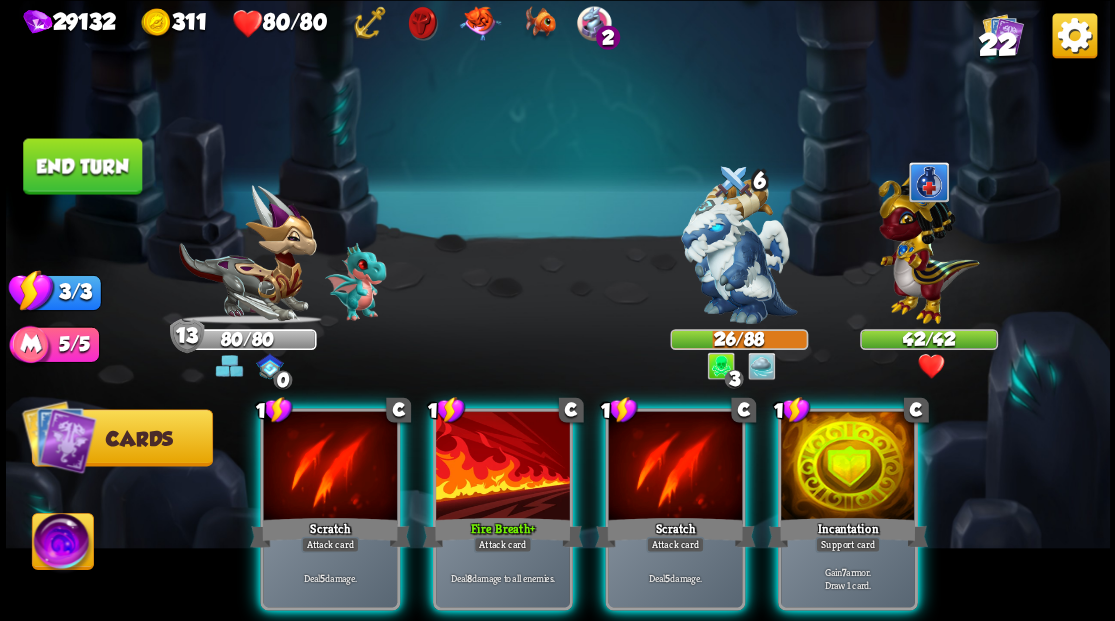 click at bounding box center (848, 467) 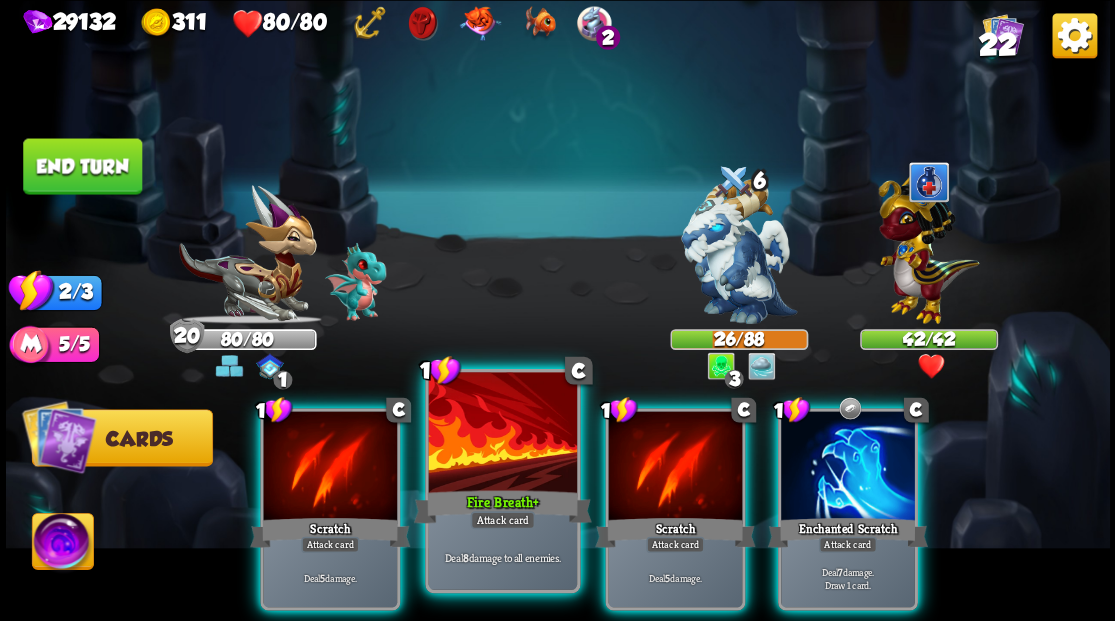 click at bounding box center [502, 434] 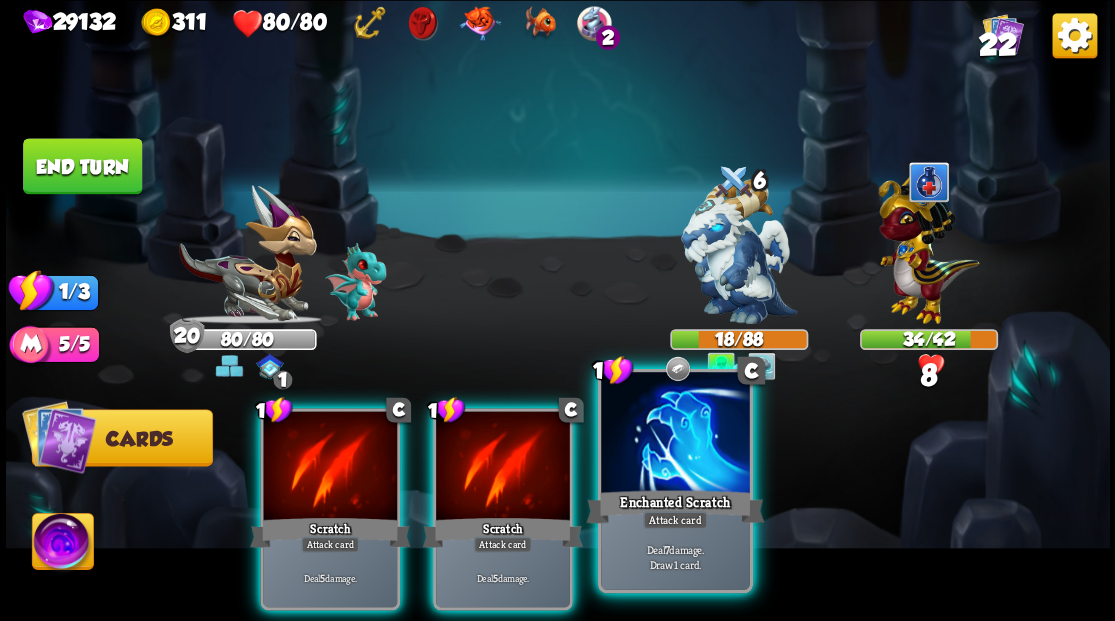 click at bounding box center [675, 434] 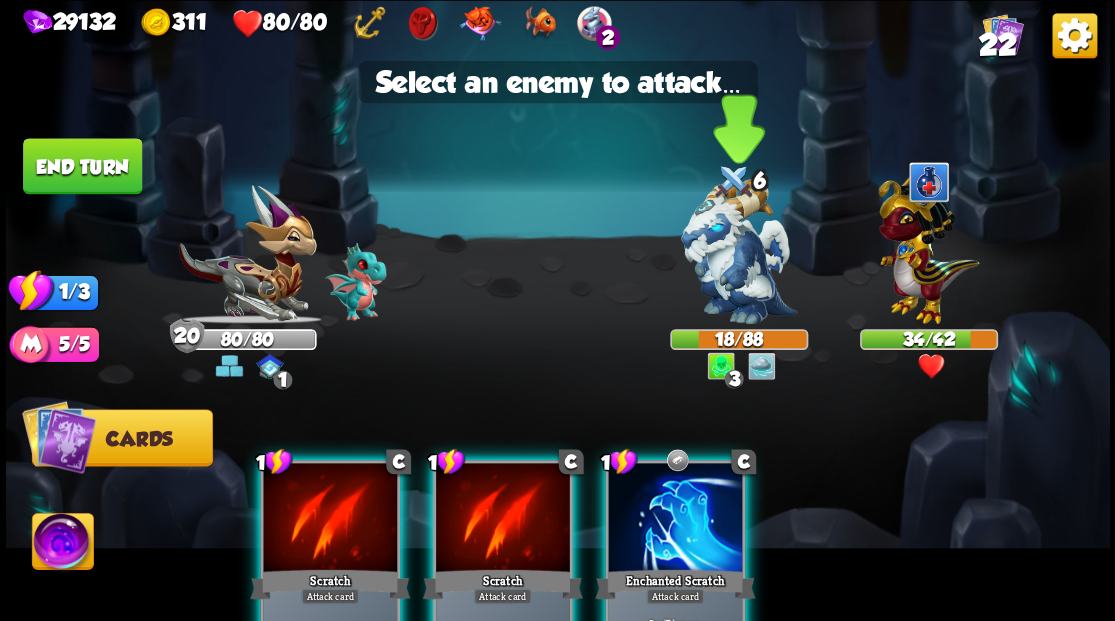 click at bounding box center [739, 251] 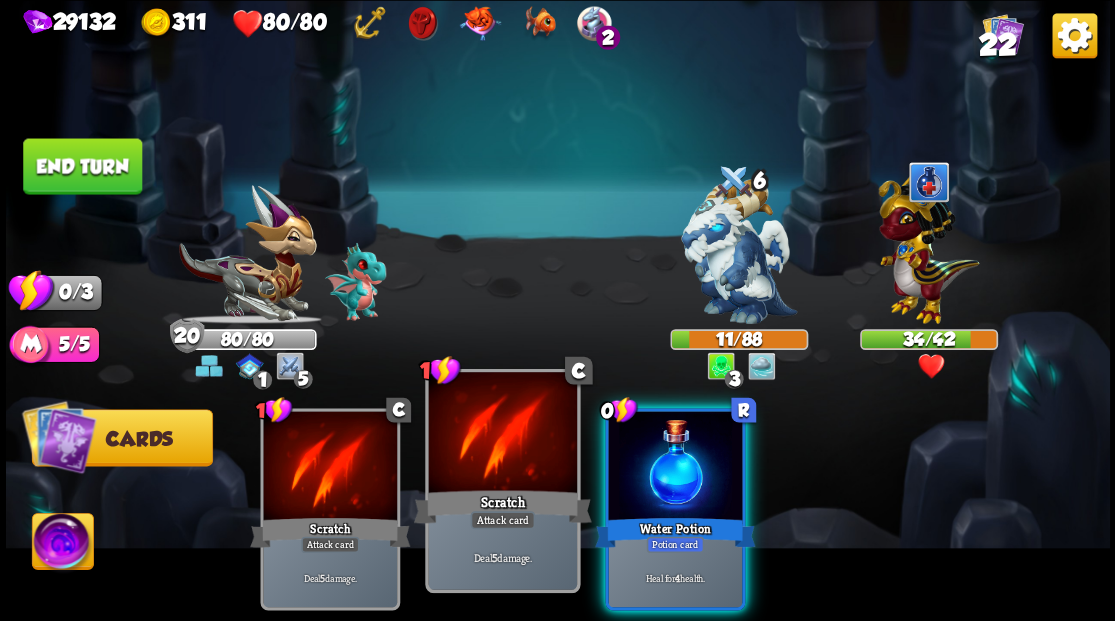 drag, startPoint x: 716, startPoint y: 501, endPoint x: 570, endPoint y: 411, distance: 171.51093 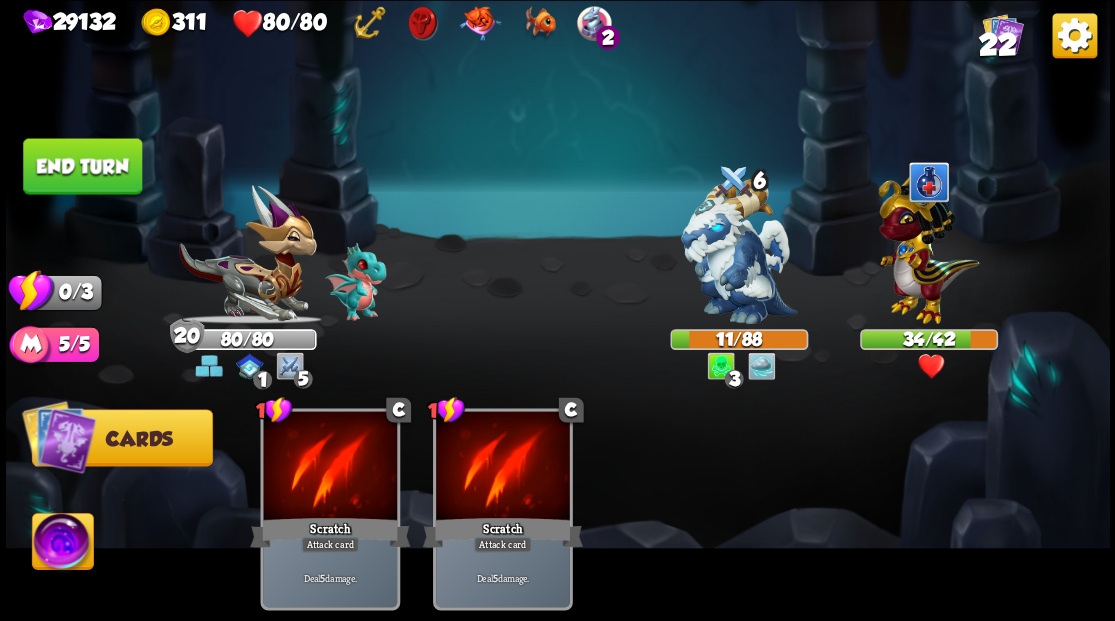 drag, startPoint x: 95, startPoint y: 150, endPoint x: 730, endPoint y: 208, distance: 637.6433 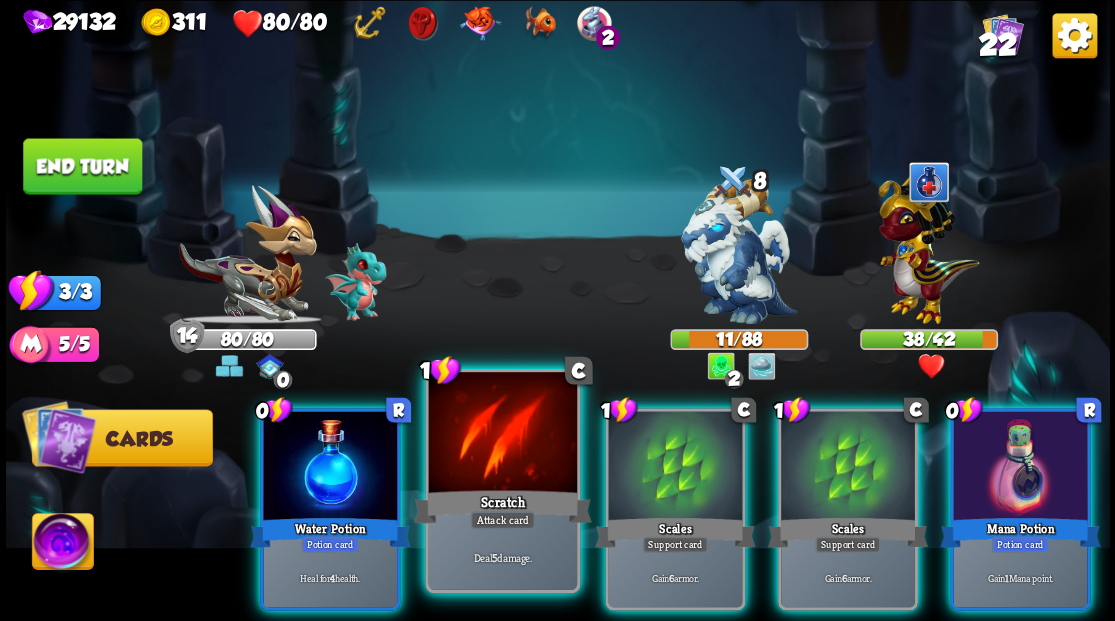 click at bounding box center [502, 434] 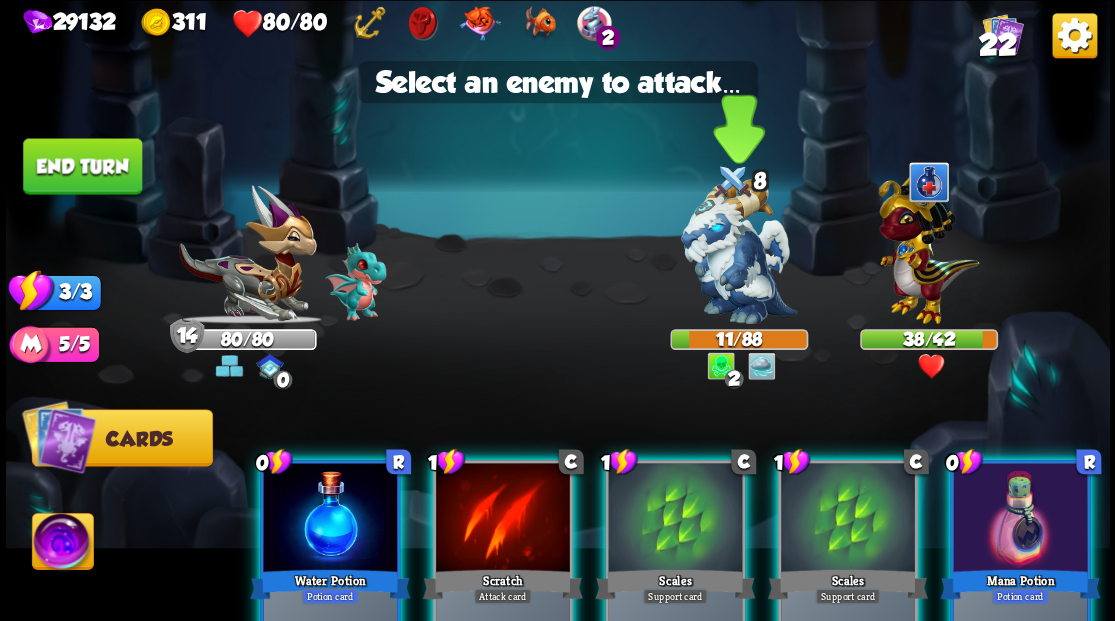 click at bounding box center [739, 251] 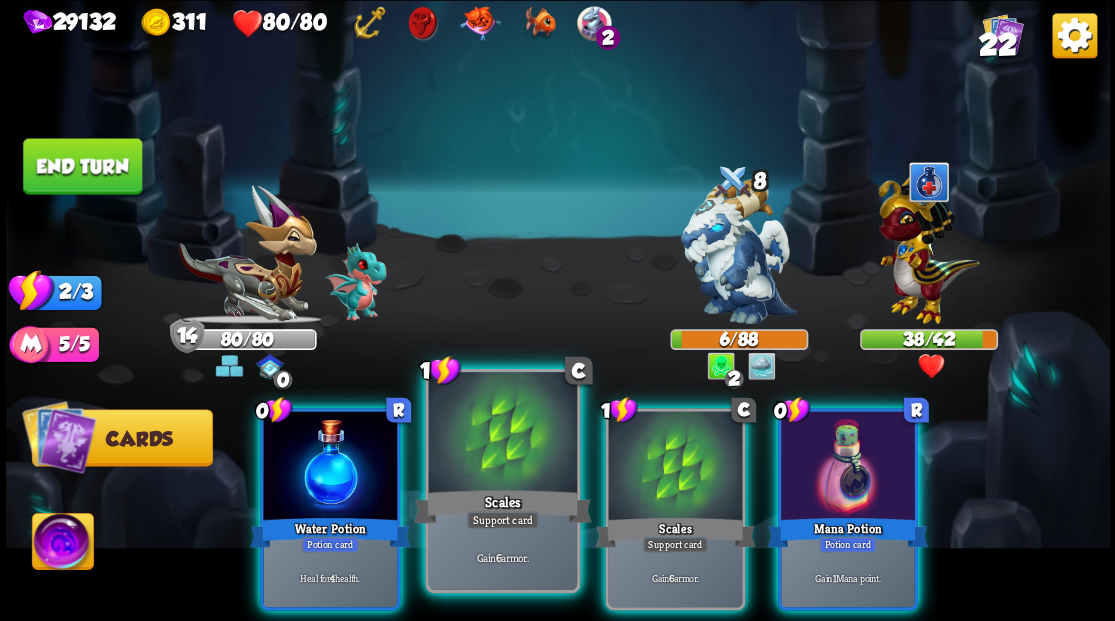 click at bounding box center (502, 434) 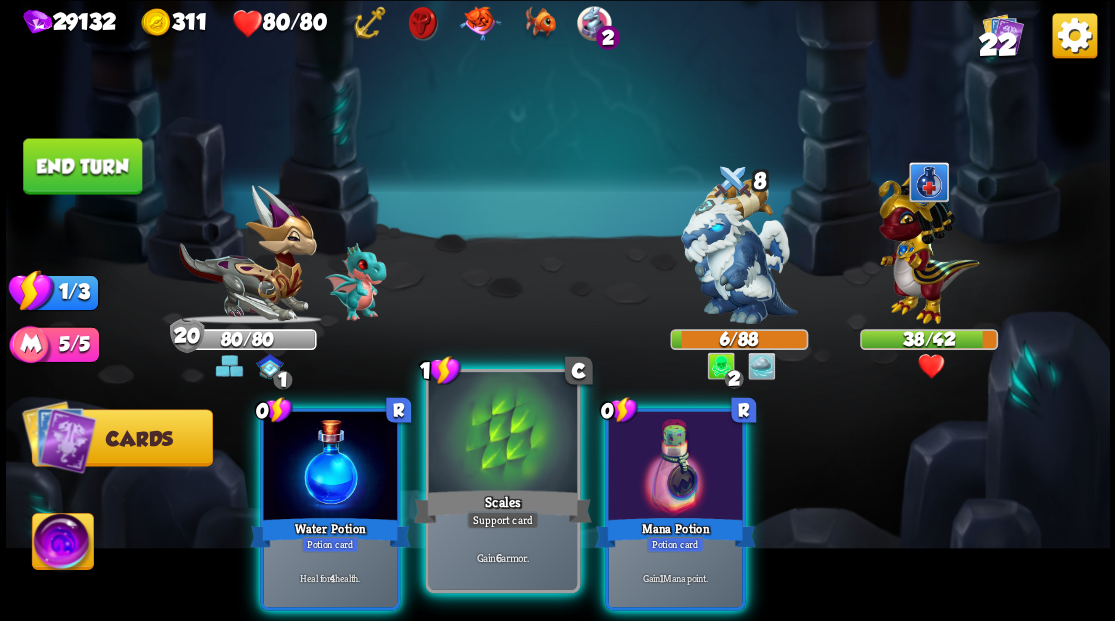 click at bounding box center [502, 434] 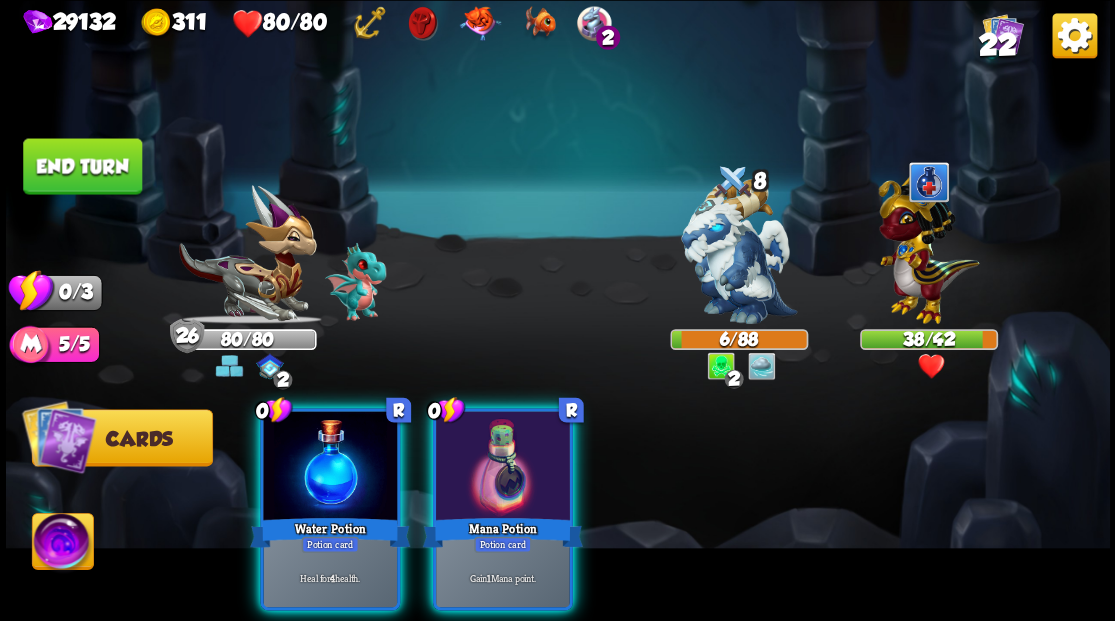 click at bounding box center (503, 467) 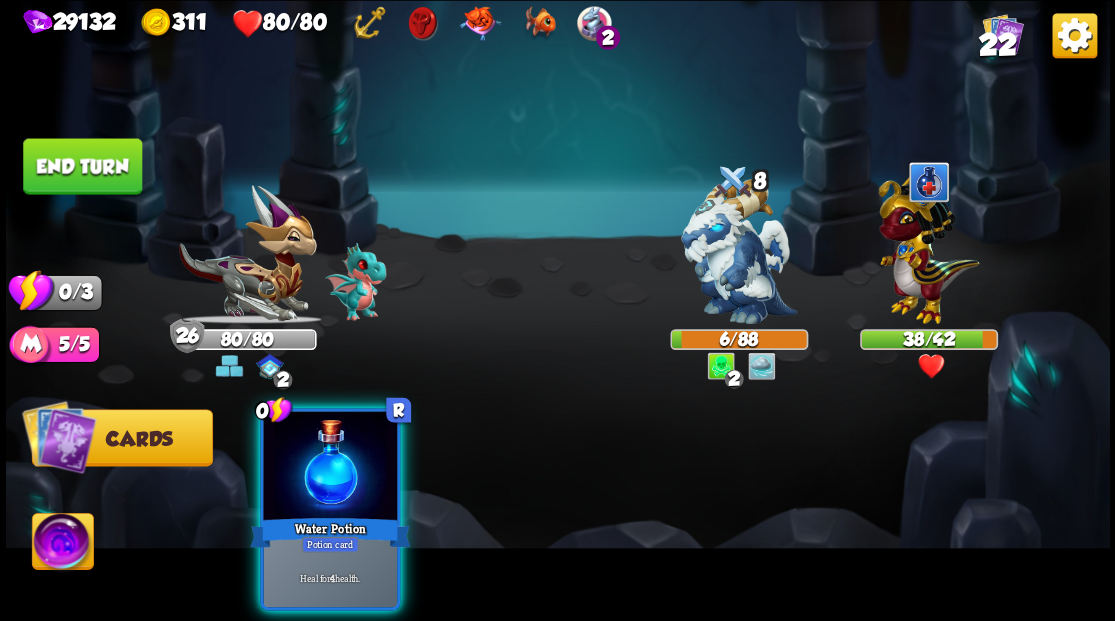 click at bounding box center [330, 467] 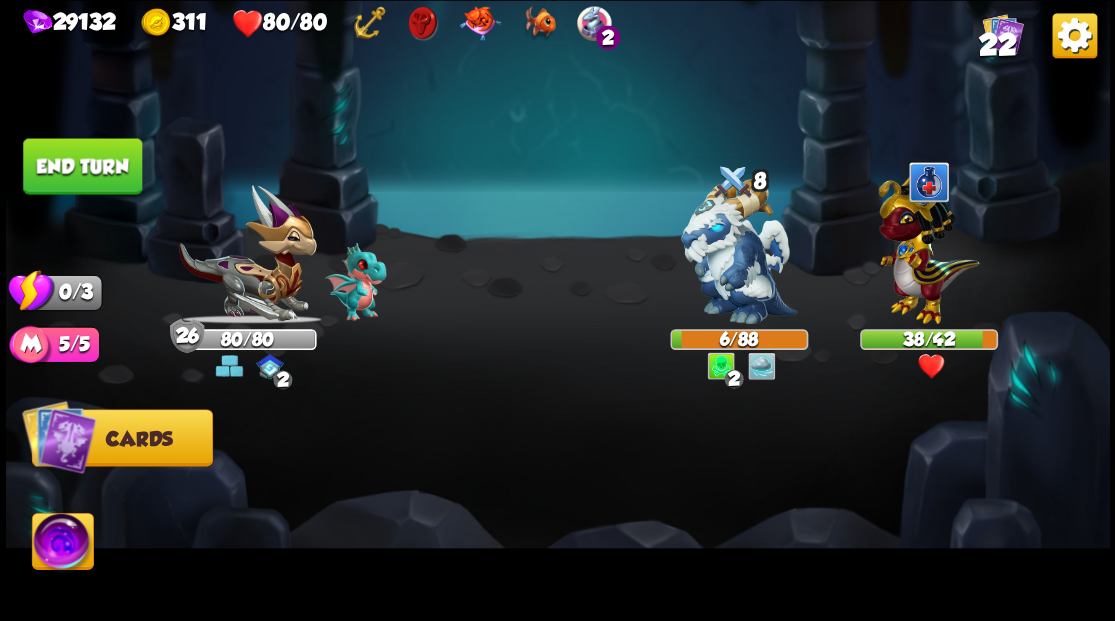 click on "End turn" at bounding box center [82, 166] 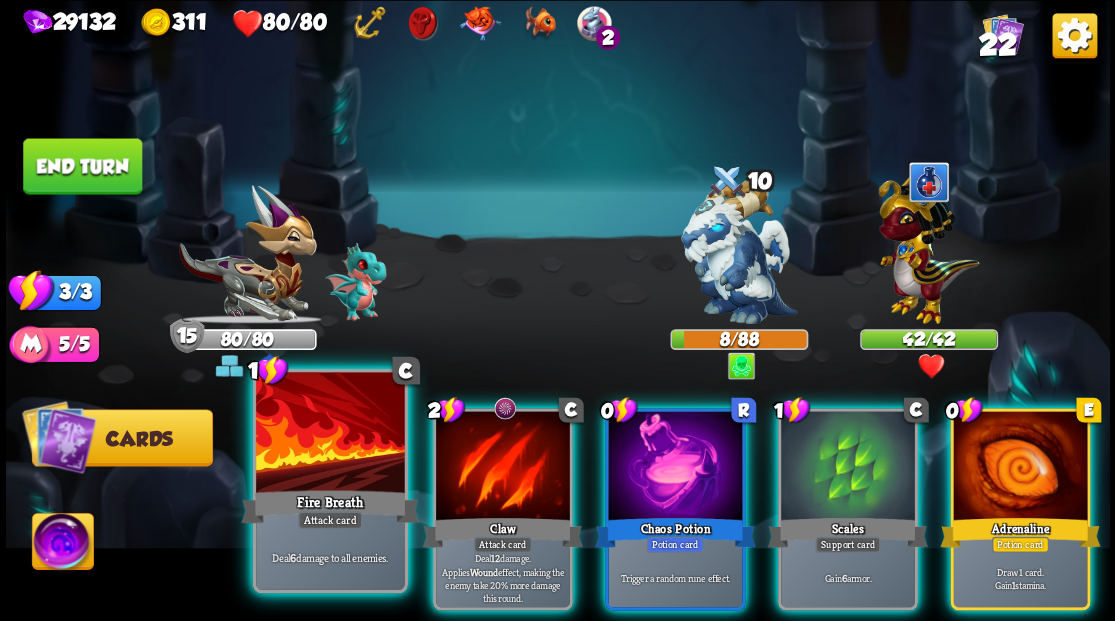 click at bounding box center [330, 434] 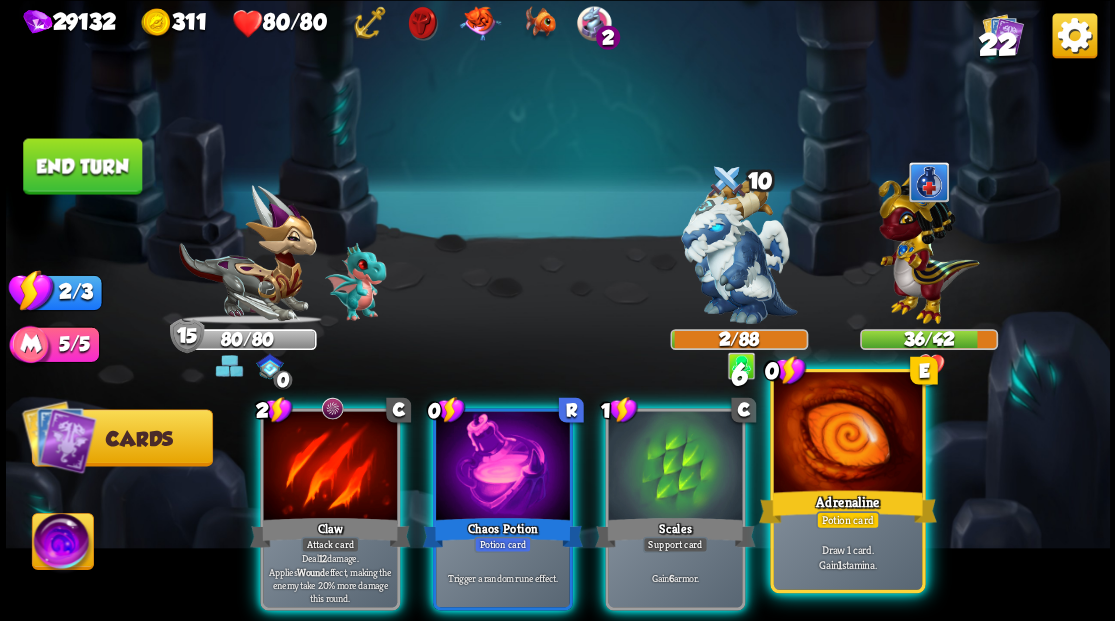 click at bounding box center [847, 434] 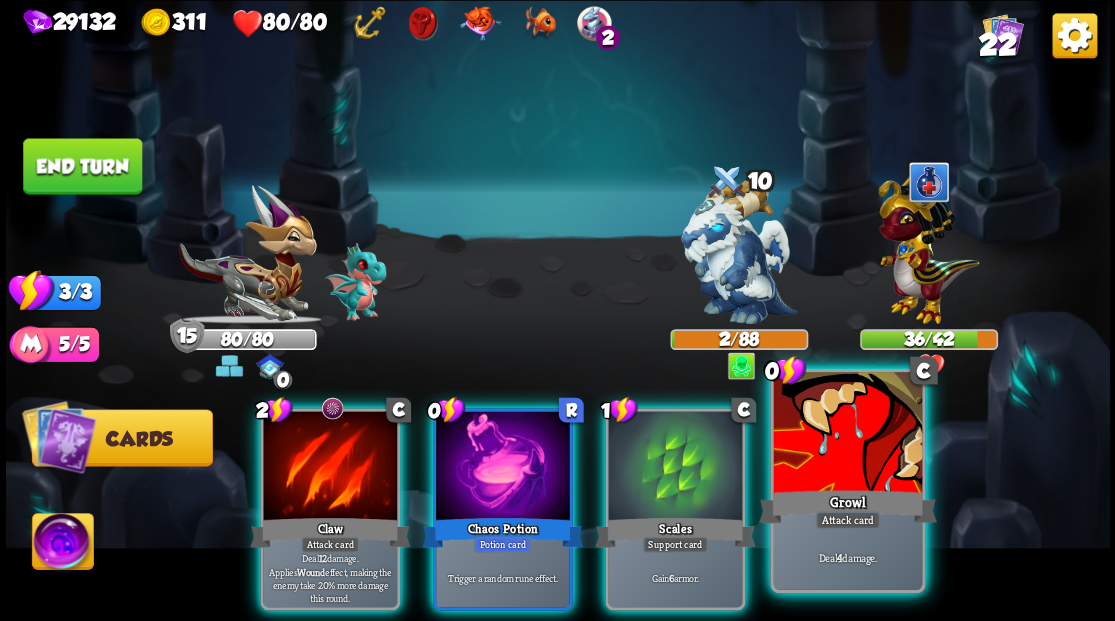 click at bounding box center [847, 434] 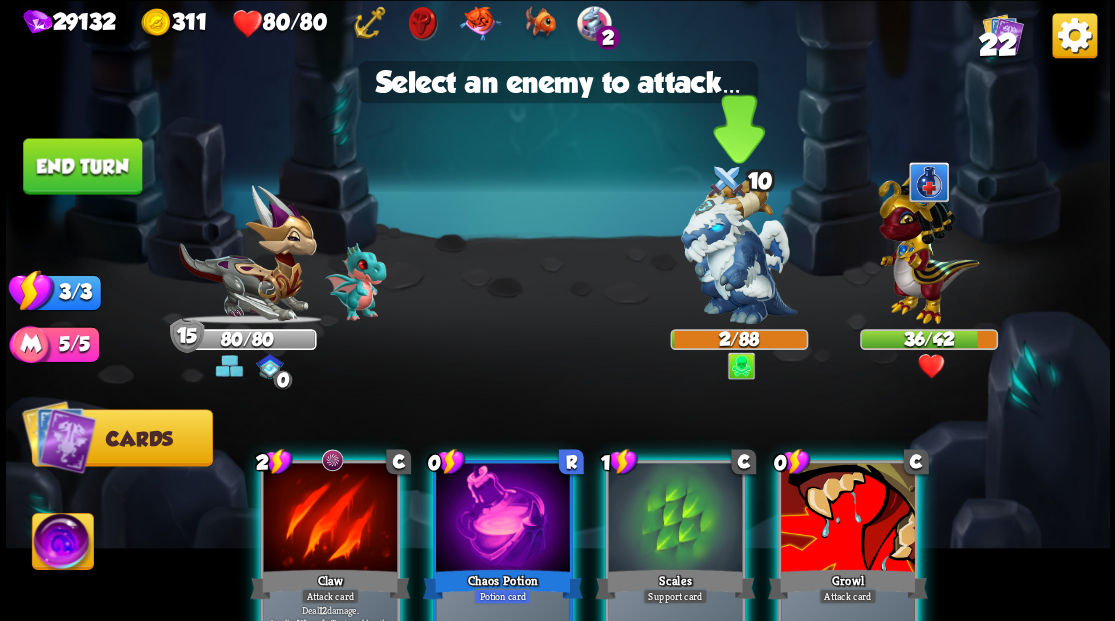 click at bounding box center [739, 251] 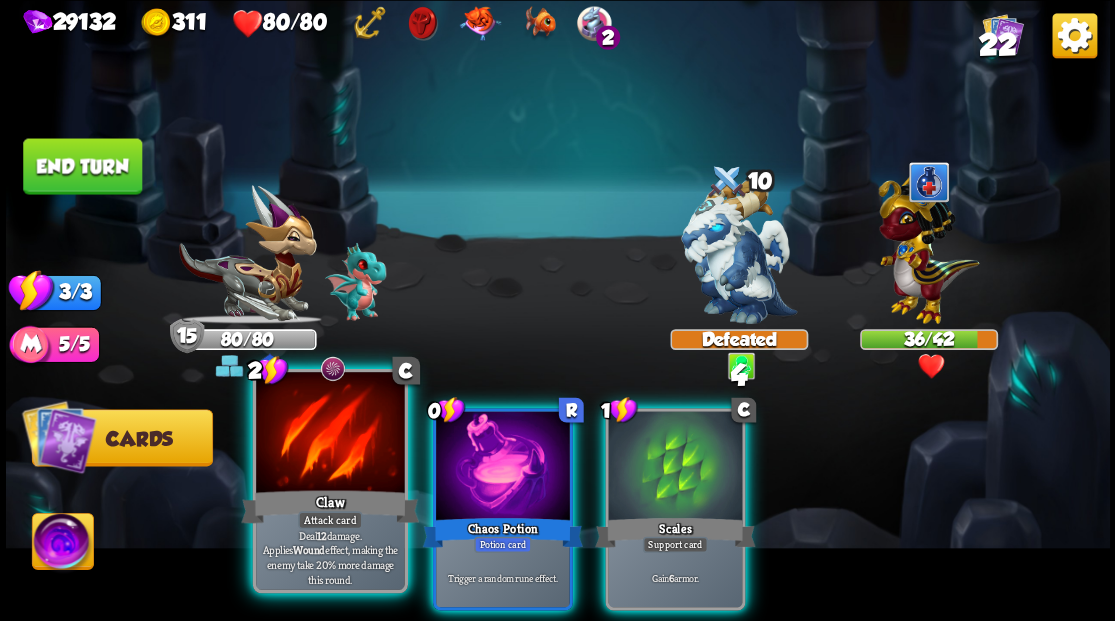 click at bounding box center [330, 434] 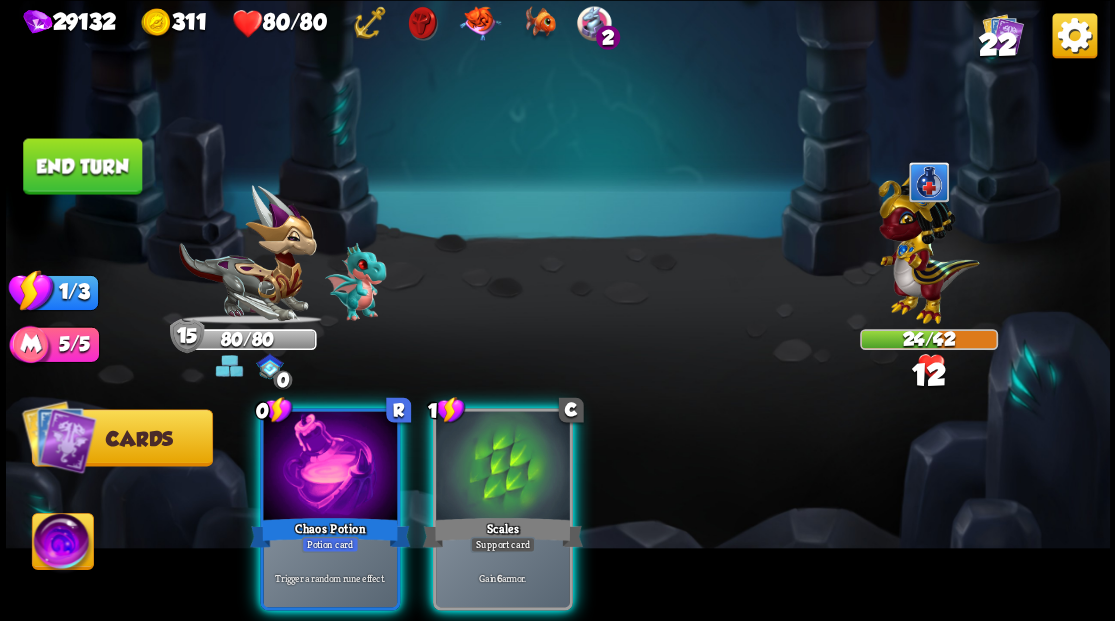 click at bounding box center (928, 244) 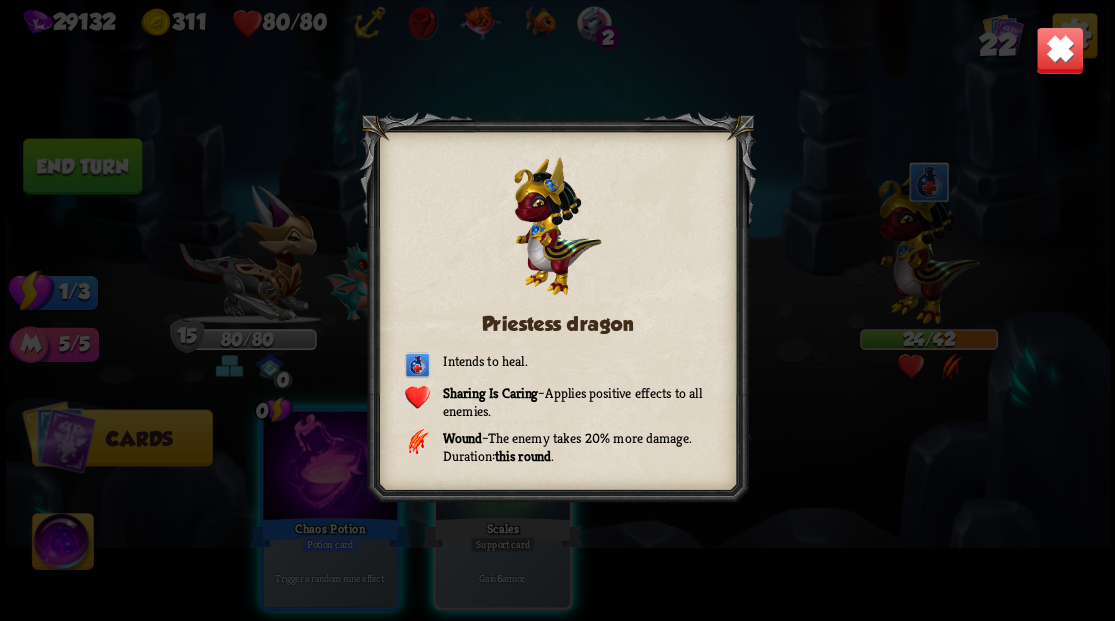 drag, startPoint x: 1067, startPoint y: 42, endPoint x: 805, endPoint y: 200, distance: 305.95425 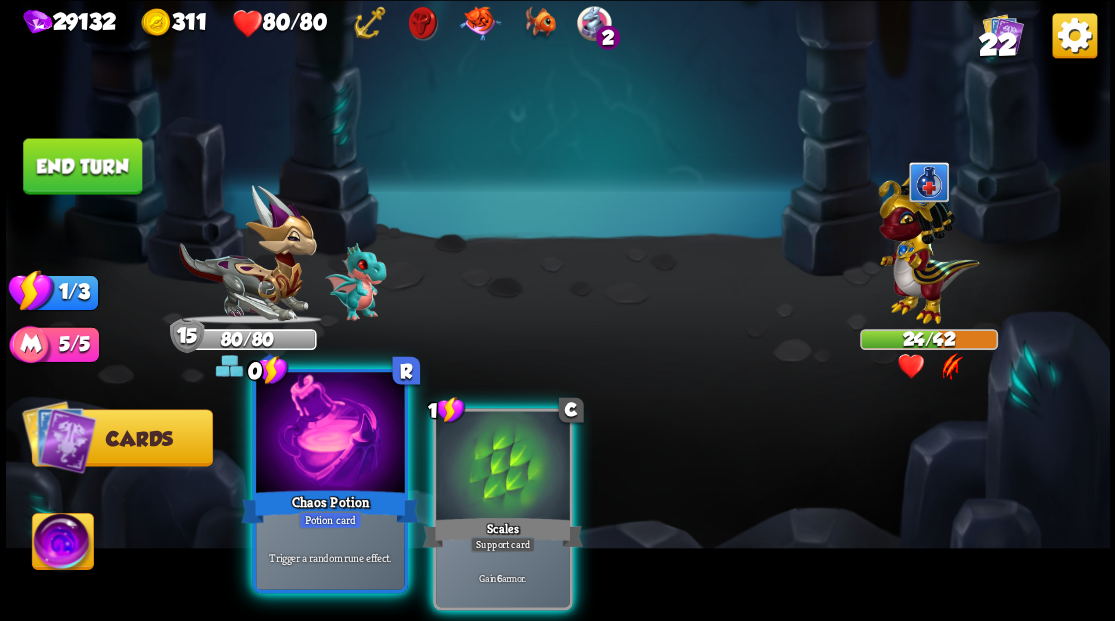 click at bounding box center (330, 434) 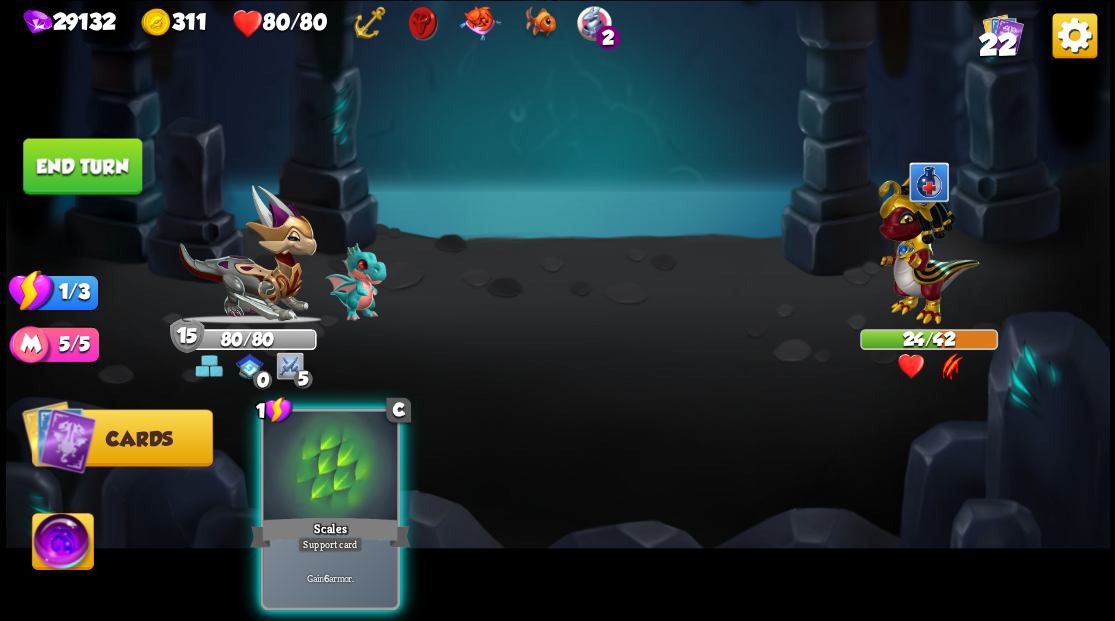 click at bounding box center [330, 467] 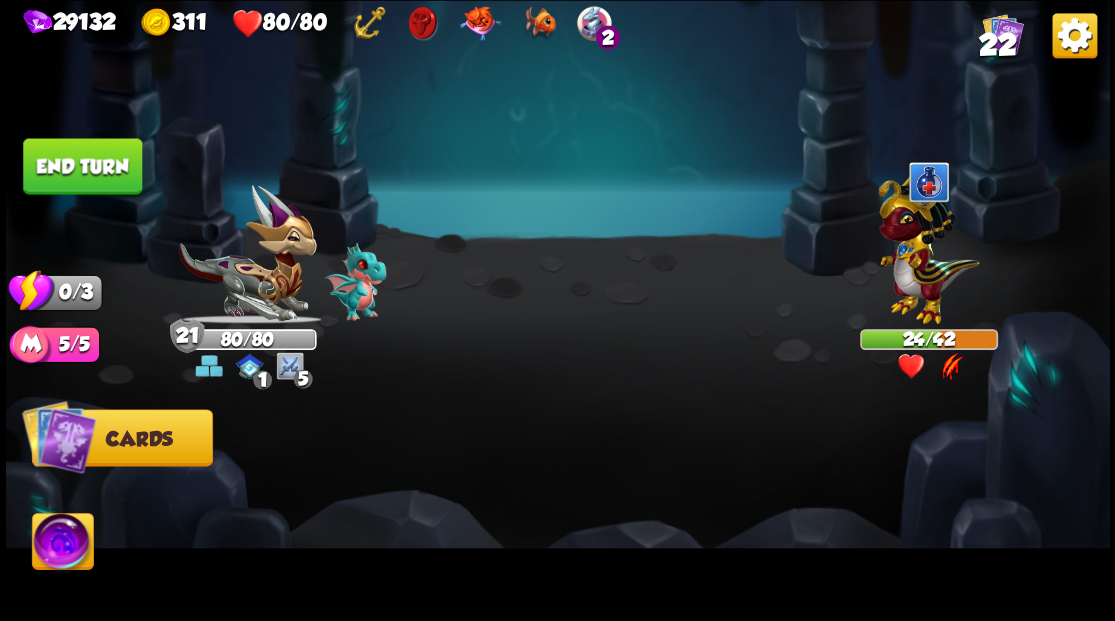 click on "End turn" at bounding box center (82, 166) 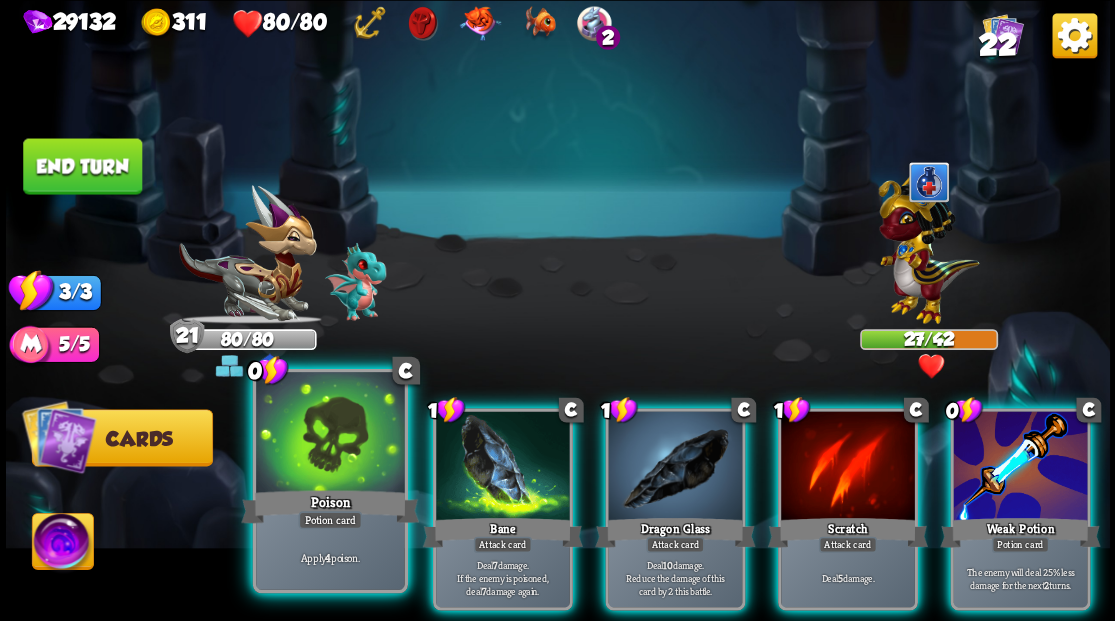 click at bounding box center (330, 434) 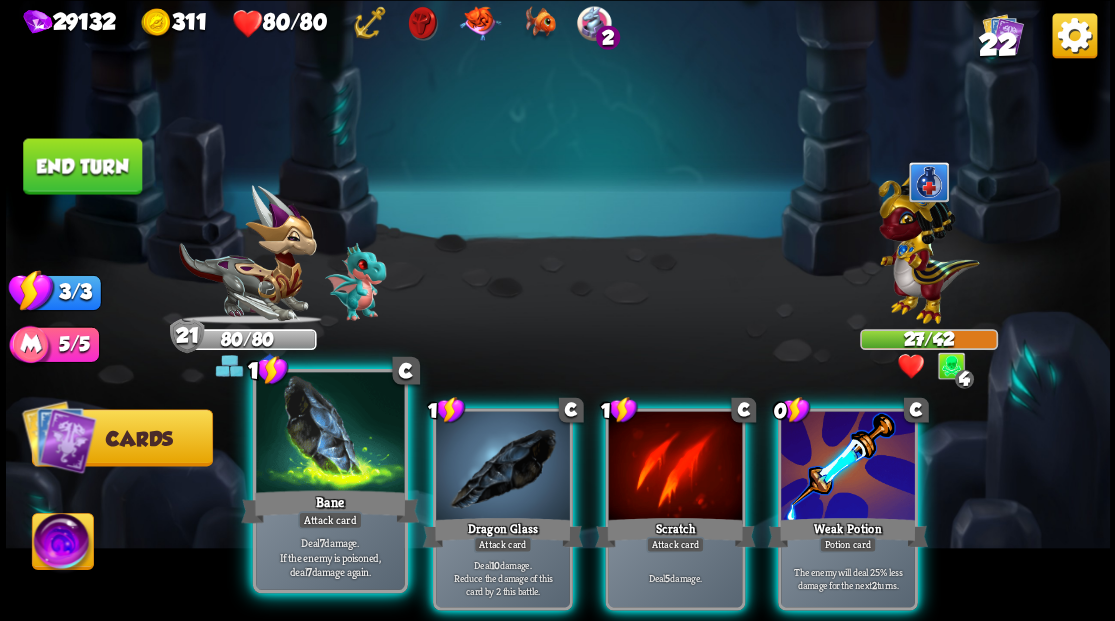 click at bounding box center (330, 434) 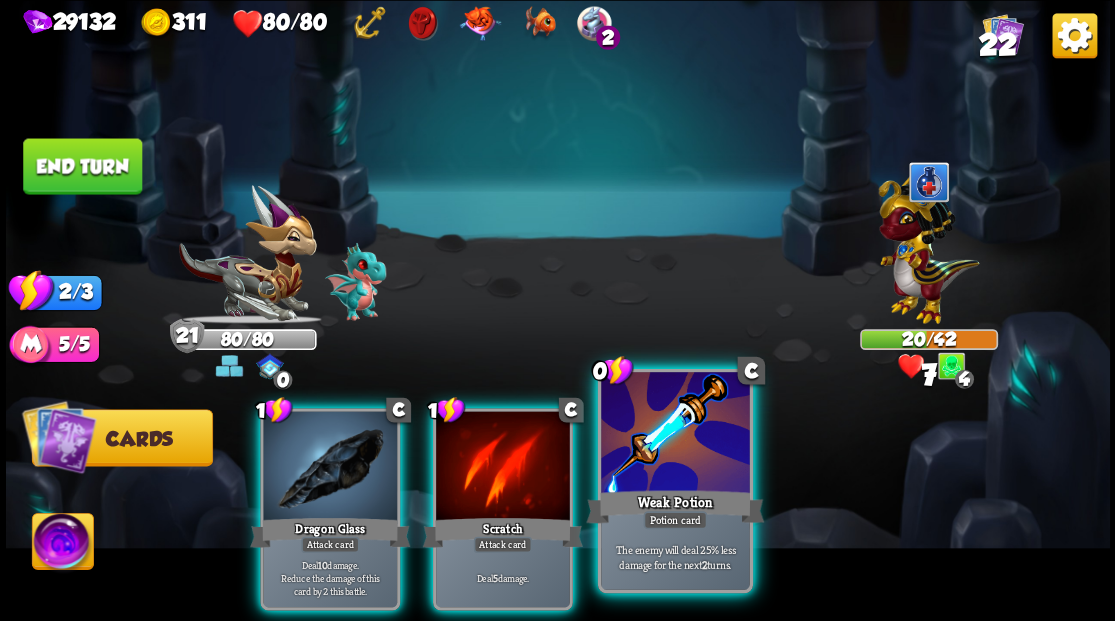 click at bounding box center (675, 434) 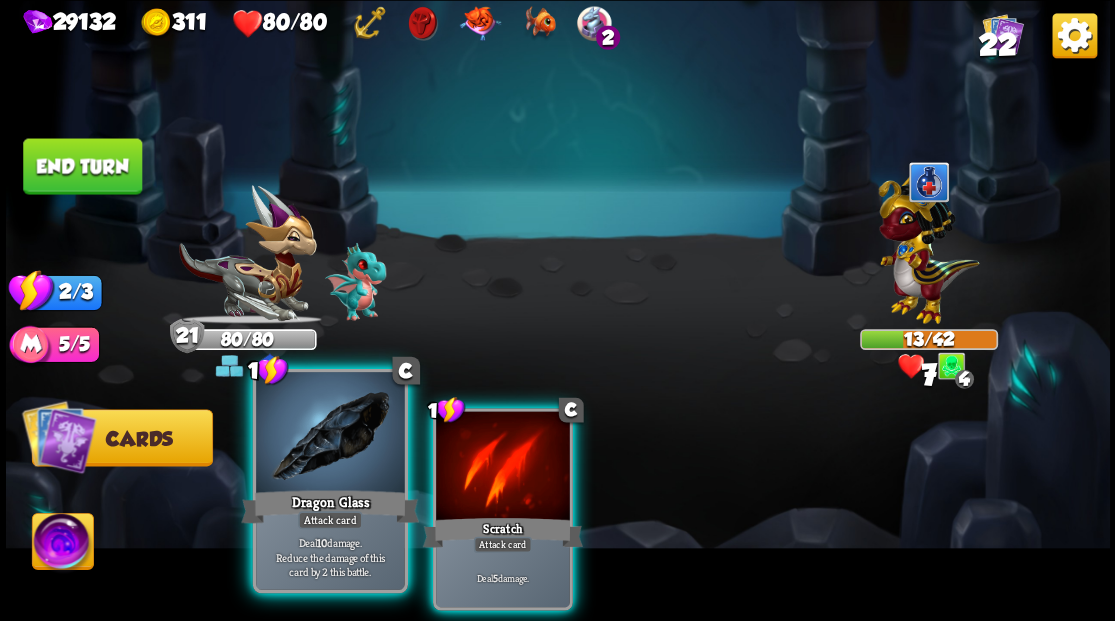 click at bounding box center (330, 434) 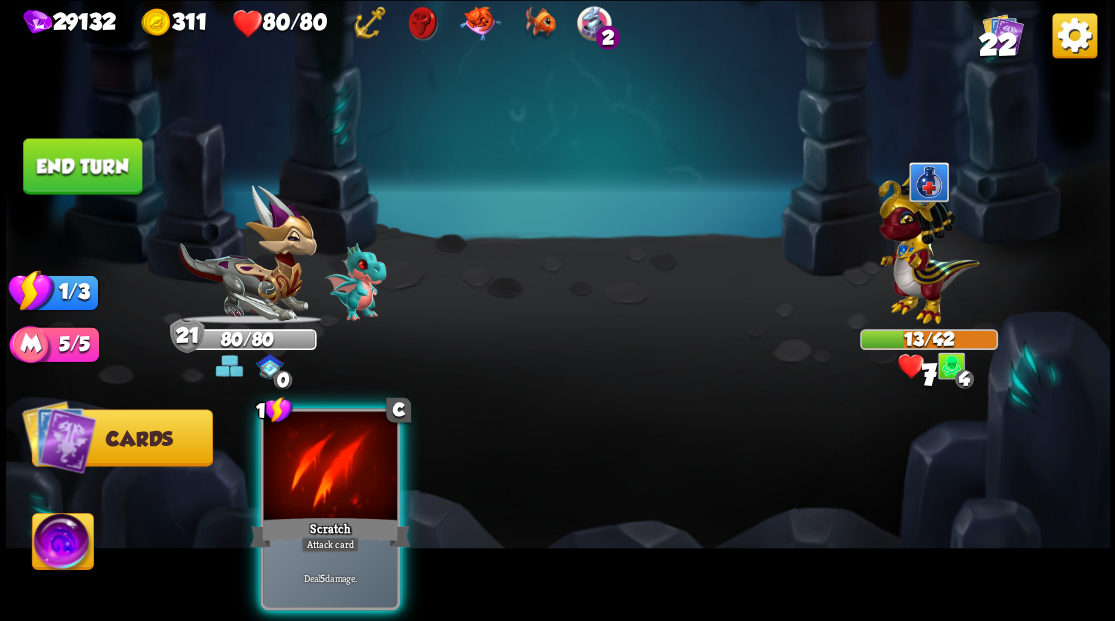 click at bounding box center (330, 467) 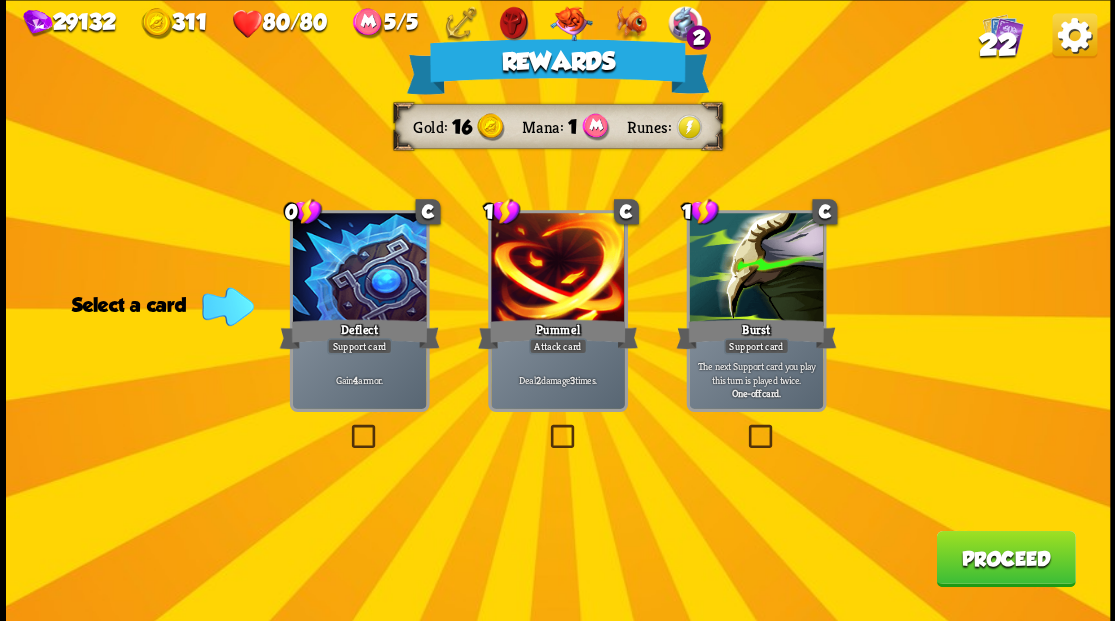 click on "Proceed" at bounding box center [1005, 558] 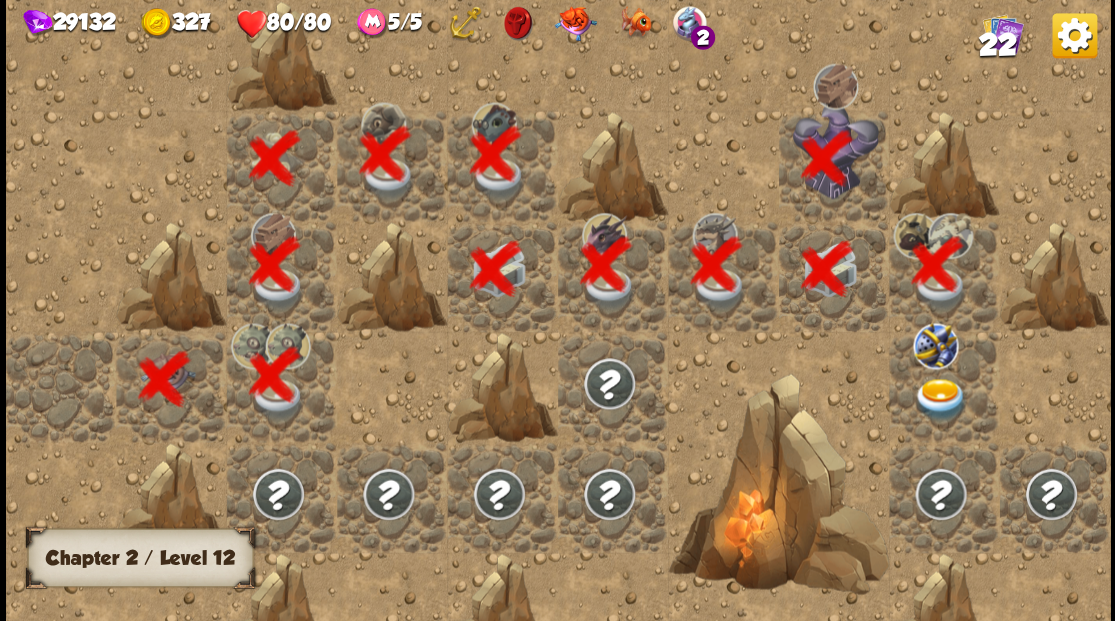 scroll, scrollTop: 0, scrollLeft: 384, axis: horizontal 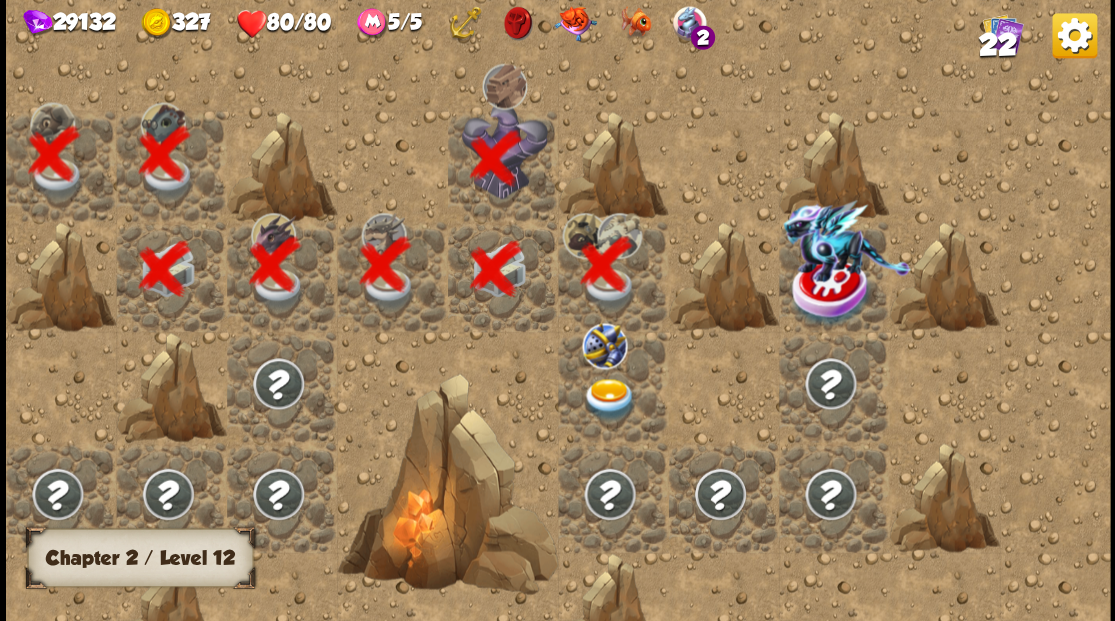 click at bounding box center [609, 399] 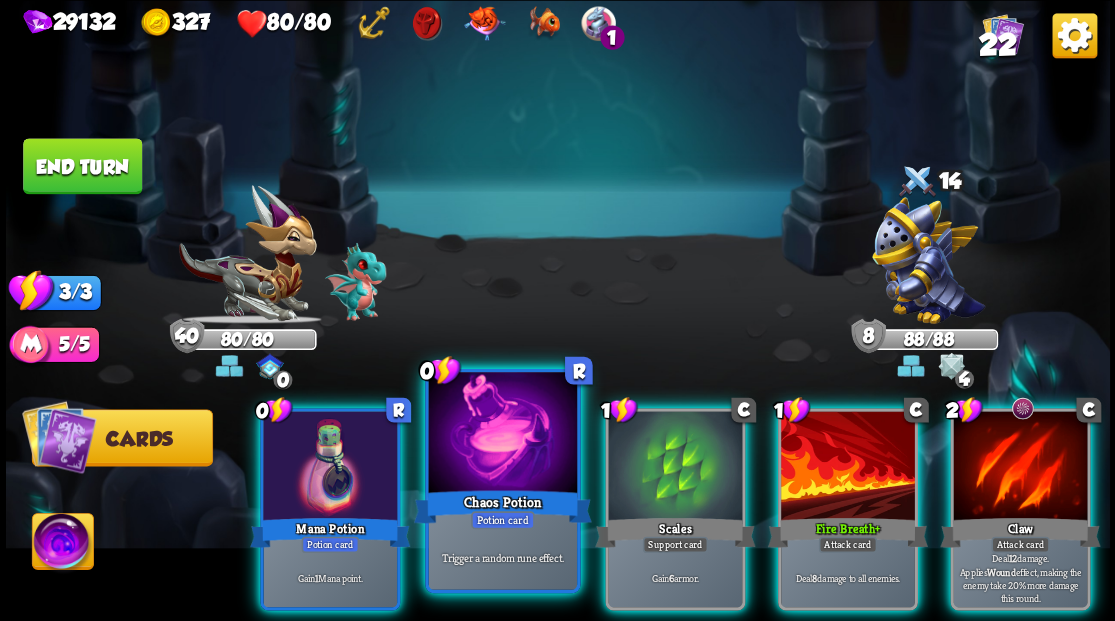 click at bounding box center (502, 434) 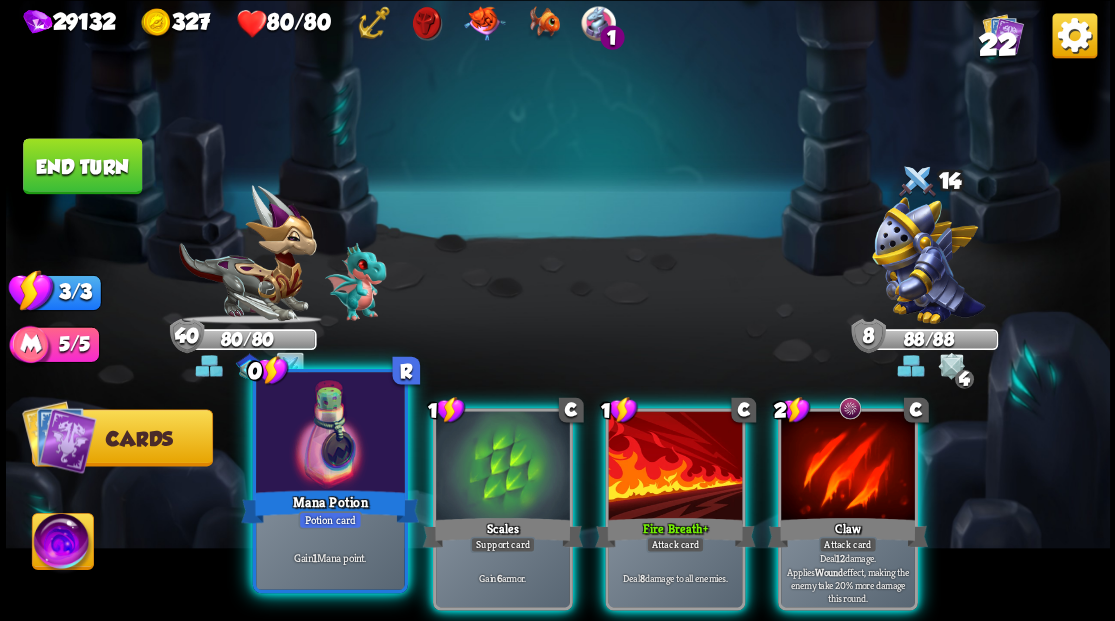 click at bounding box center [330, 434] 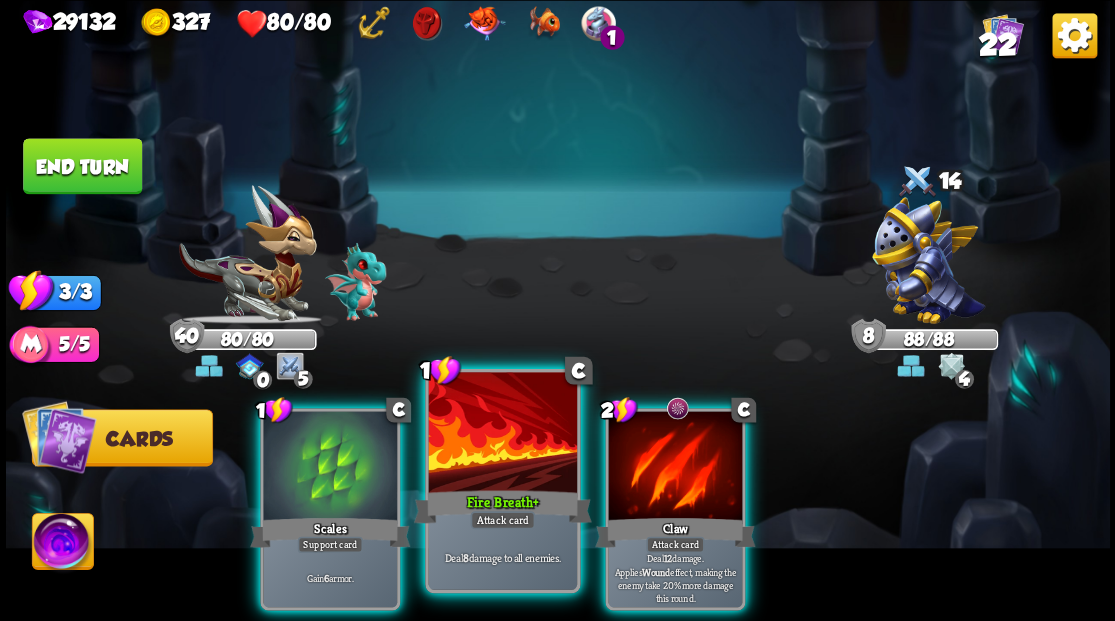 click at bounding box center [502, 434] 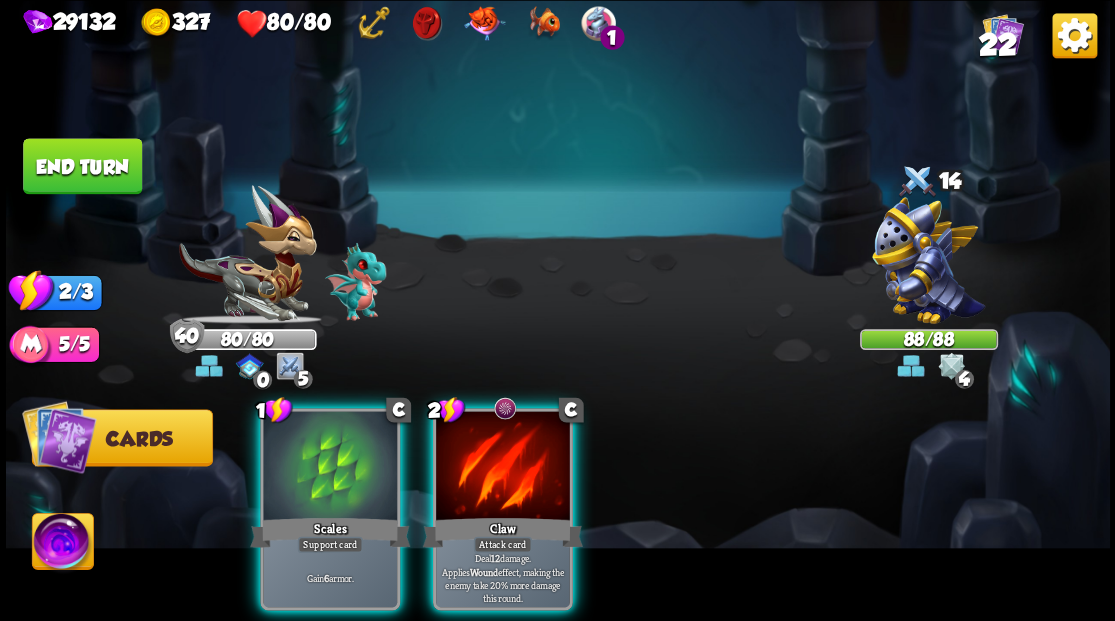 click at bounding box center (928, 260) 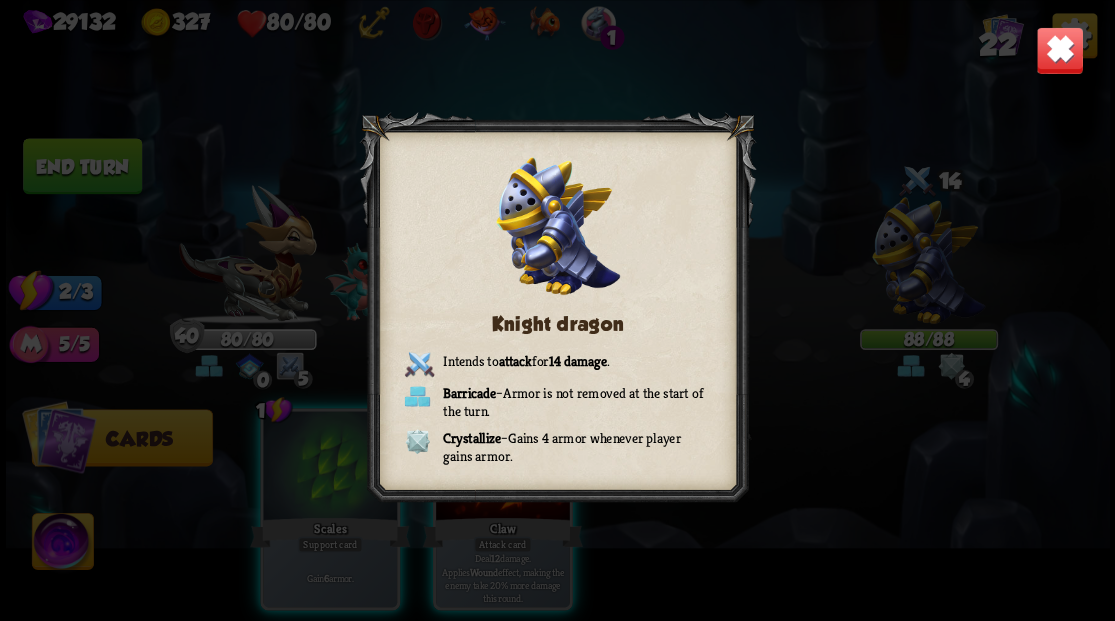 click at bounding box center [1059, 50] 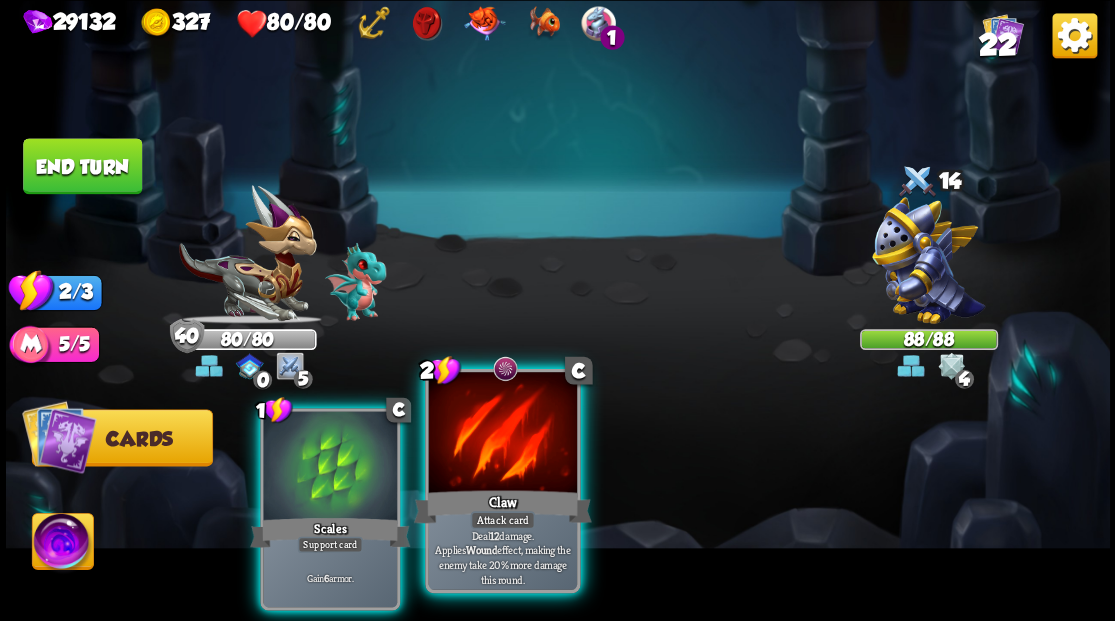 click at bounding box center [502, 434] 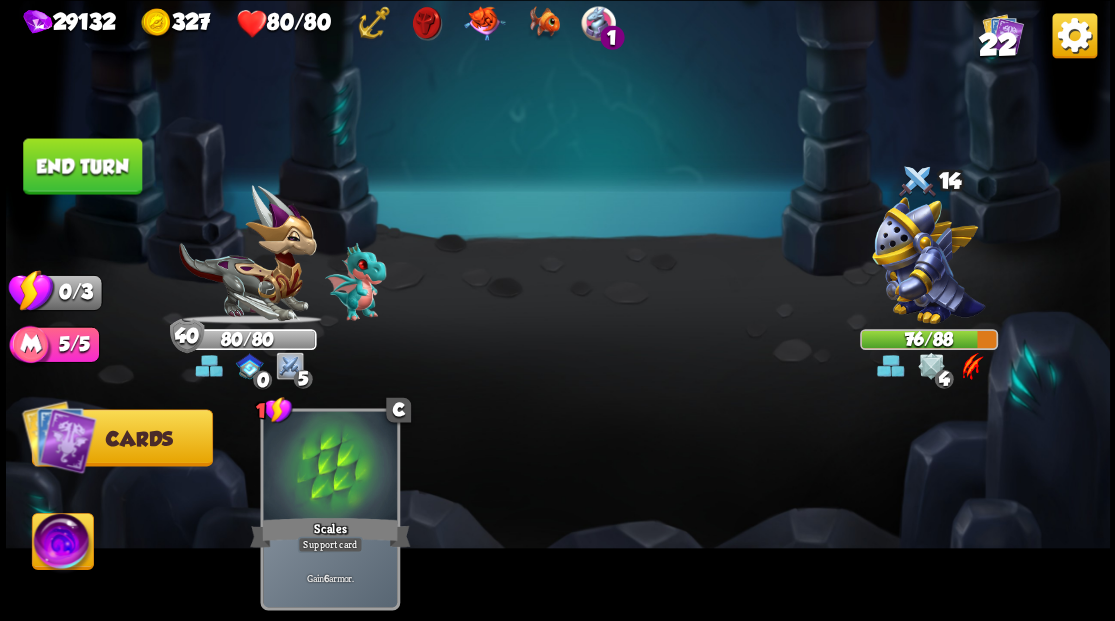 drag, startPoint x: 89, startPoint y: 159, endPoint x: 462, endPoint y: 272, distance: 389.74094 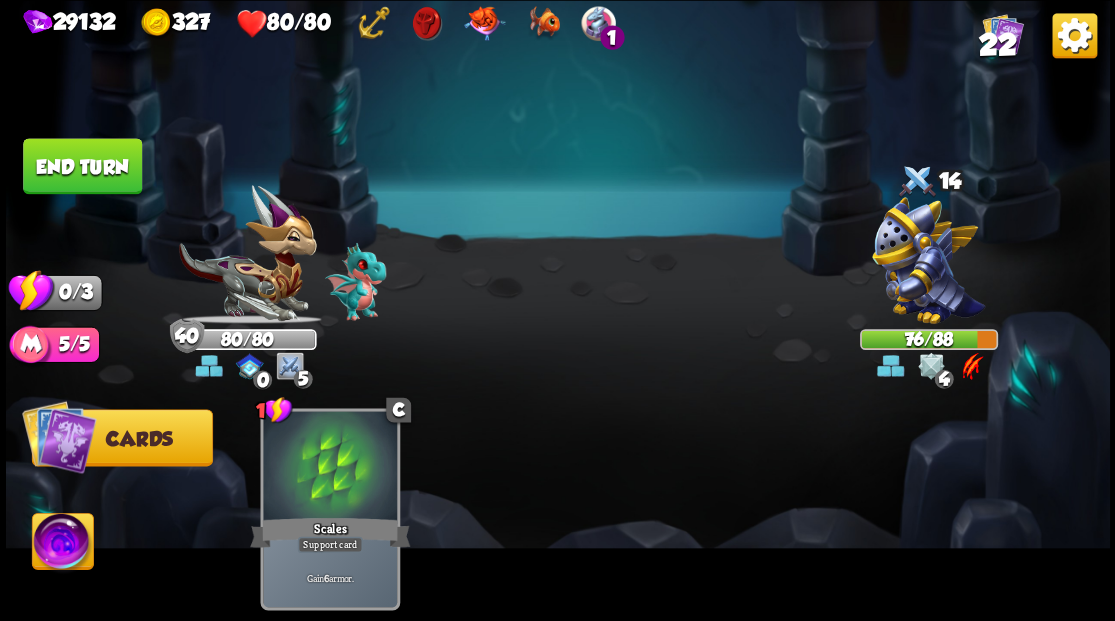 click on "End turn" at bounding box center [82, 166] 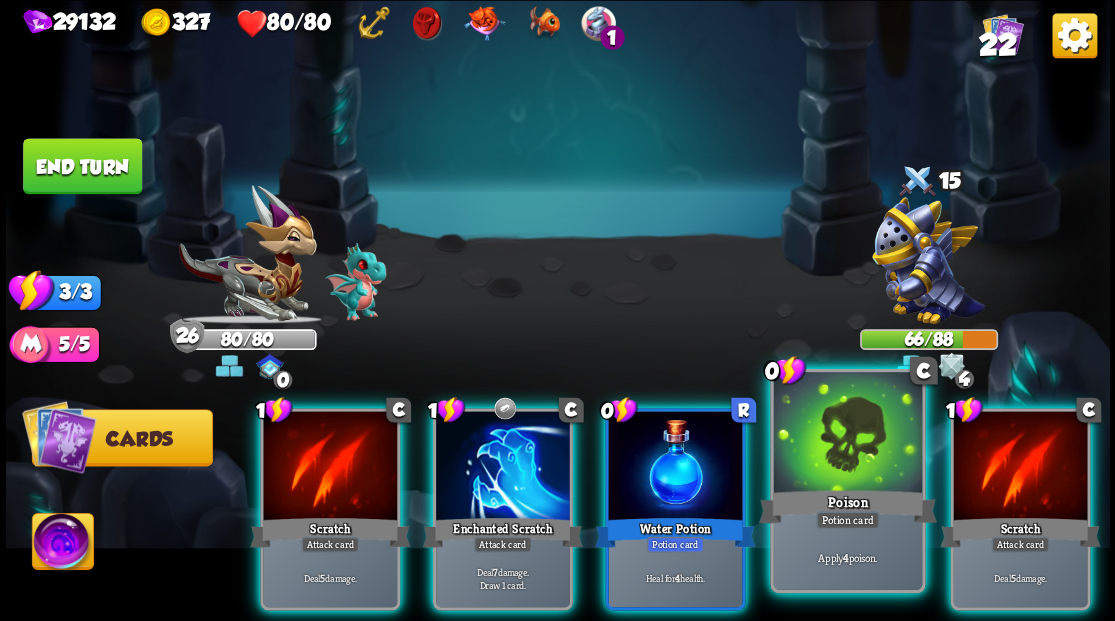 click at bounding box center (847, 434) 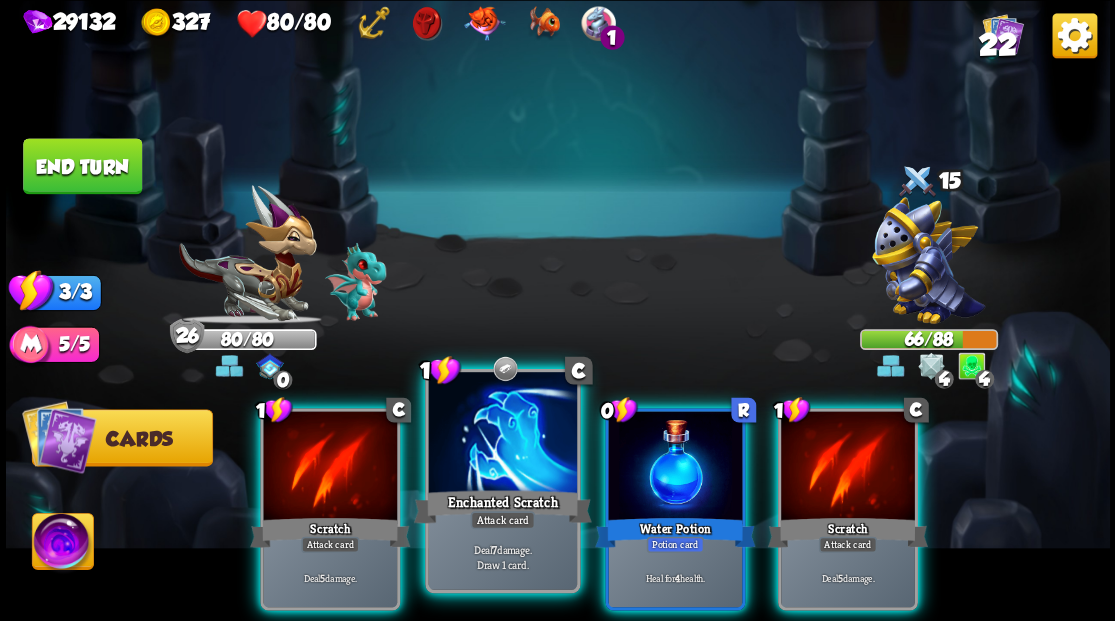 click at bounding box center [502, 434] 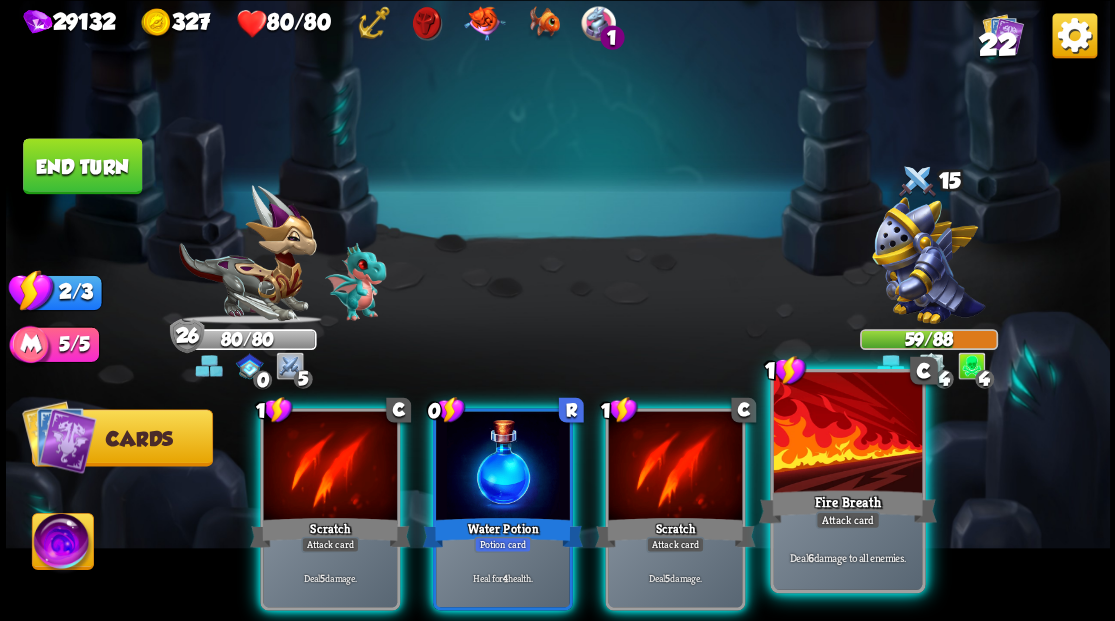 click at bounding box center [847, 434] 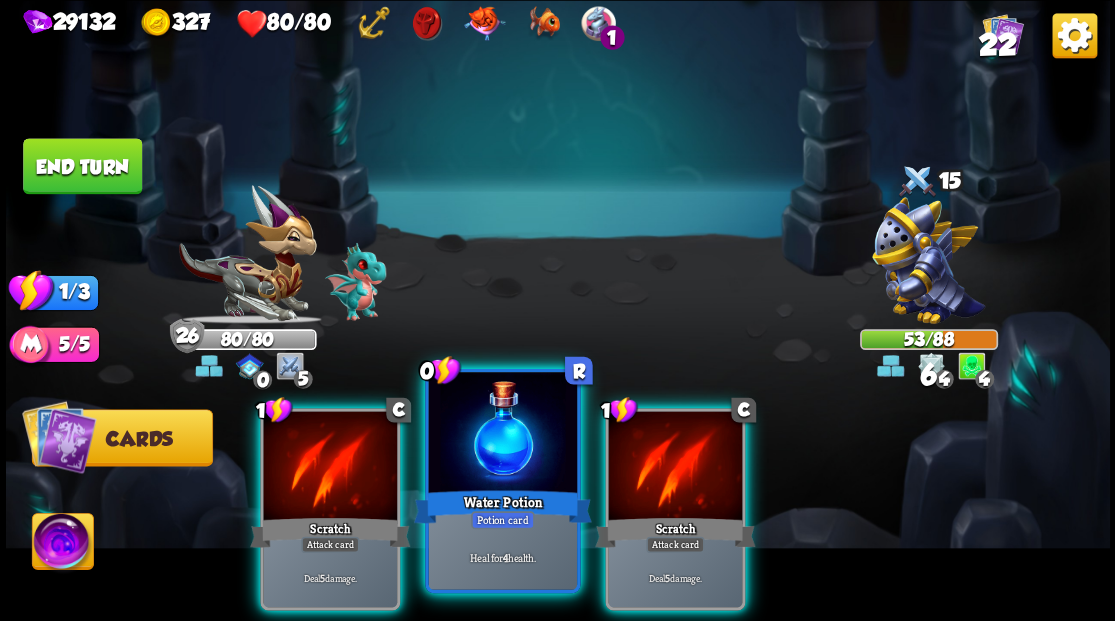 click at bounding box center [502, 434] 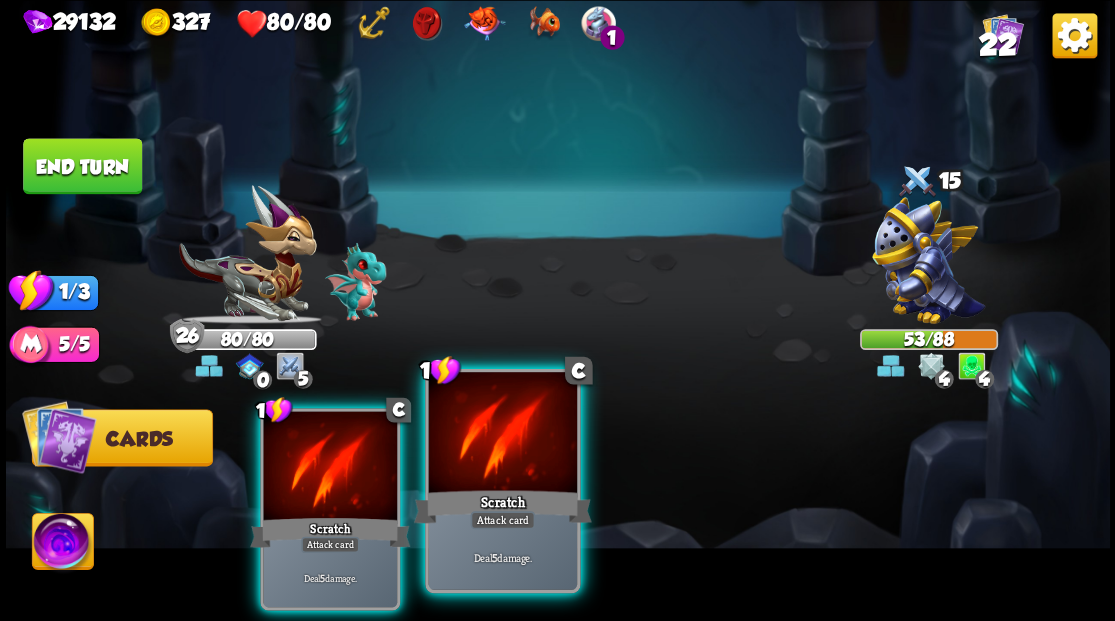 click at bounding box center (502, 434) 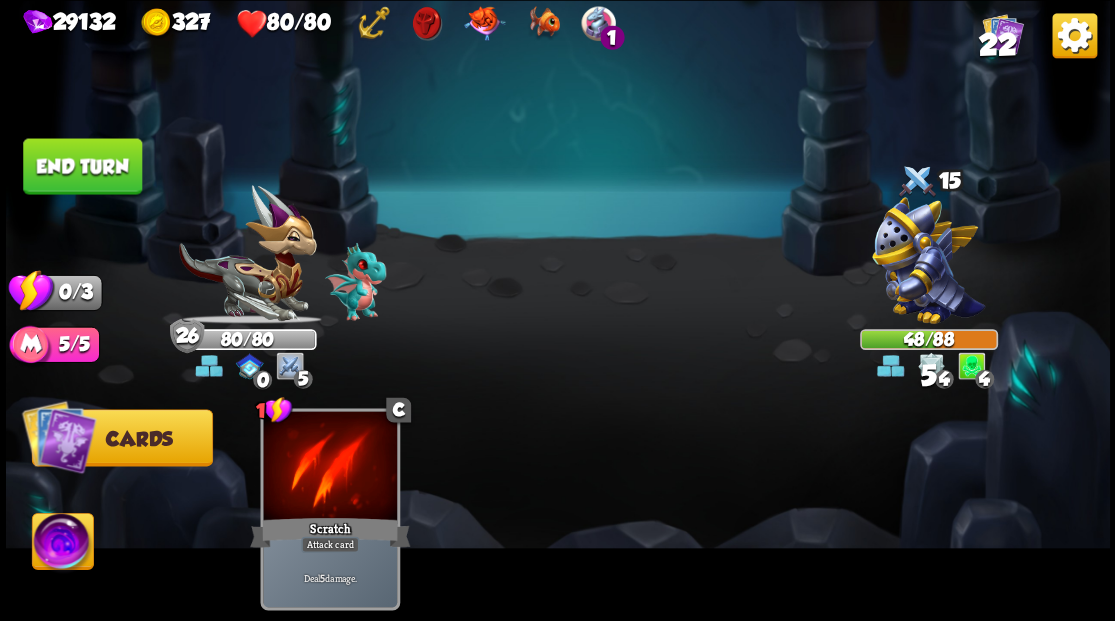 click on "End turn" at bounding box center (82, 166) 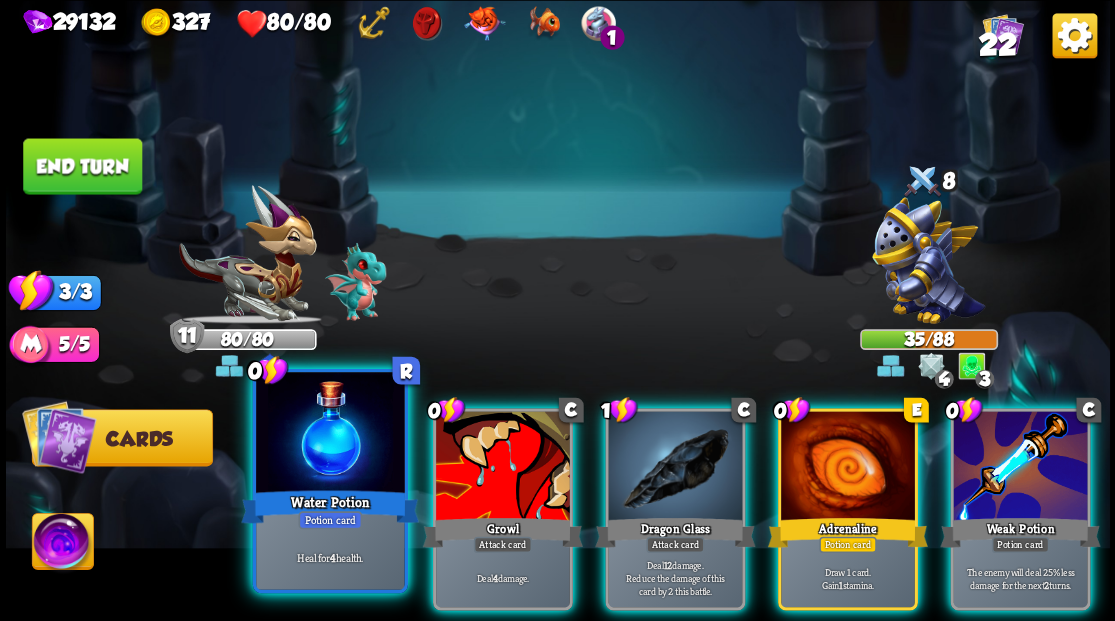 click at bounding box center [330, 434] 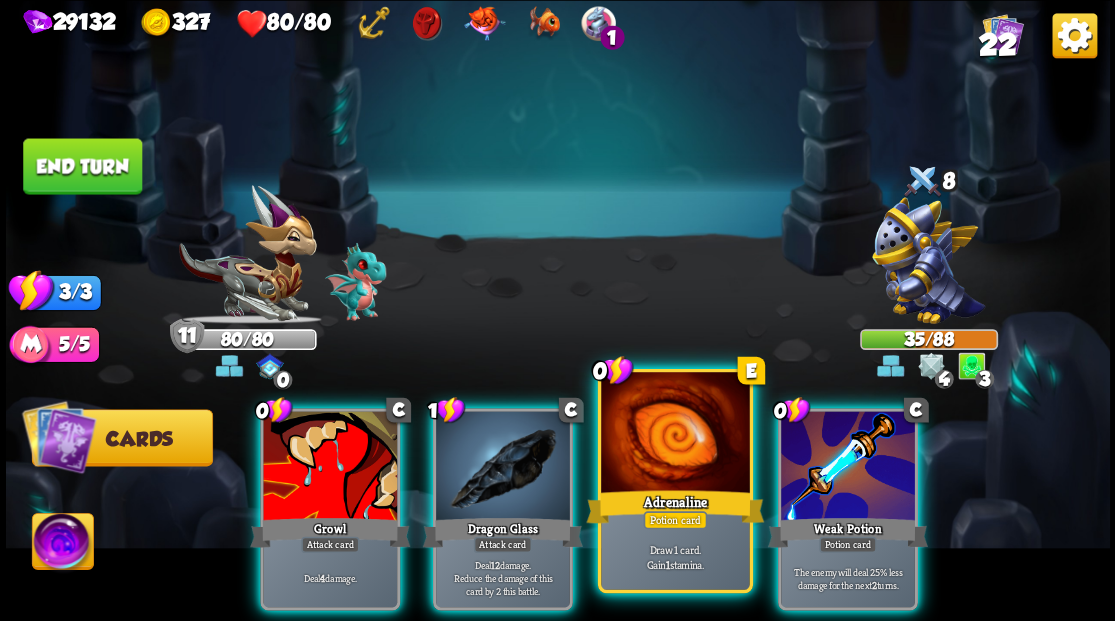 click at bounding box center (675, 434) 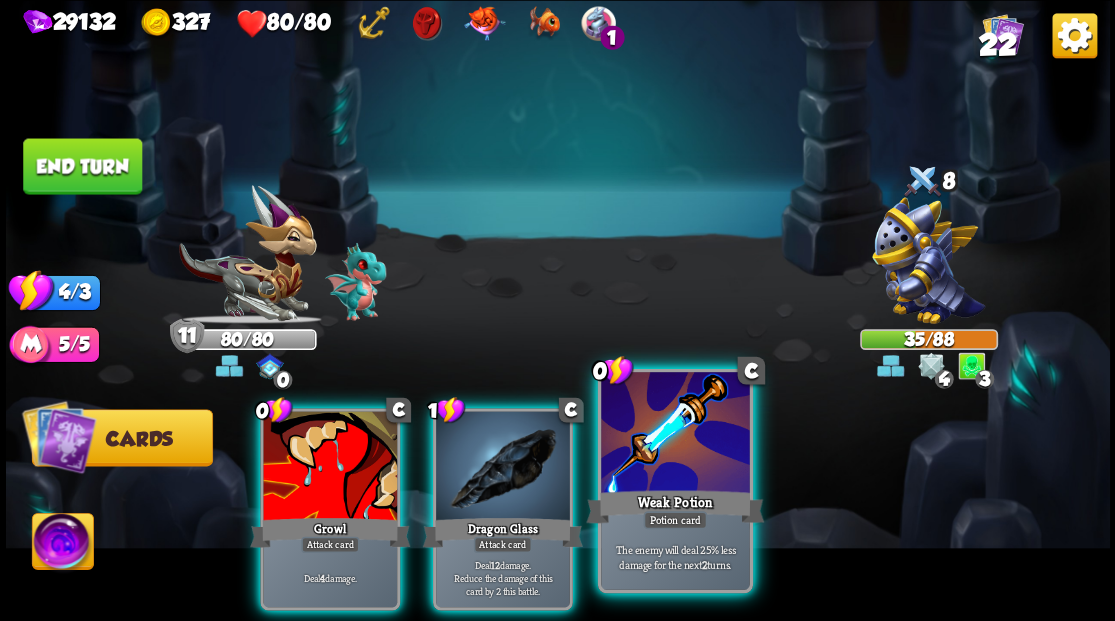 click at bounding box center (675, 434) 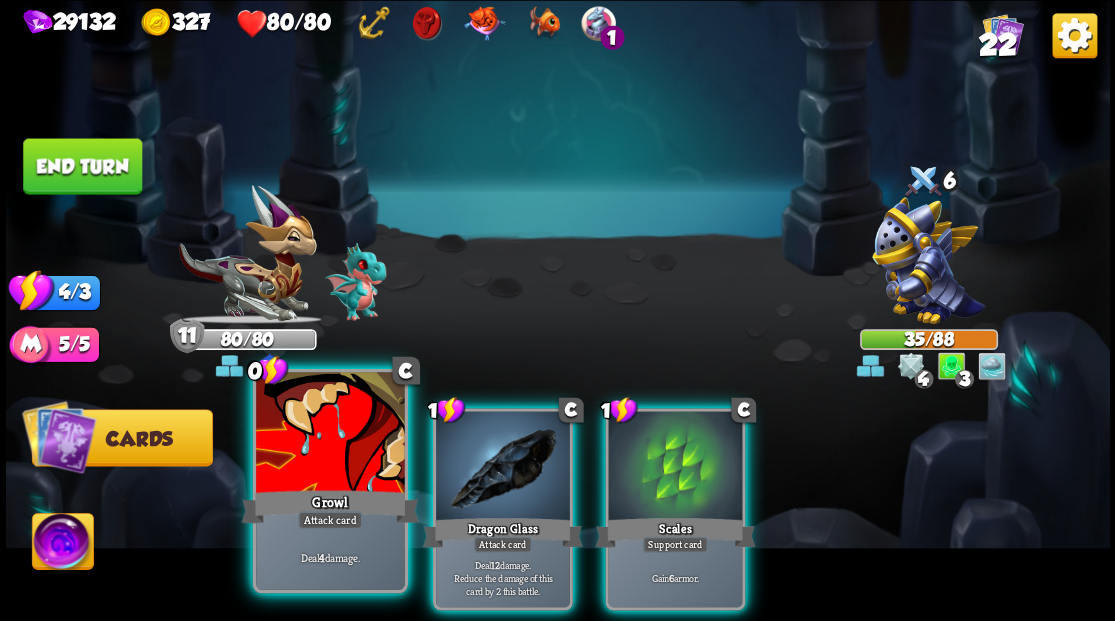 click at bounding box center (330, 434) 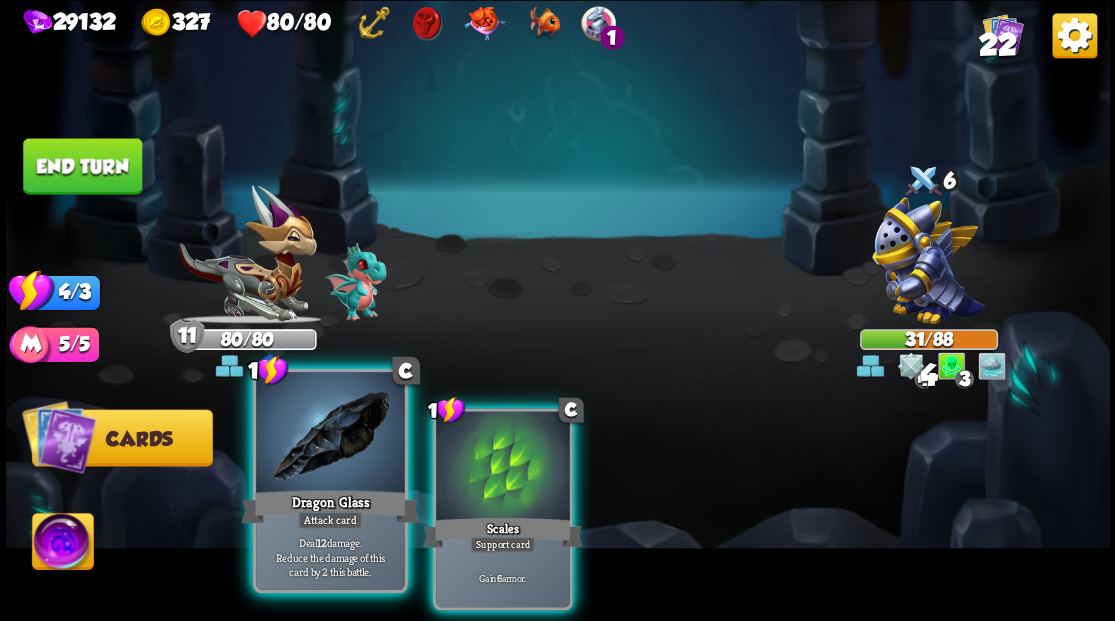 click at bounding box center [330, 434] 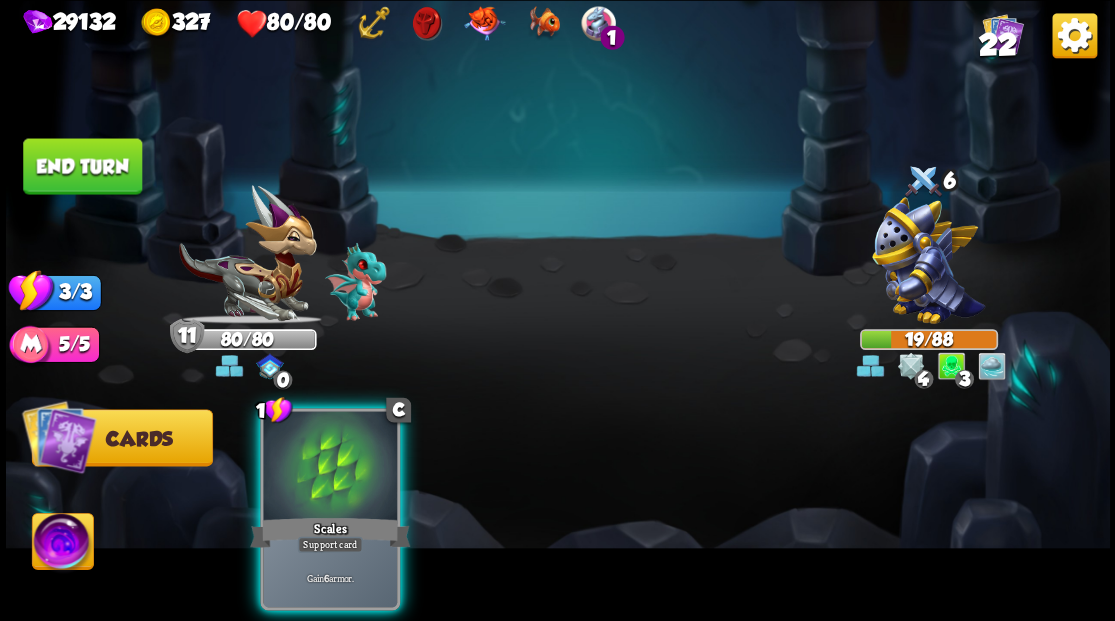 click at bounding box center (330, 467) 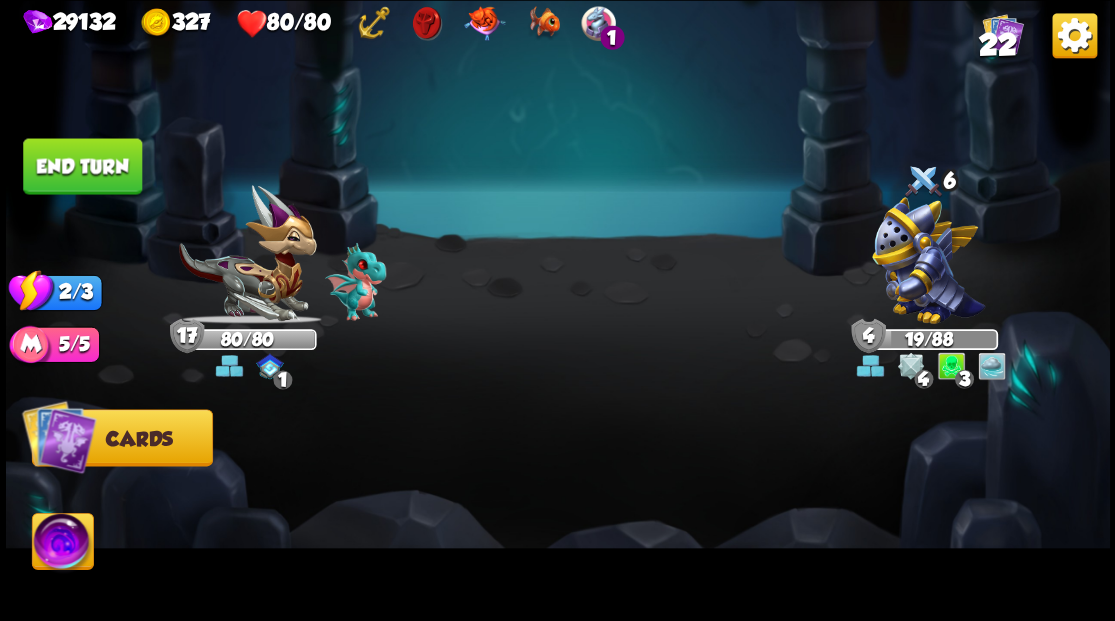 click on "End turn" at bounding box center (82, 166) 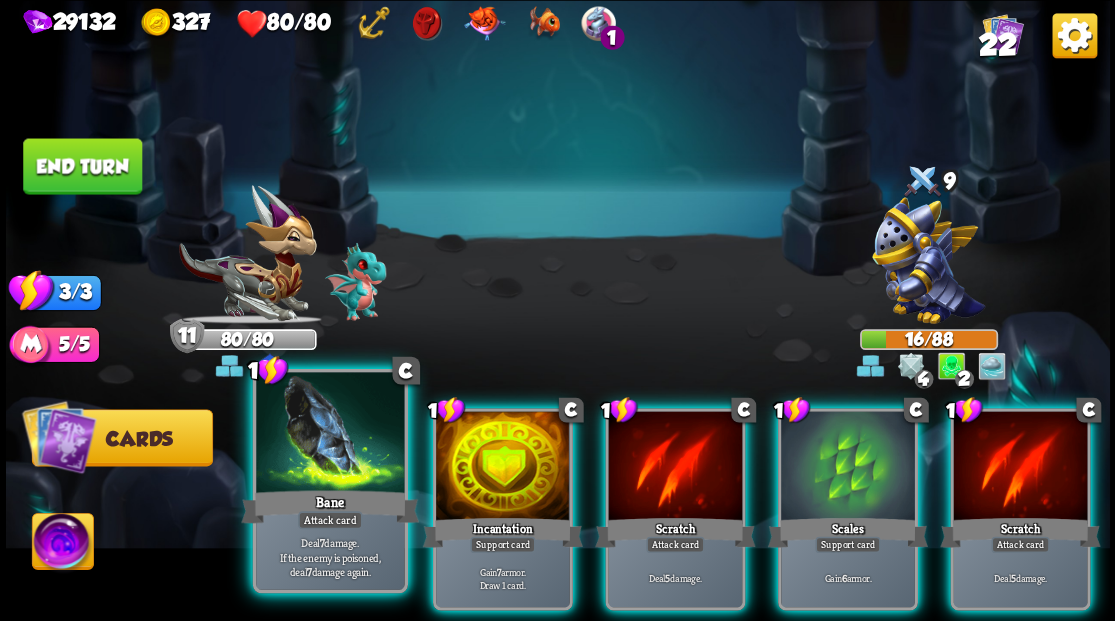 click at bounding box center [330, 434] 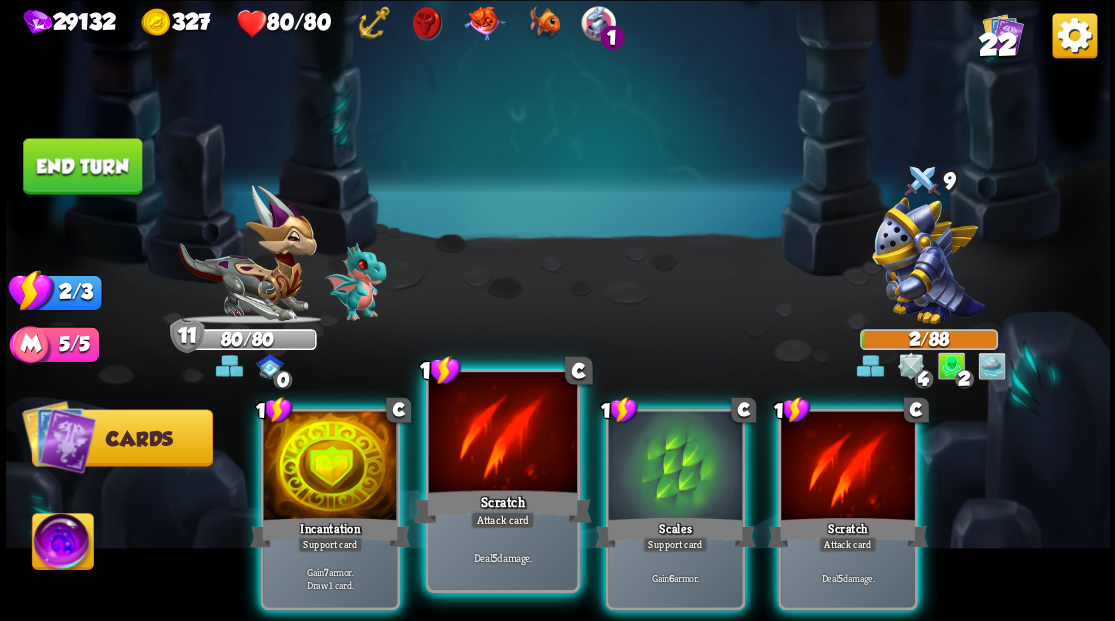 drag, startPoint x: 469, startPoint y: 448, endPoint x: 473, endPoint y: 458, distance: 10.770329 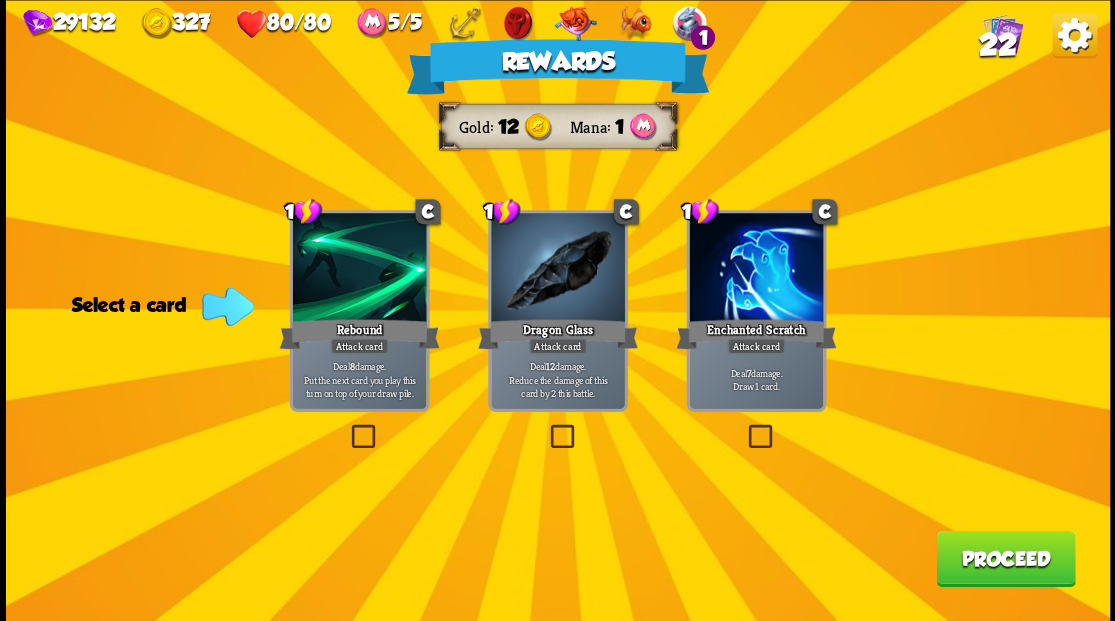 click on "Proceed" at bounding box center (1005, 558) 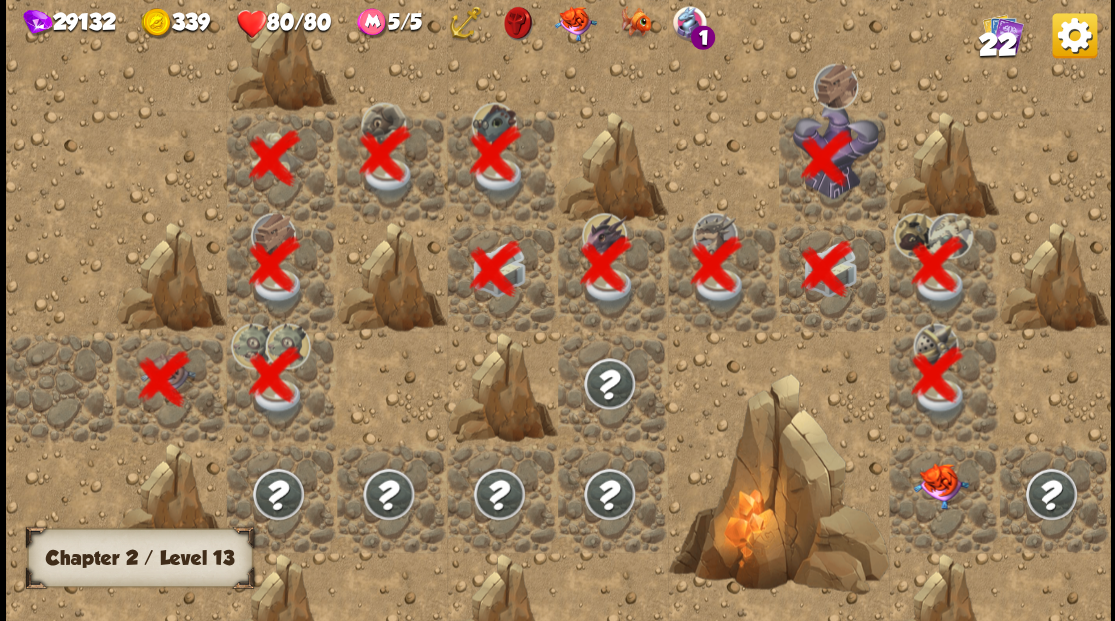 scroll, scrollTop: 0, scrollLeft: 384, axis: horizontal 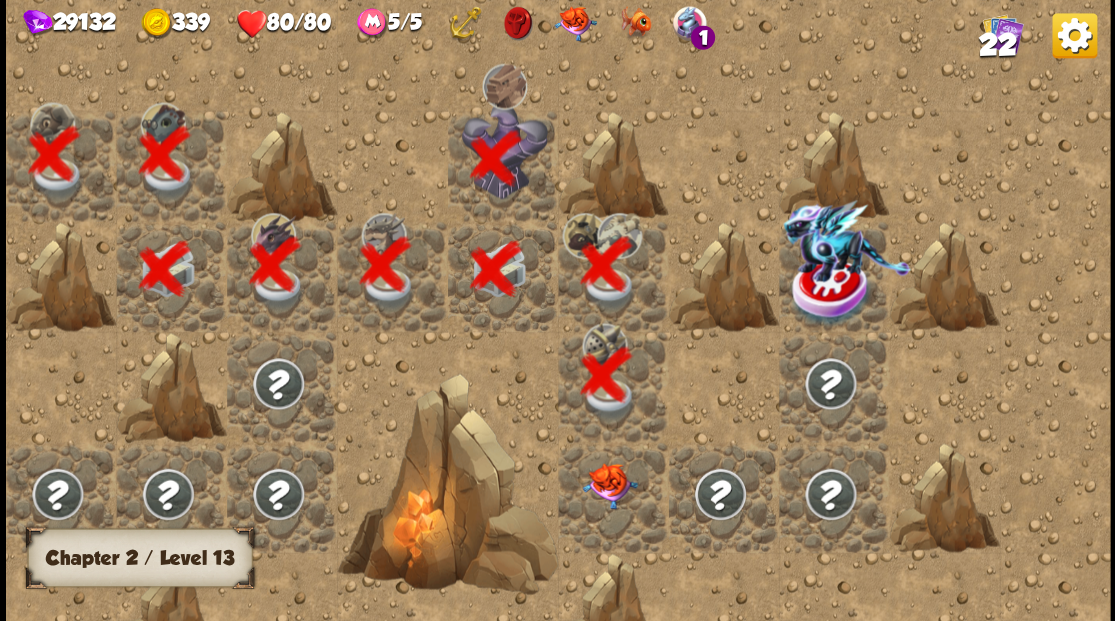 click at bounding box center [613, 497] 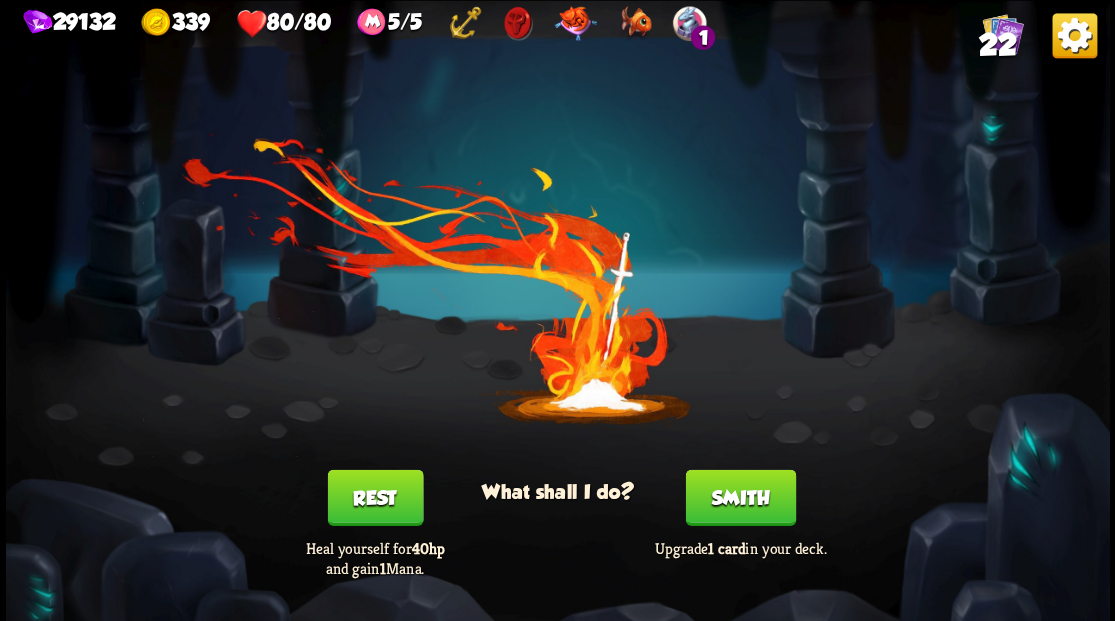 click on "Smith" at bounding box center (740, 497) 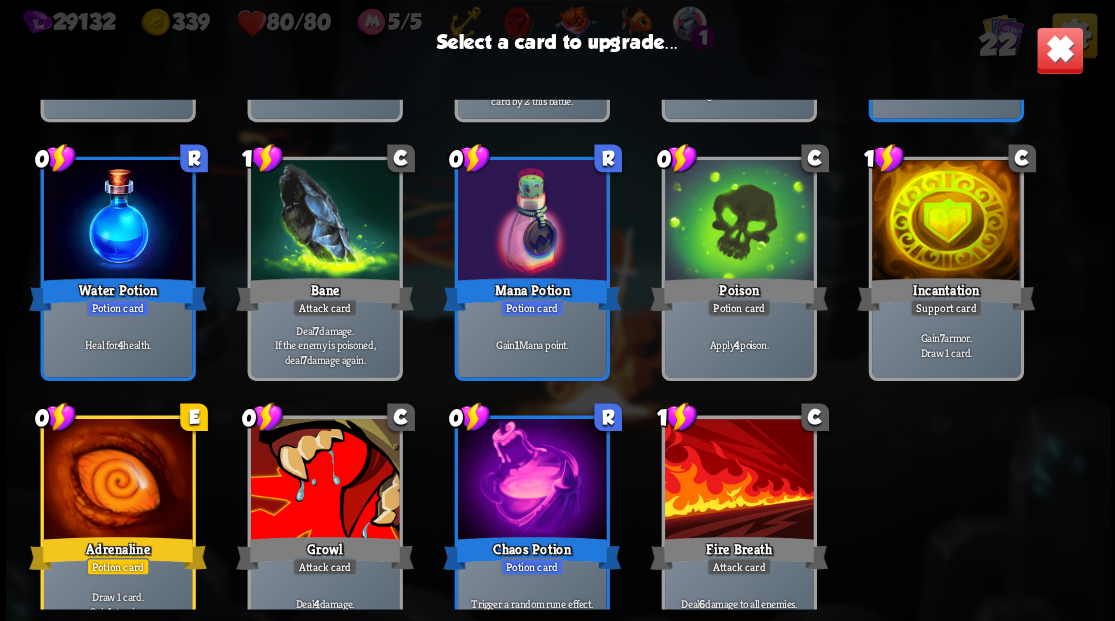 scroll, scrollTop: 629, scrollLeft: 0, axis: vertical 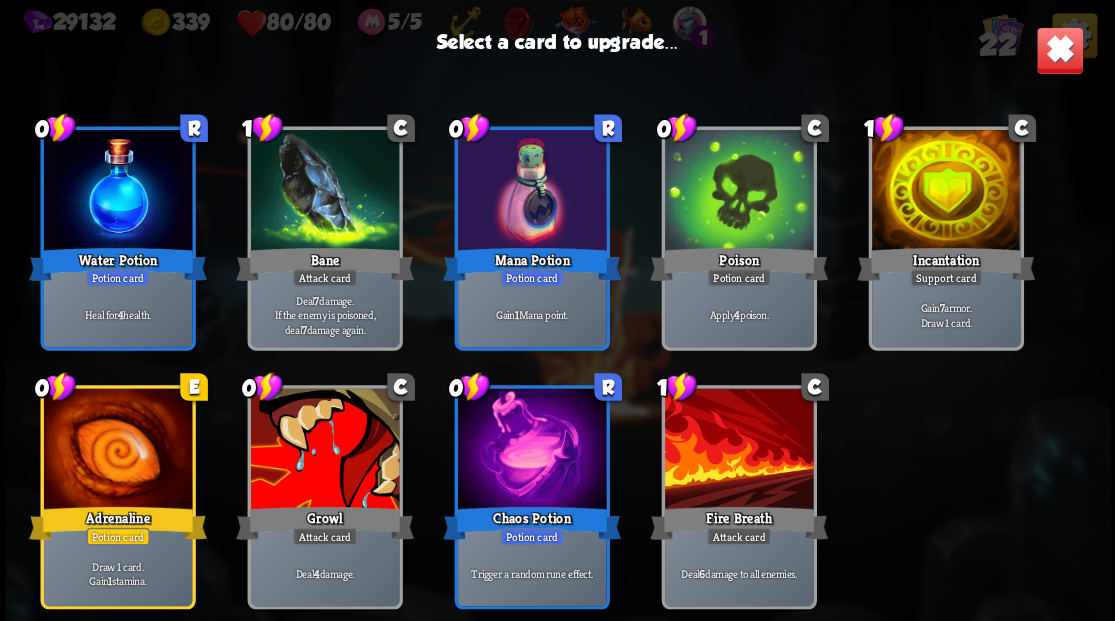 click at bounding box center [324, 450] 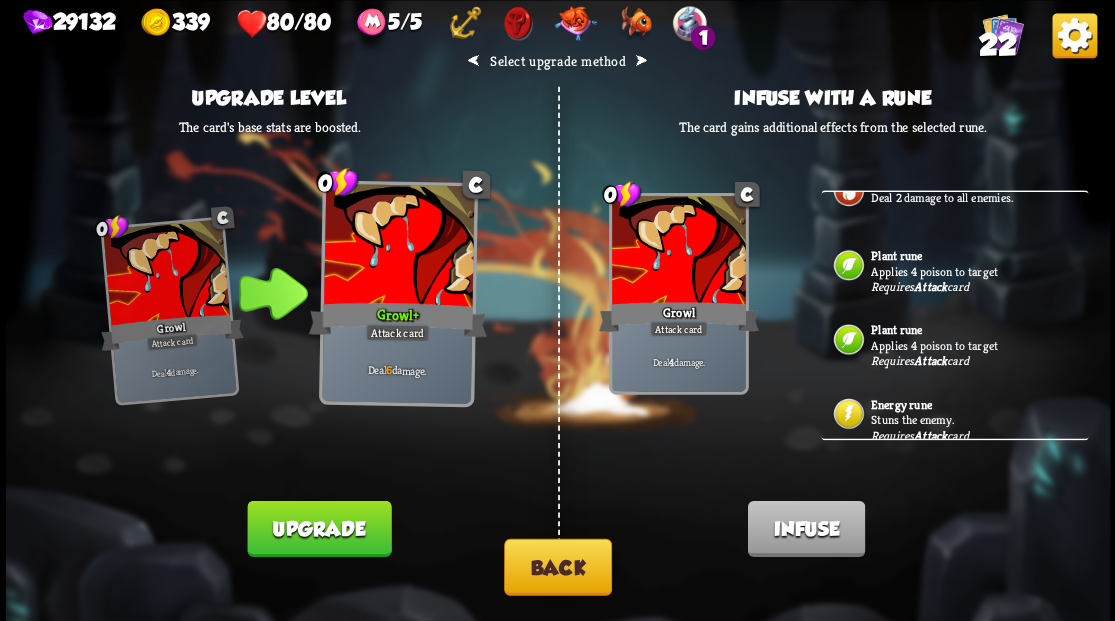 scroll, scrollTop: 306, scrollLeft: 0, axis: vertical 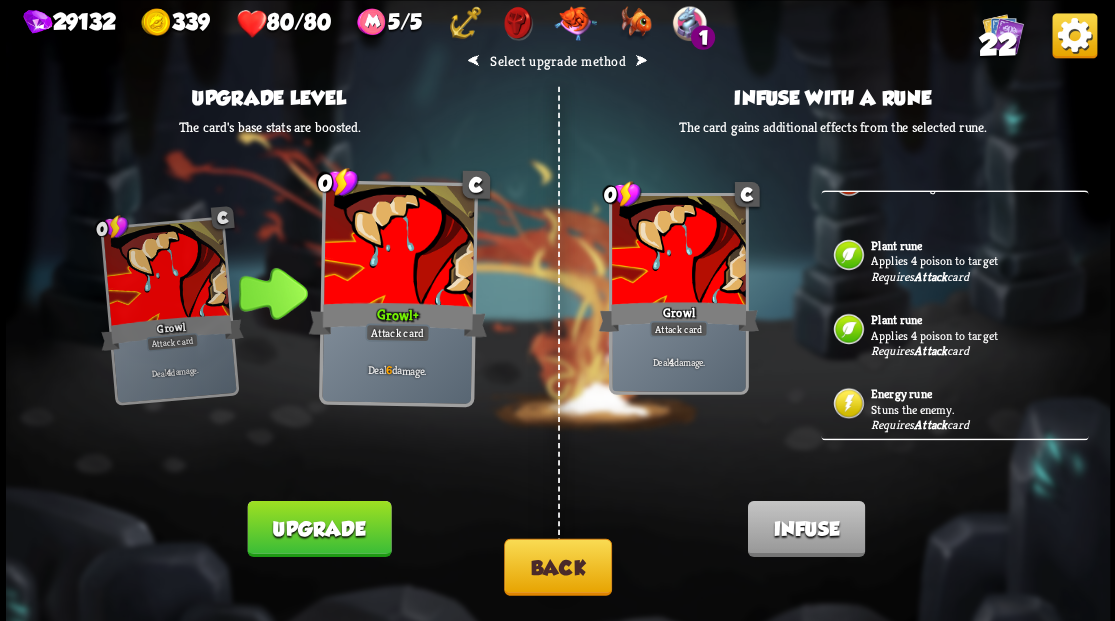 click on "Attack" at bounding box center (930, 425) 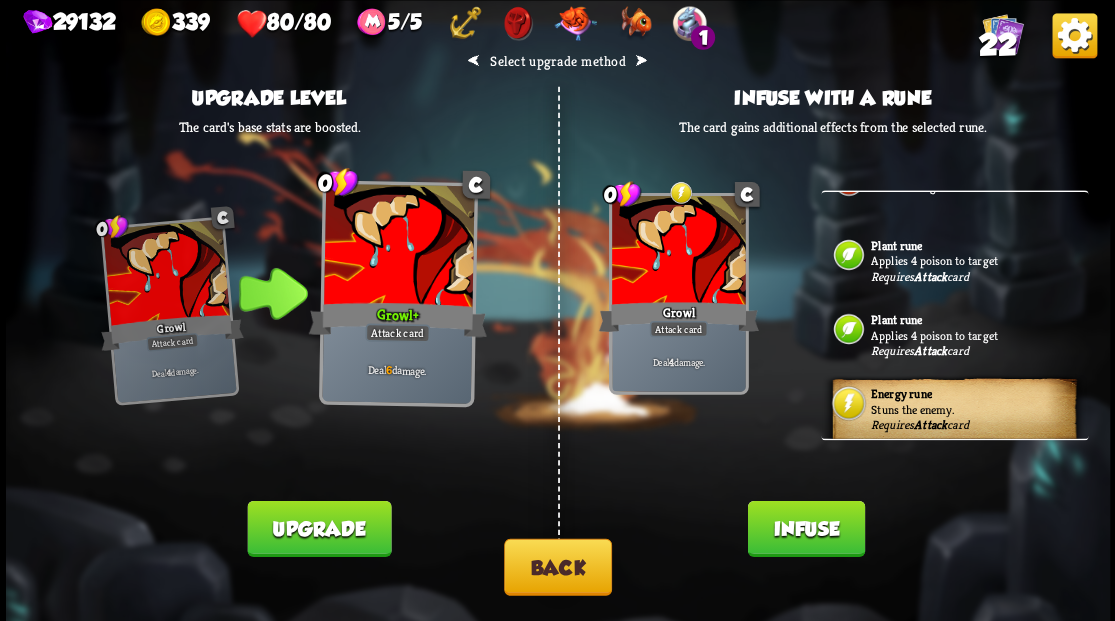 click on "Infuse" at bounding box center (805, 528) 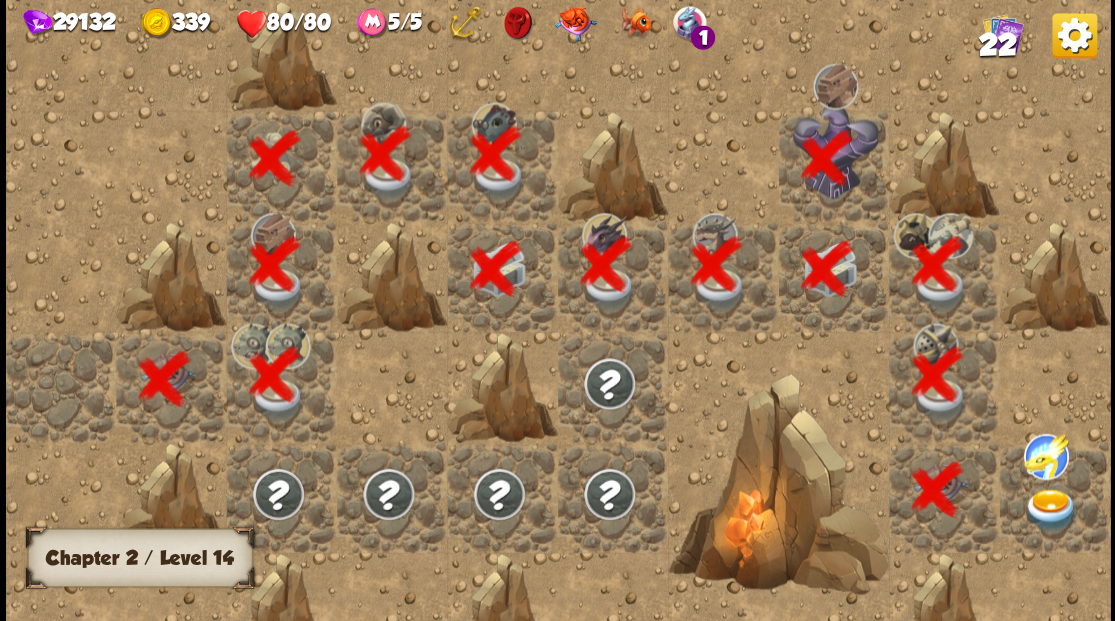 scroll, scrollTop: 0, scrollLeft: 384, axis: horizontal 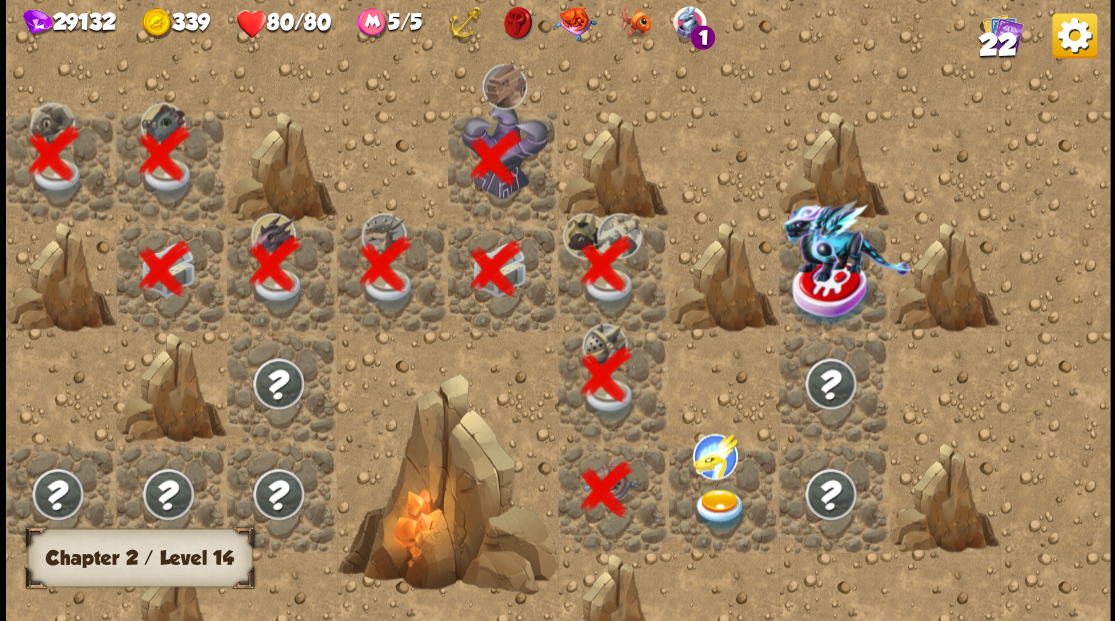 click at bounding box center (719, 509) 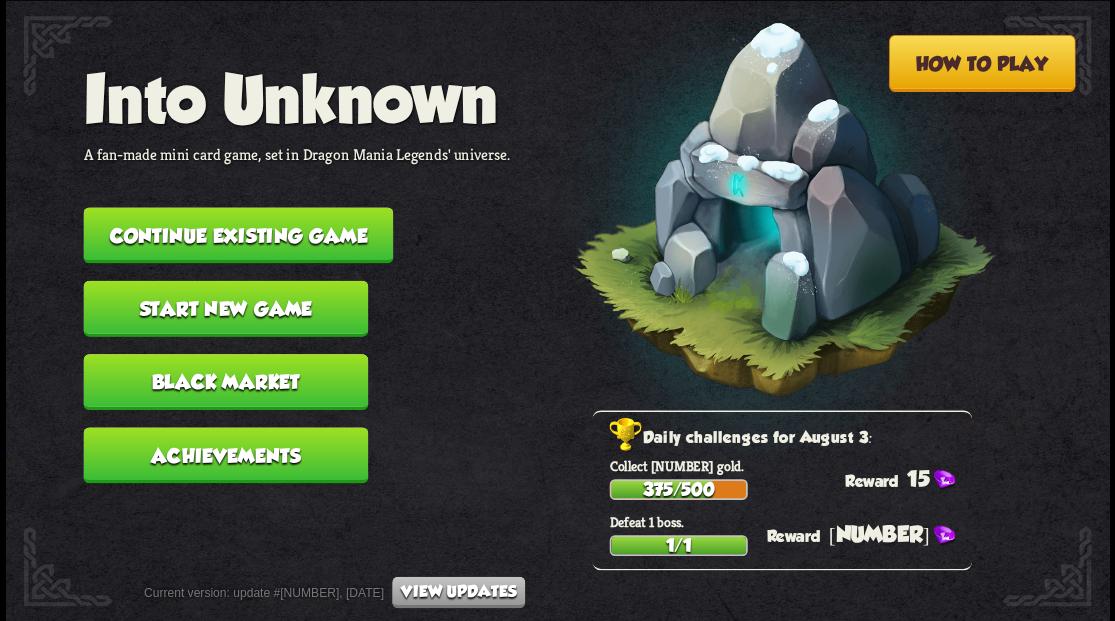 scroll, scrollTop: 0, scrollLeft: 0, axis: both 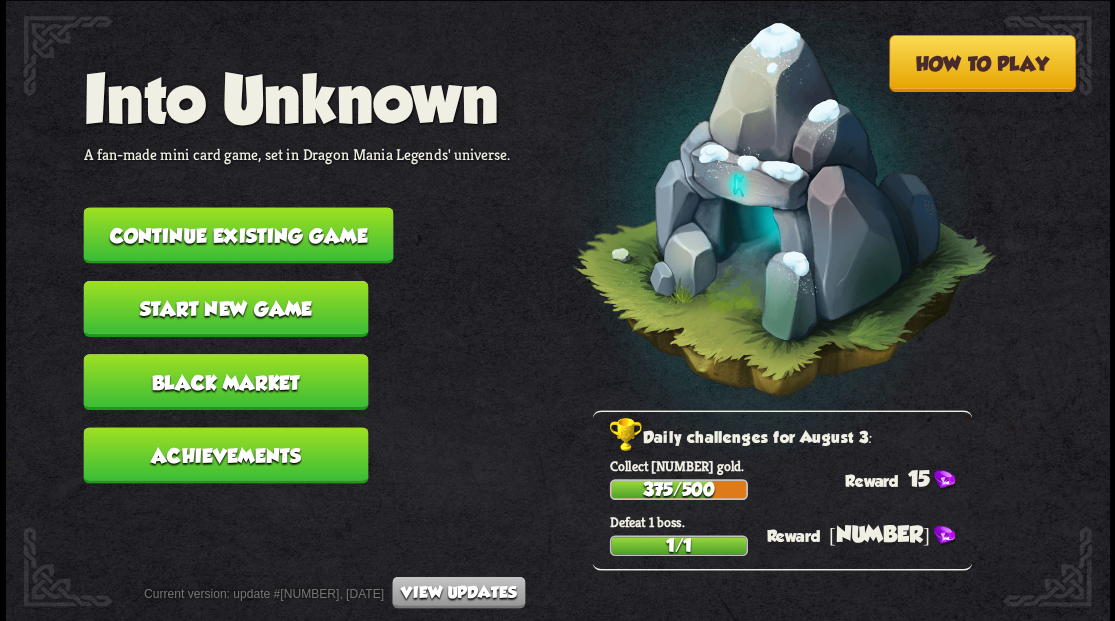 click on "Continue existing game" at bounding box center (238, 235) 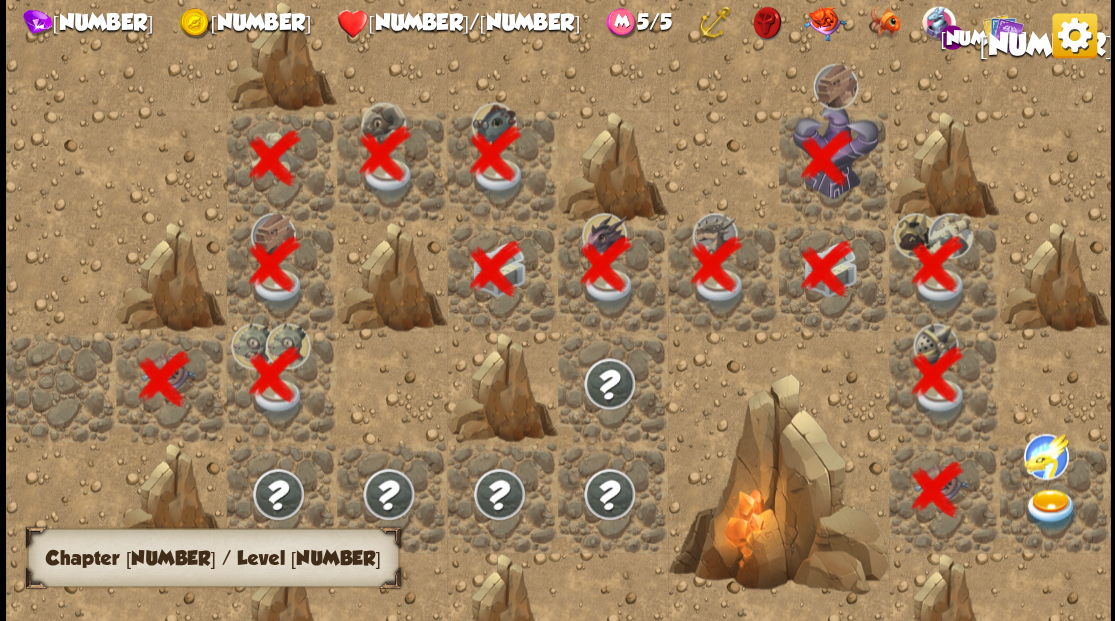 scroll, scrollTop: 0, scrollLeft: 384, axis: horizontal 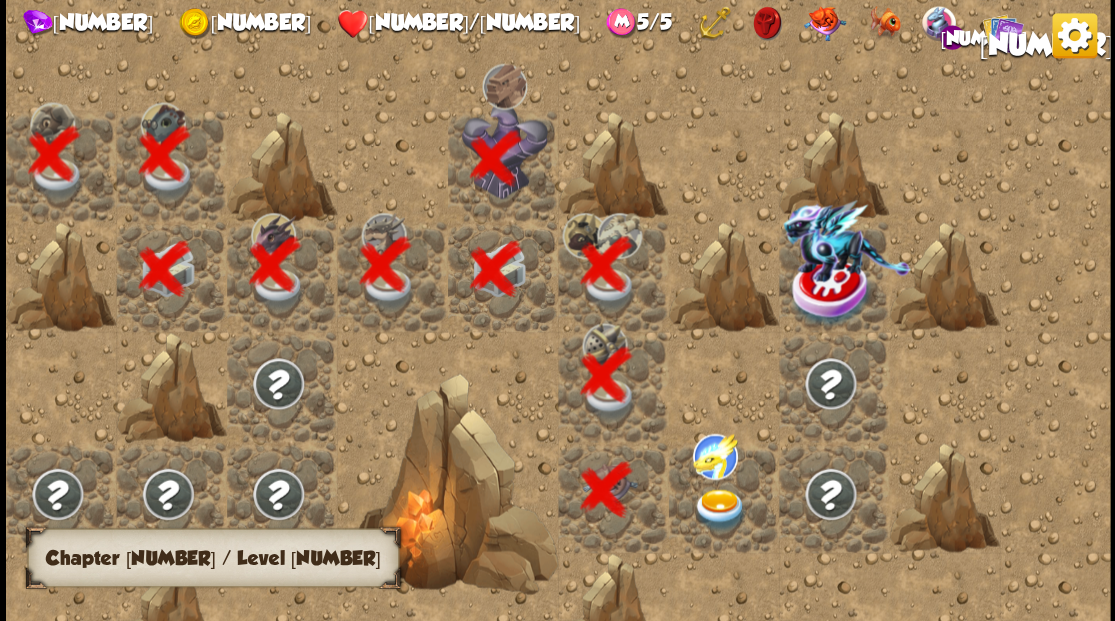 click at bounding box center (719, 509) 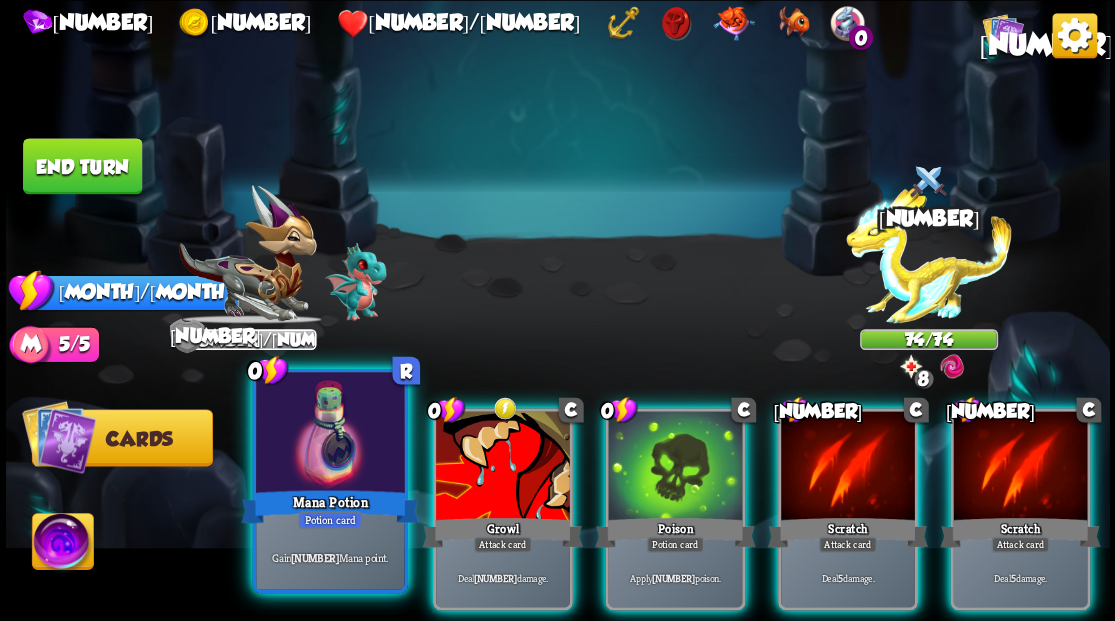click at bounding box center (330, 434) 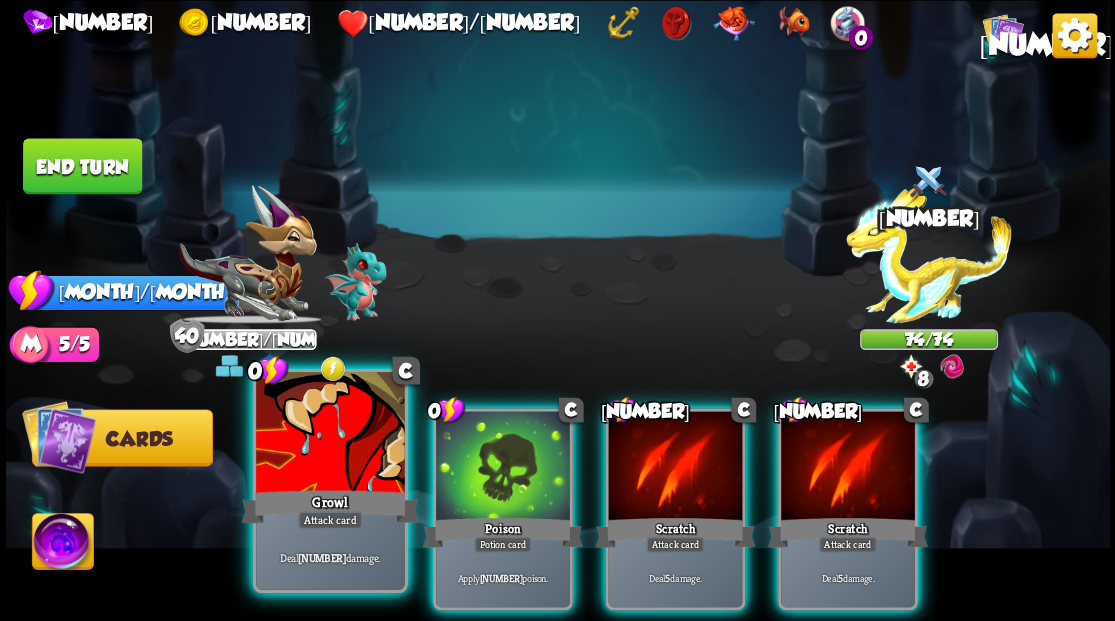 click at bounding box center (330, 434) 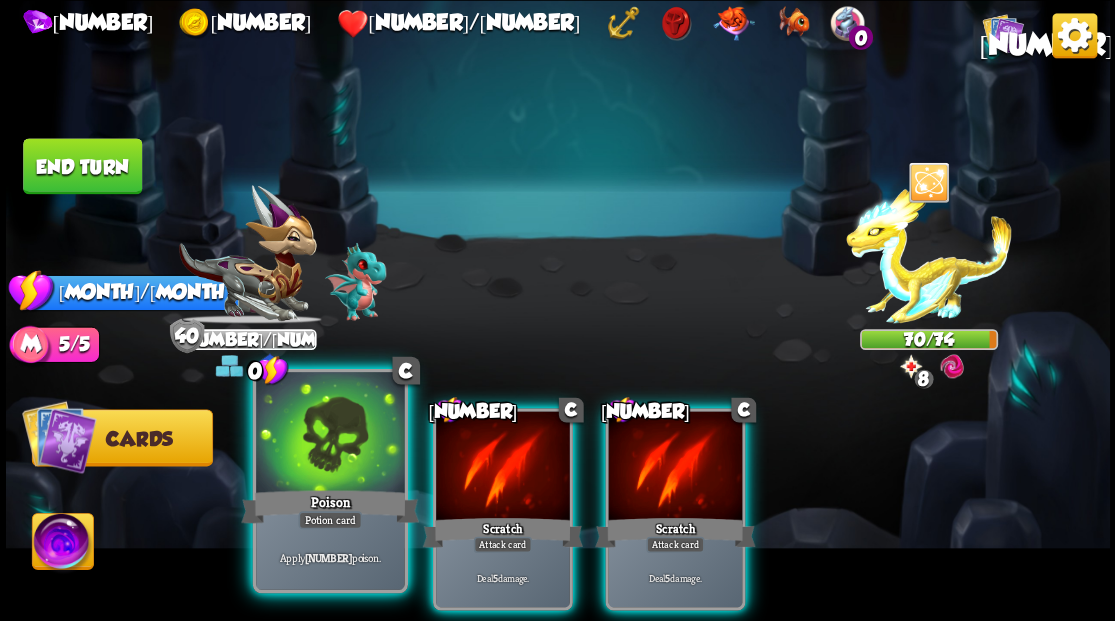 click at bounding box center [330, 434] 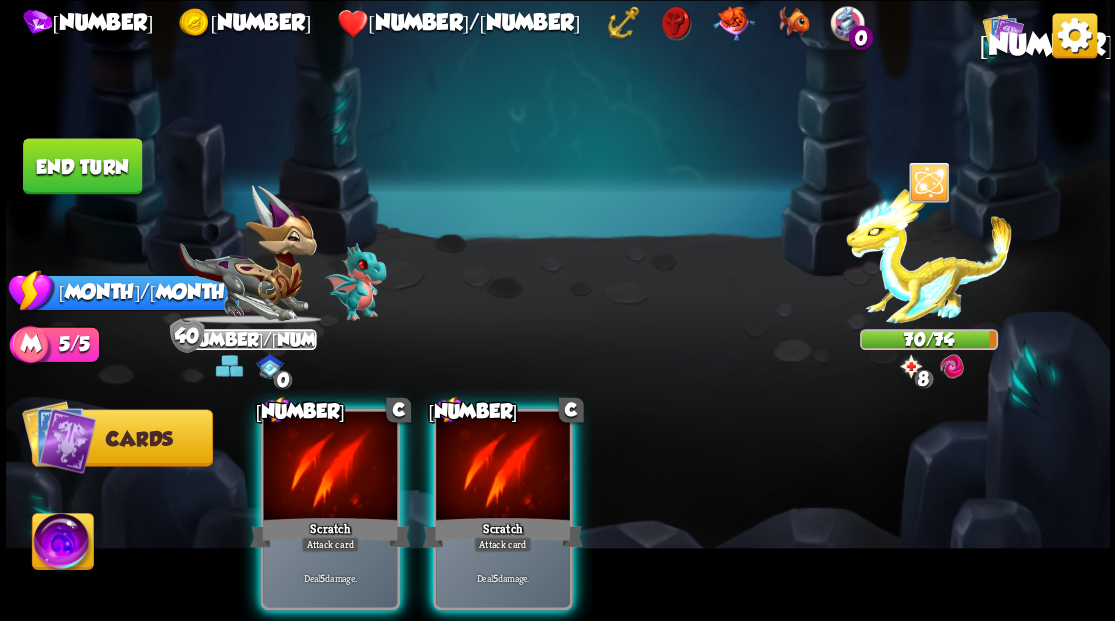 click at bounding box center (330, 467) 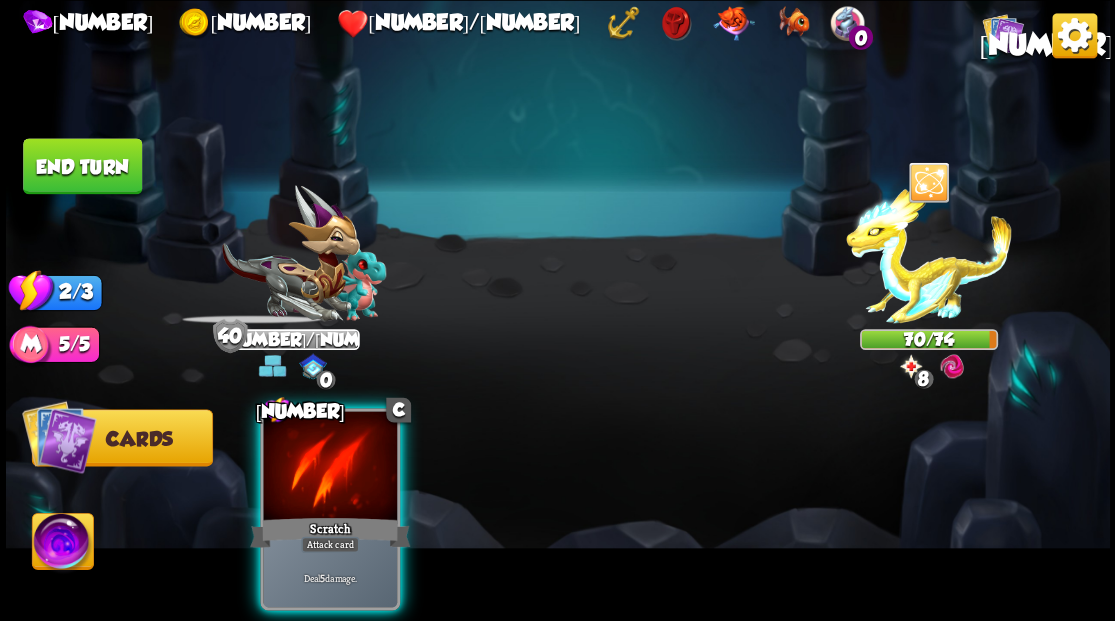 click at bounding box center [330, 467] 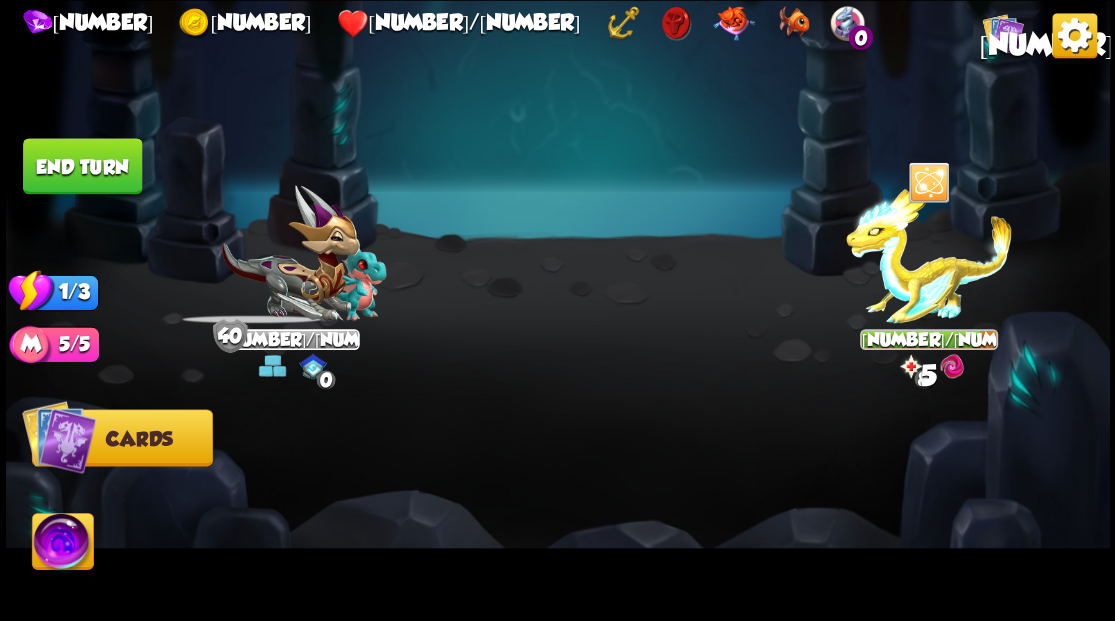 click on "End turn" at bounding box center [82, 166] 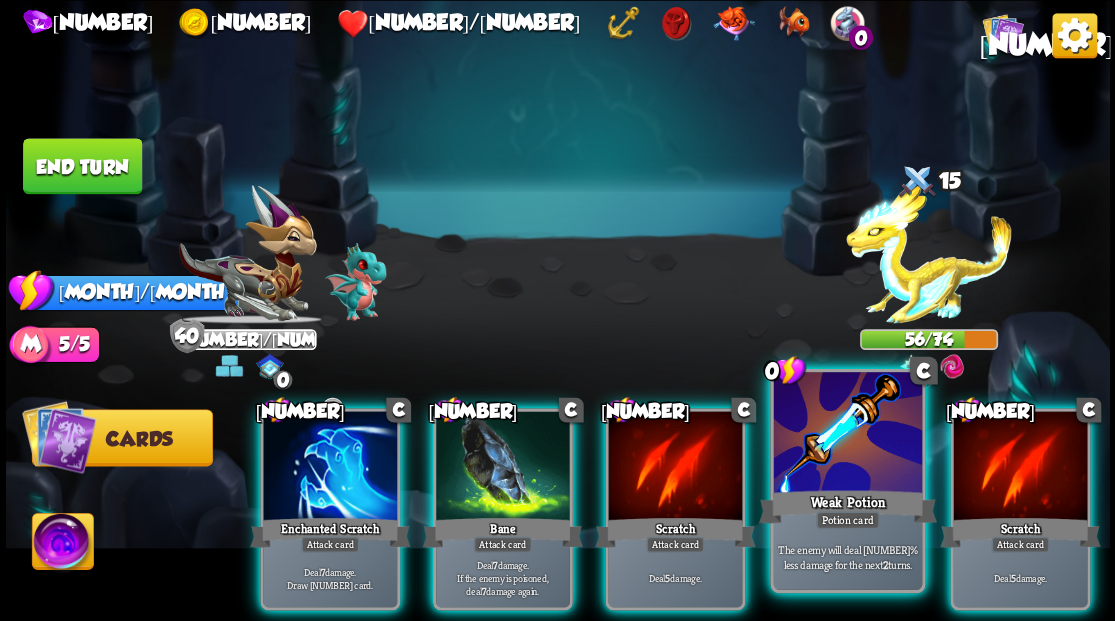click at bounding box center [847, 434] 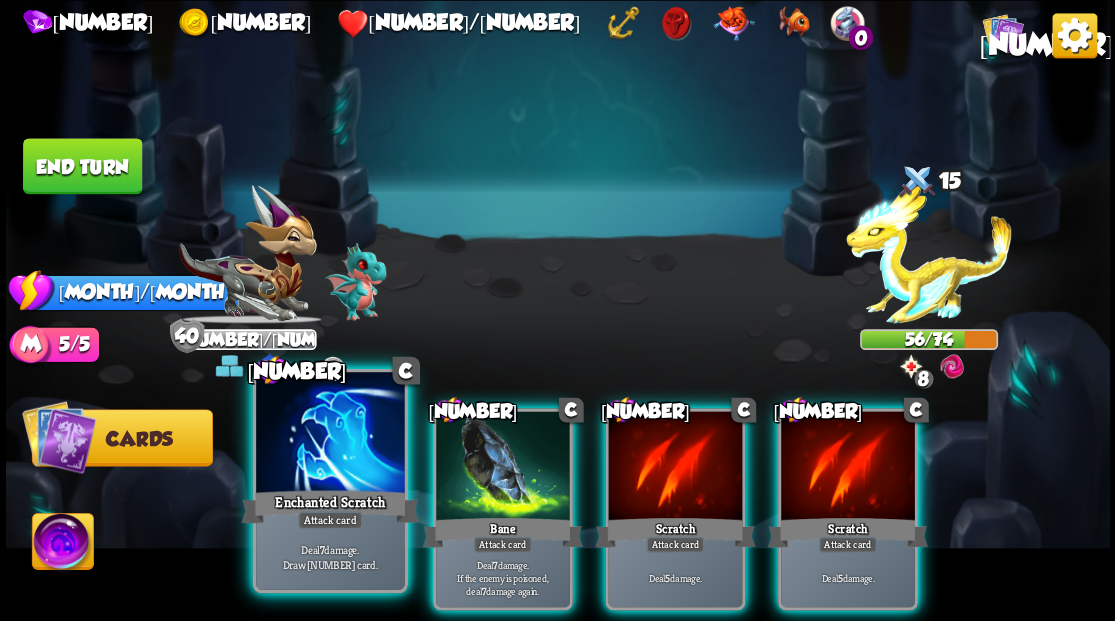 click at bounding box center (330, 434) 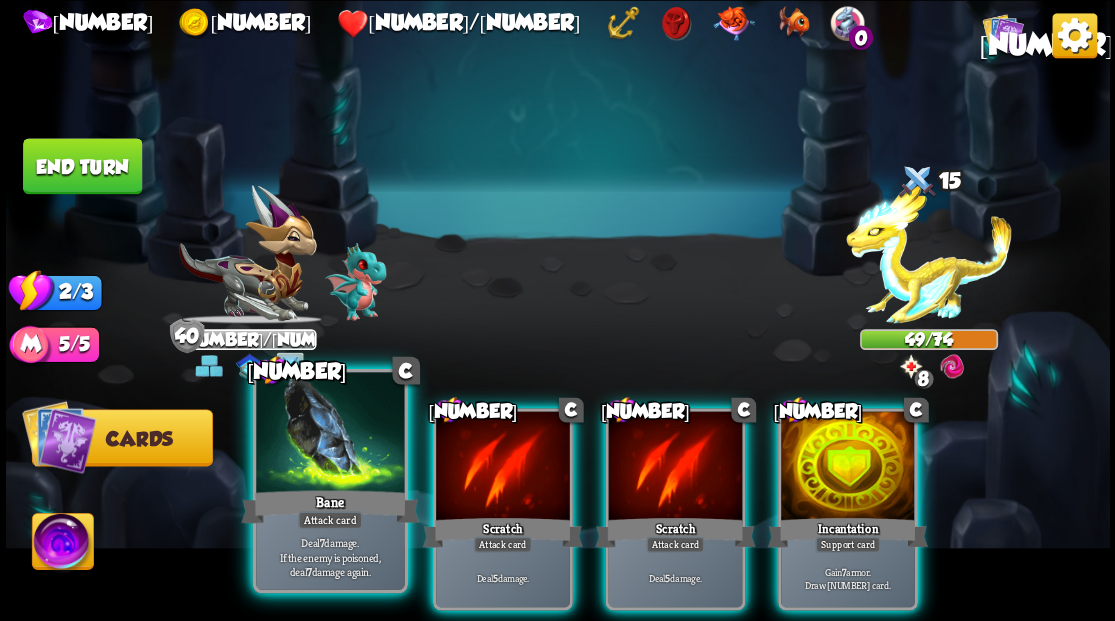 click at bounding box center (330, 434) 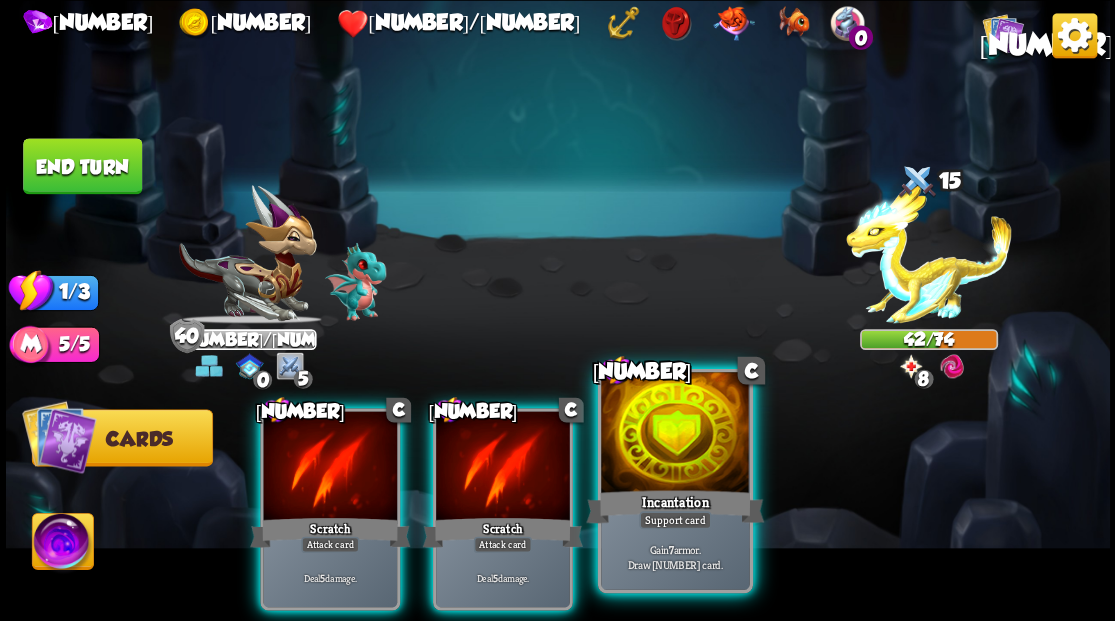 click at bounding box center [675, 434] 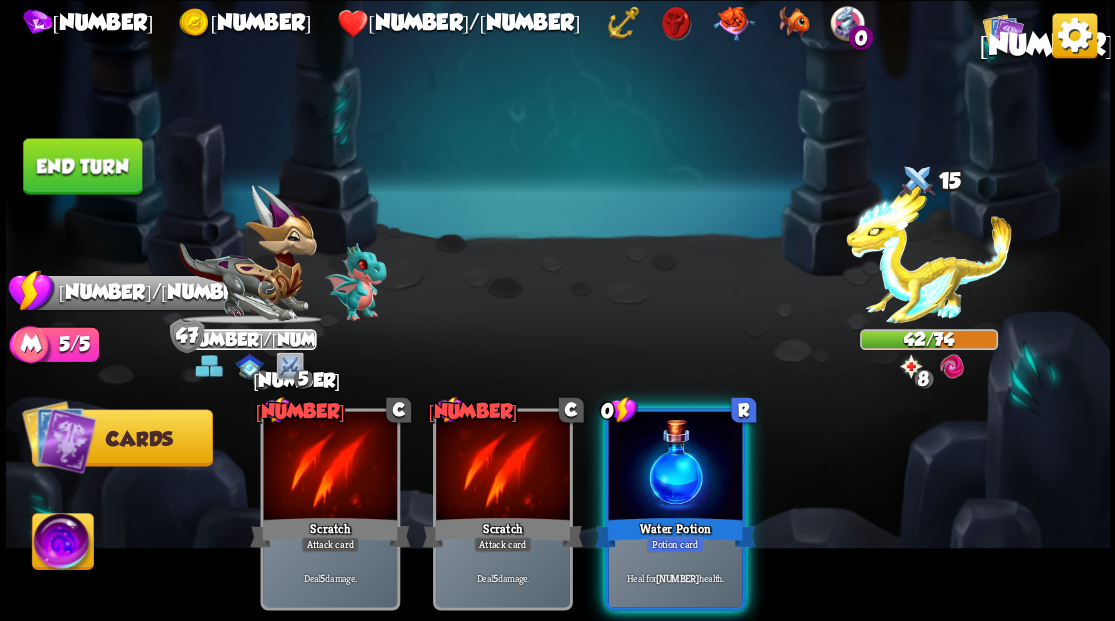 drag, startPoint x: 667, startPoint y: 459, endPoint x: 650, endPoint y: 440, distance: 25.495098 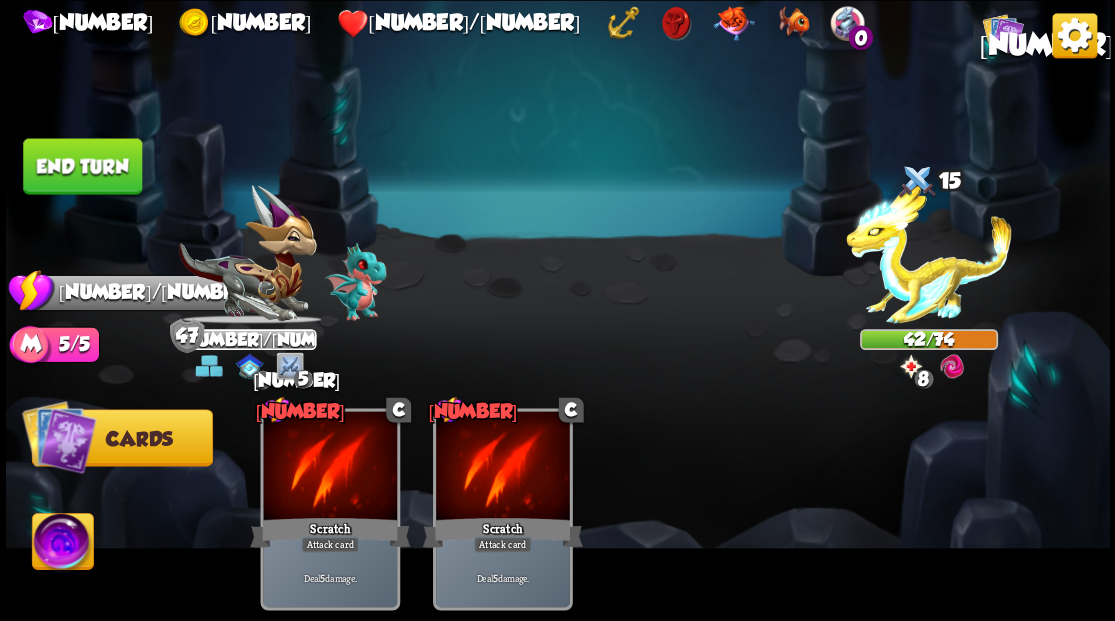 click on "End turn" at bounding box center (82, 166) 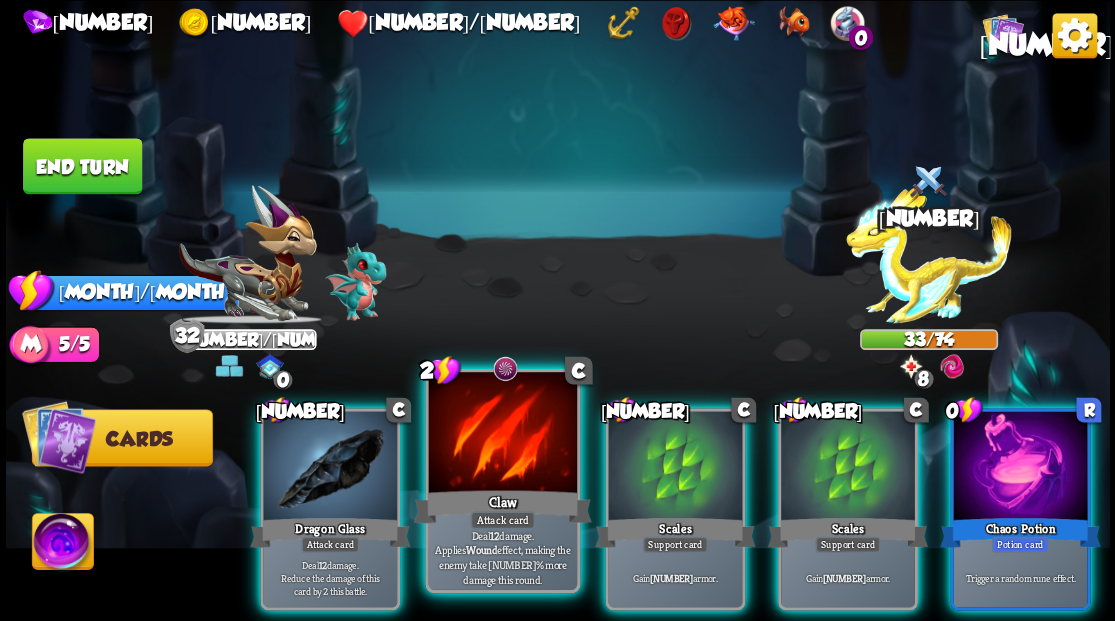 click at bounding box center [502, 434] 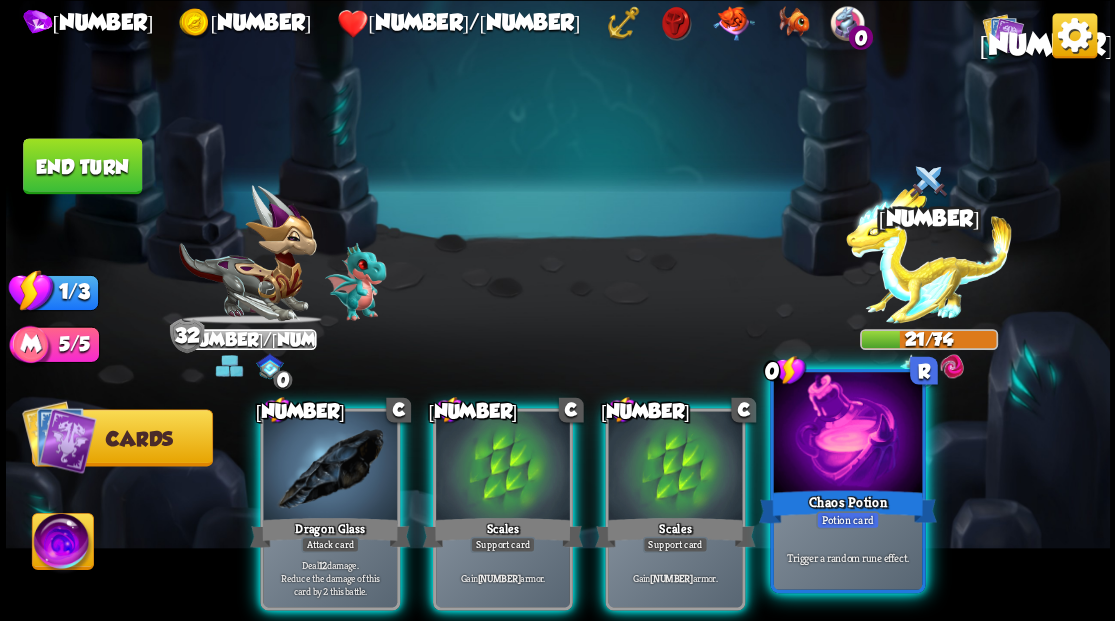 click at bounding box center [847, 434] 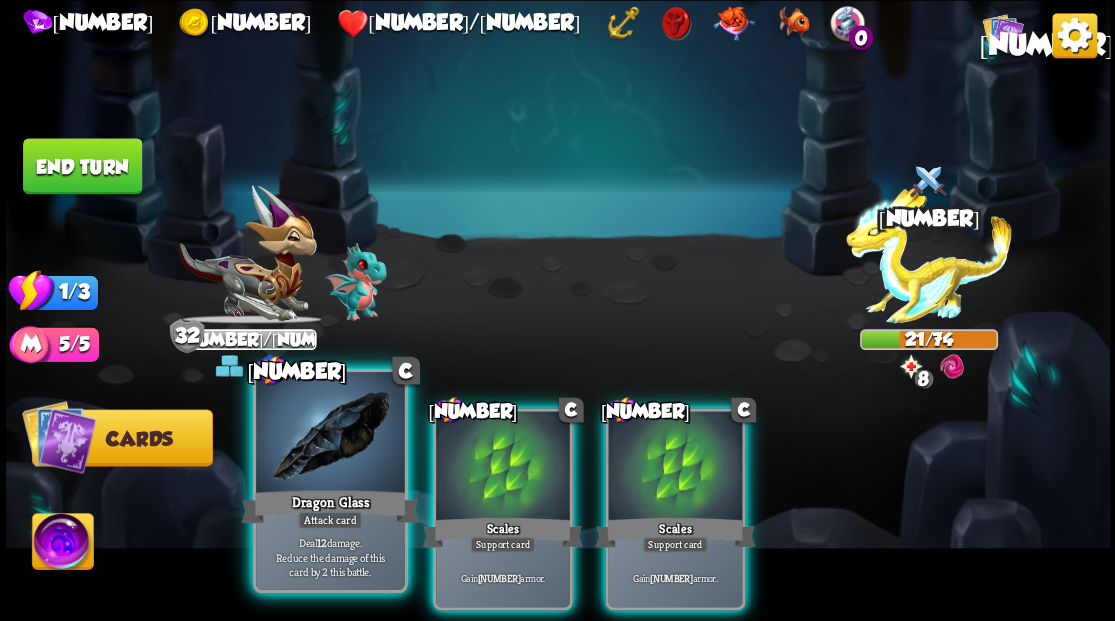 click at bounding box center (330, 434) 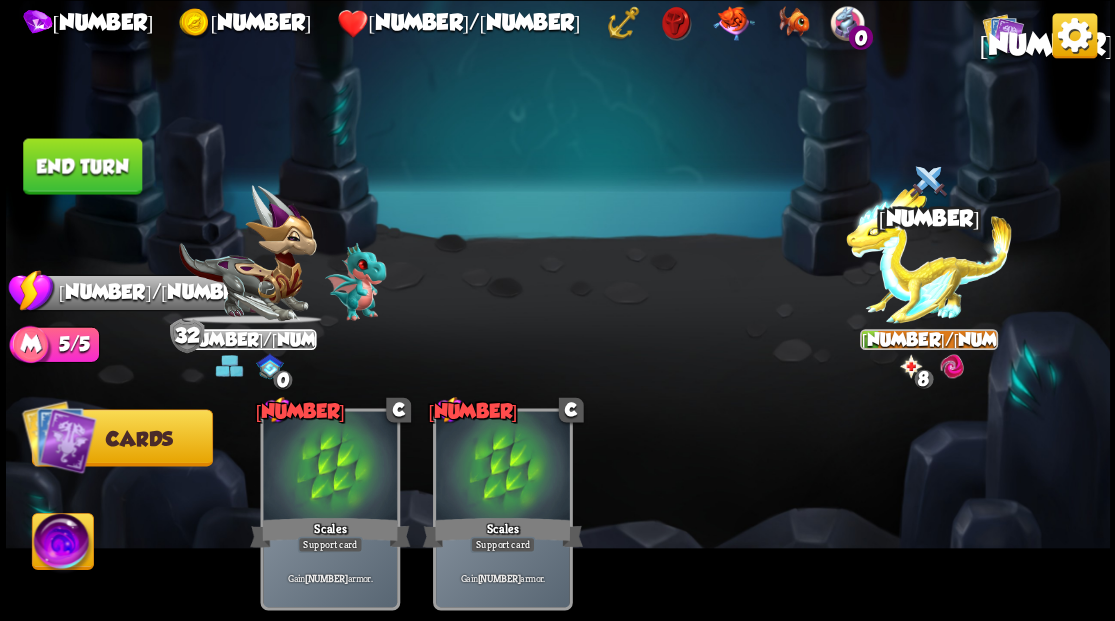 click on "End turn" at bounding box center [82, 166] 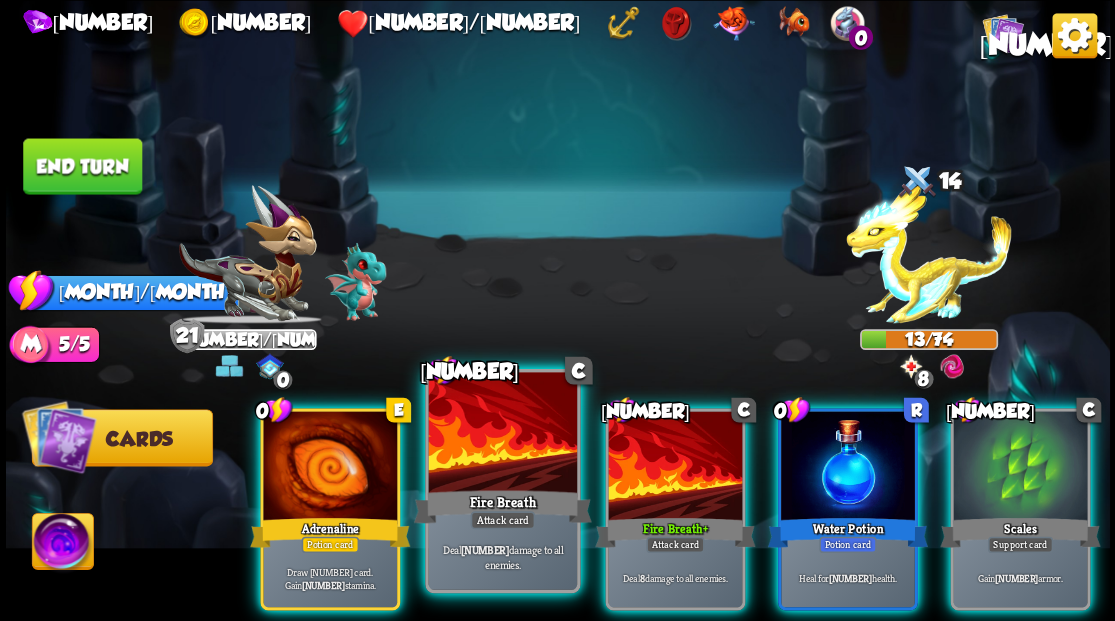 click at bounding box center (502, 434) 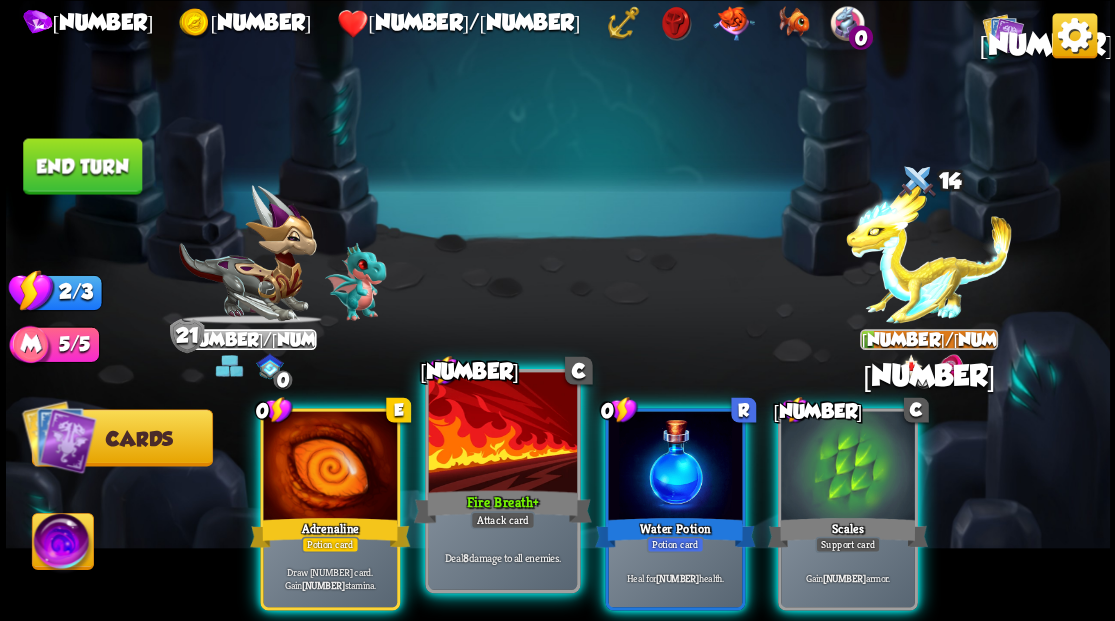click at bounding box center [502, 434] 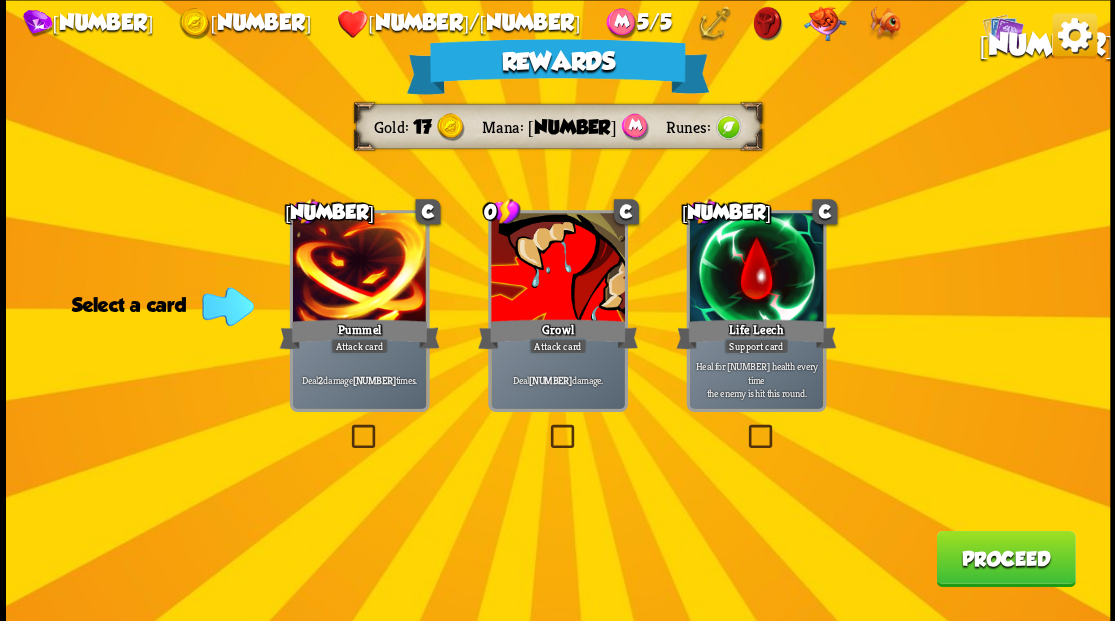 click on "Proceed" at bounding box center (1005, 558) 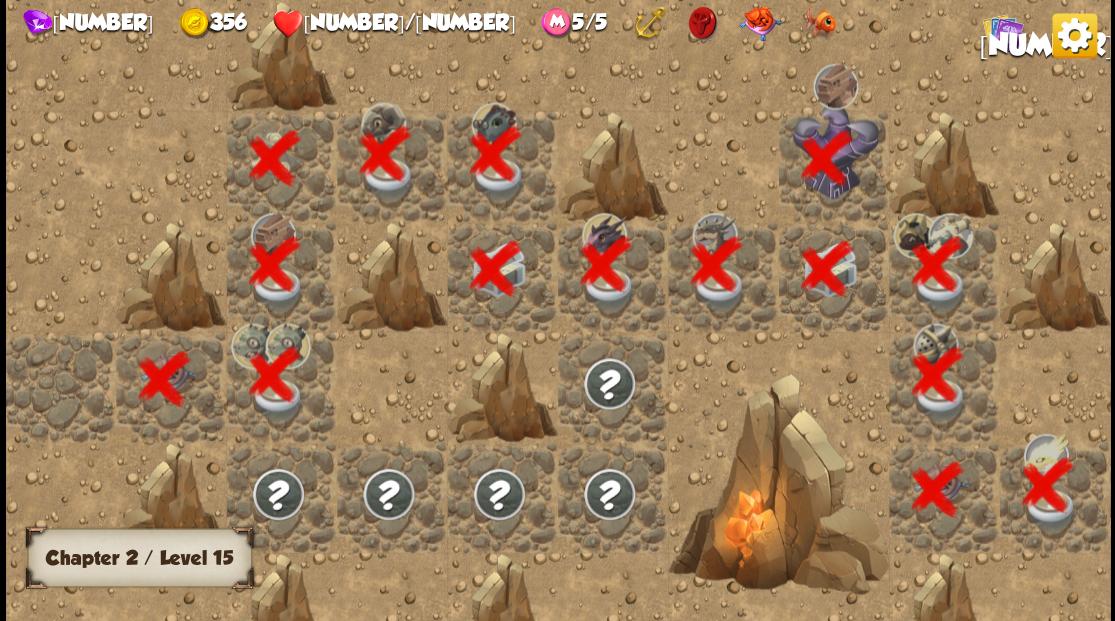 scroll, scrollTop: 0, scrollLeft: 384, axis: horizontal 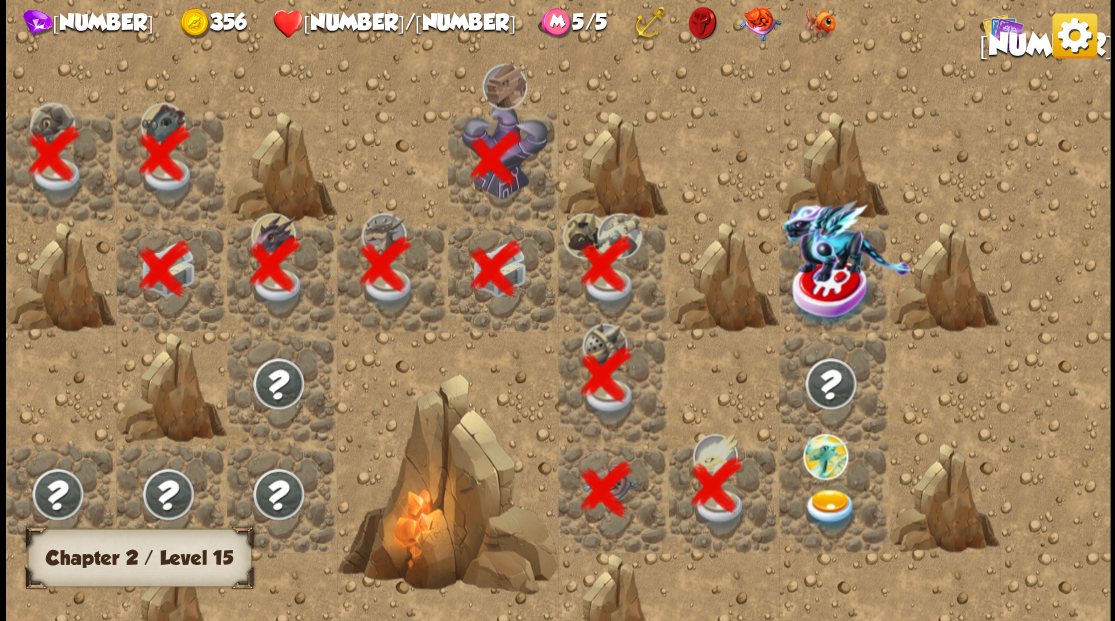 click at bounding box center (829, 509) 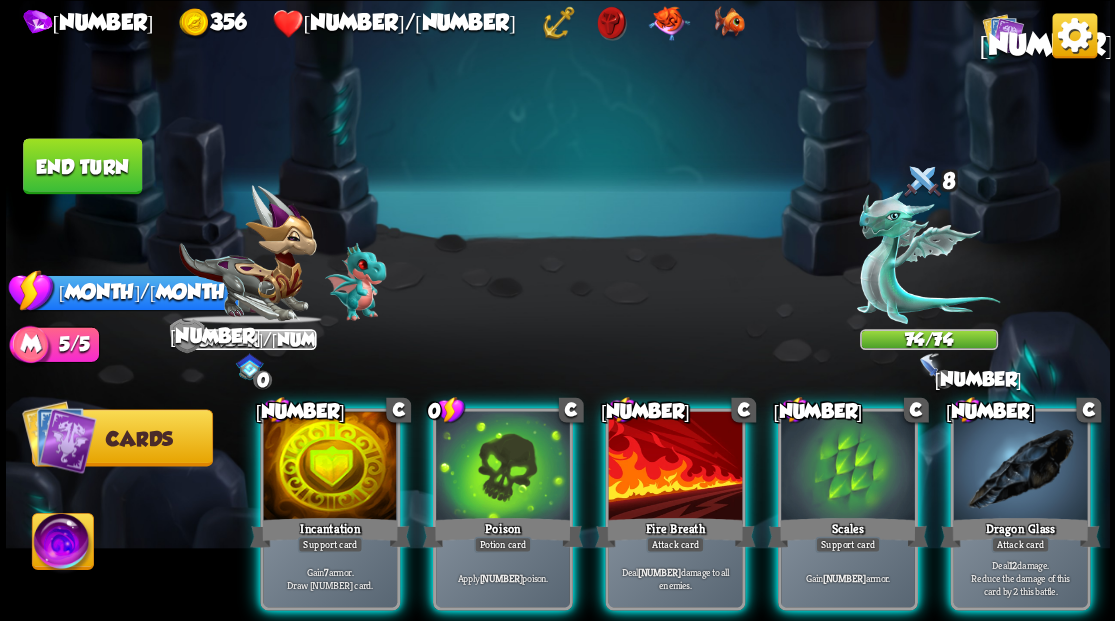 click at bounding box center [1020, 467] 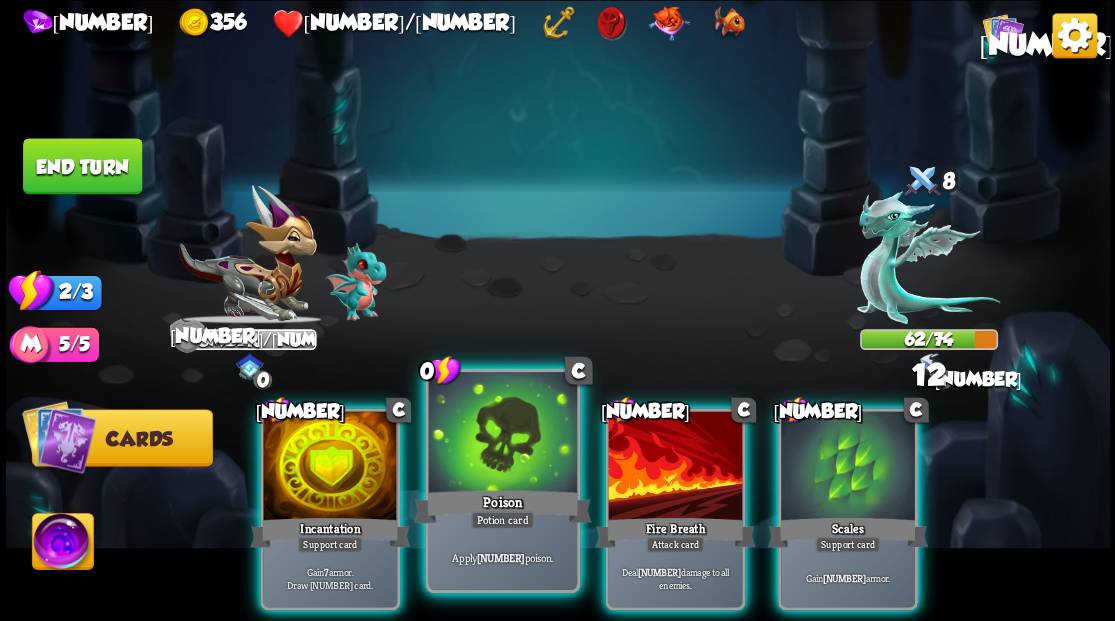 click at bounding box center [502, 434] 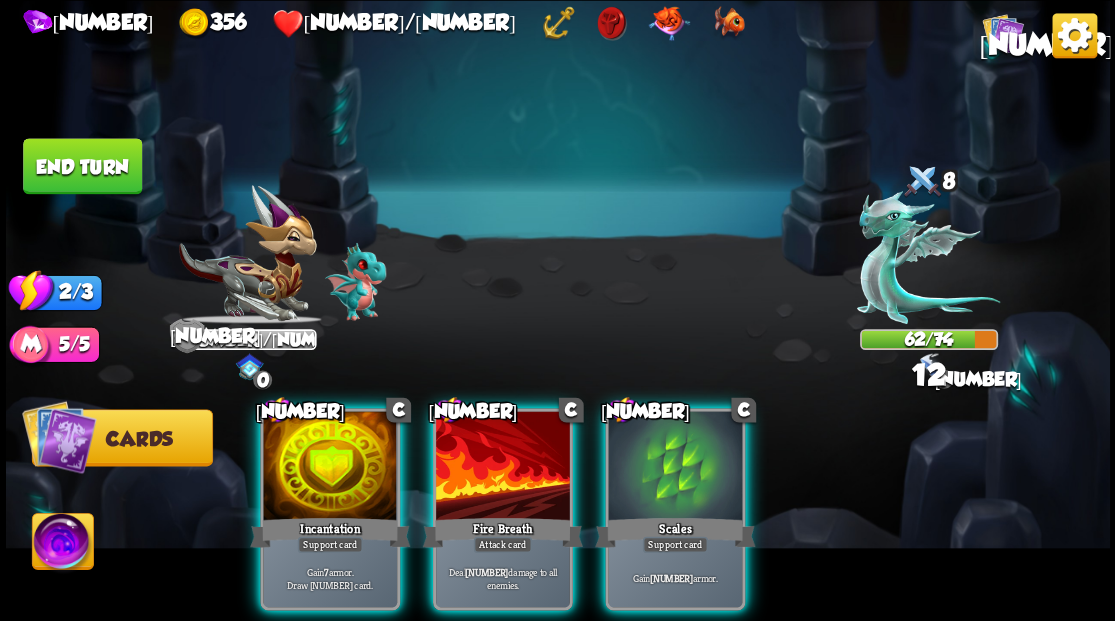 click at bounding box center [503, 467] 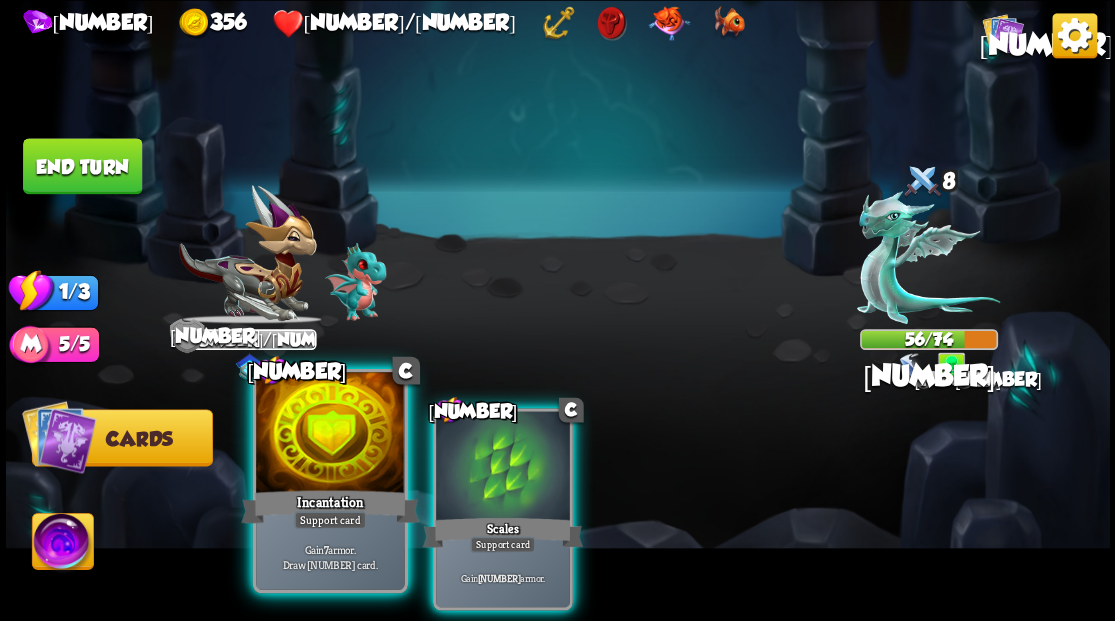 click at bounding box center [330, 434] 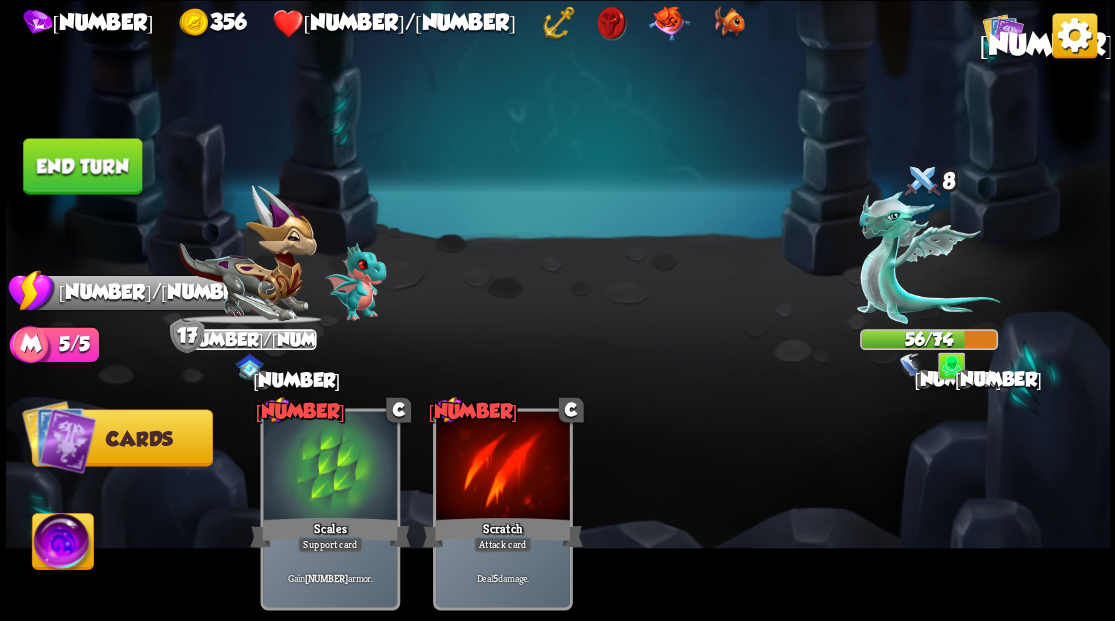 click on "End turn" at bounding box center (82, 166) 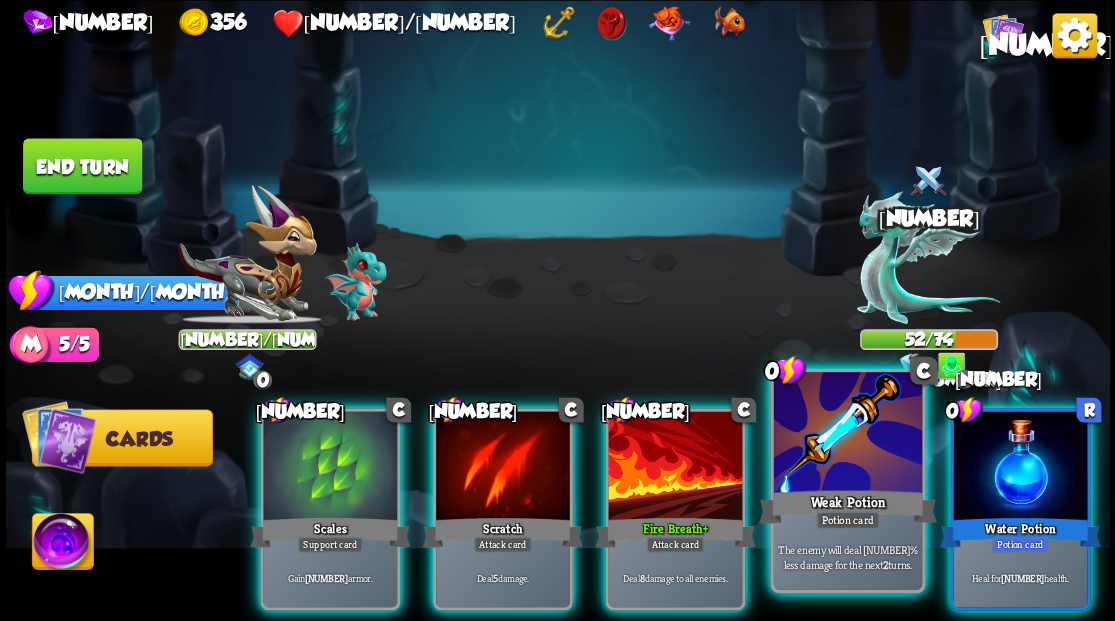 click at bounding box center [847, 434] 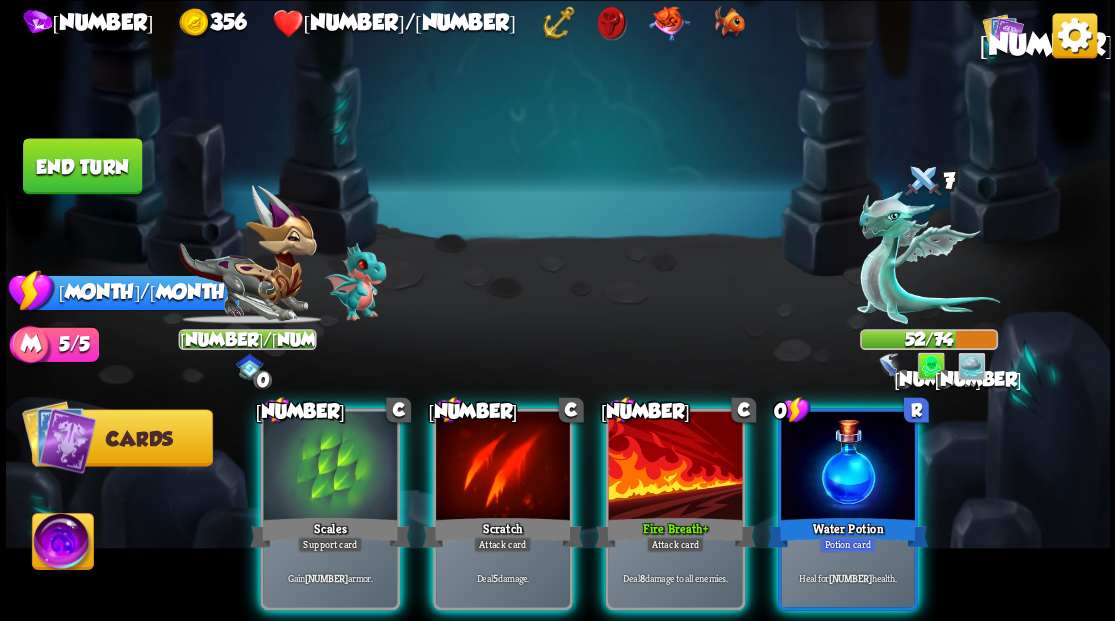 click at bounding box center (848, 467) 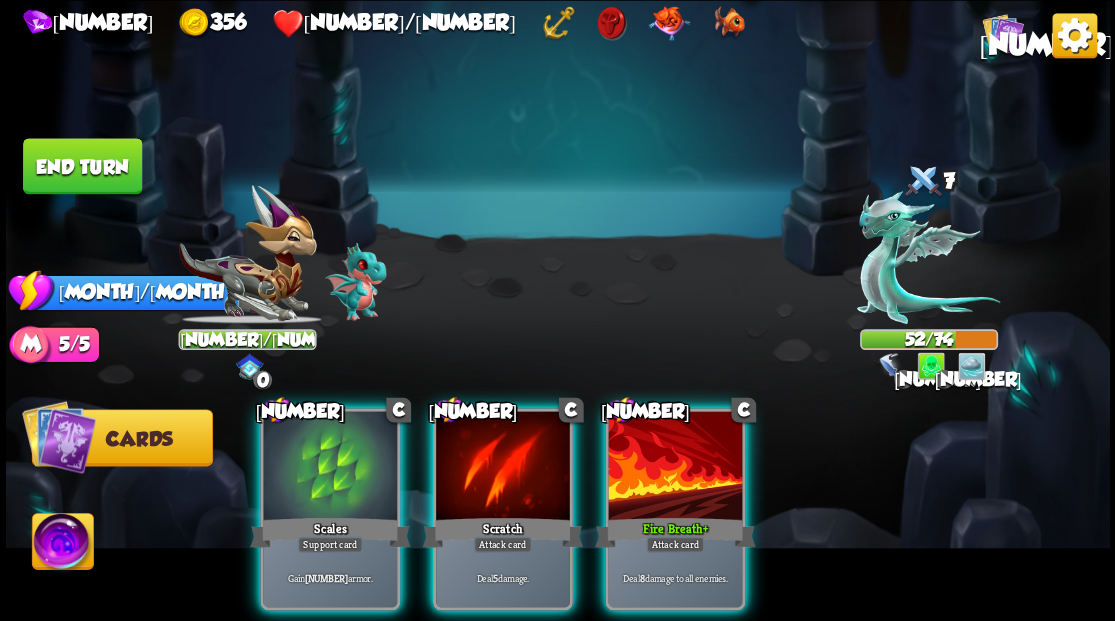 click at bounding box center (675, 467) 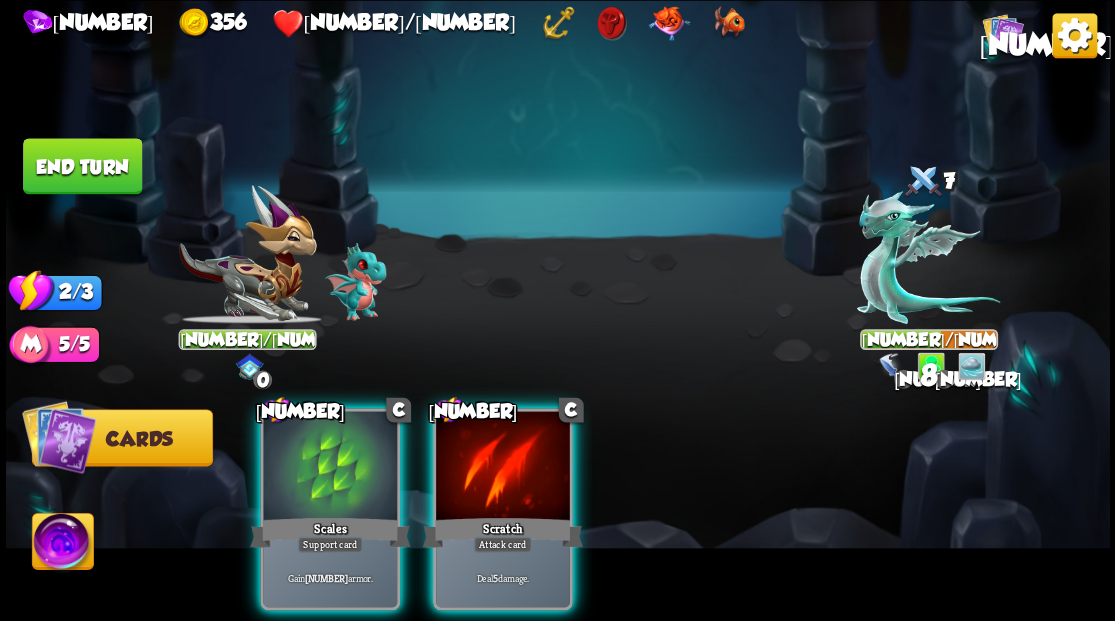 drag, startPoint x: 544, startPoint y: 444, endPoint x: 535, endPoint y: 402, distance: 42.953465 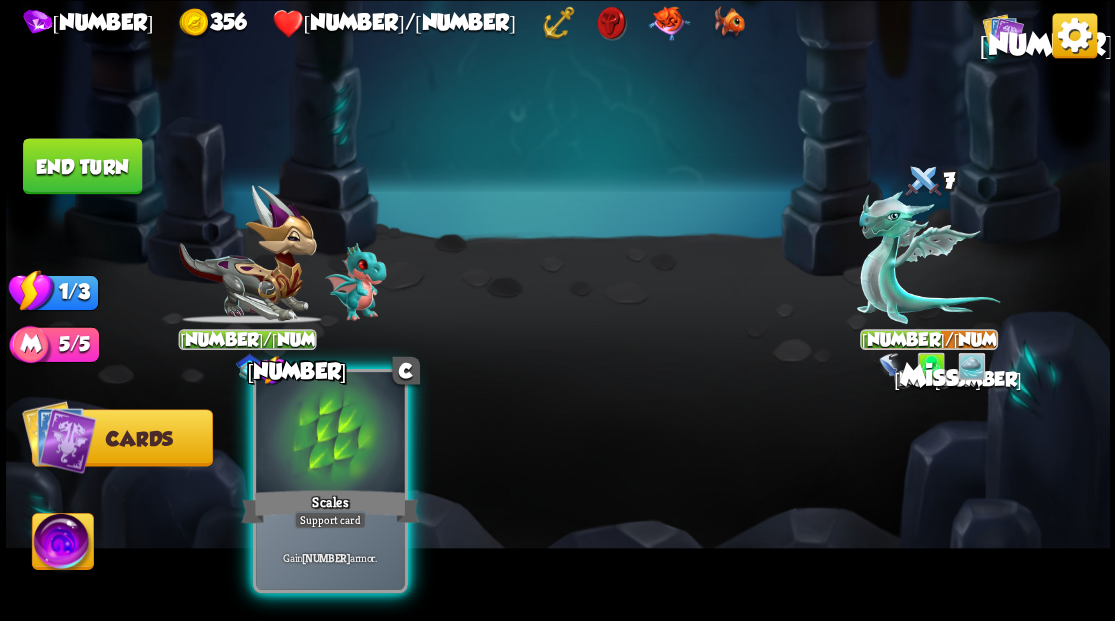 click at bounding box center [330, 434] 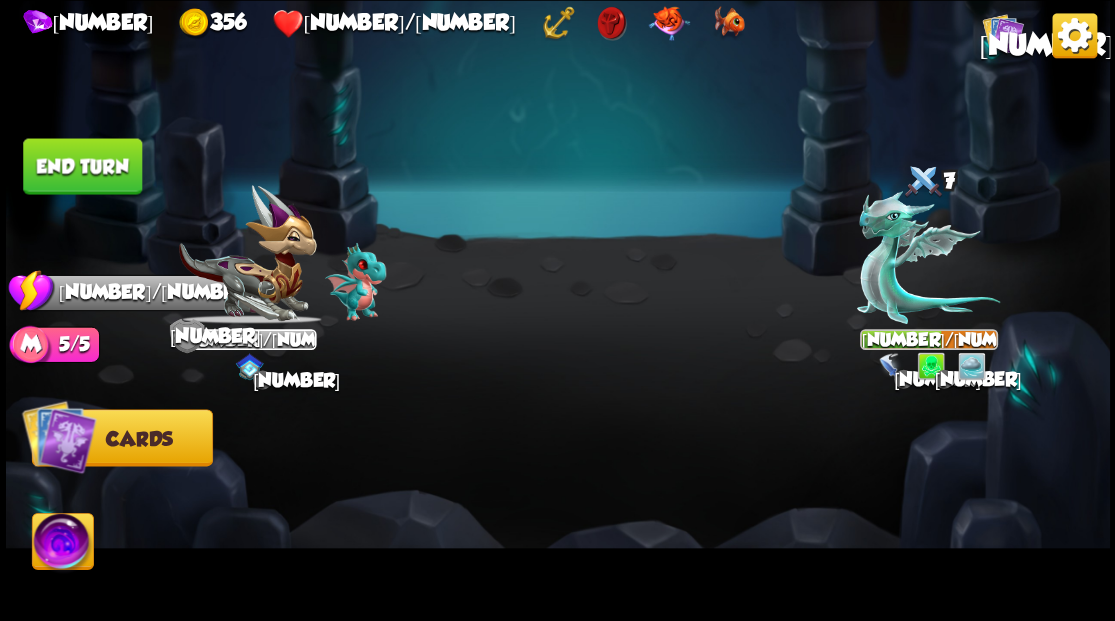 click on "End turn" at bounding box center (82, 166) 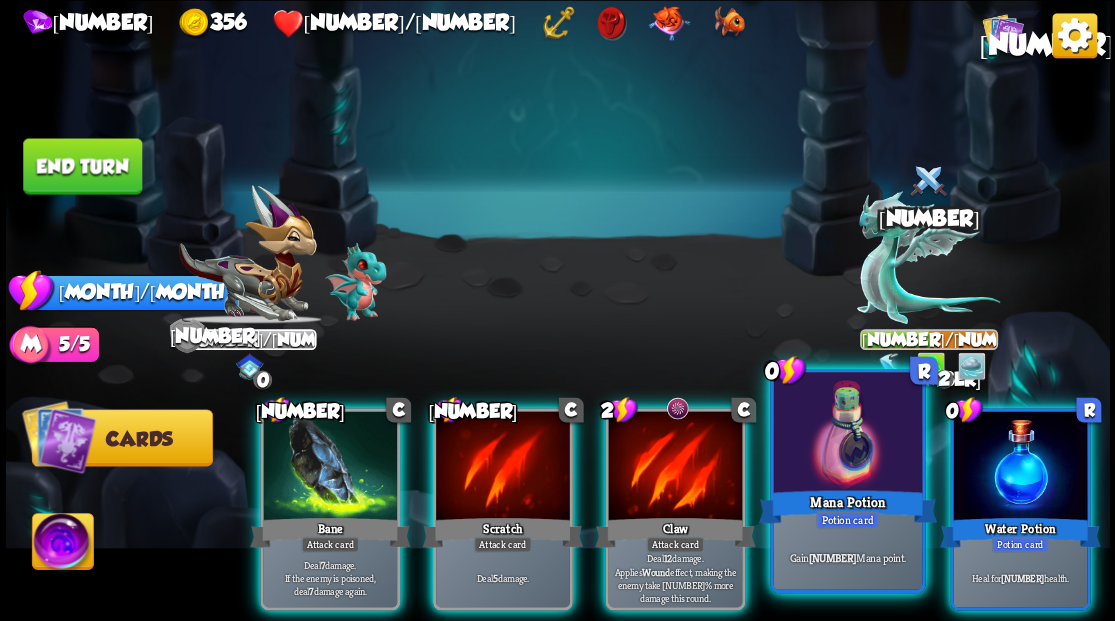 click at bounding box center [847, 434] 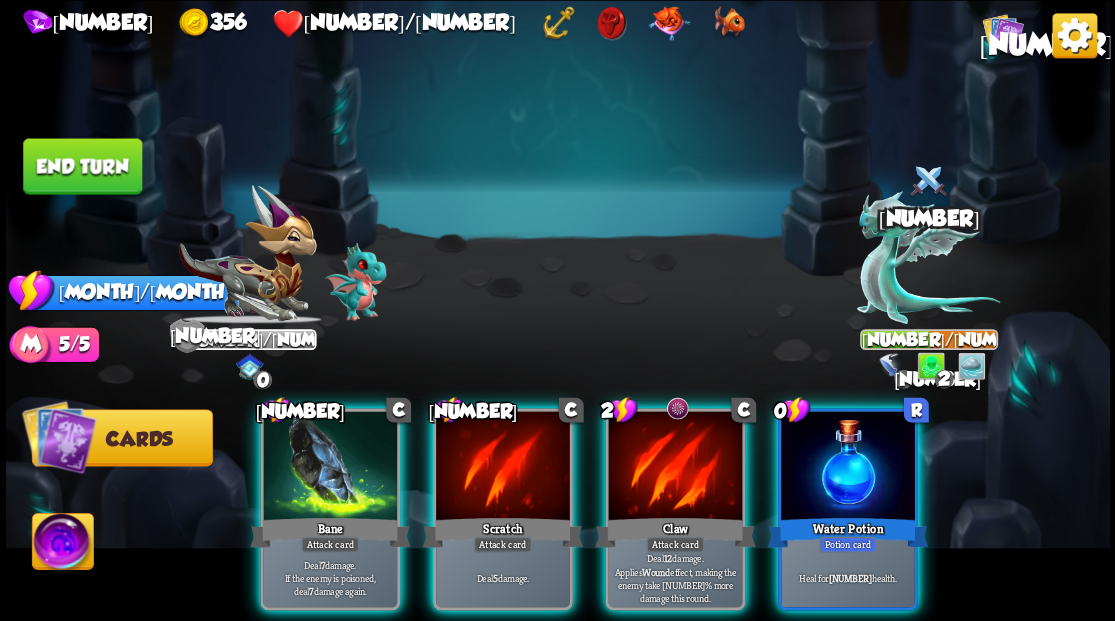 drag, startPoint x: 838, startPoint y: 450, endPoint x: 824, endPoint y: 448, distance: 14.142136 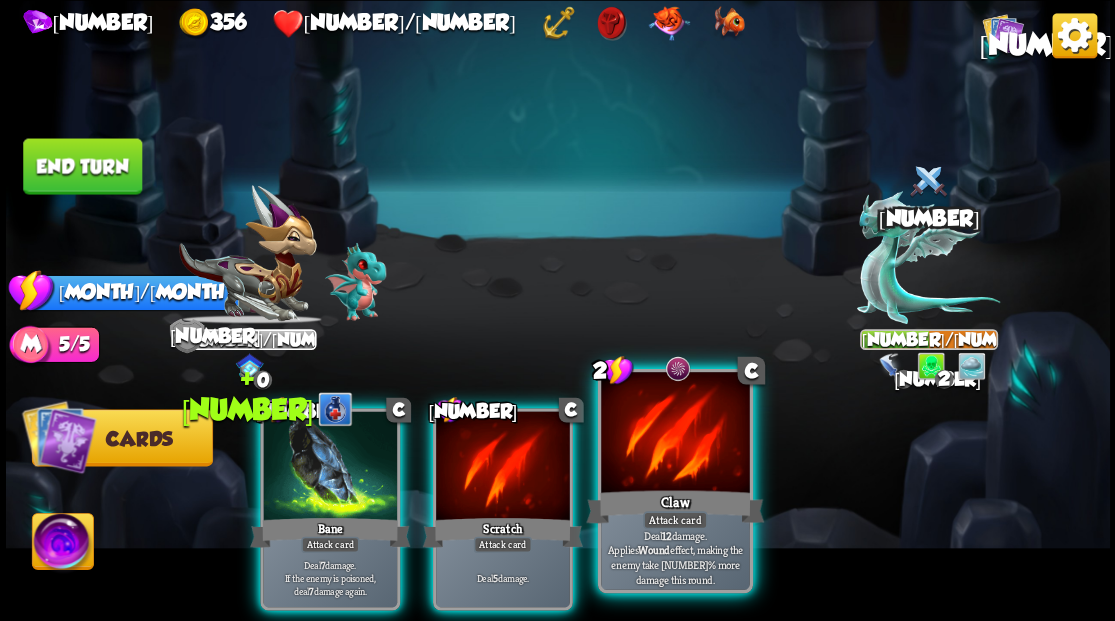 click at bounding box center [675, 434] 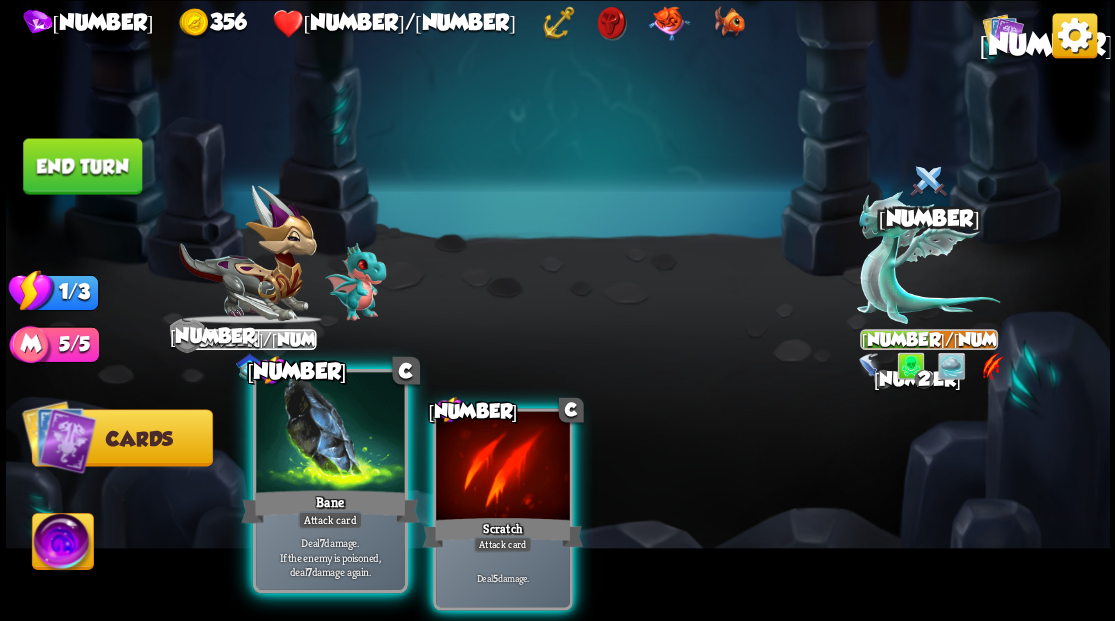 click at bounding box center (330, 434) 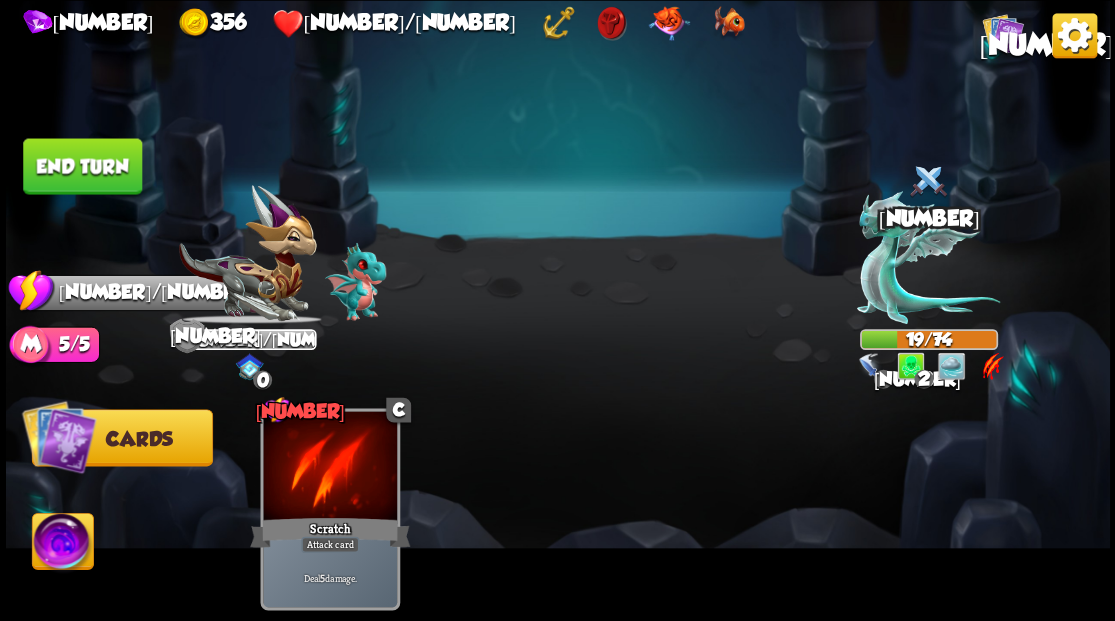 click on "End turn" at bounding box center [82, 166] 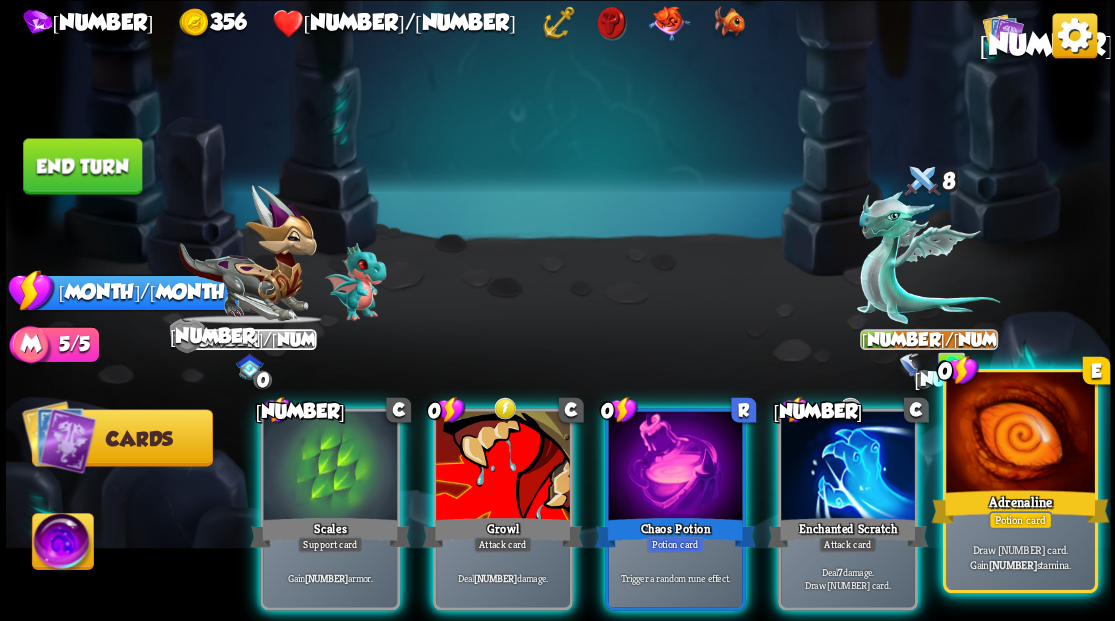 click at bounding box center (1020, 434) 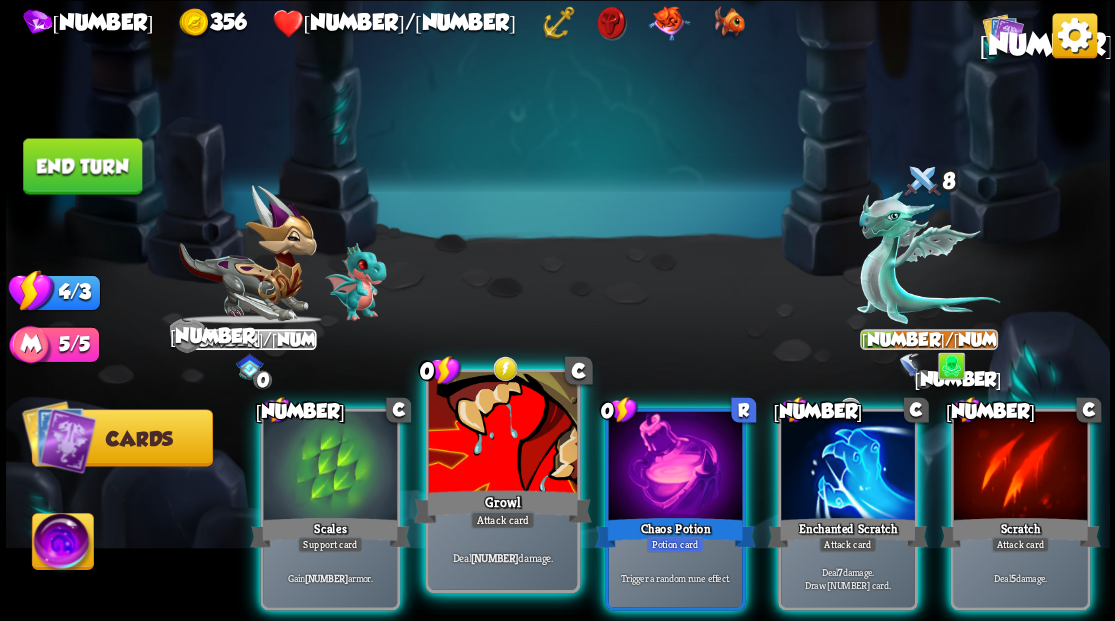 click at bounding box center (502, 434) 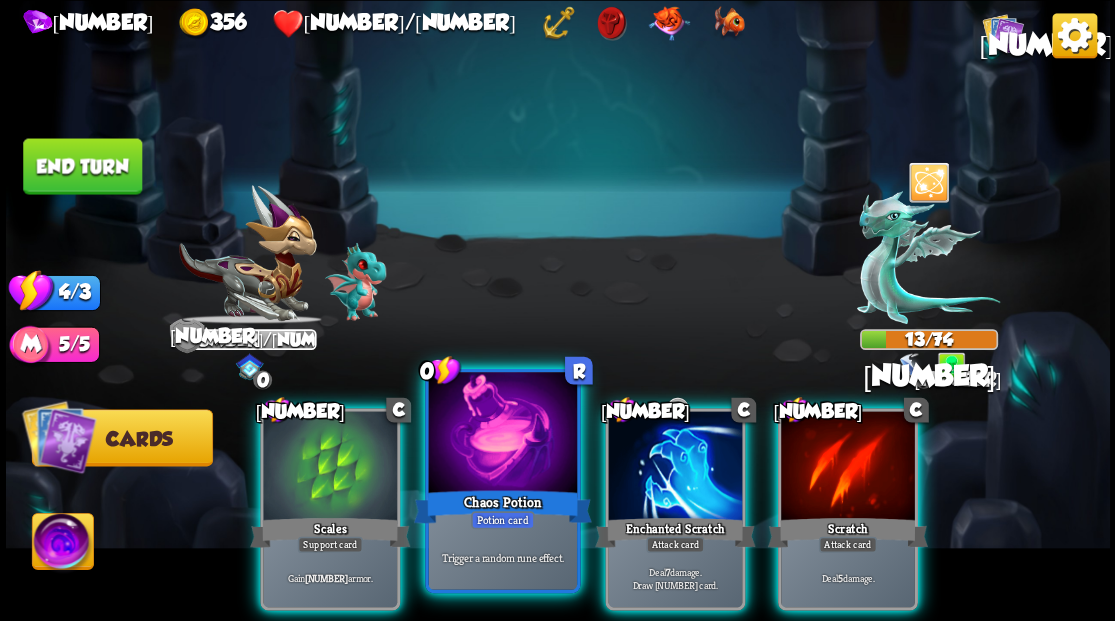 click at bounding box center (502, 434) 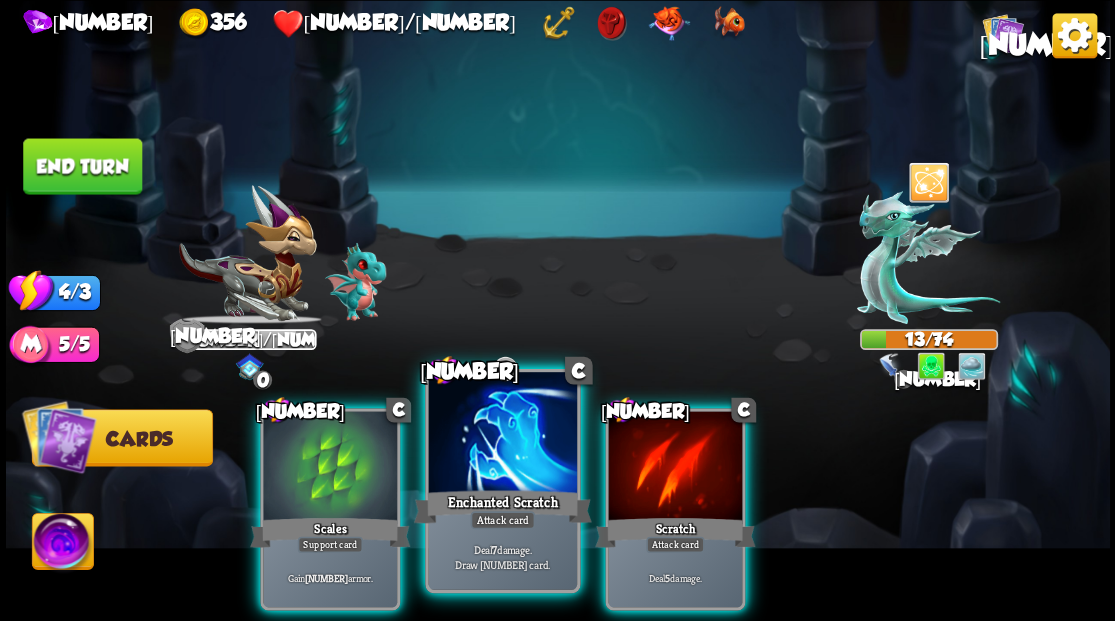 click at bounding box center (502, 434) 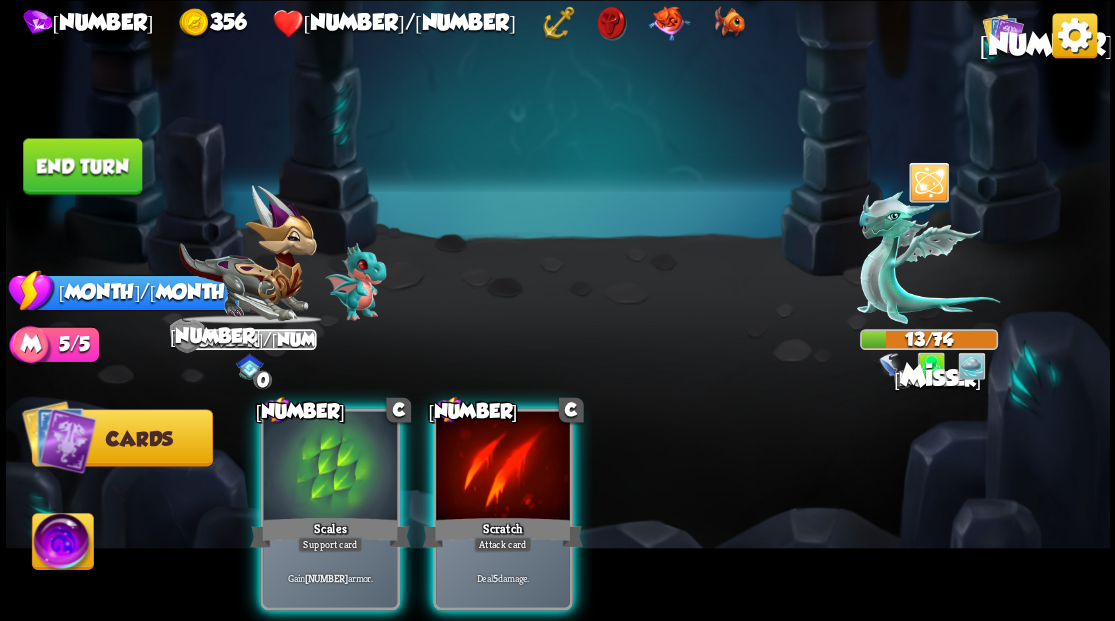drag, startPoint x: 509, startPoint y: 414, endPoint x: 495, endPoint y: 414, distance: 14 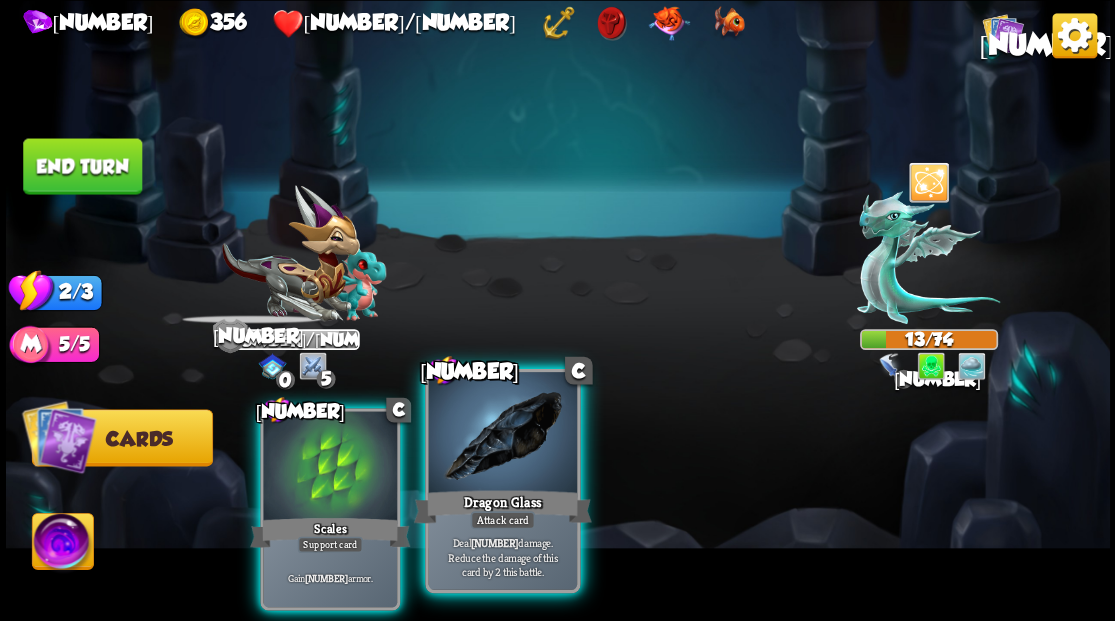 click at bounding box center (502, 434) 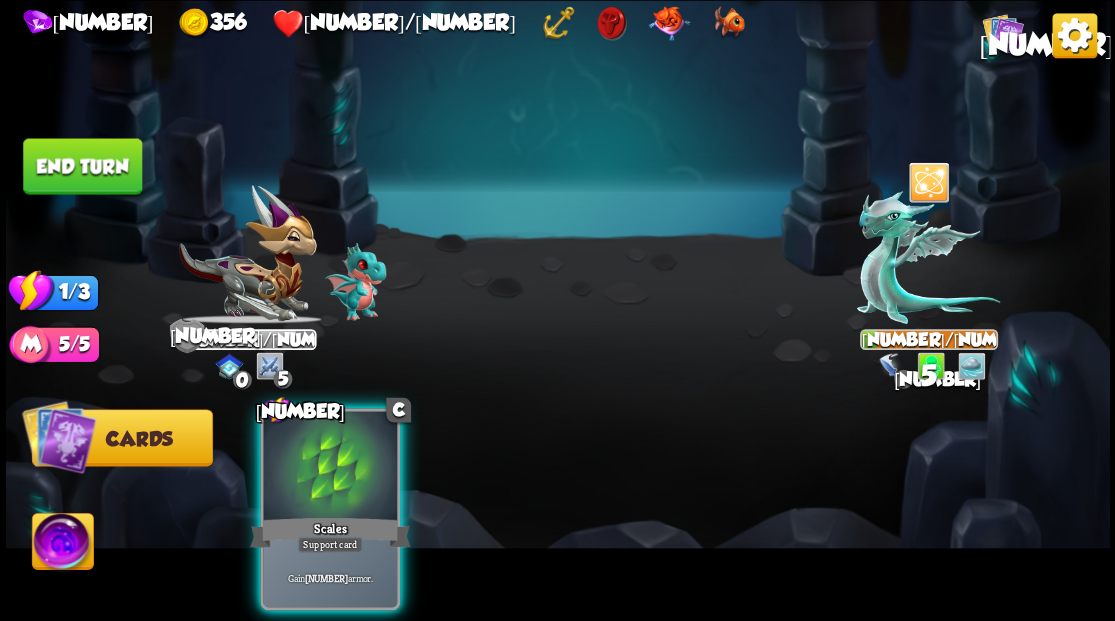 drag, startPoint x: 336, startPoint y: 433, endPoint x: 212, endPoint y: 285, distance: 193.08029 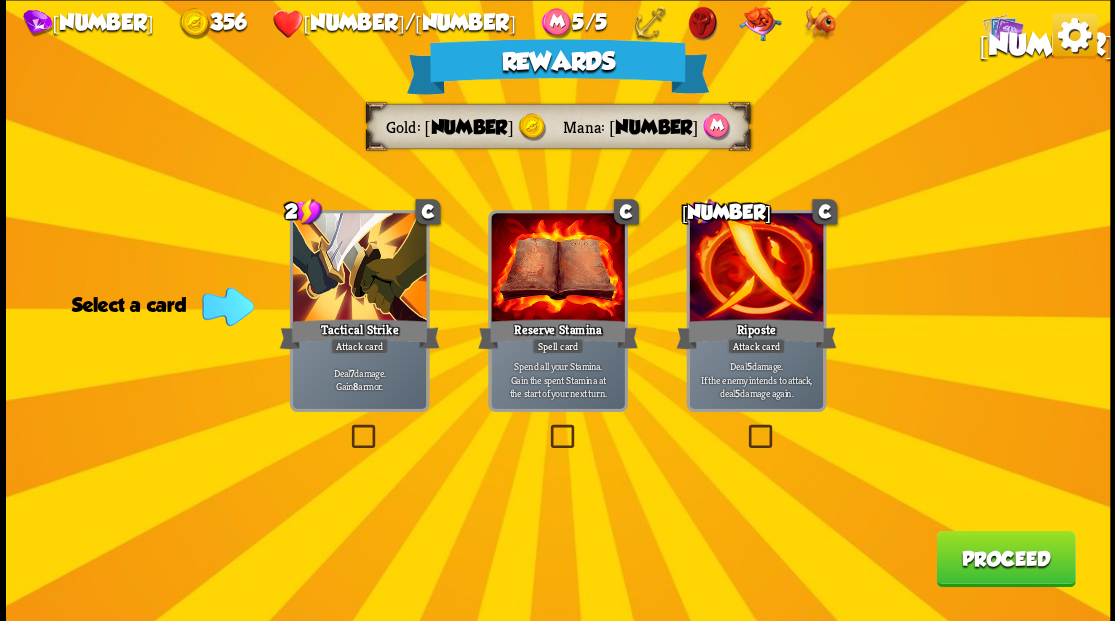 click on "Proceed" at bounding box center (1005, 558) 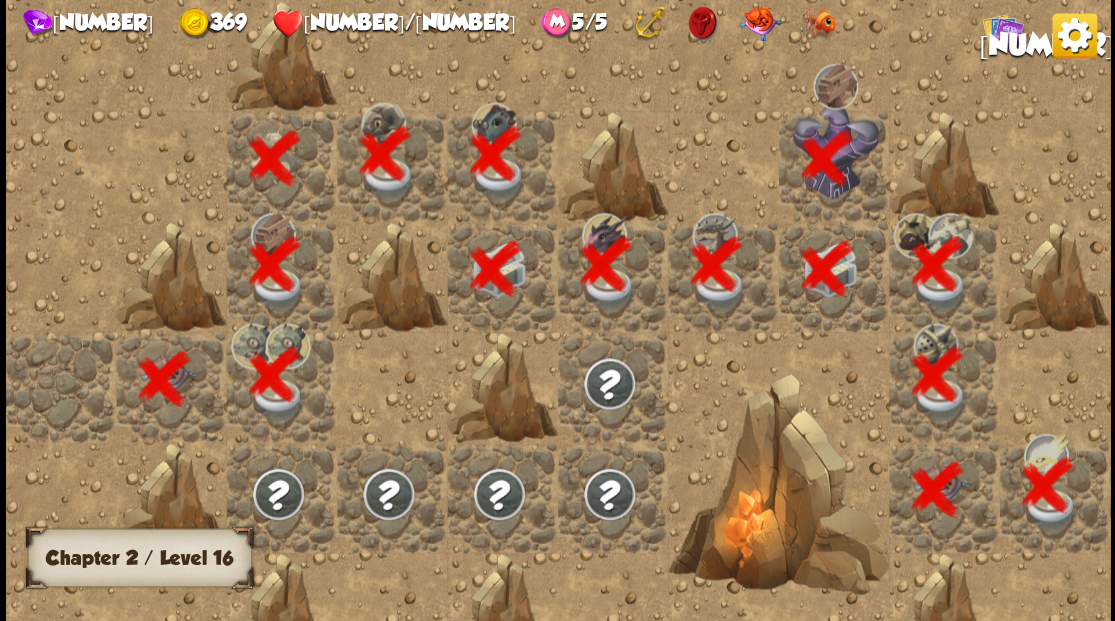 scroll, scrollTop: 0, scrollLeft: 384, axis: horizontal 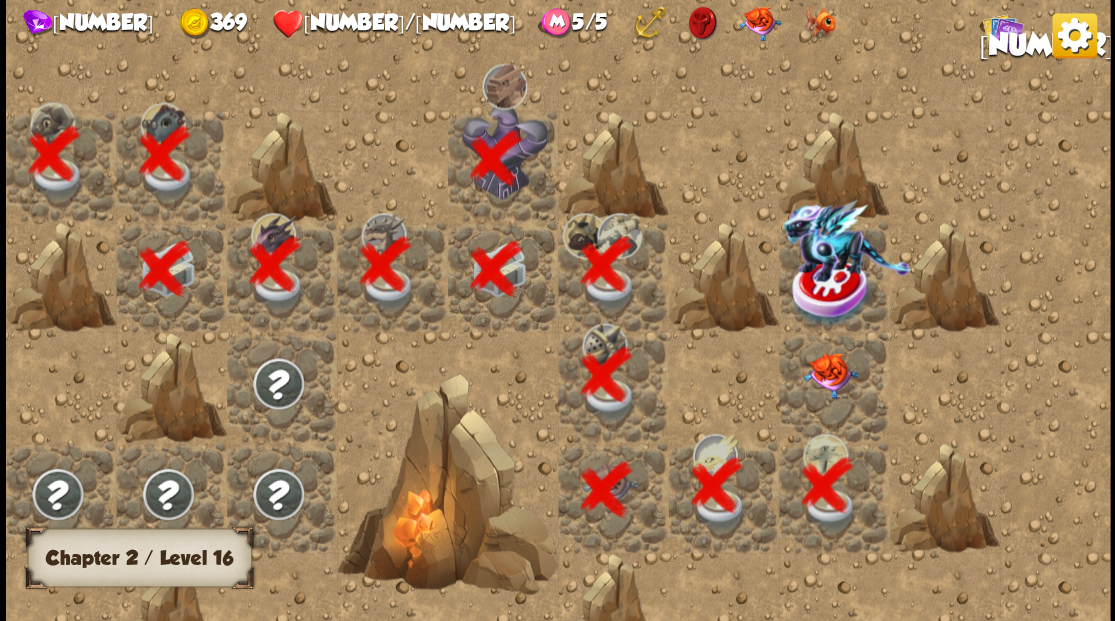 click at bounding box center [829, 375] 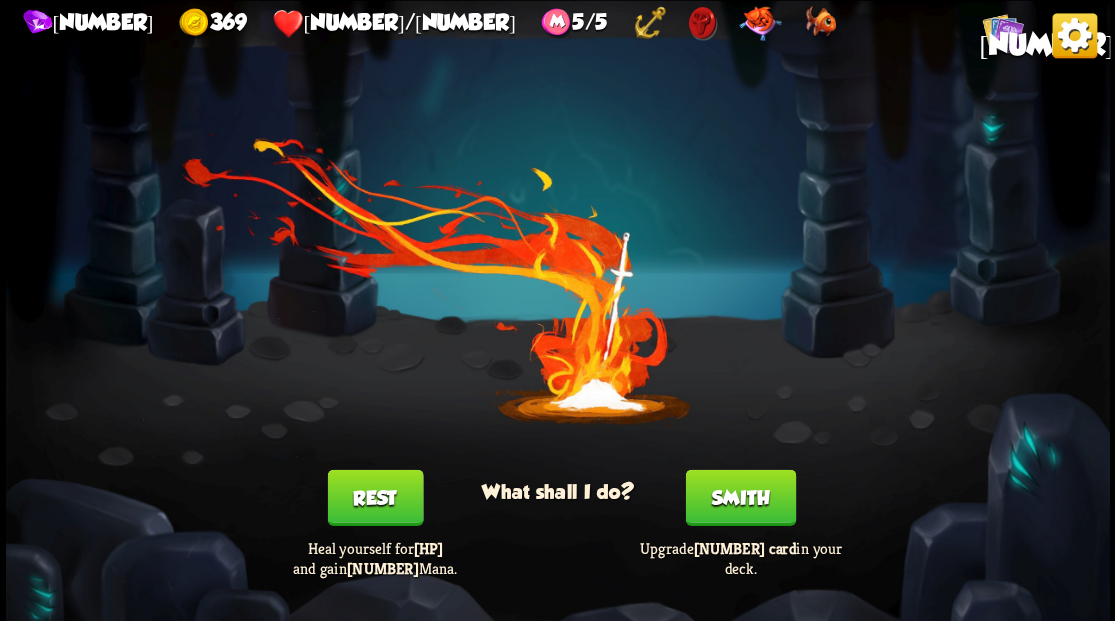 click on "Smith" at bounding box center (740, 497) 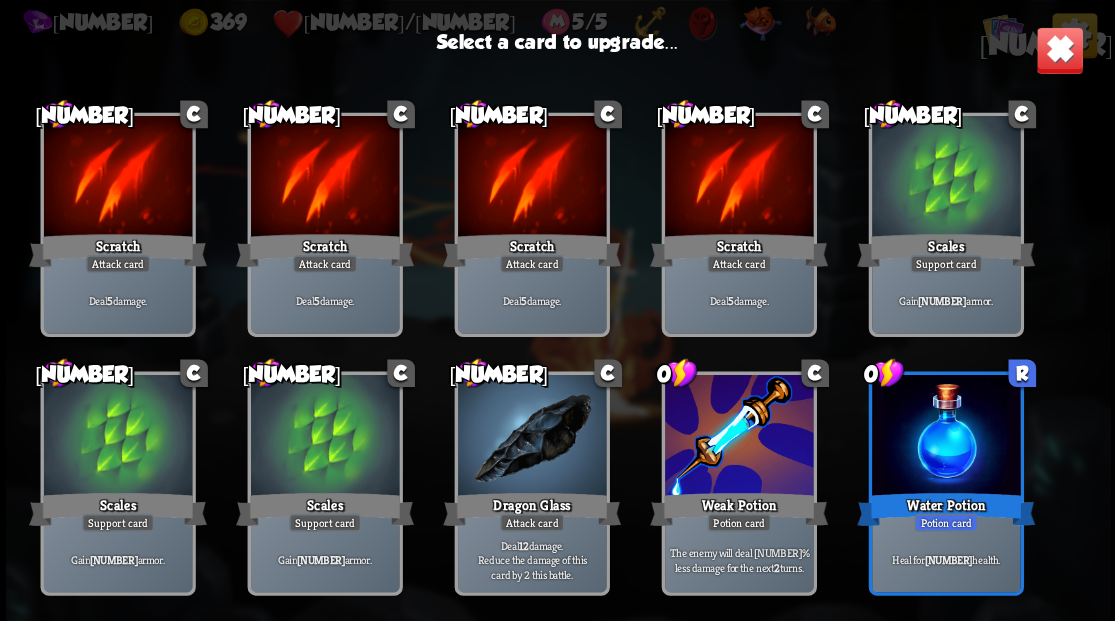 scroll, scrollTop: 66, scrollLeft: 0, axis: vertical 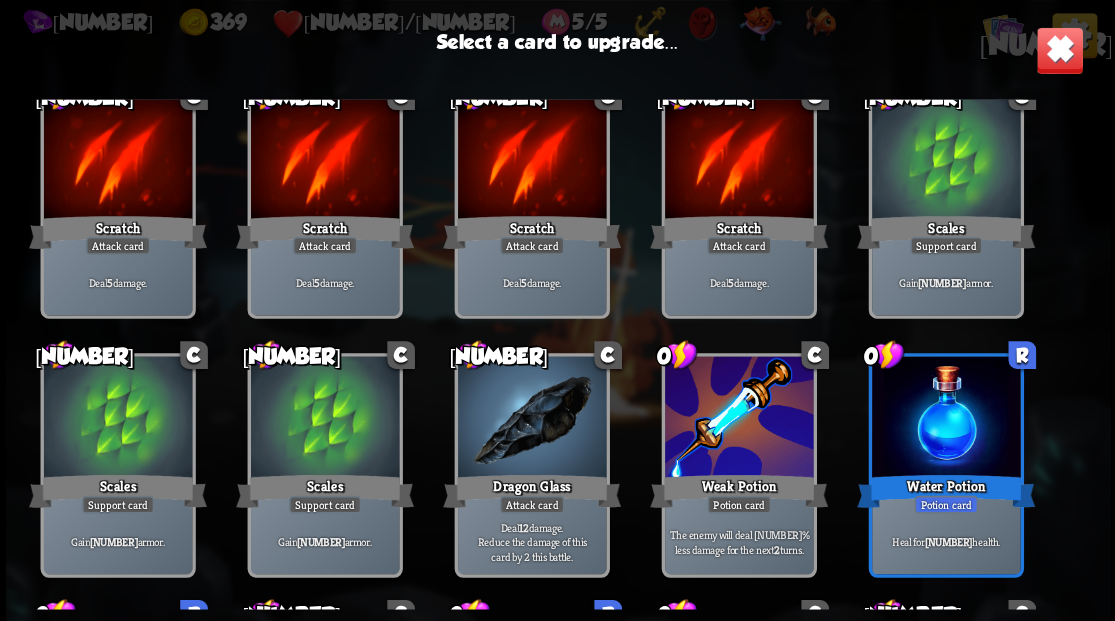 click at bounding box center [1059, 50] 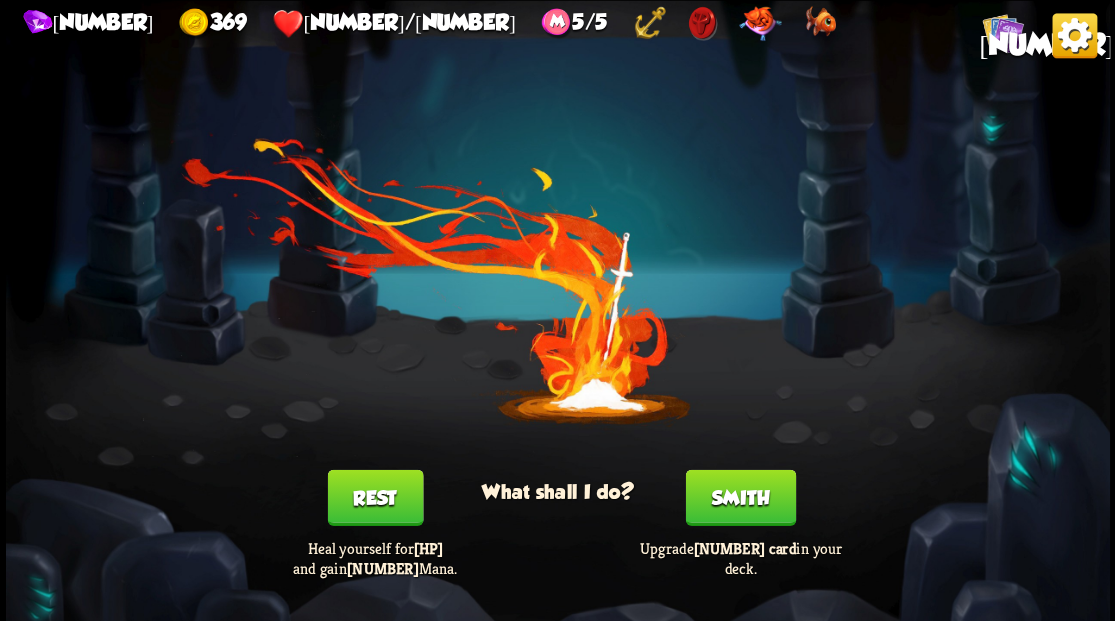 click on "[NUMBER]" at bounding box center (1045, 44) 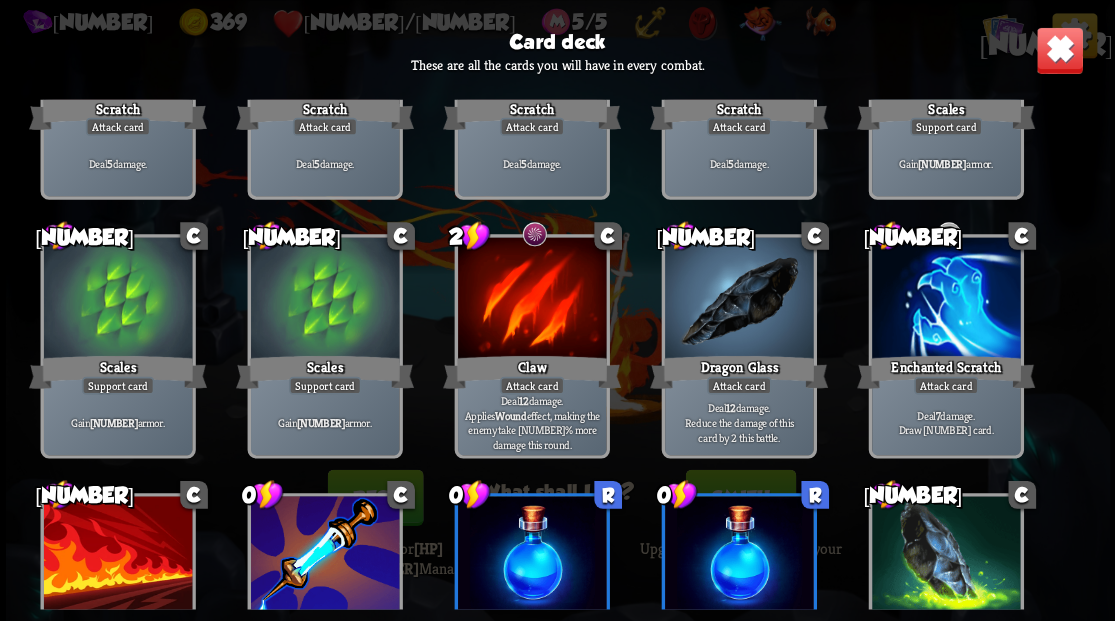 scroll, scrollTop: 196, scrollLeft: 0, axis: vertical 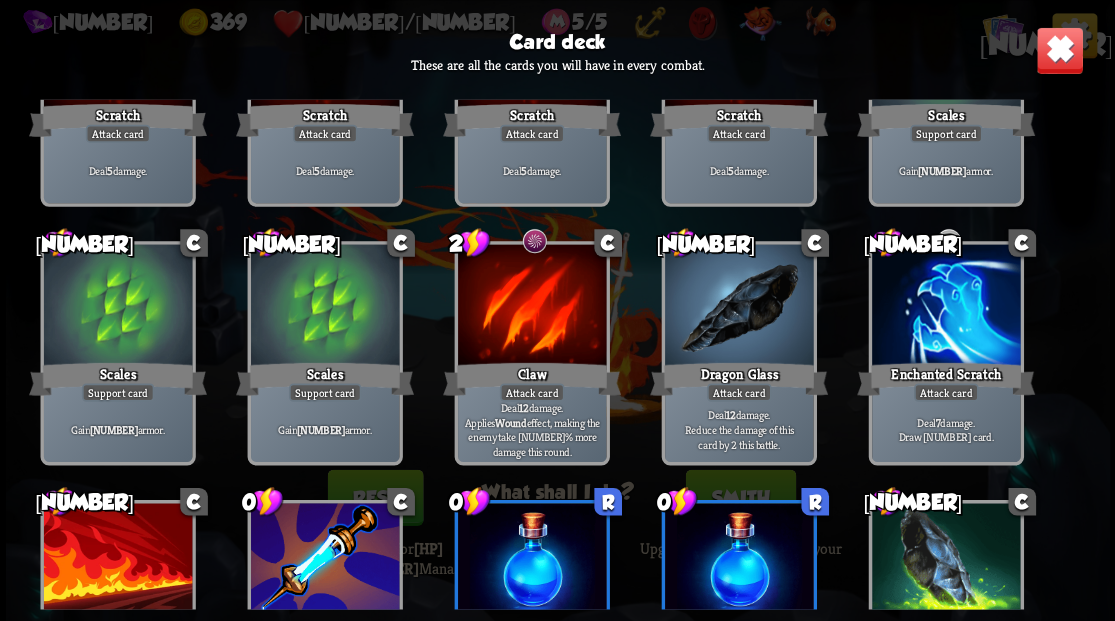 click at bounding box center (1059, 50) 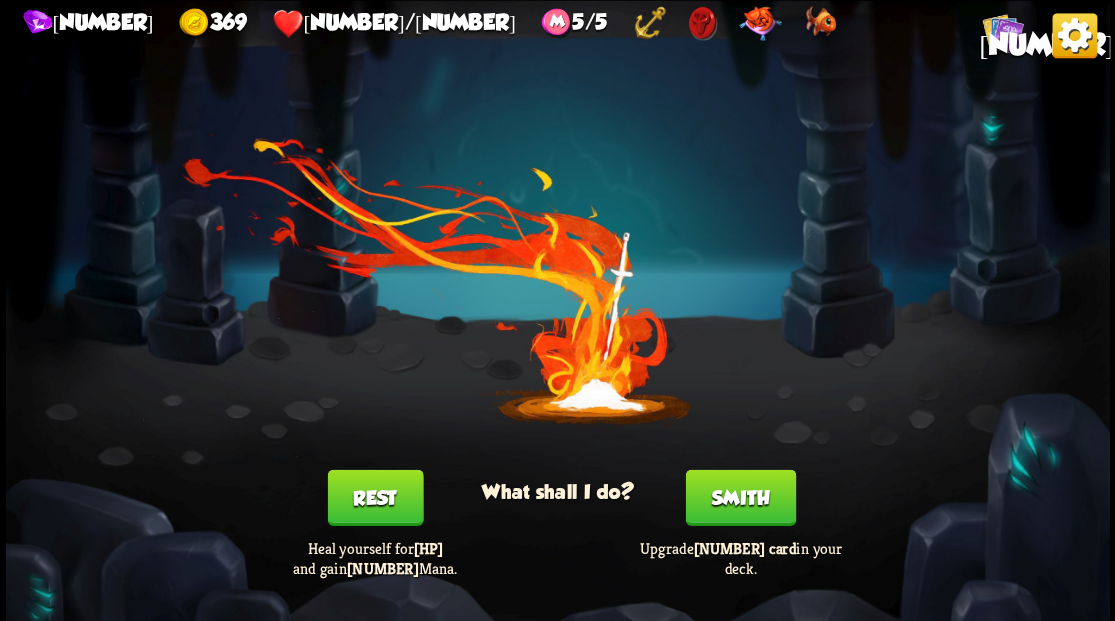 click on "Smith" at bounding box center [740, 497] 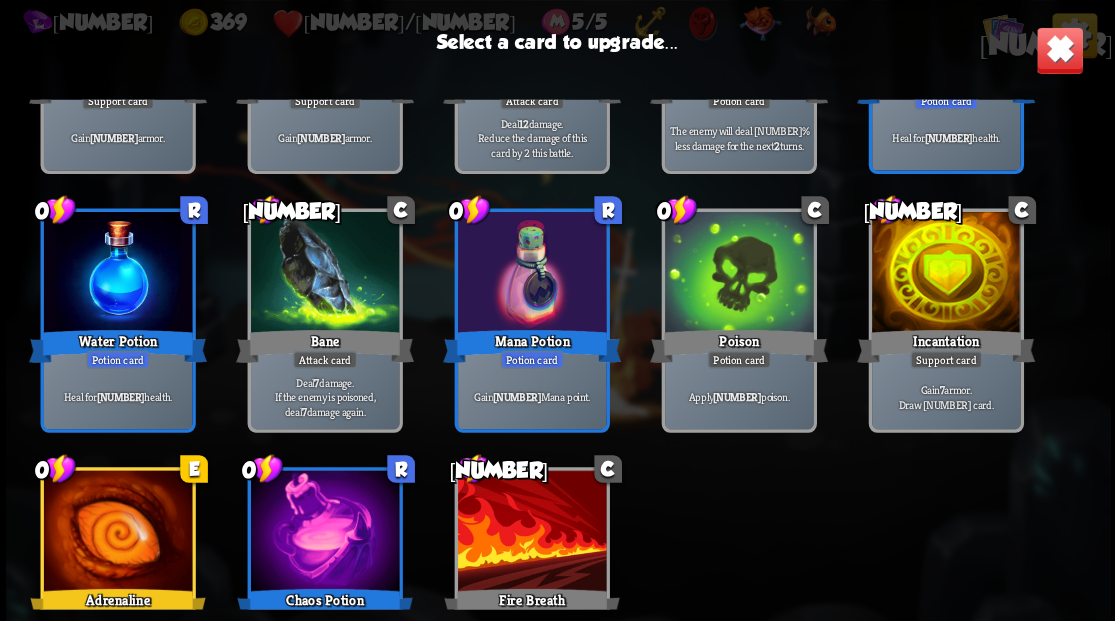 scroll, scrollTop: 496, scrollLeft: 0, axis: vertical 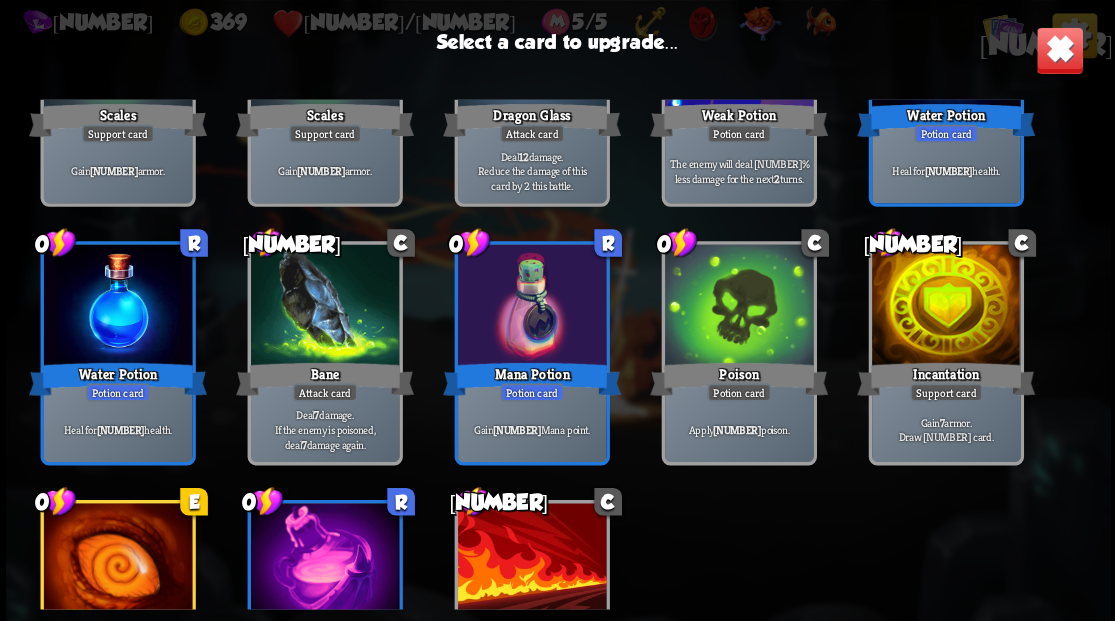 click at bounding box center [945, 306] 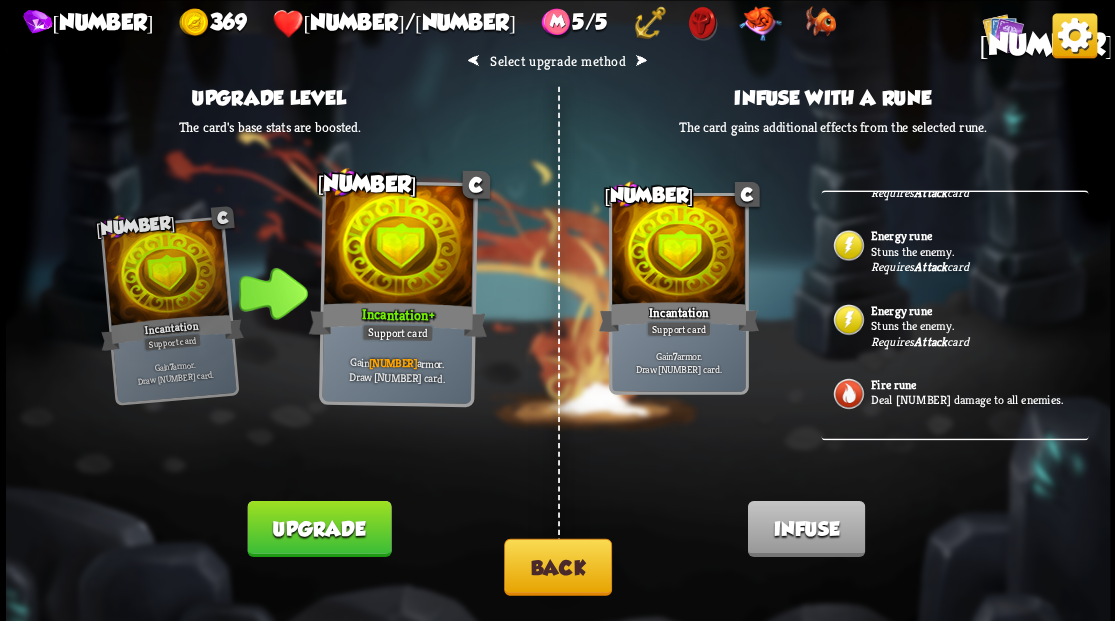 scroll, scrollTop: 0, scrollLeft: 0, axis: both 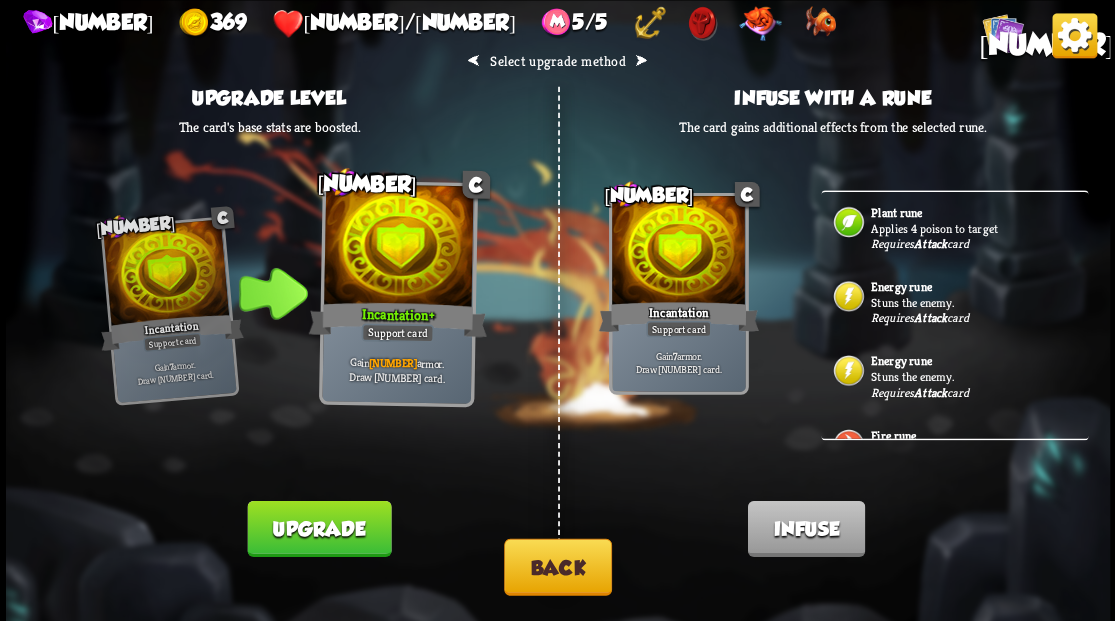 click on "Back" at bounding box center [558, 566] 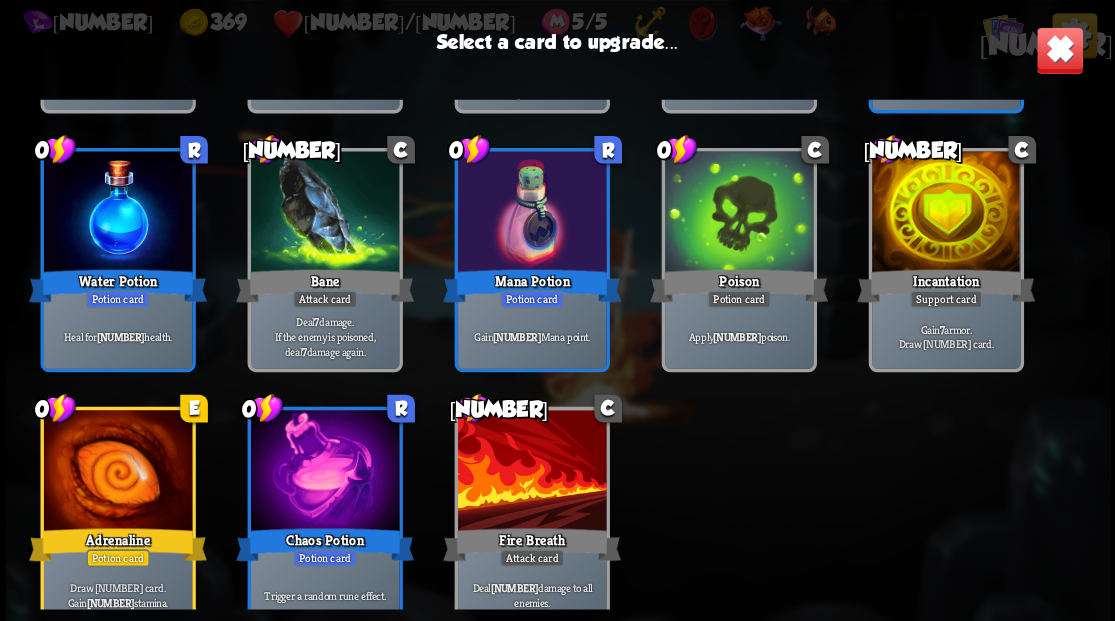 scroll, scrollTop: 629, scrollLeft: 0, axis: vertical 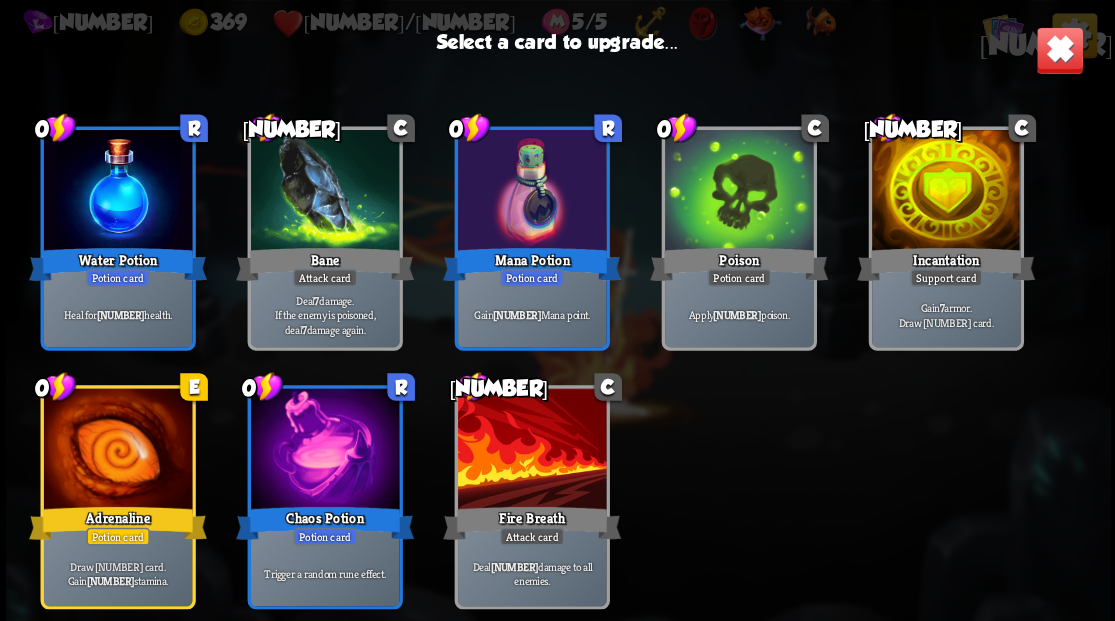click at bounding box center (324, 192) 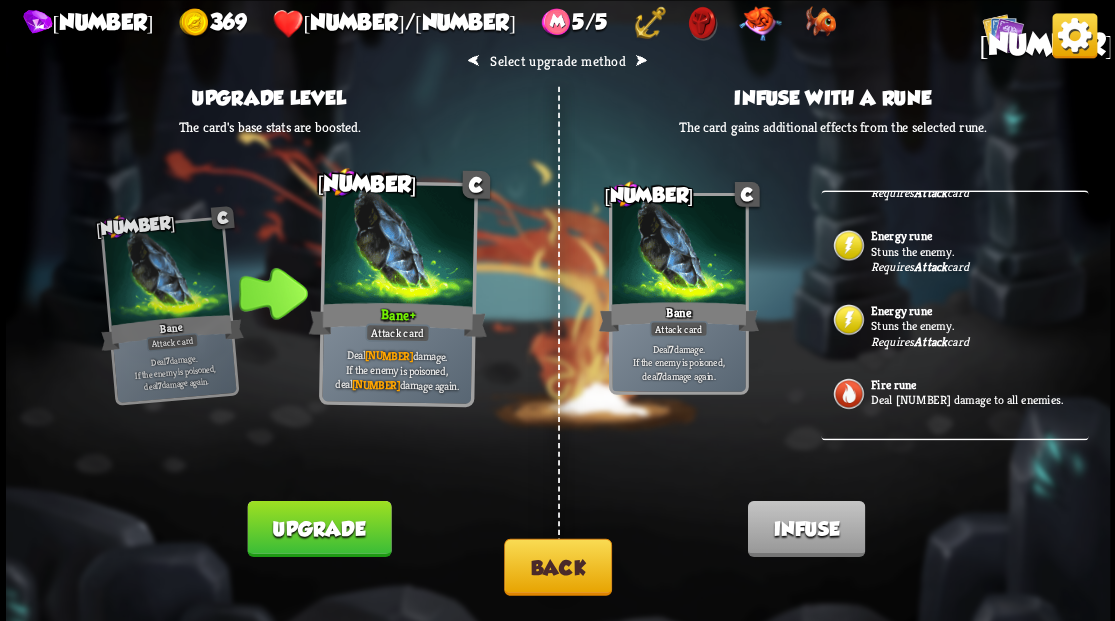 scroll, scrollTop: 0, scrollLeft: 0, axis: both 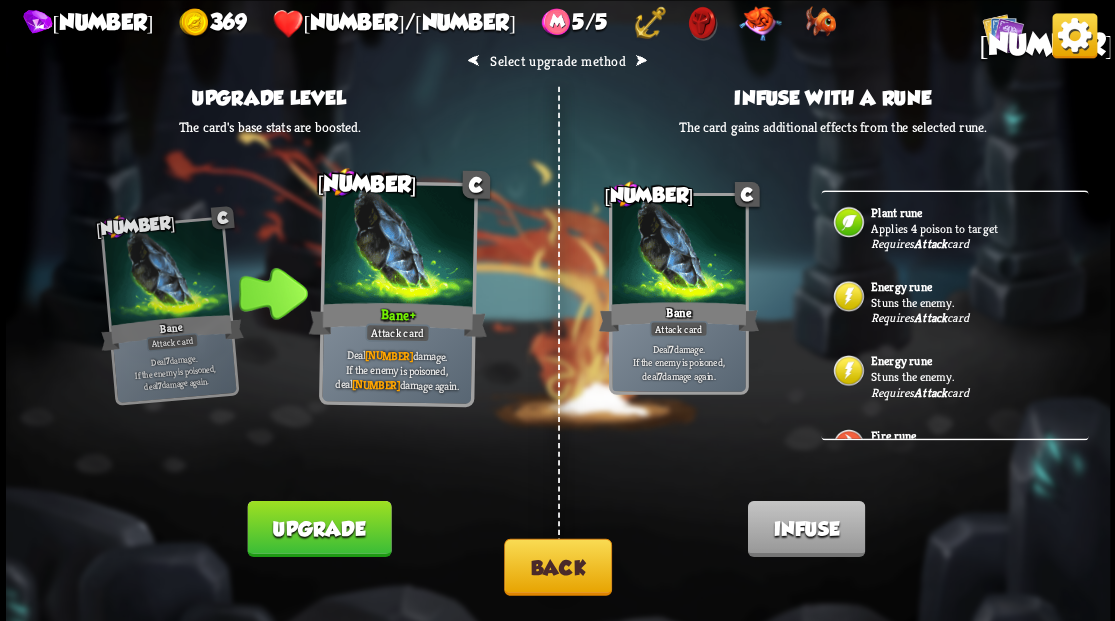 click at bounding box center (398, 247) 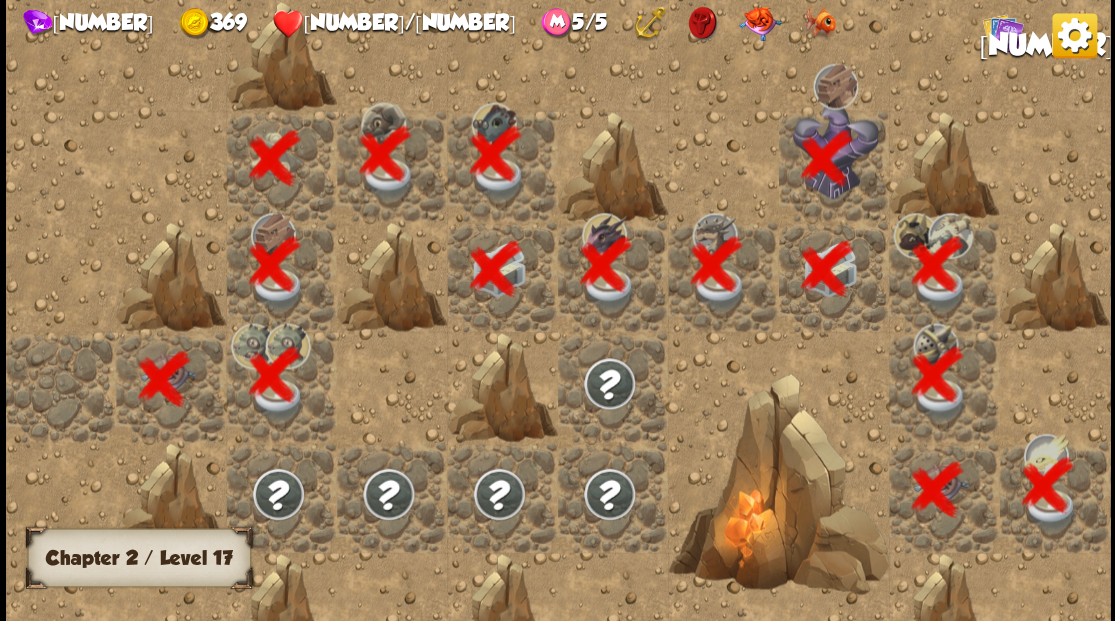 scroll, scrollTop: 0, scrollLeft: 384, axis: horizontal 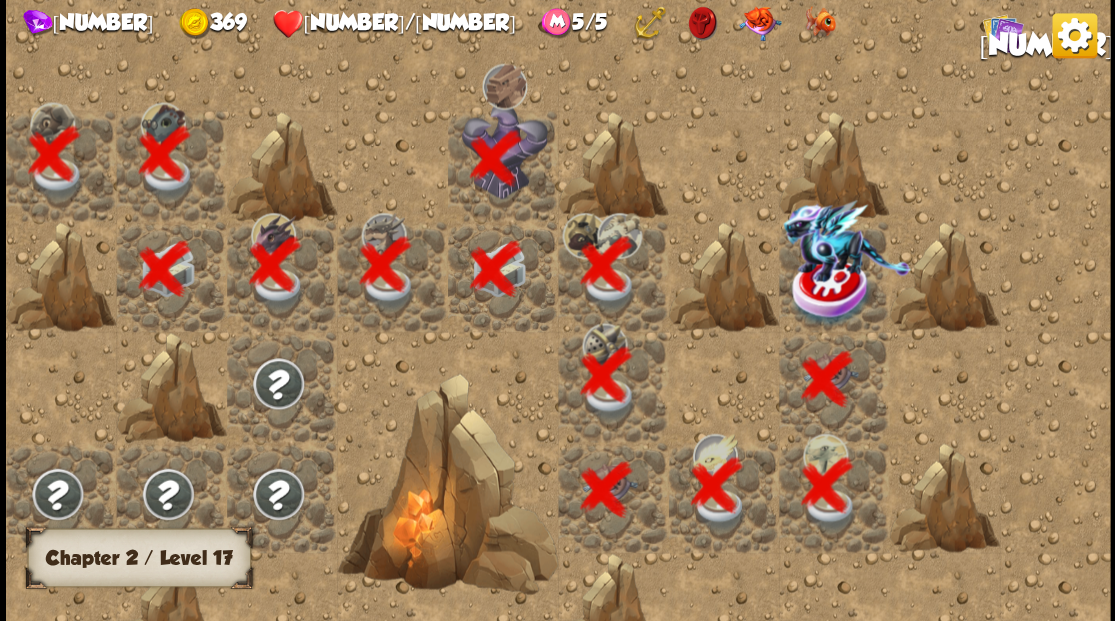 click at bounding box center [847, 240] 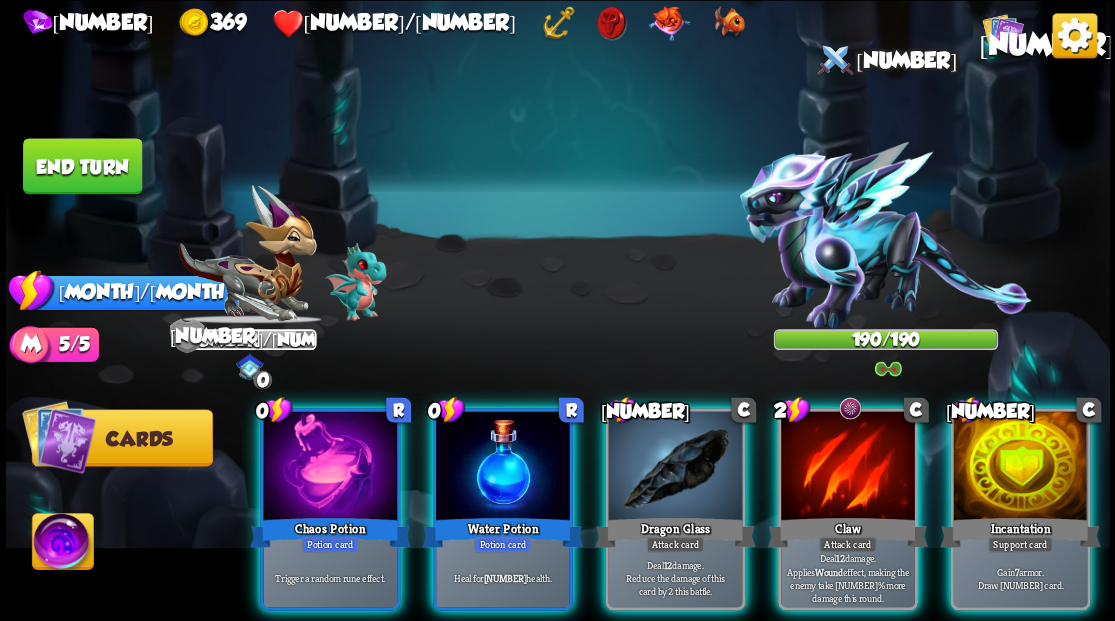 click at bounding box center [62, 544] 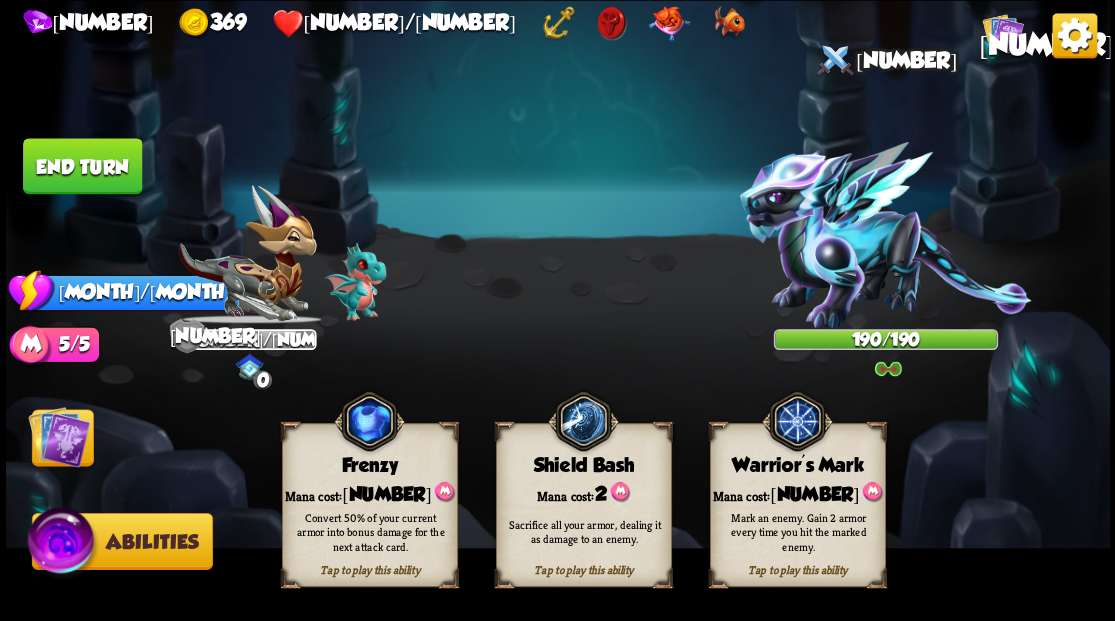 drag, startPoint x: 783, startPoint y: 490, endPoint x: 818, endPoint y: 410, distance: 87.32124 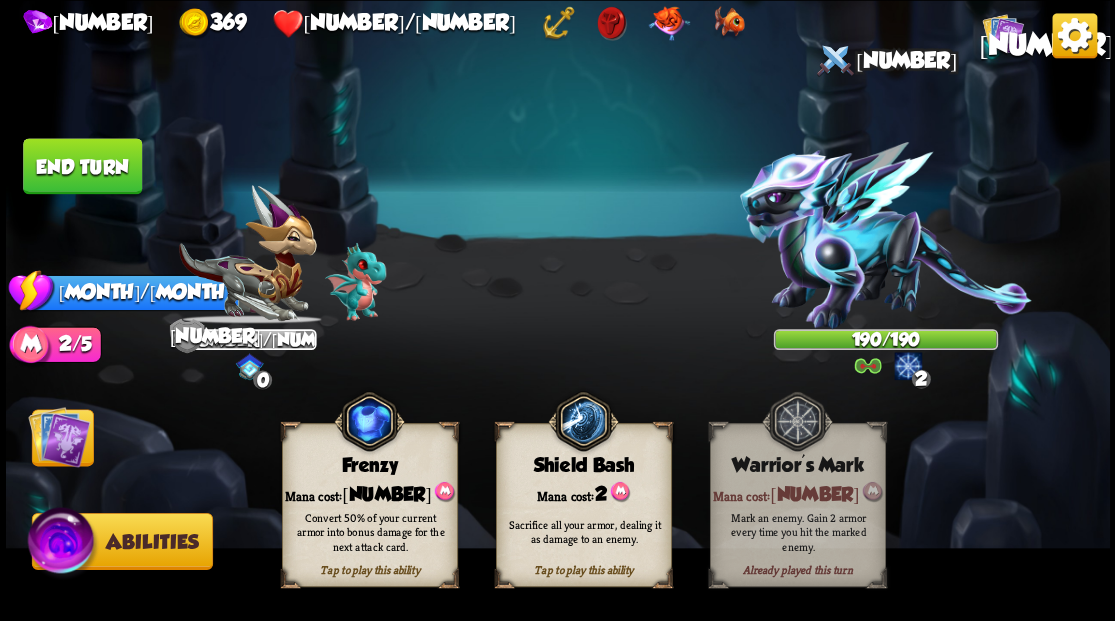 click at bounding box center (59, 436) 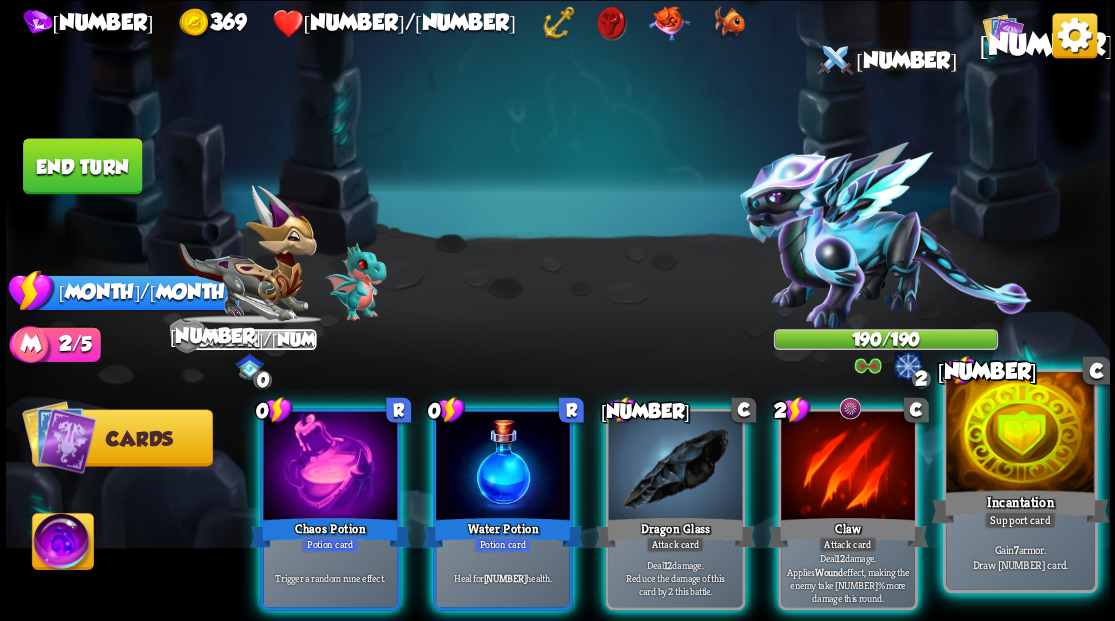 click at bounding box center [1020, 434] 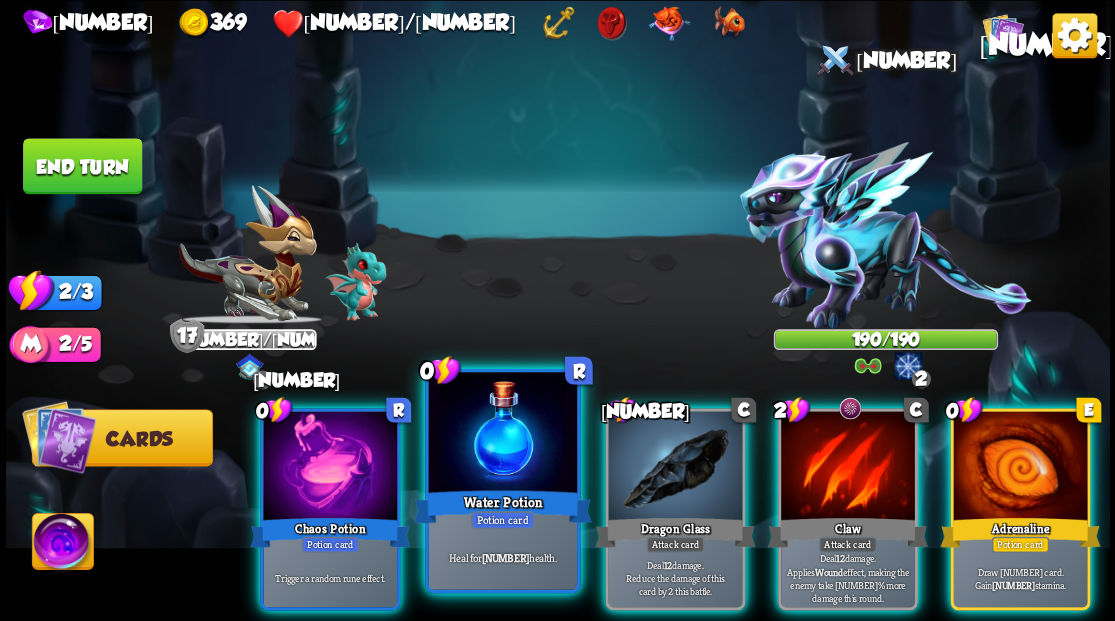click at bounding box center (502, 434) 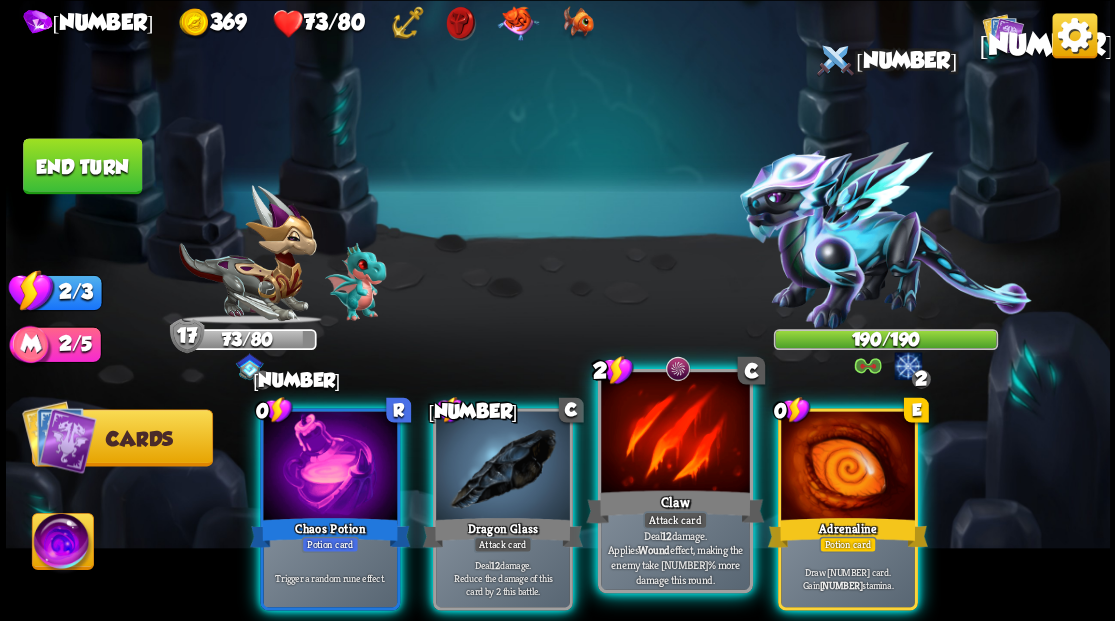 click at bounding box center [675, 434] 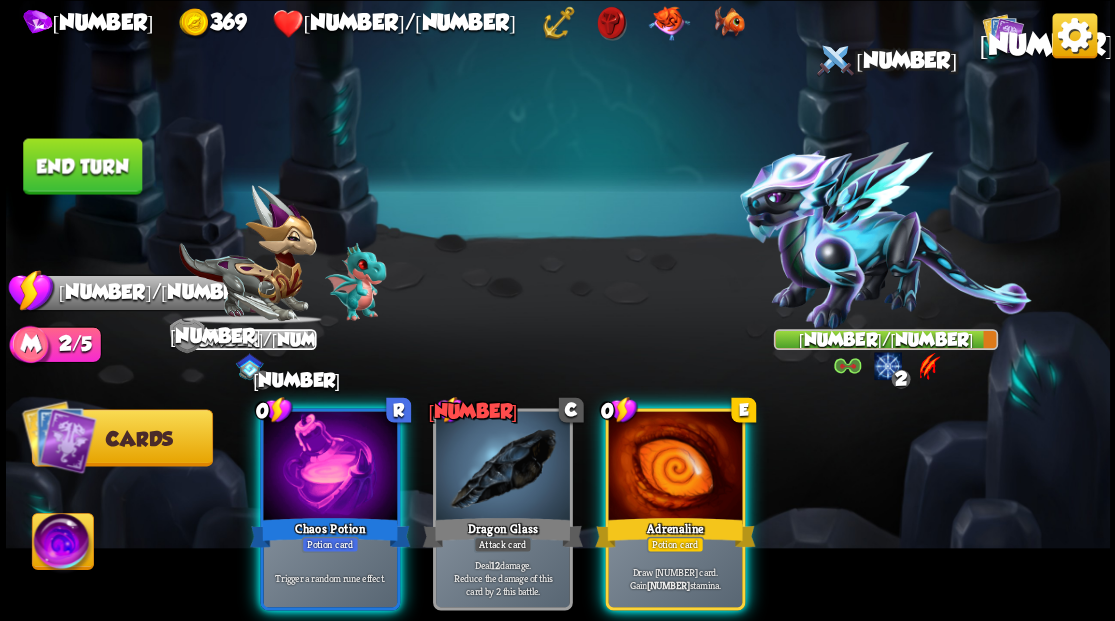 click at bounding box center (675, 467) 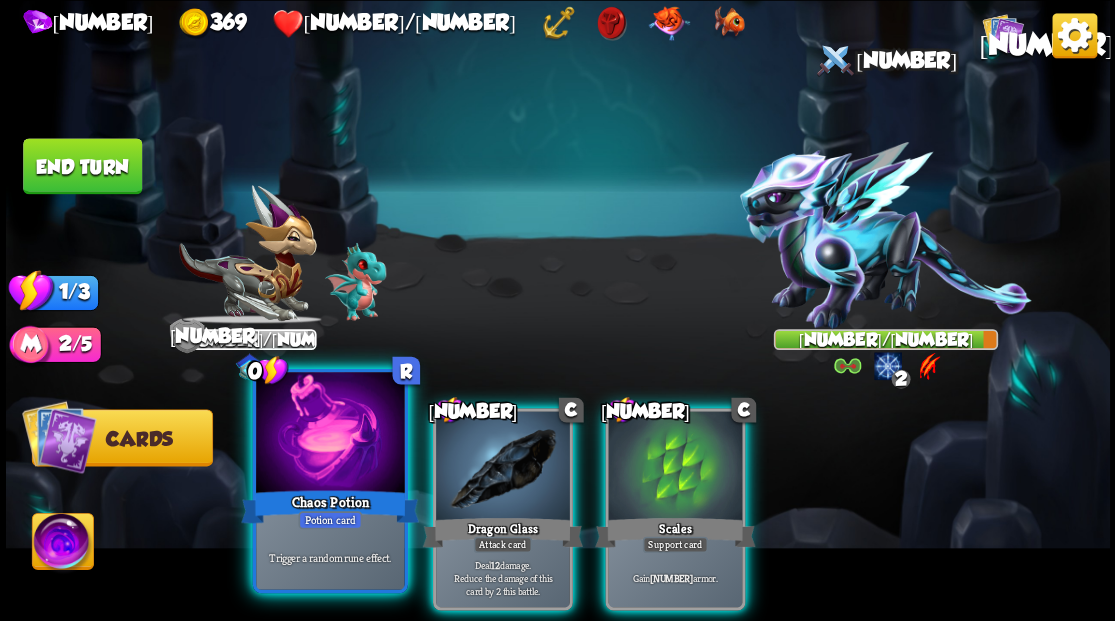 click at bounding box center [330, 434] 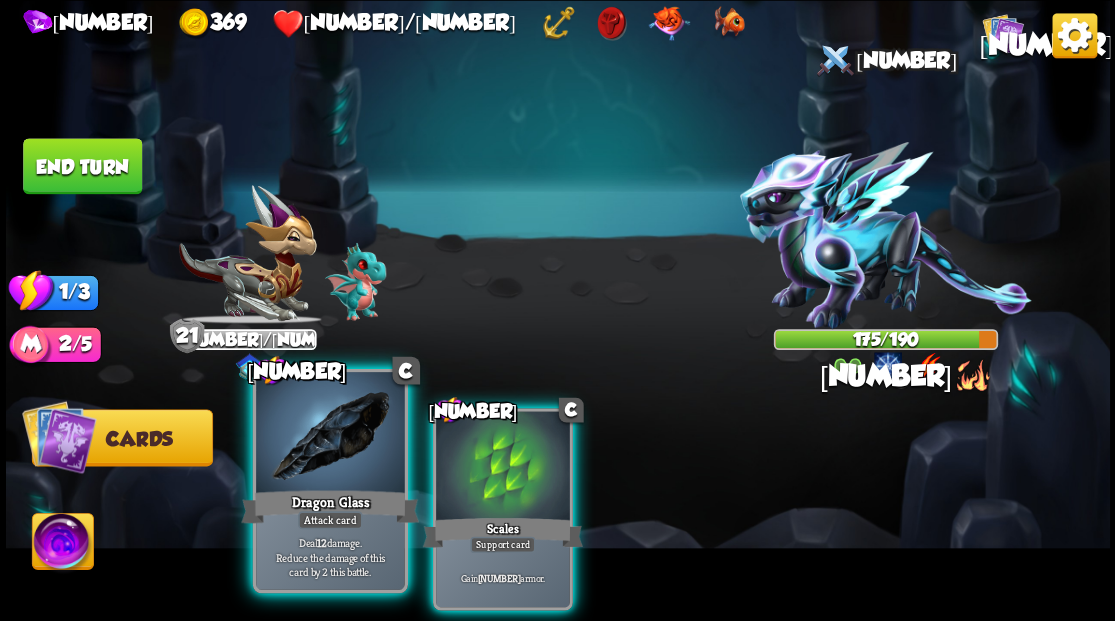 click at bounding box center [330, 434] 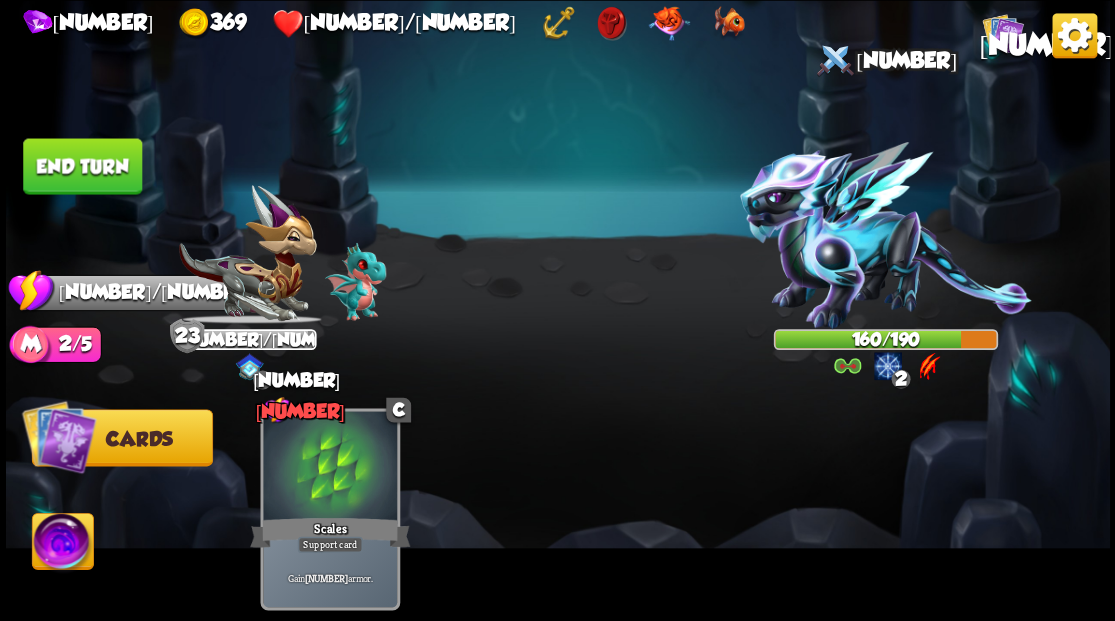 click on "End turn" at bounding box center [82, 166] 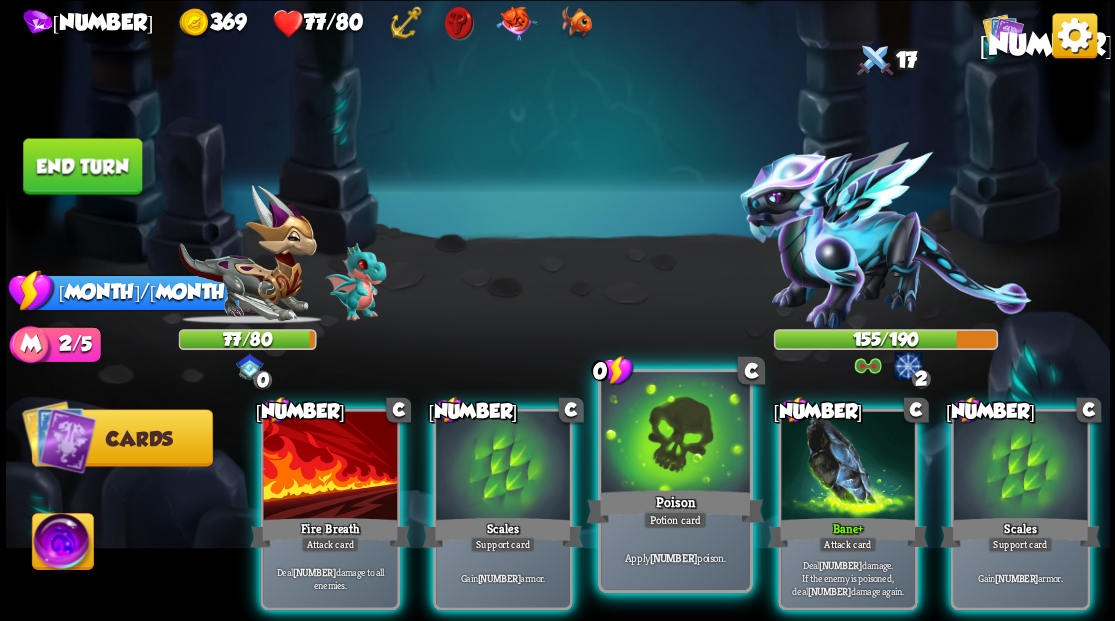 click at bounding box center [675, 434] 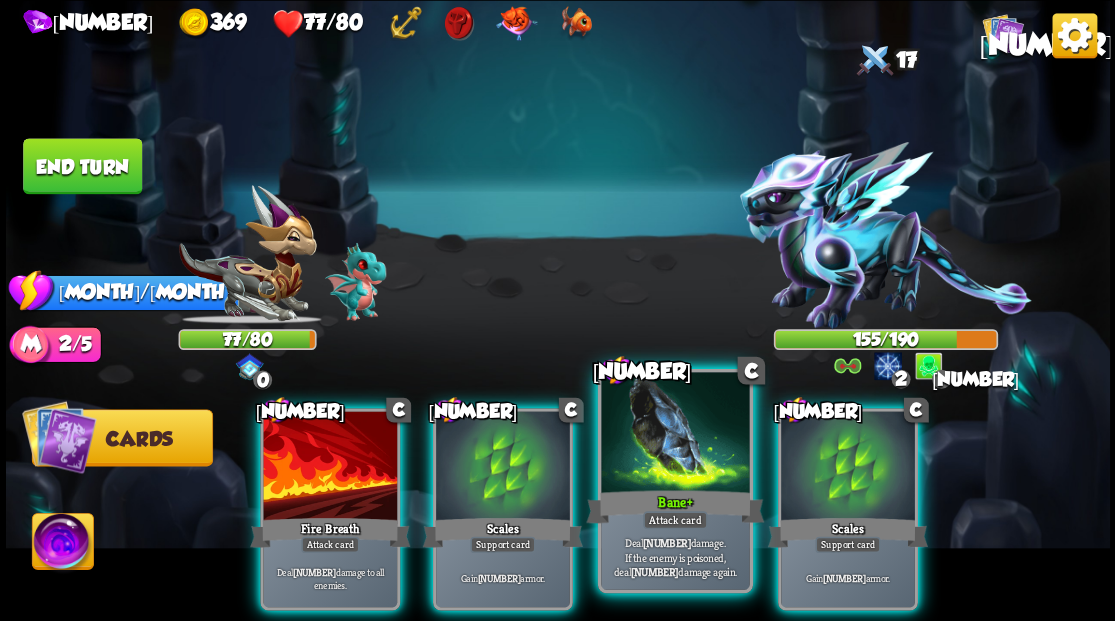 click at bounding box center (675, 434) 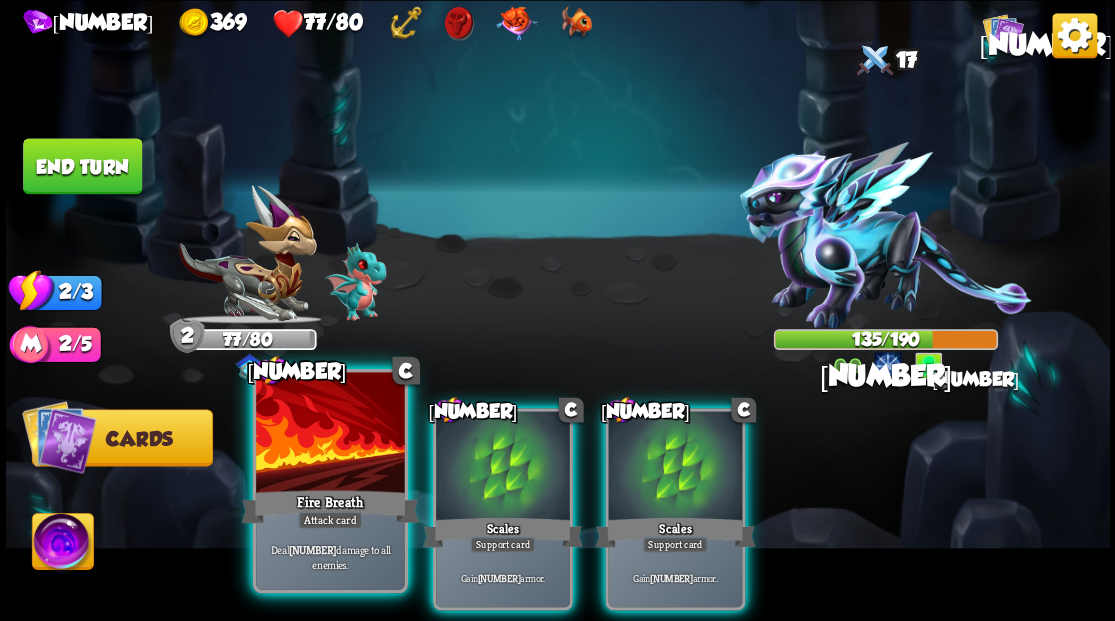 click at bounding box center (330, 434) 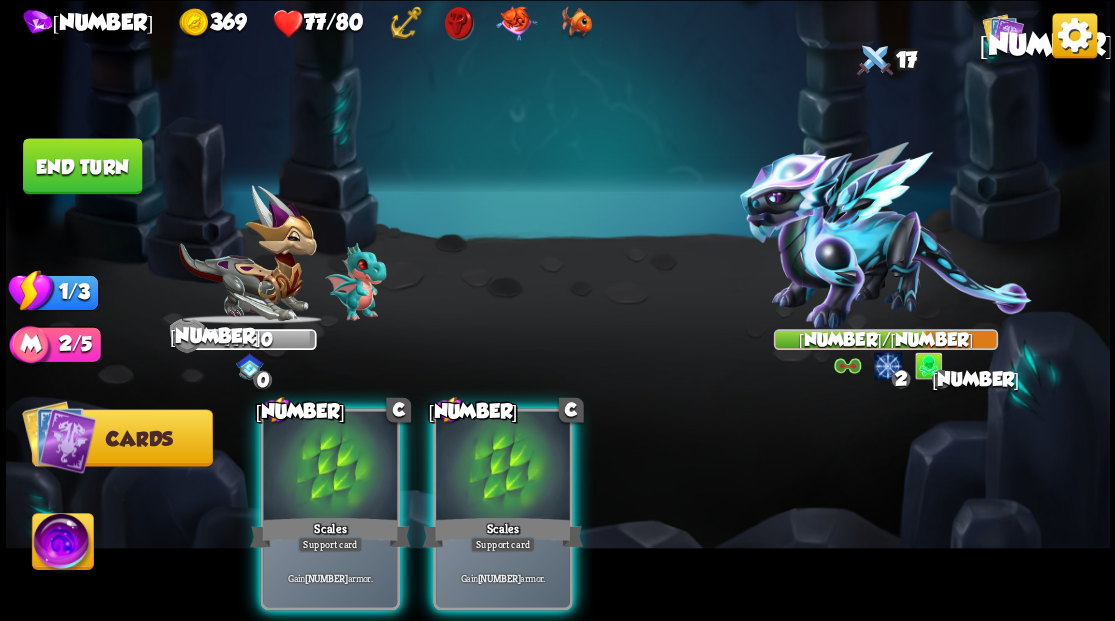 click at bounding box center (330, 467) 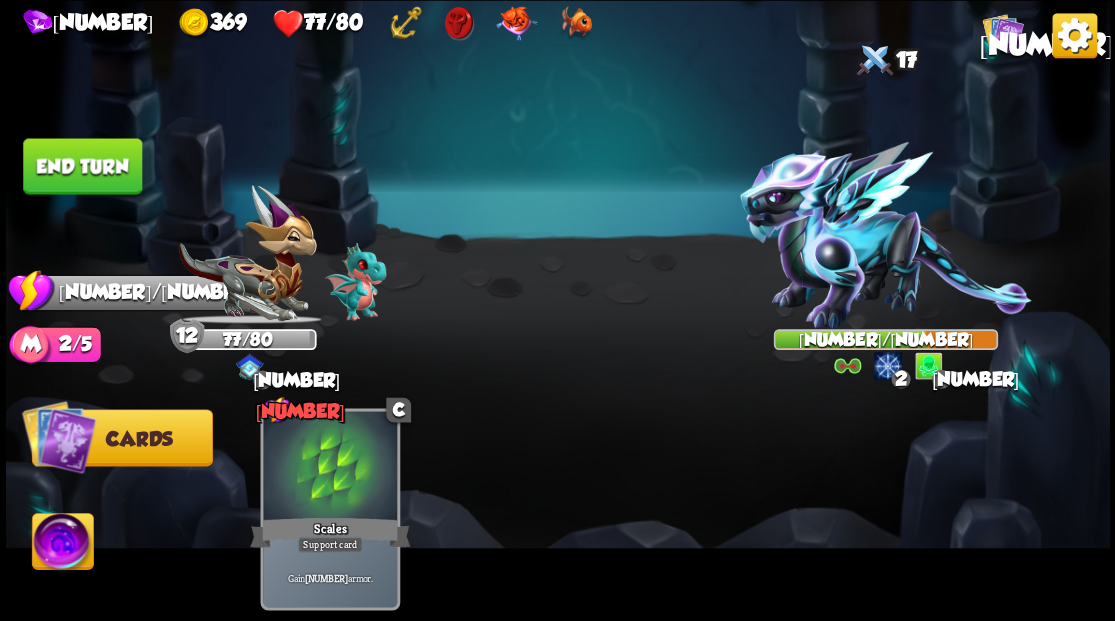 click at bounding box center [330, 467] 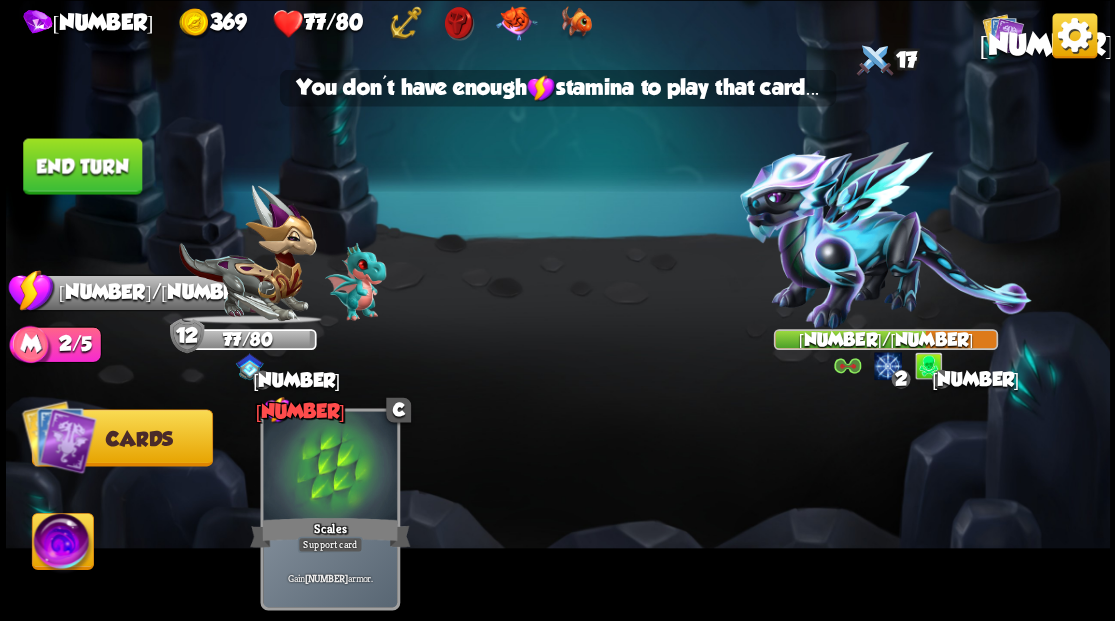 click on "End turn" at bounding box center (82, 166) 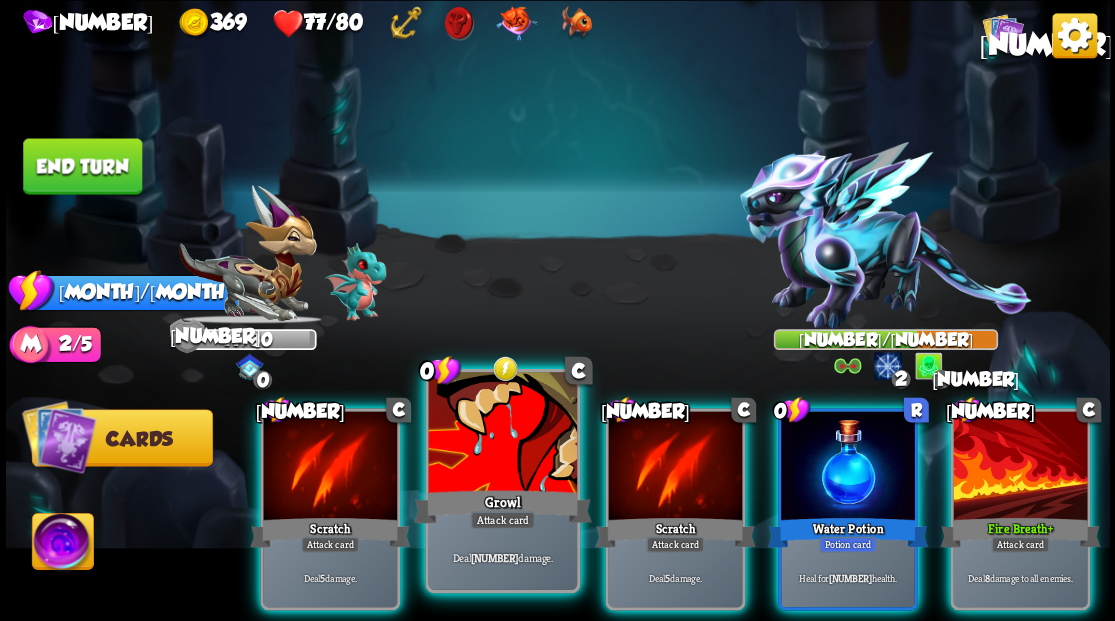 click at bounding box center [502, 434] 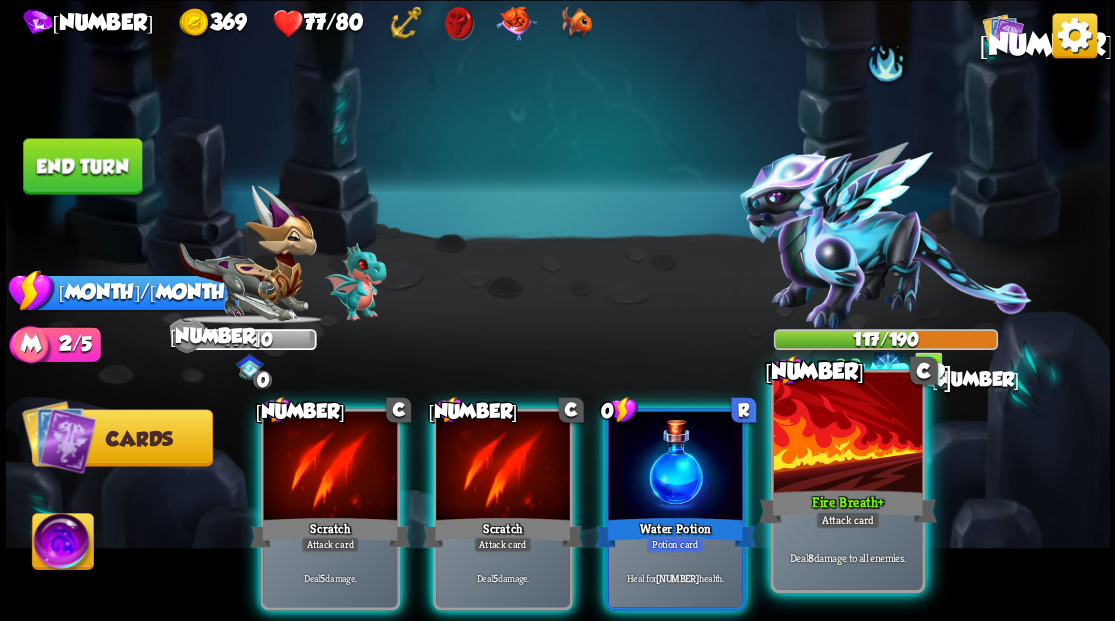 click at bounding box center [847, 434] 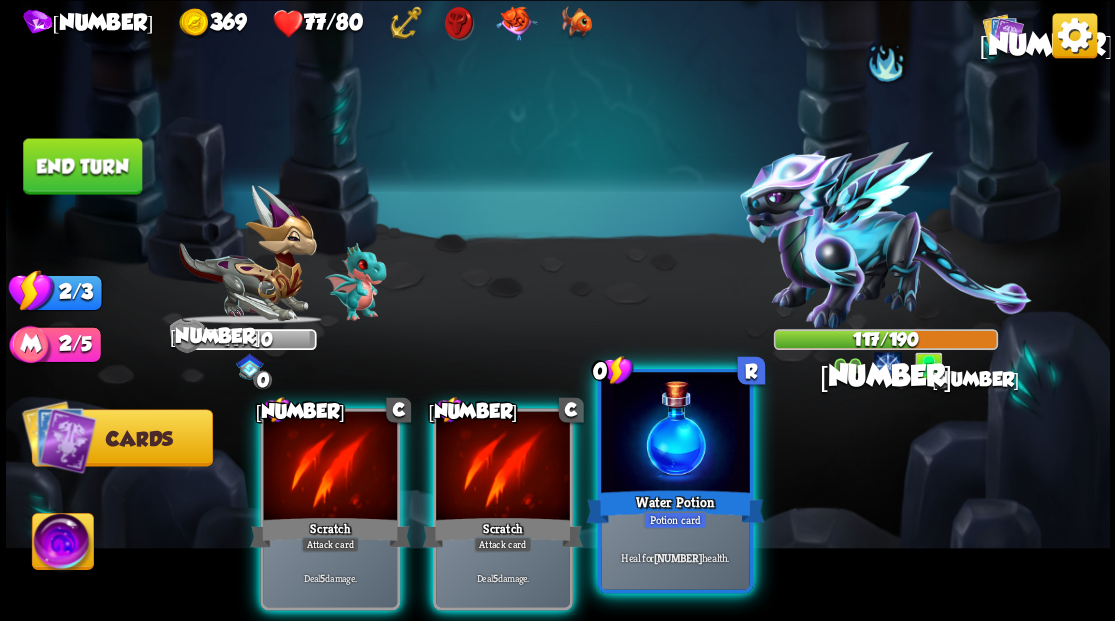 click at bounding box center (675, 434) 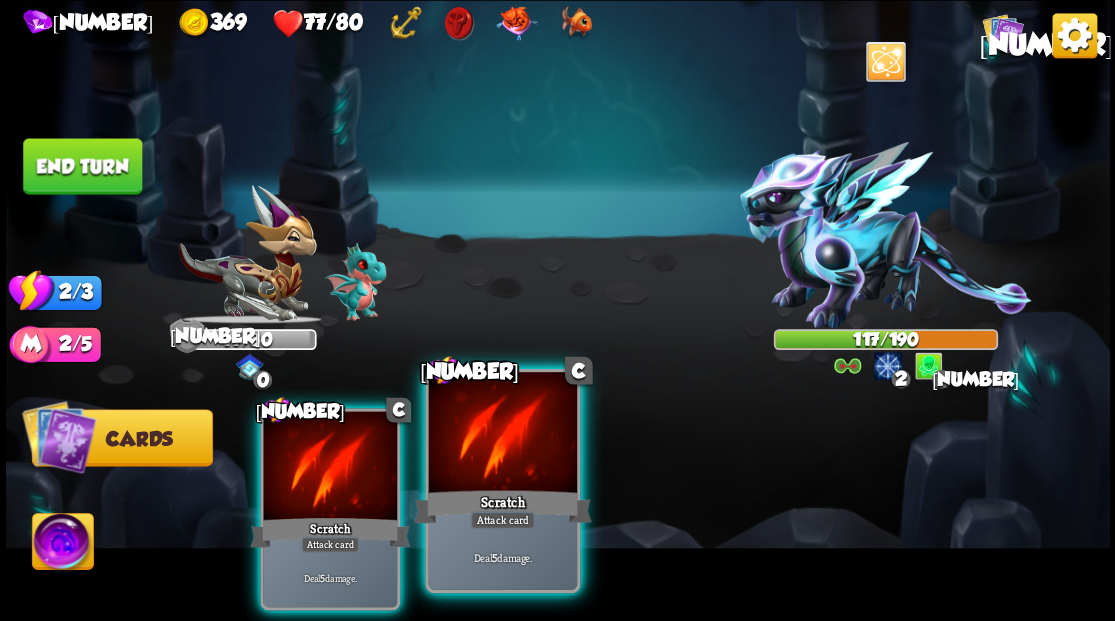 click at bounding box center (502, 434) 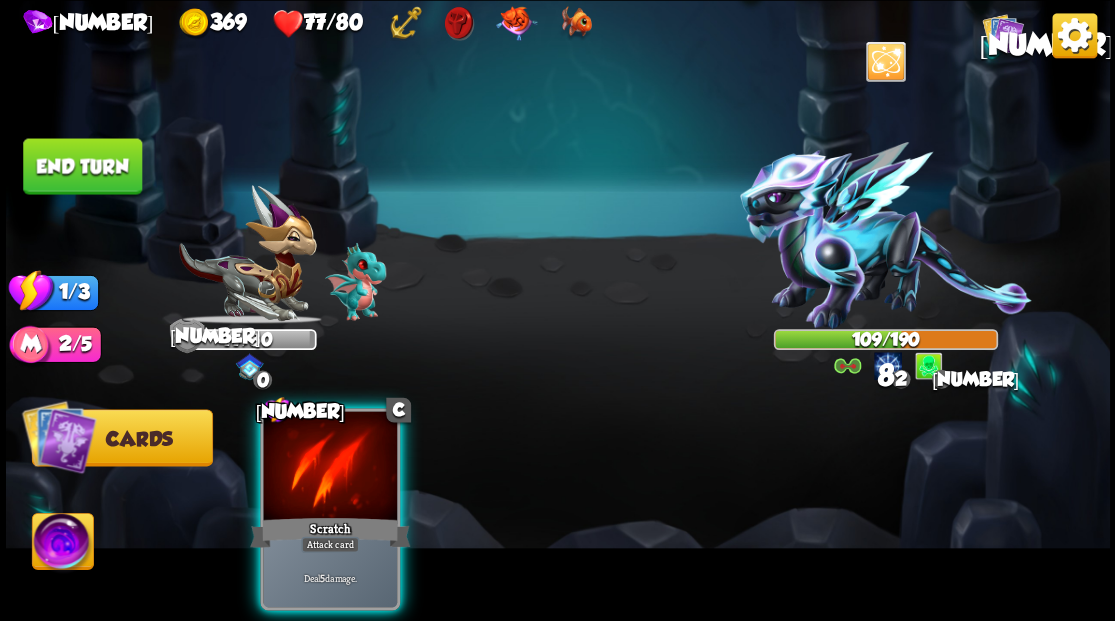 drag, startPoint x: 318, startPoint y: 458, endPoint x: 302, endPoint y: 420, distance: 41.231056 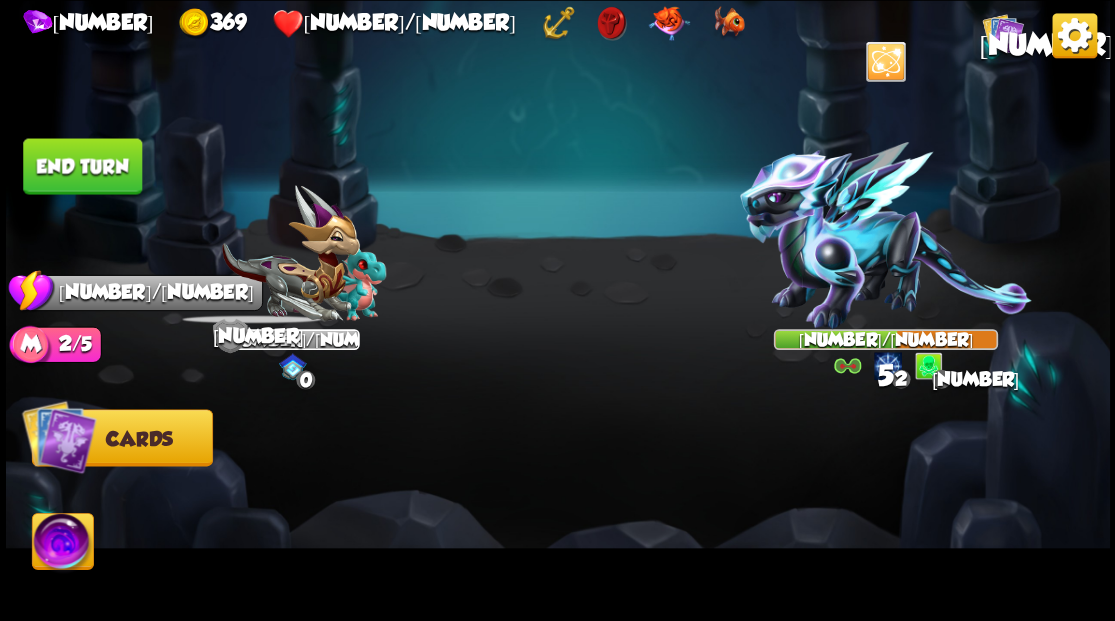 click on "End turn" at bounding box center (82, 166) 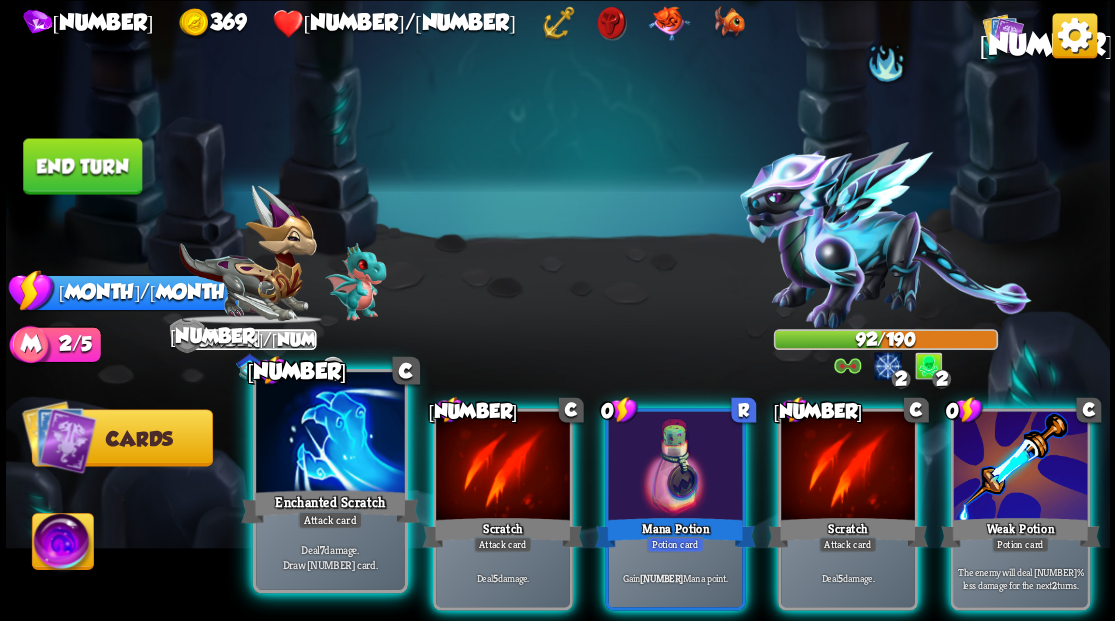 click at bounding box center (330, 434) 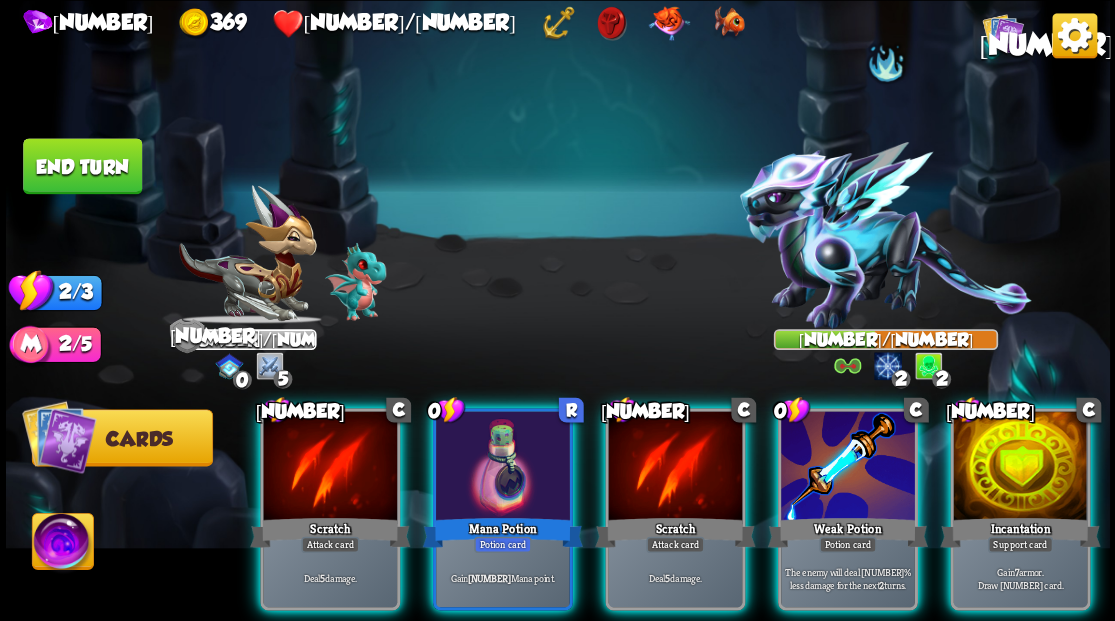 click at bounding box center [1020, 467] 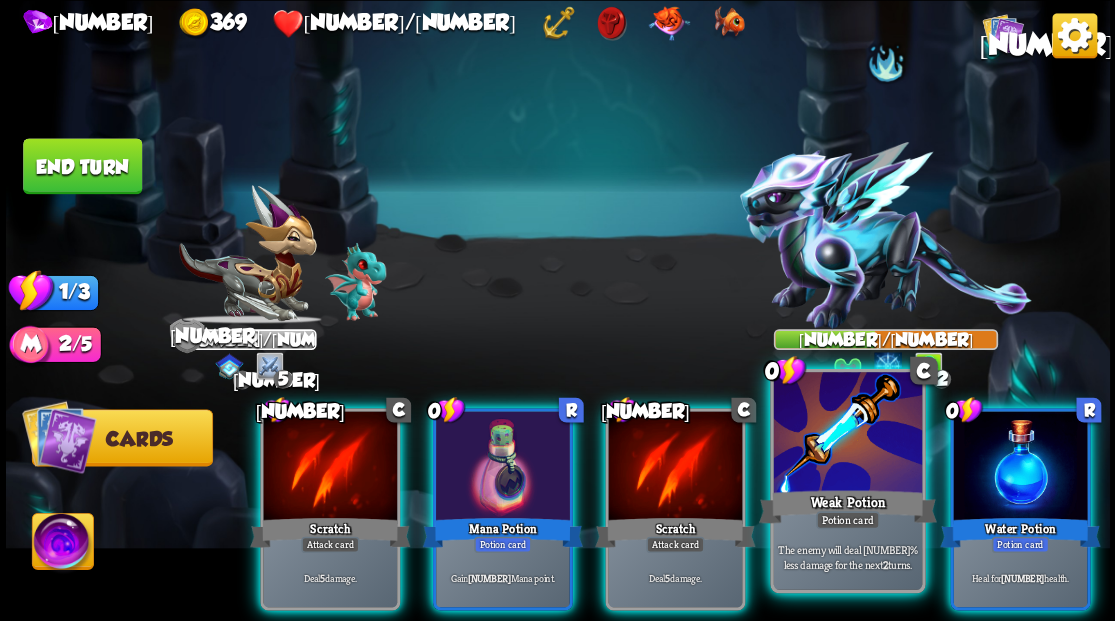 click at bounding box center (847, 434) 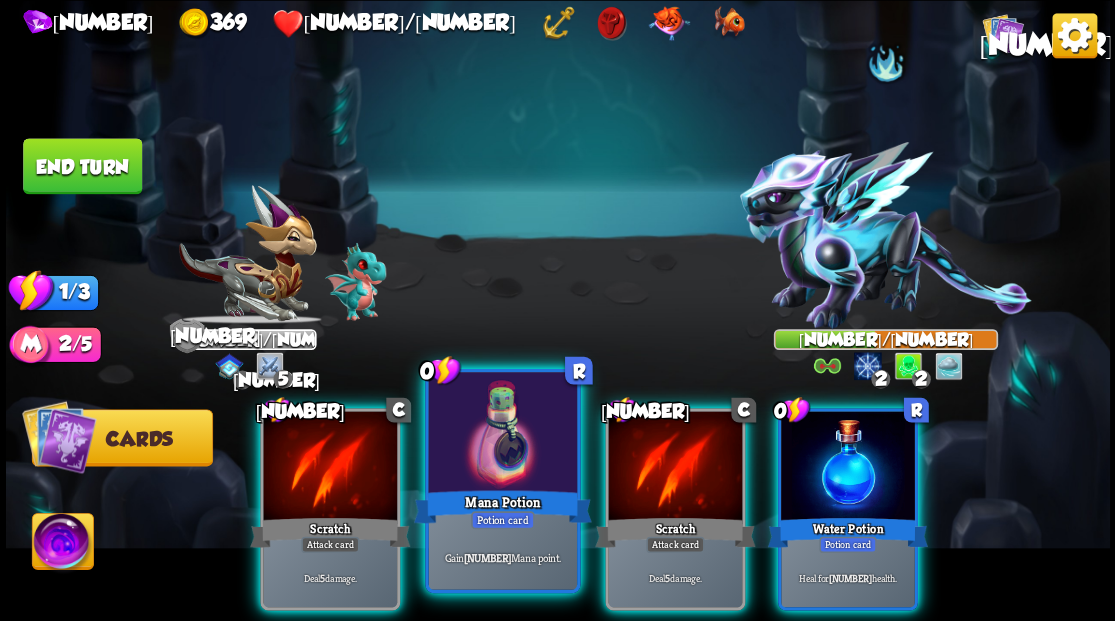 click at bounding box center (502, 434) 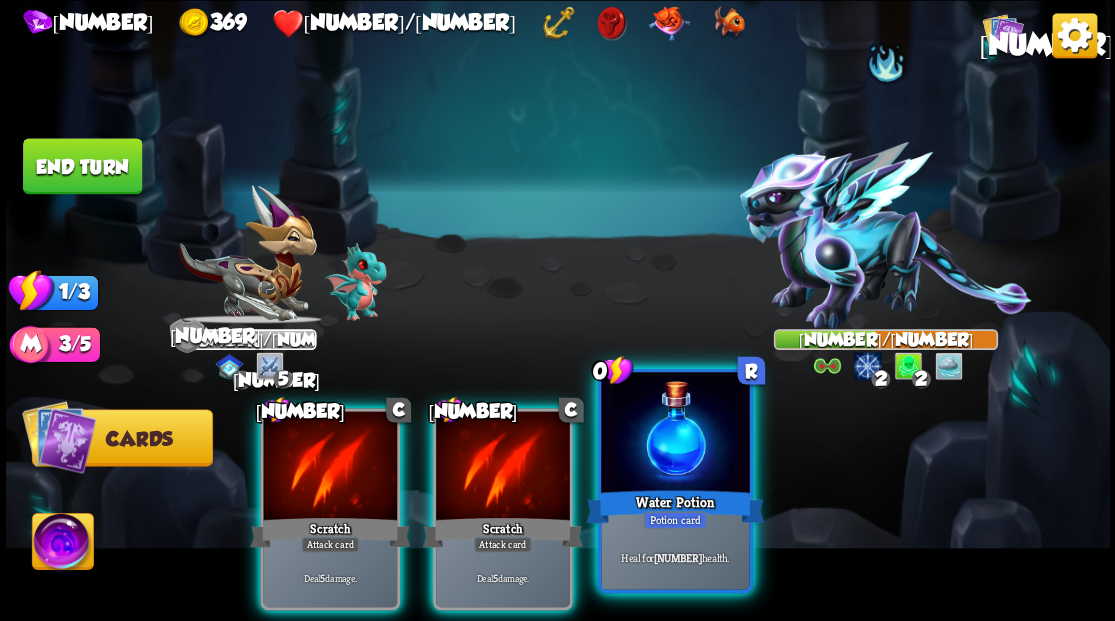 drag, startPoint x: 688, startPoint y: 438, endPoint x: 562, endPoint y: 434, distance: 126.06348 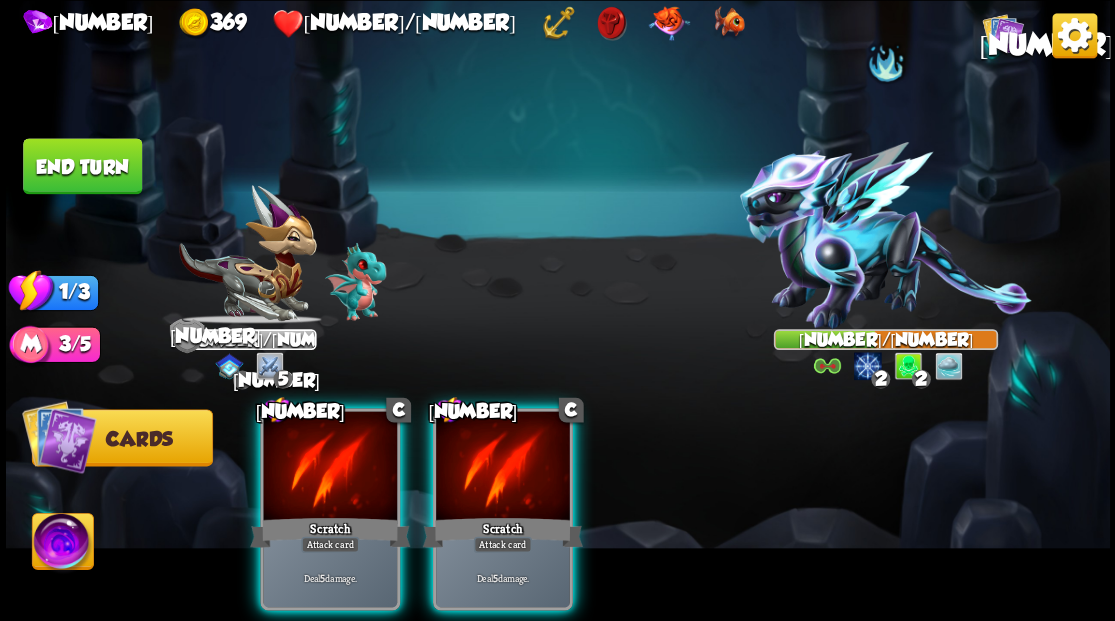 drag, startPoint x: 551, startPoint y: 432, endPoint x: 522, endPoint y: 432, distance: 29 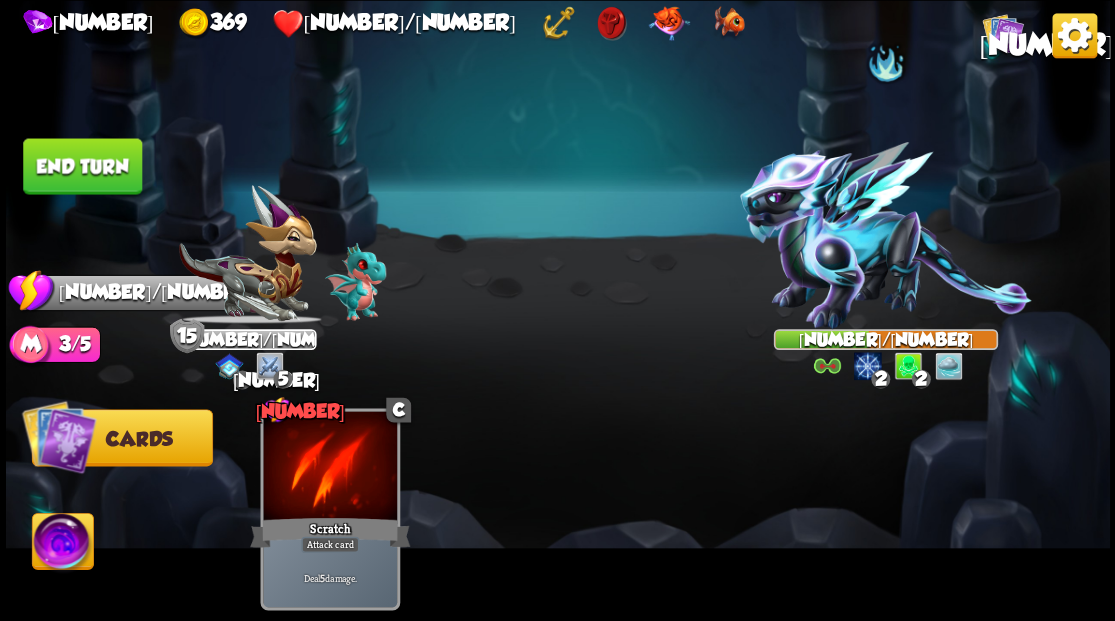 drag, startPoint x: 56, startPoint y: 164, endPoint x: 630, endPoint y: 202, distance: 575.2565 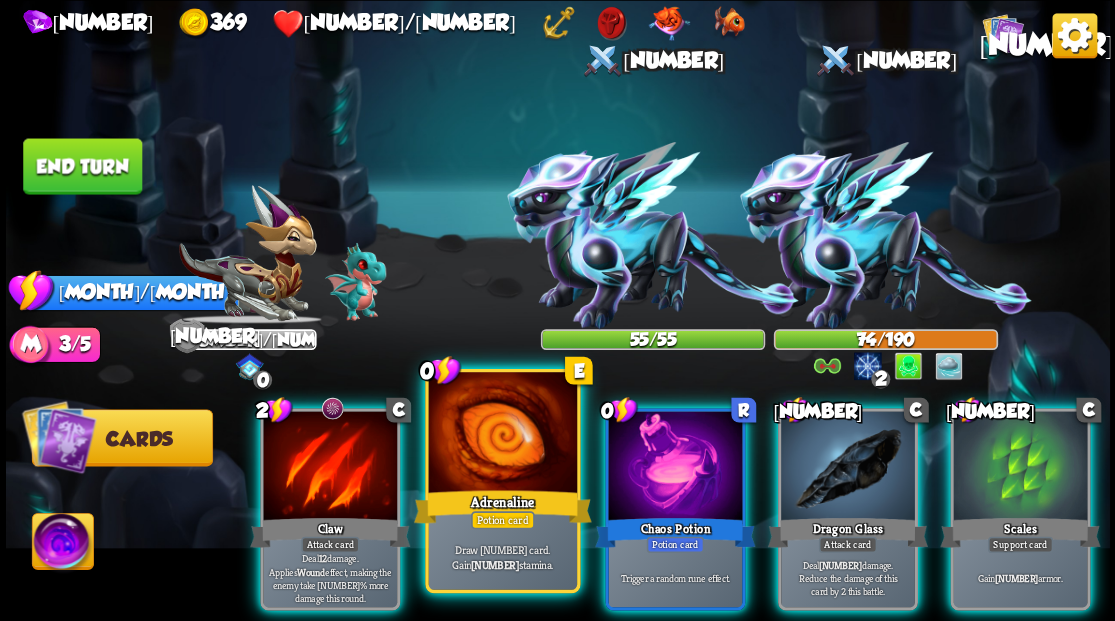 click at bounding box center [502, 434] 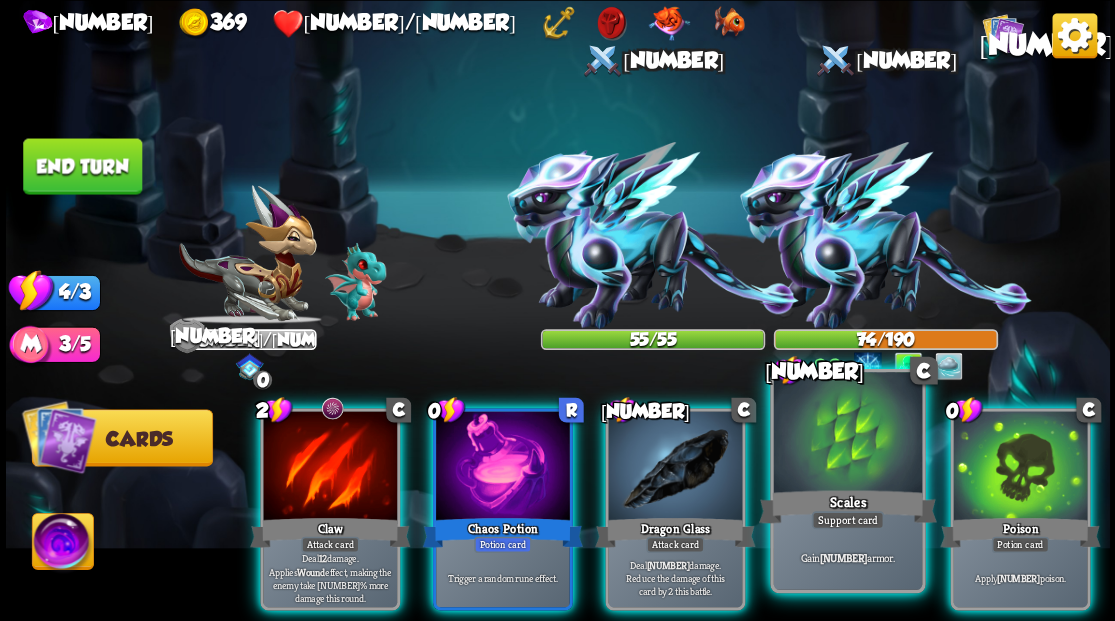 click at bounding box center (847, 434) 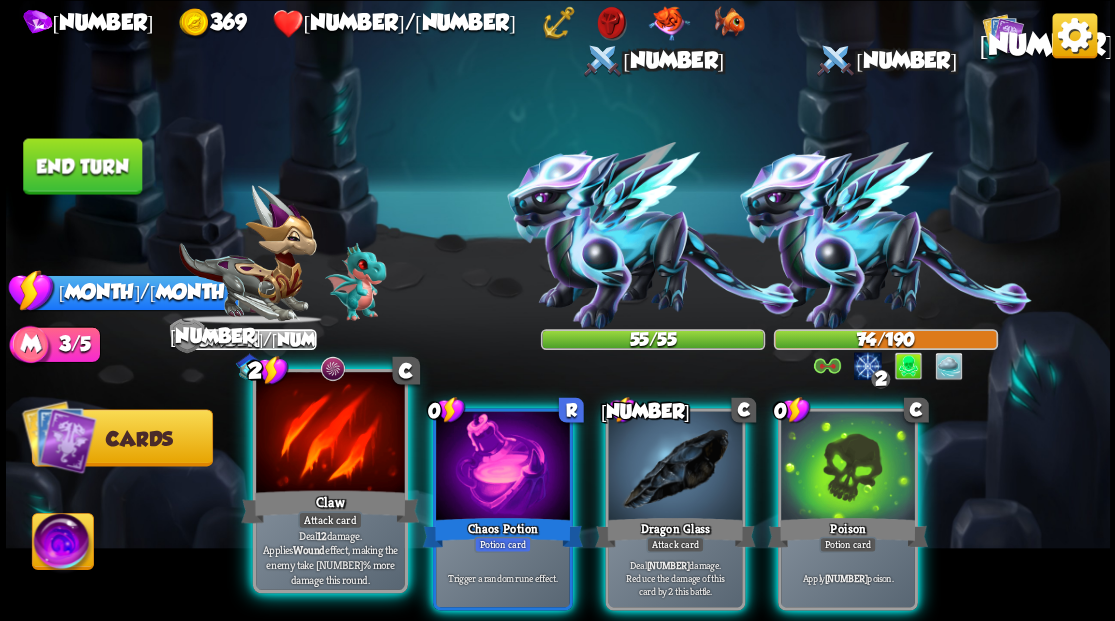 click at bounding box center [330, 434] 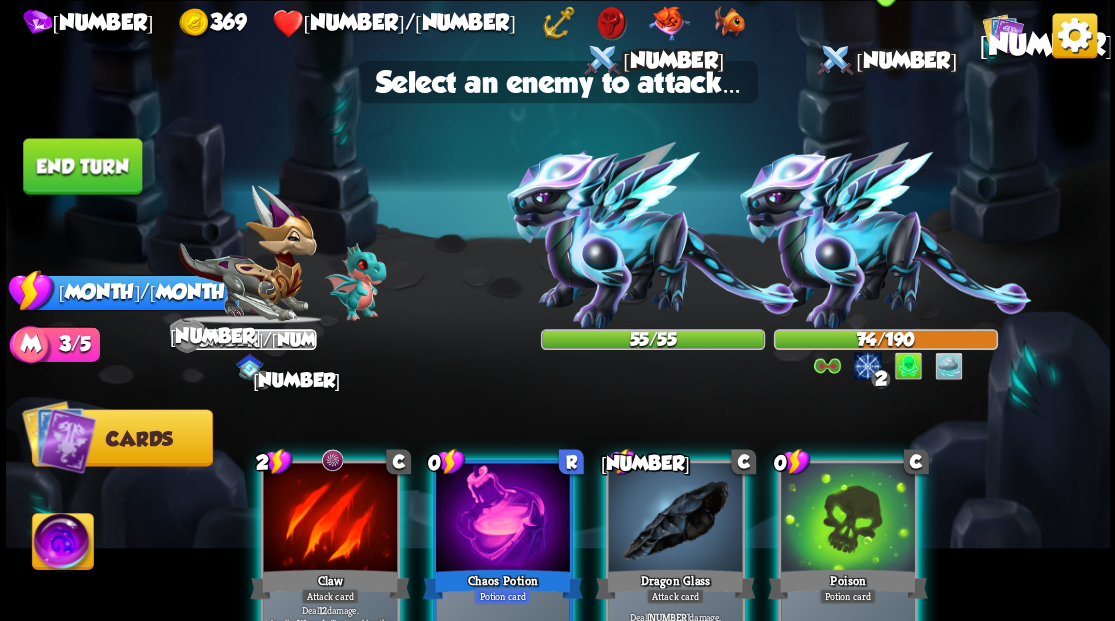 click at bounding box center (885, 235) 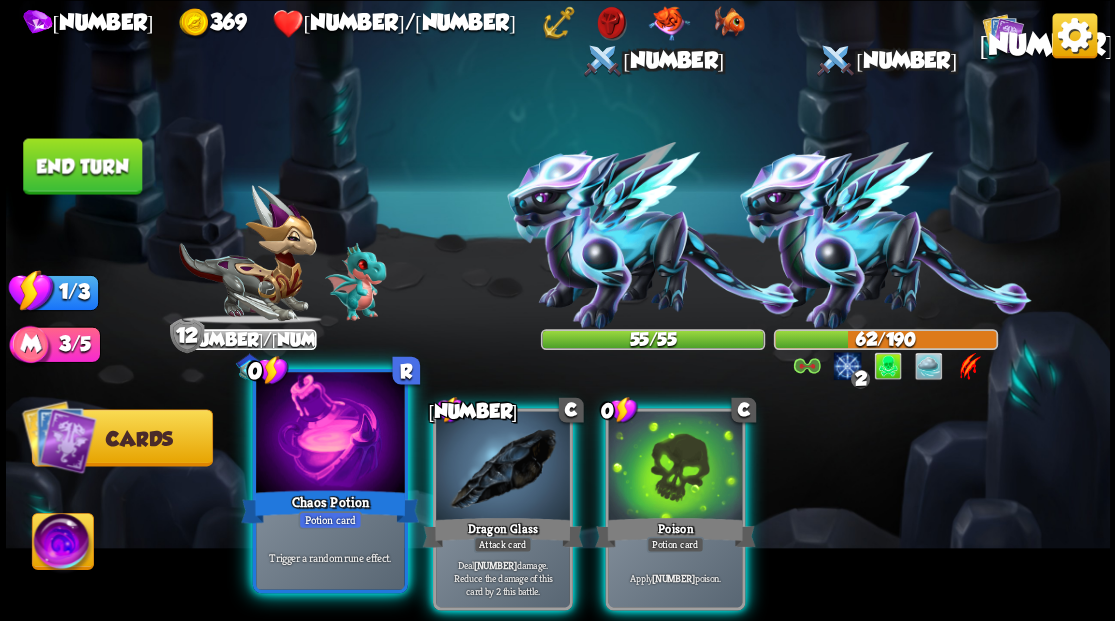 click at bounding box center (330, 434) 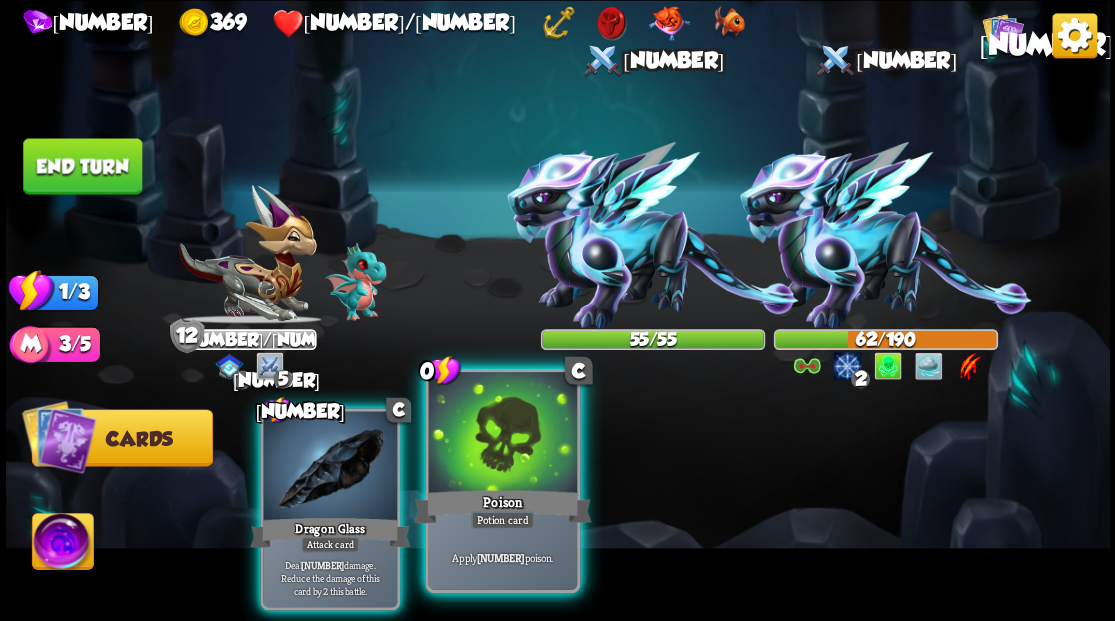 click at bounding box center [502, 434] 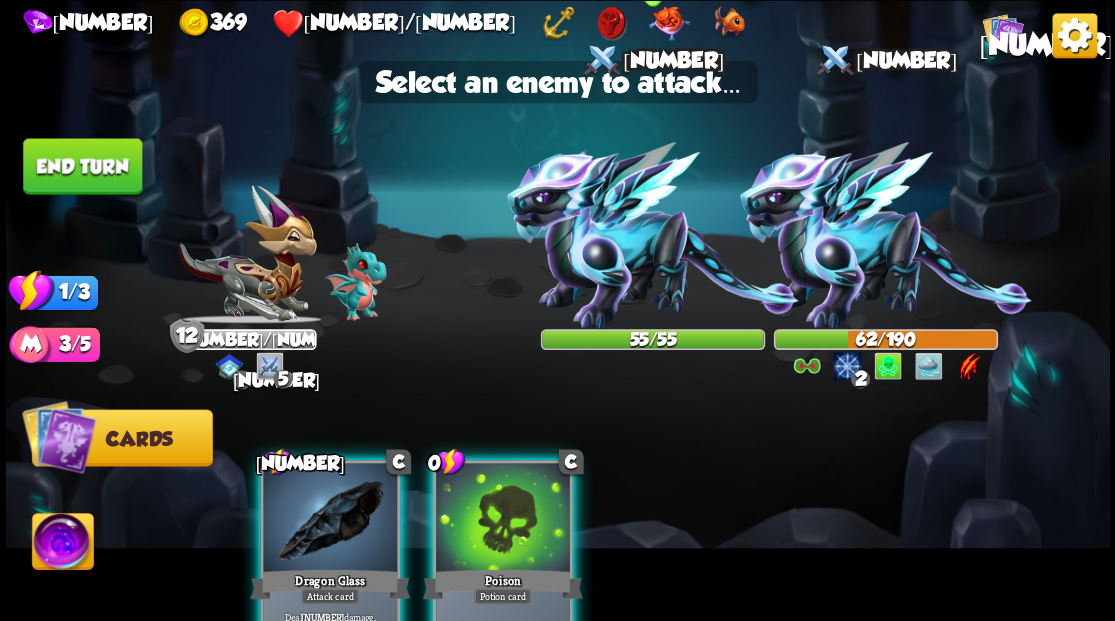 click at bounding box center [653, 235] 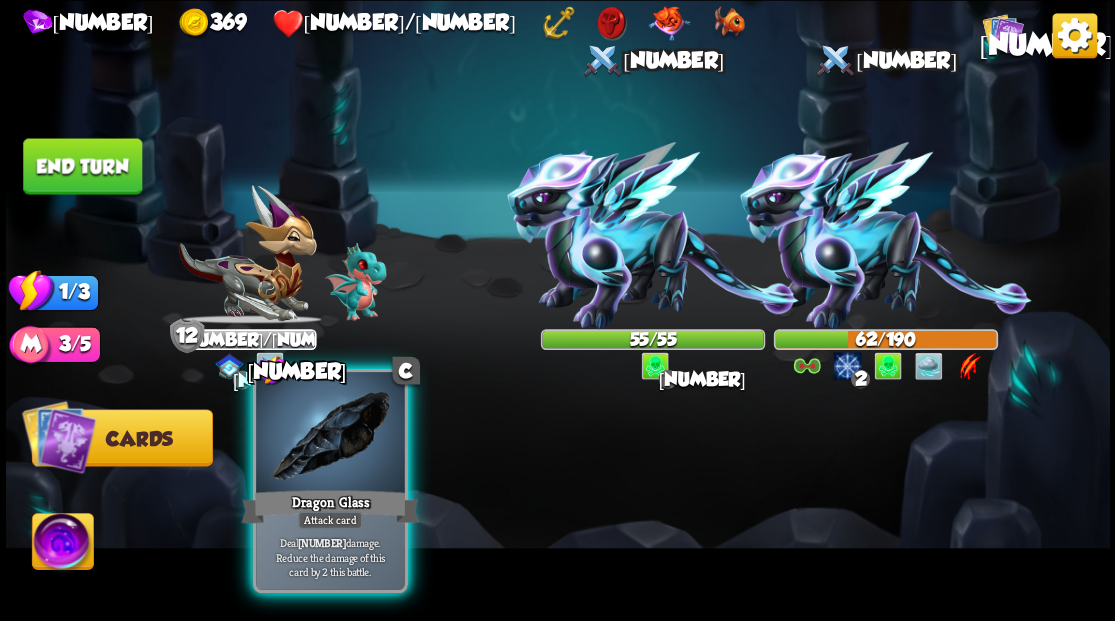 click at bounding box center (330, 434) 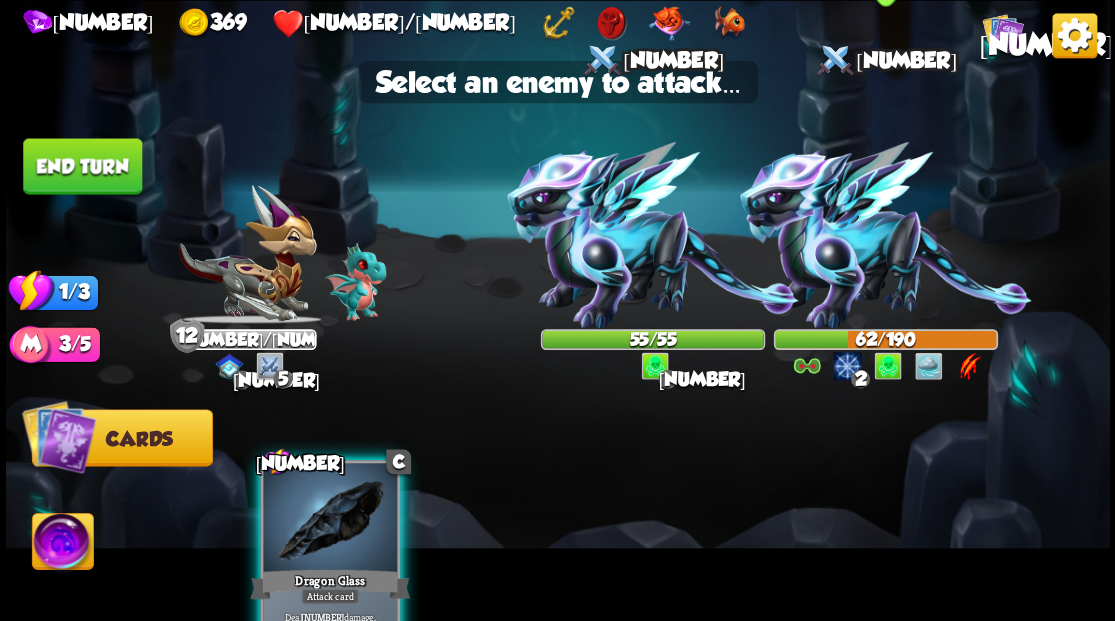 click at bounding box center [885, 235] 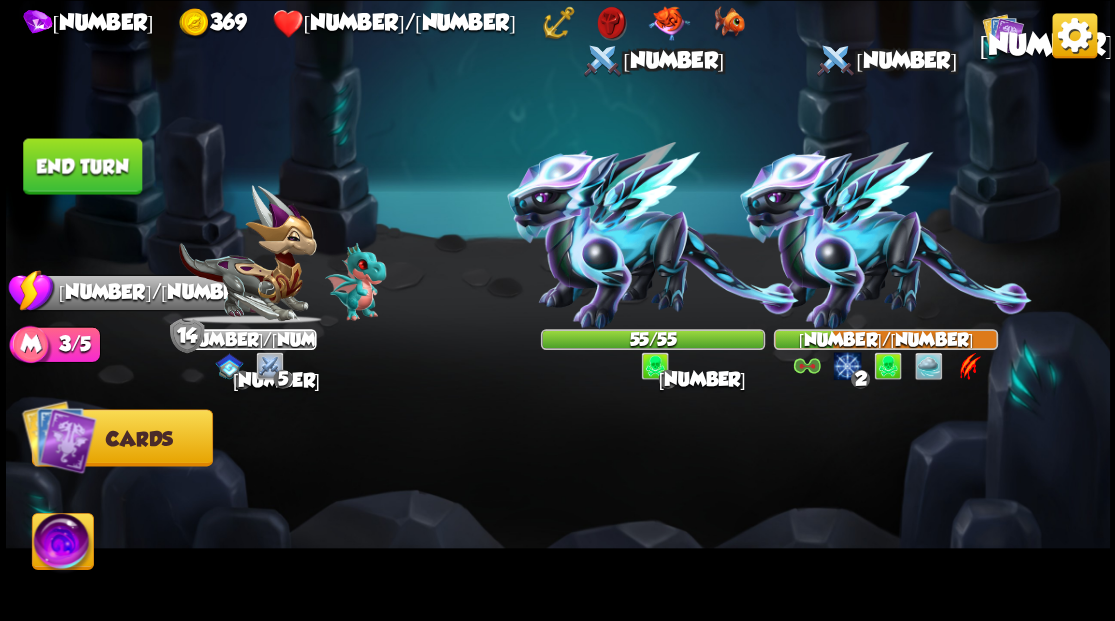 click on "End turn" at bounding box center (82, 166) 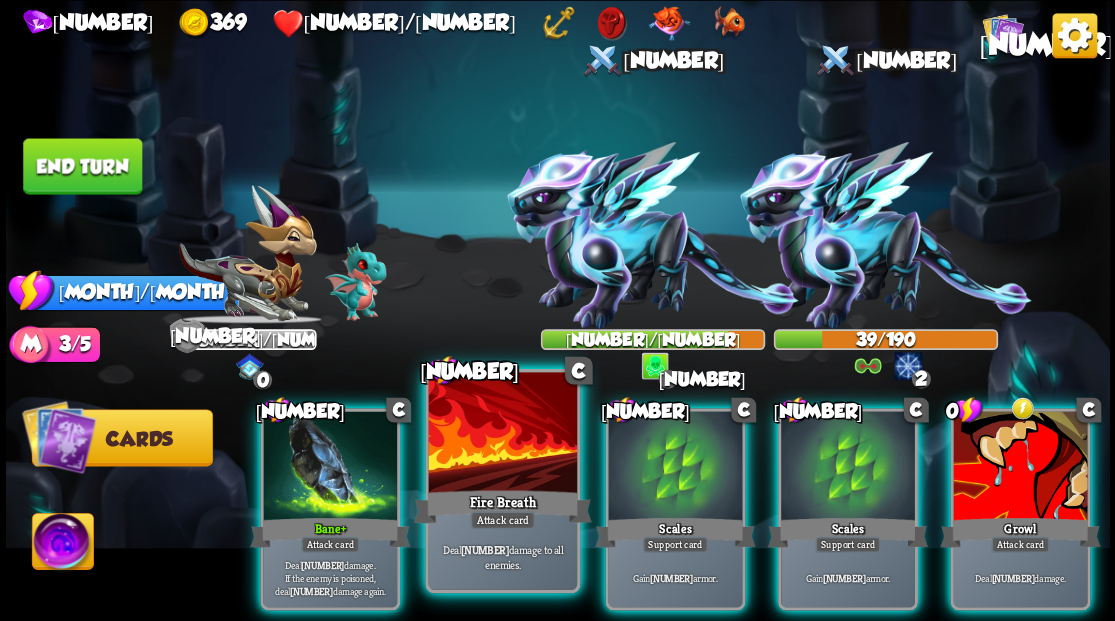 click at bounding box center [502, 434] 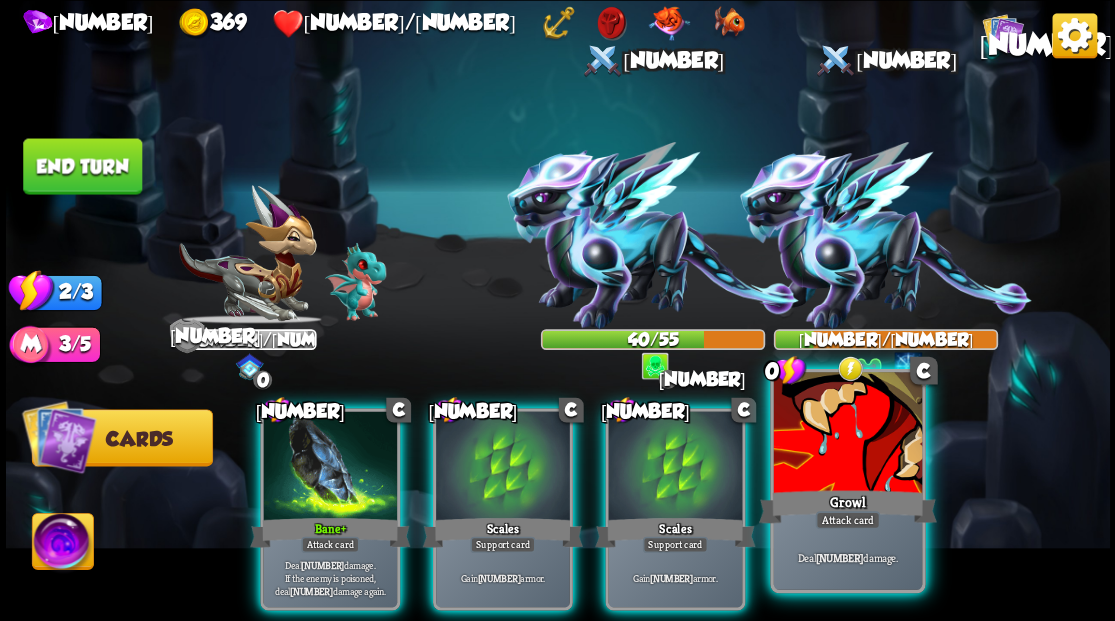 click on "Growl" at bounding box center (847, 506) 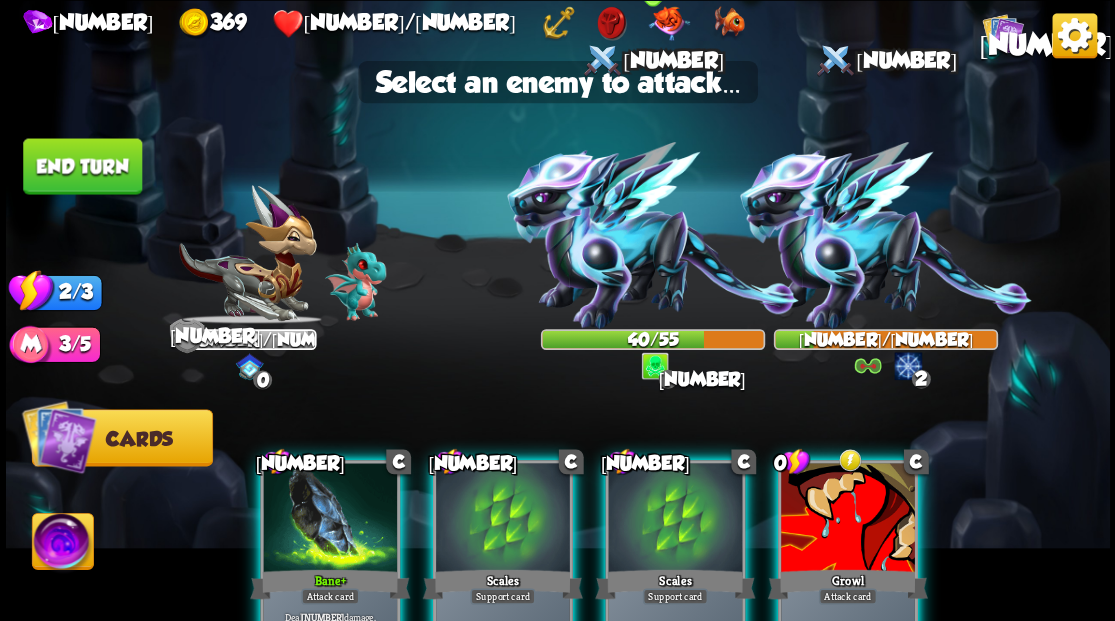 click at bounding box center (653, 235) 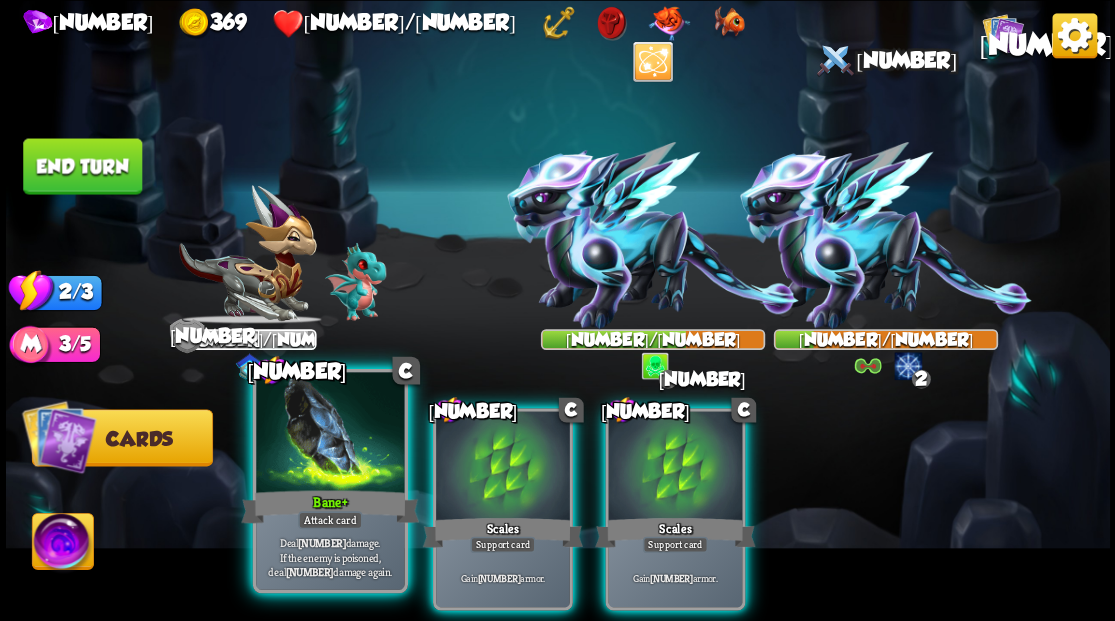 click at bounding box center [330, 434] 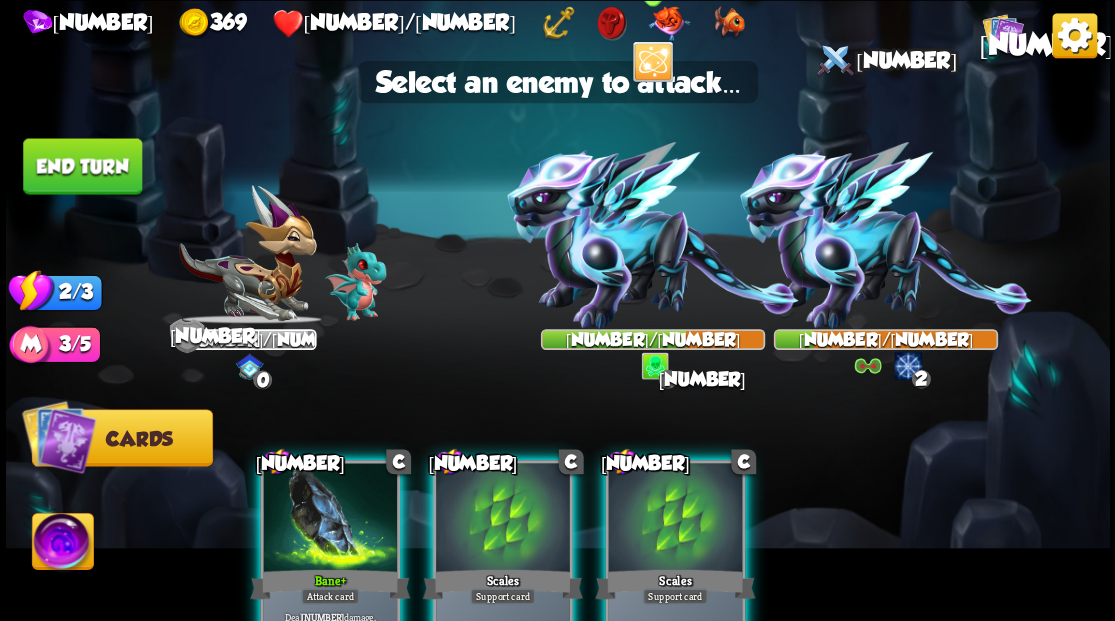 click at bounding box center (653, 235) 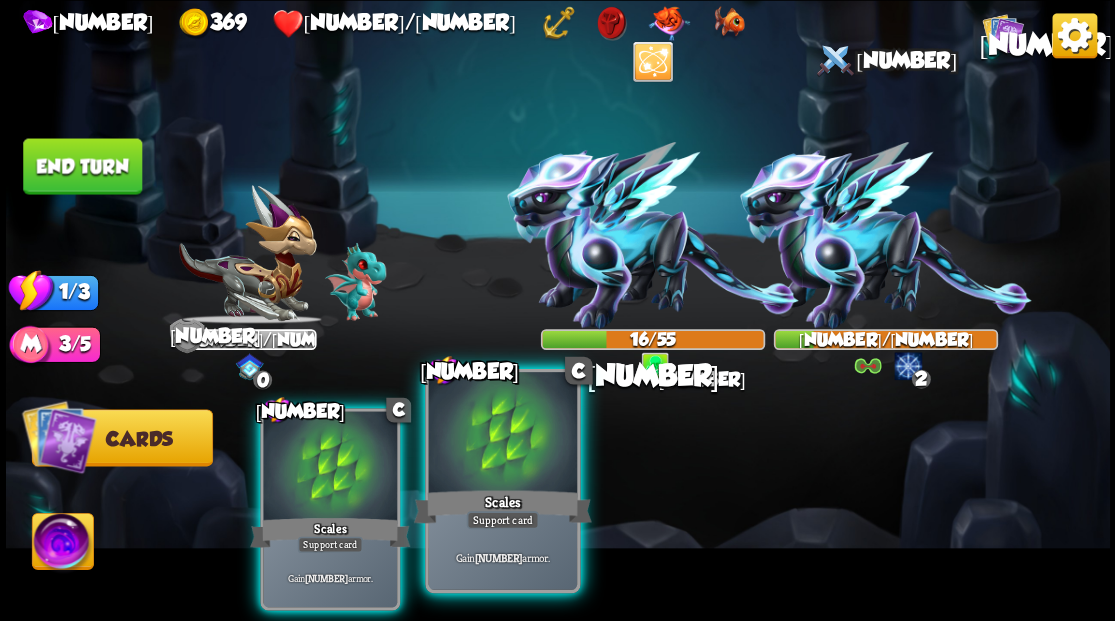 click at bounding box center [502, 434] 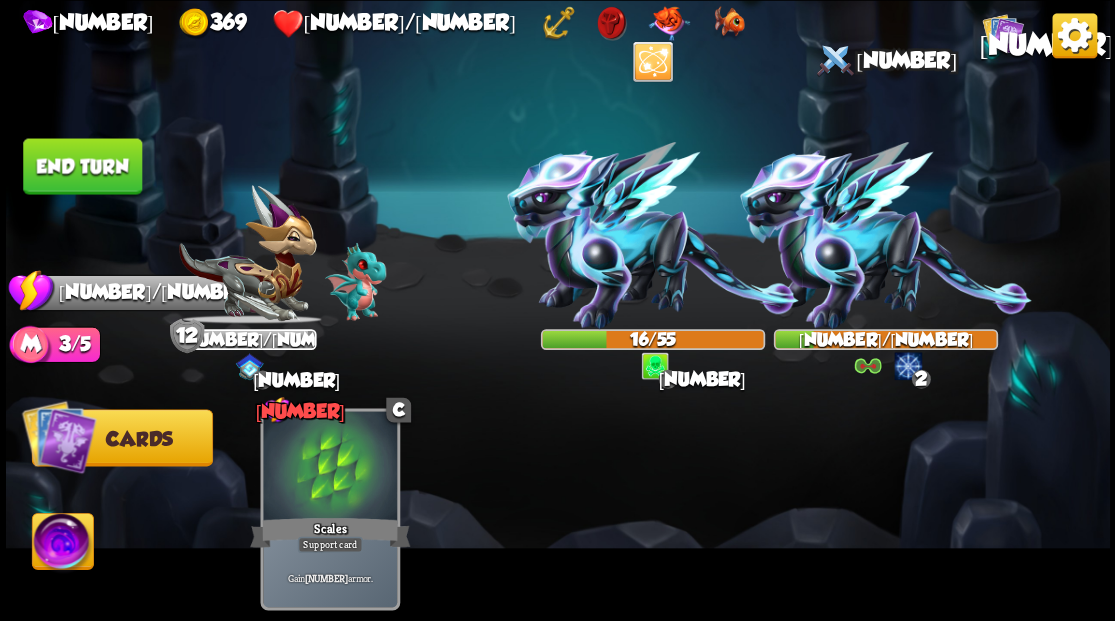 click on "End turn" at bounding box center [82, 166] 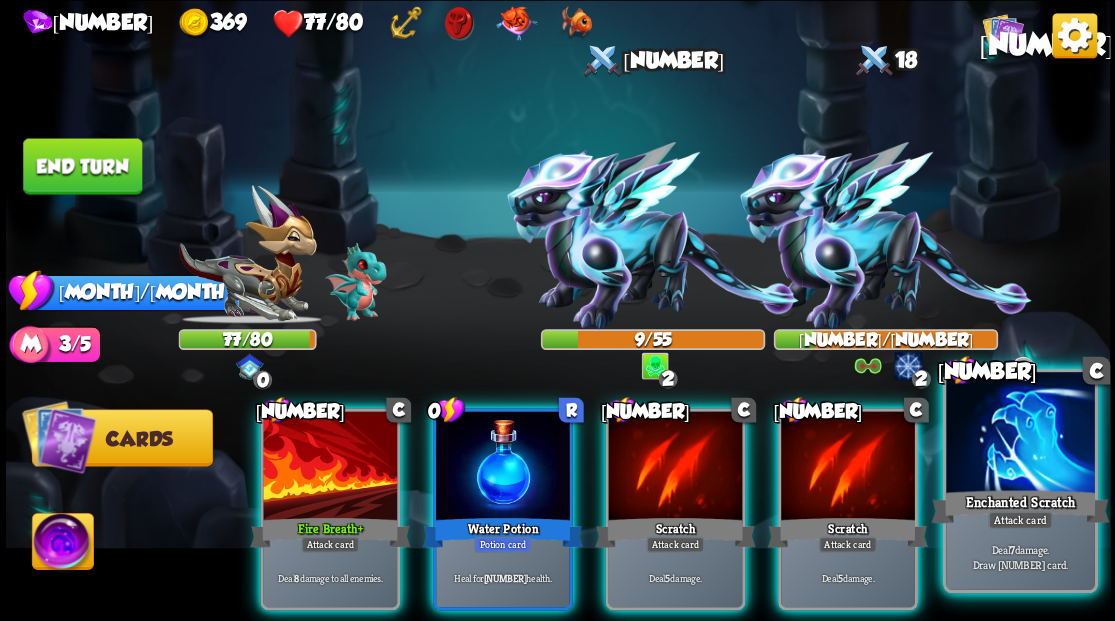 click at bounding box center (1020, 434) 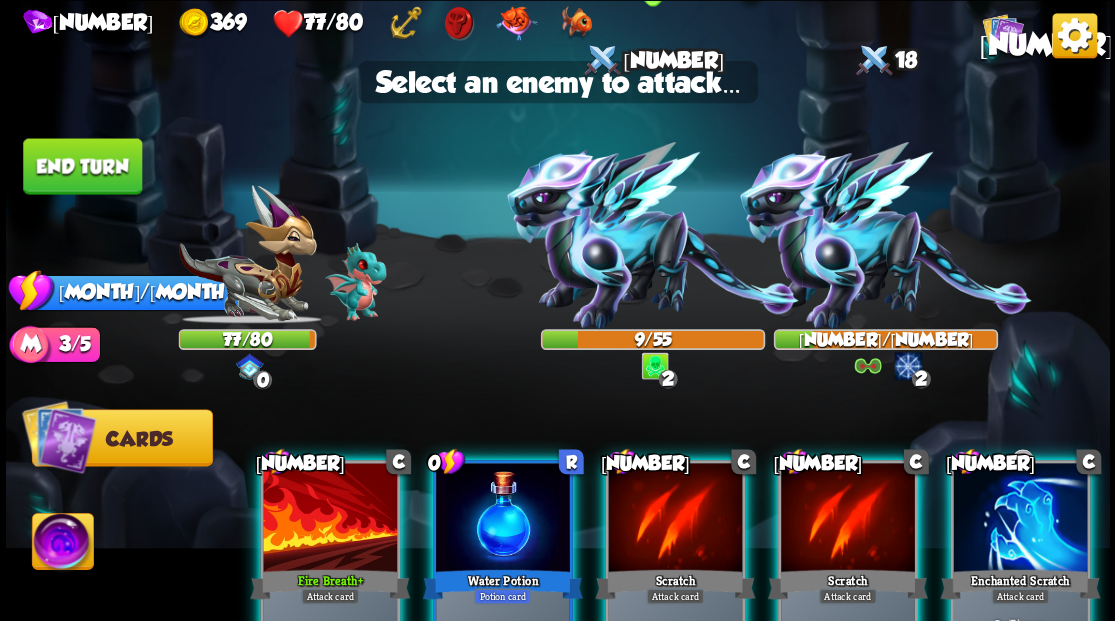 click at bounding box center [653, 235] 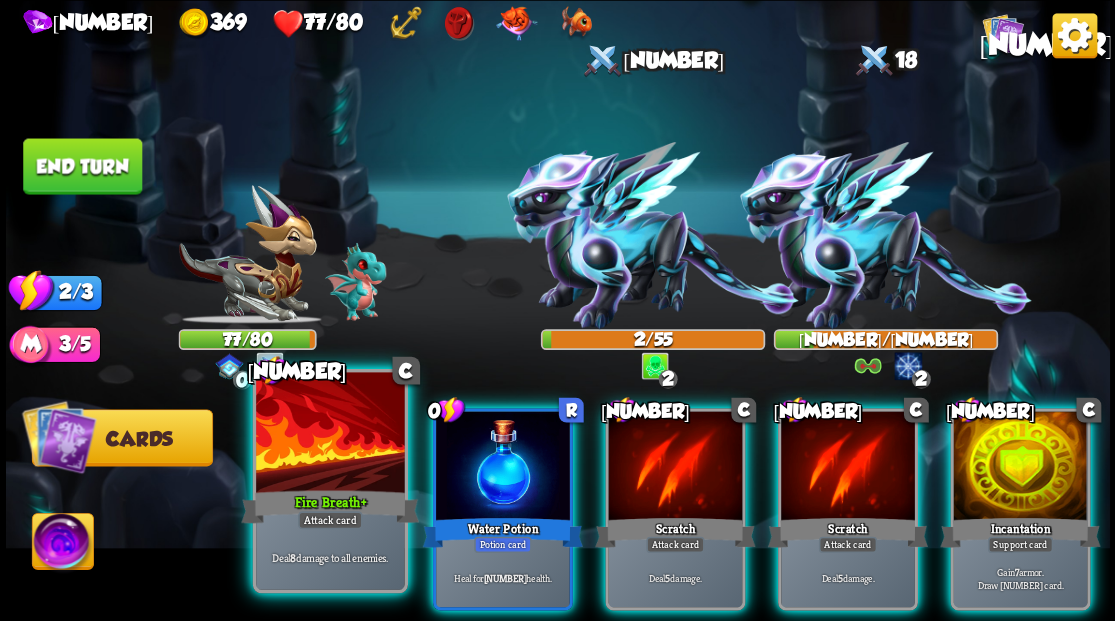 click at bounding box center (330, 434) 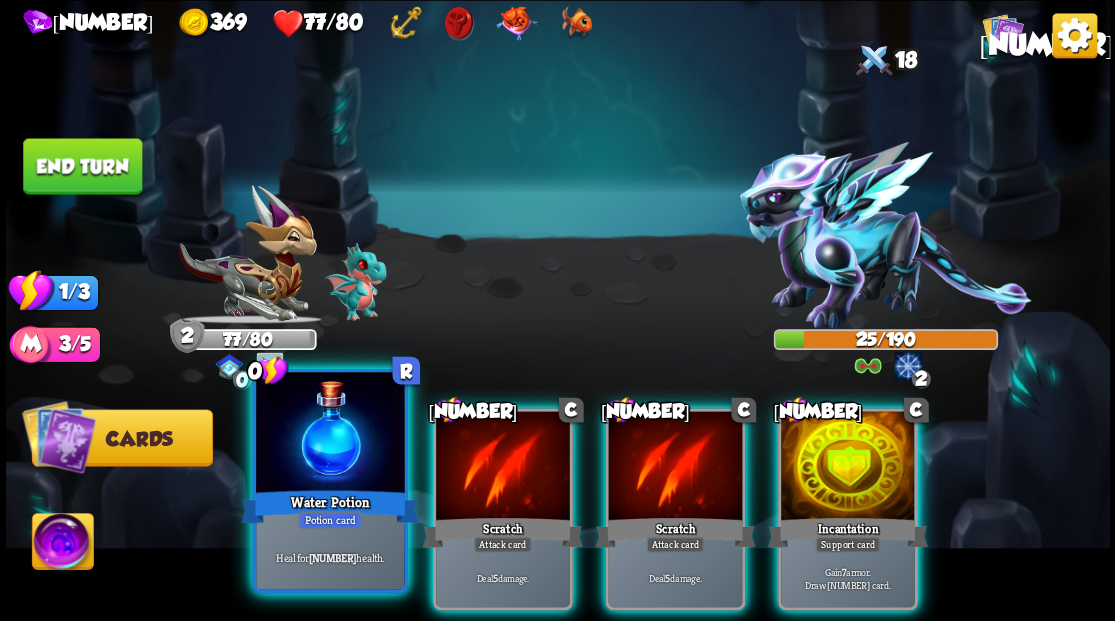 click at bounding box center [330, 434] 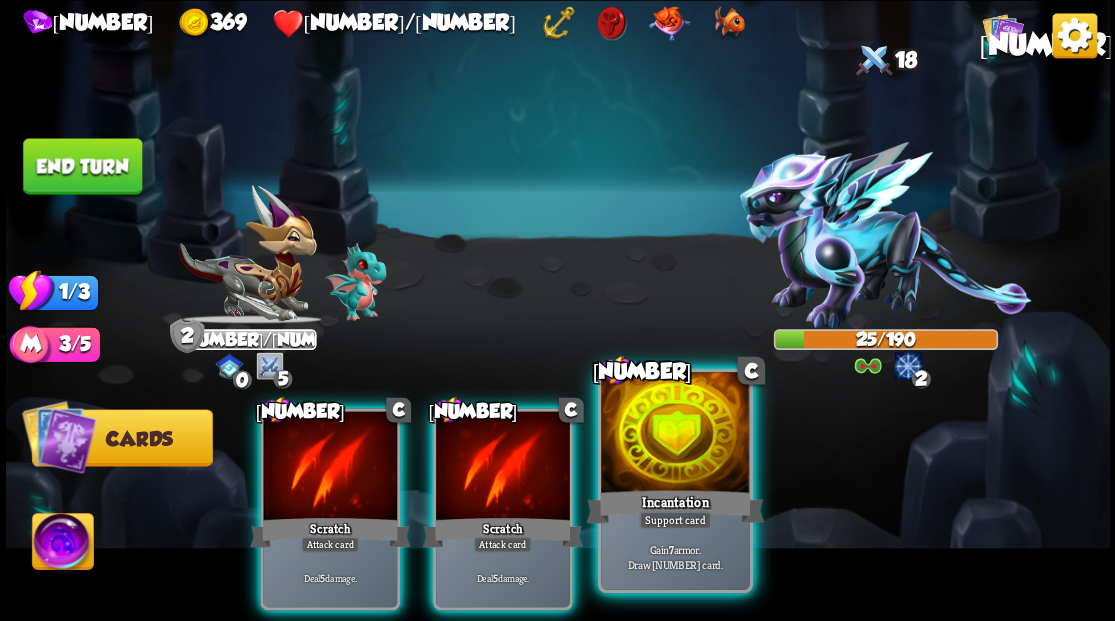 click at bounding box center [675, 434] 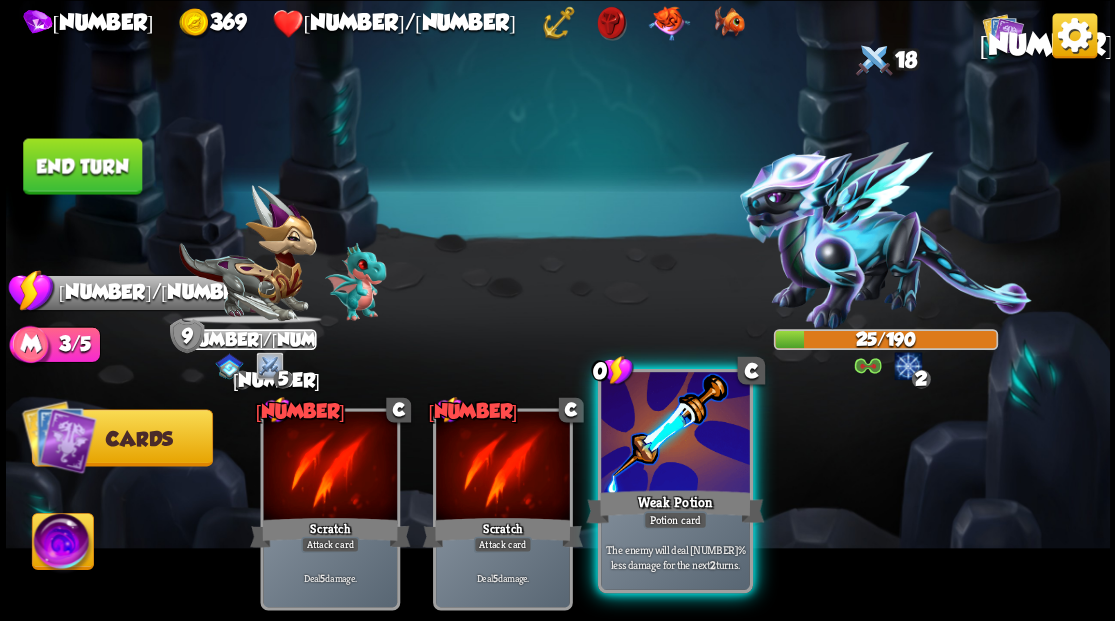 click at bounding box center (675, 434) 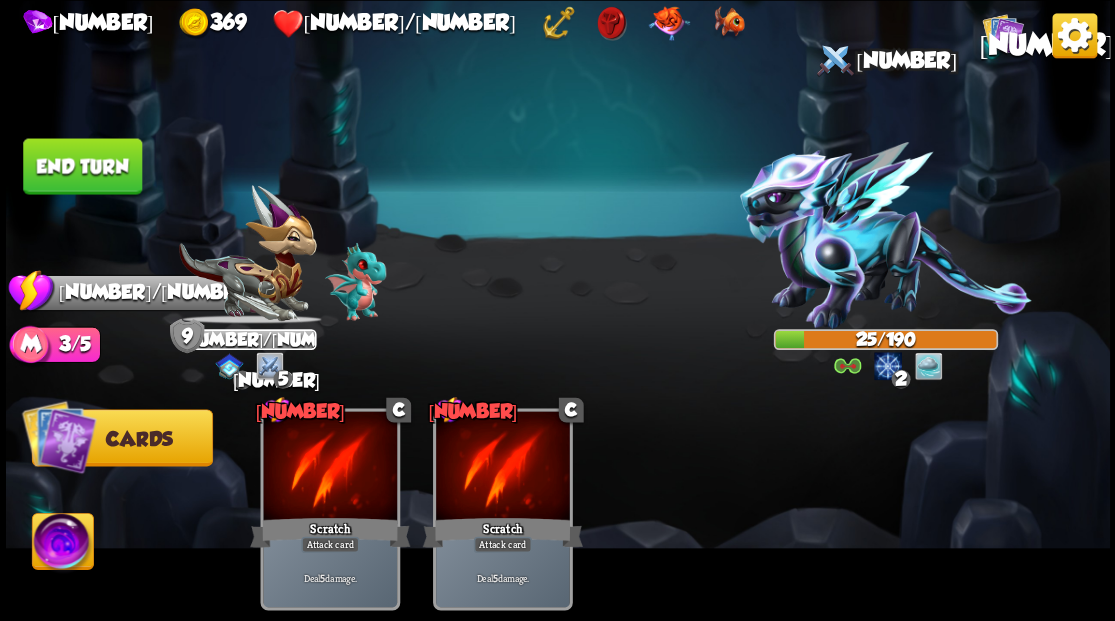 click on "End turn" at bounding box center [82, 166] 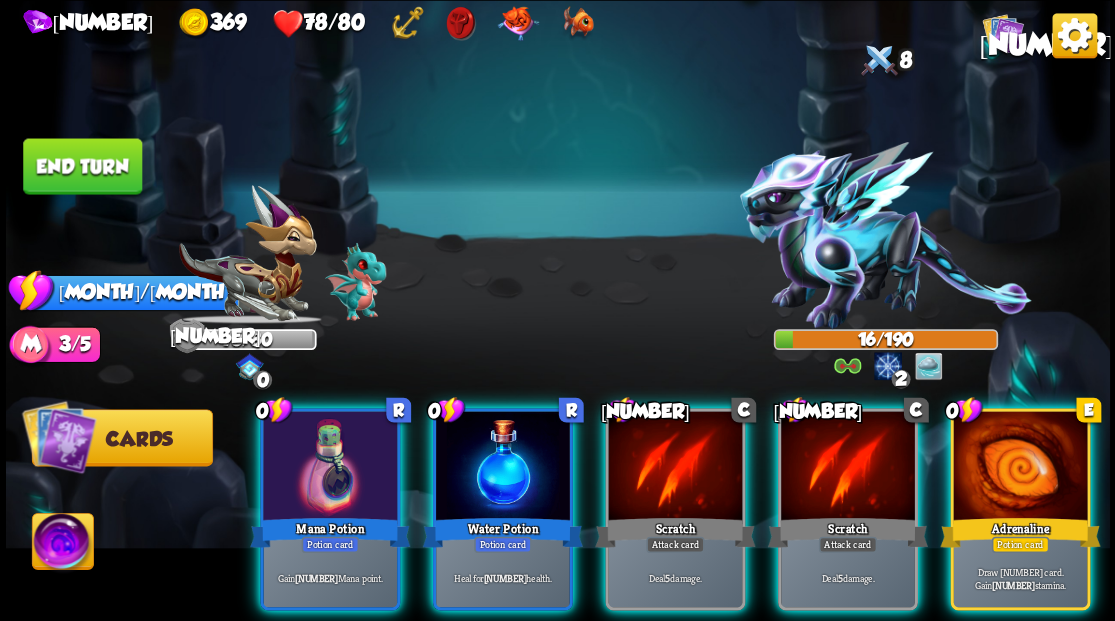 click at bounding box center [1020, 467] 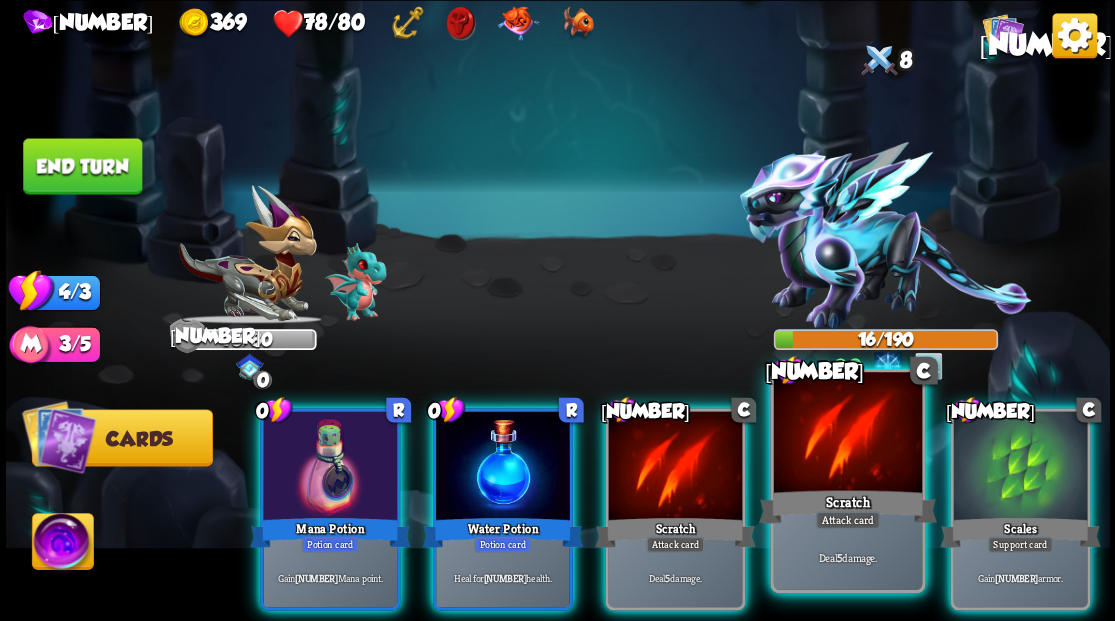 click at bounding box center [847, 434] 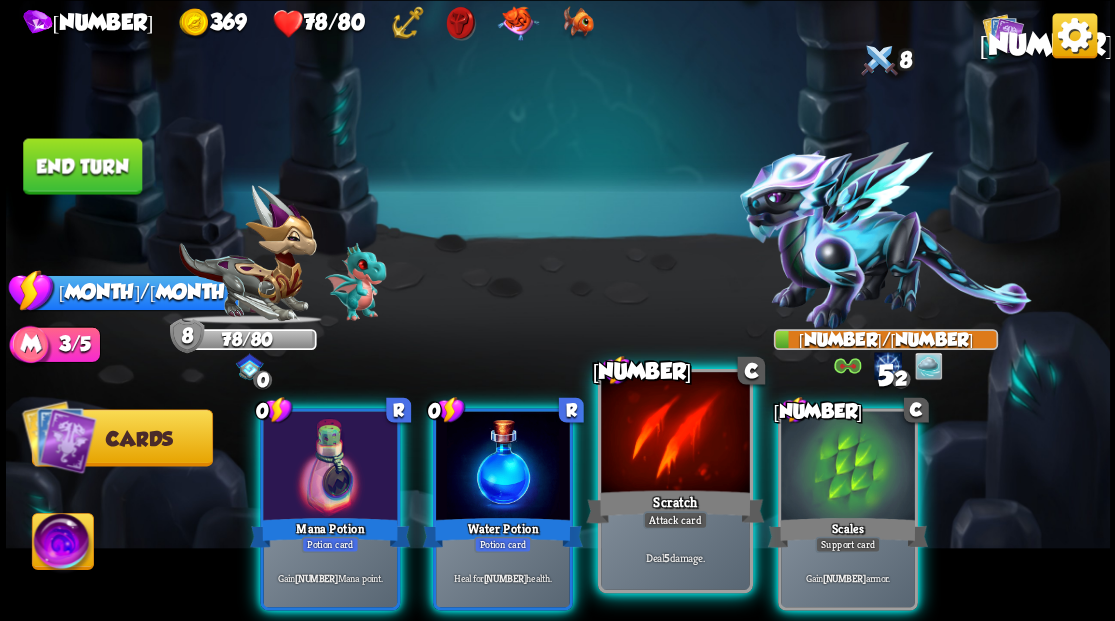 click at bounding box center (675, 434) 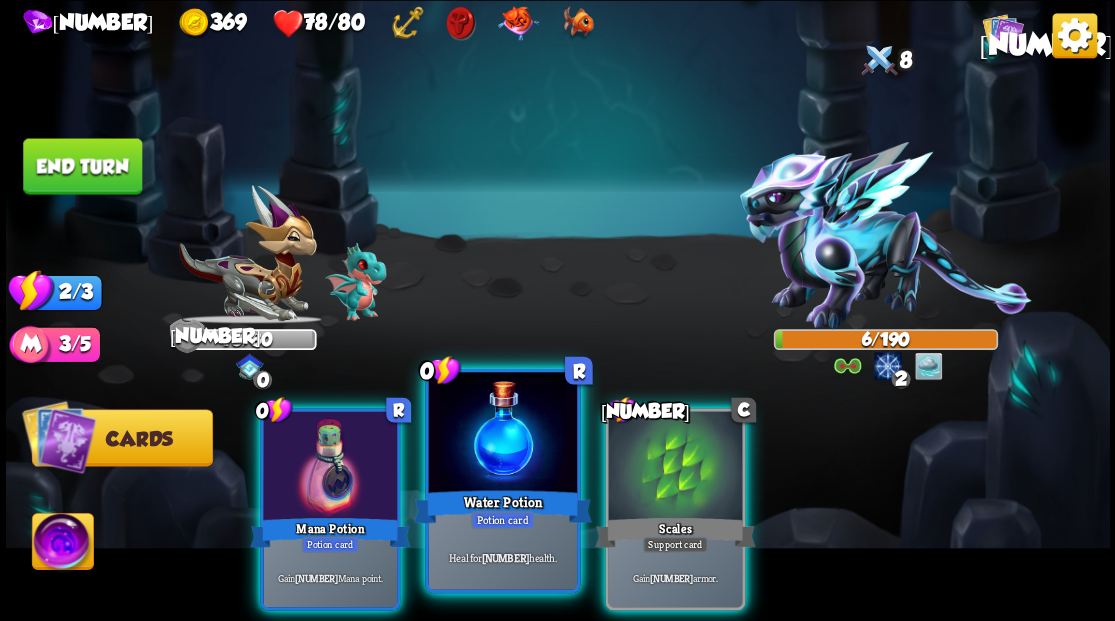 click at bounding box center [502, 434] 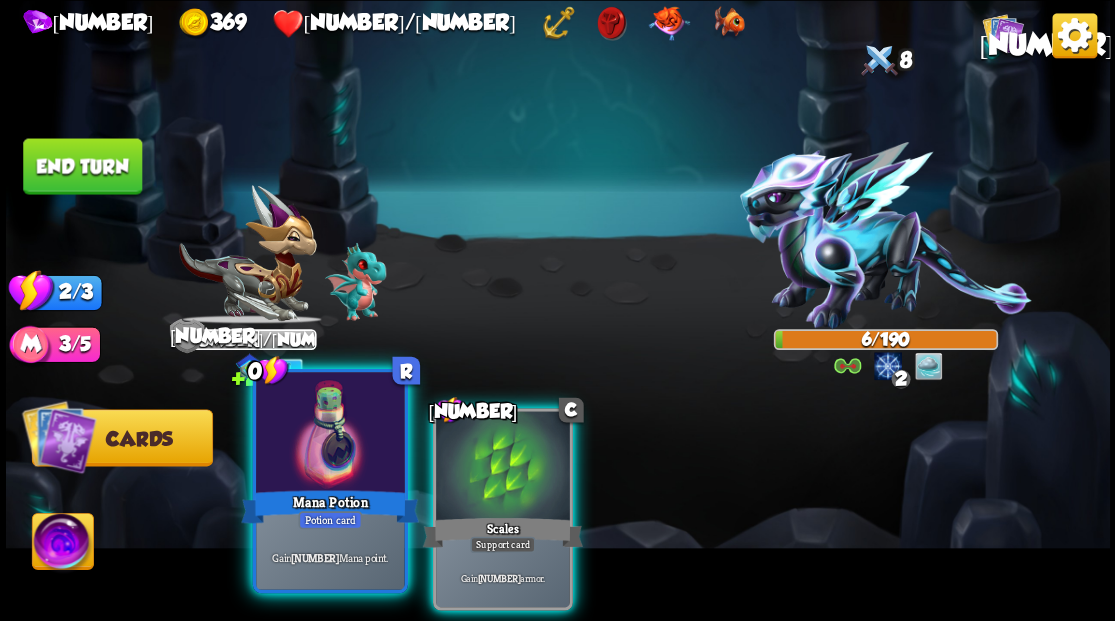 click at bounding box center (330, 434) 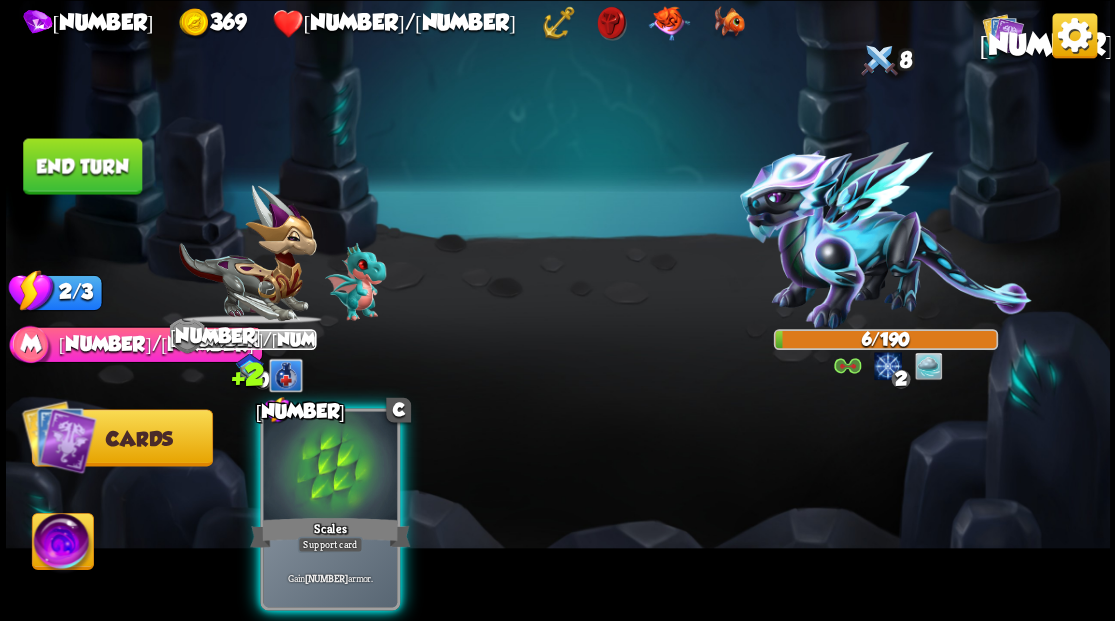 click at bounding box center [330, 467] 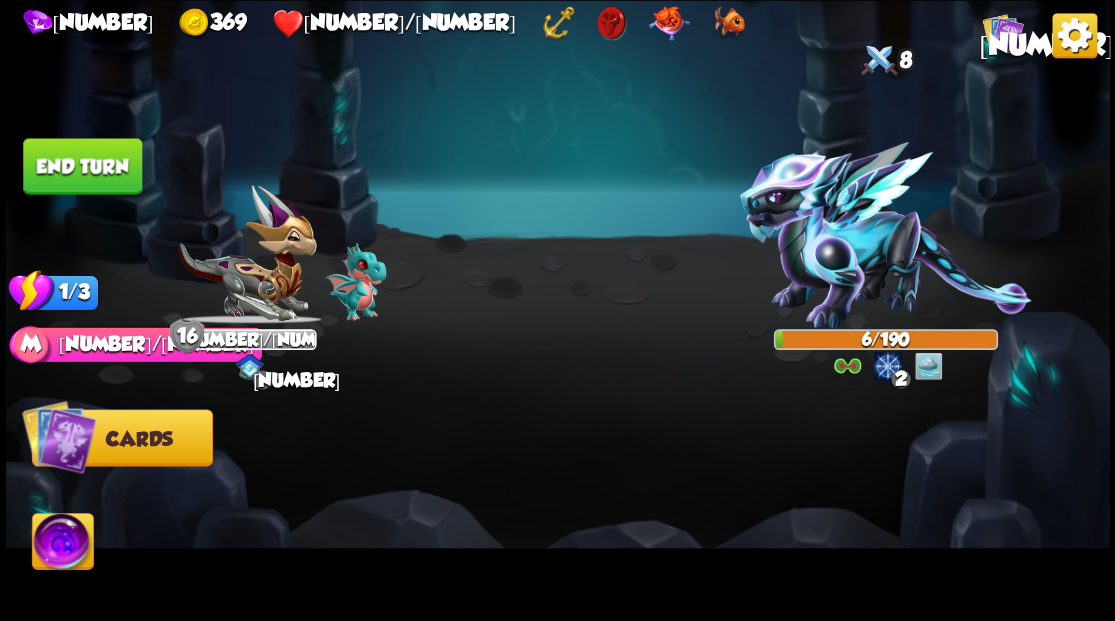 click on "End turn" at bounding box center [82, 166] 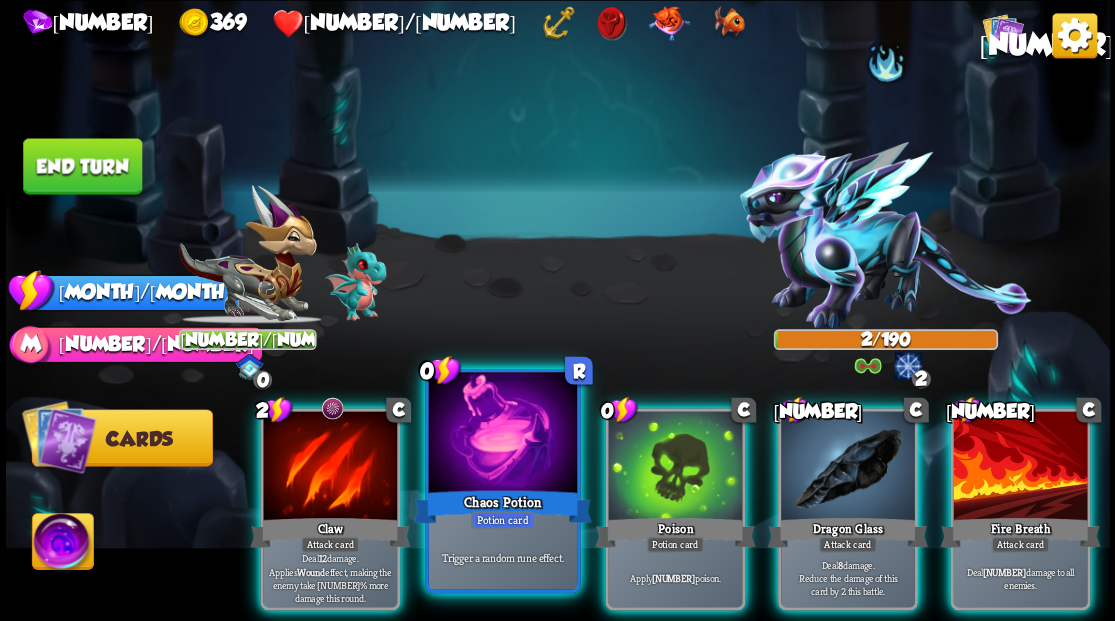 click at bounding box center (502, 434) 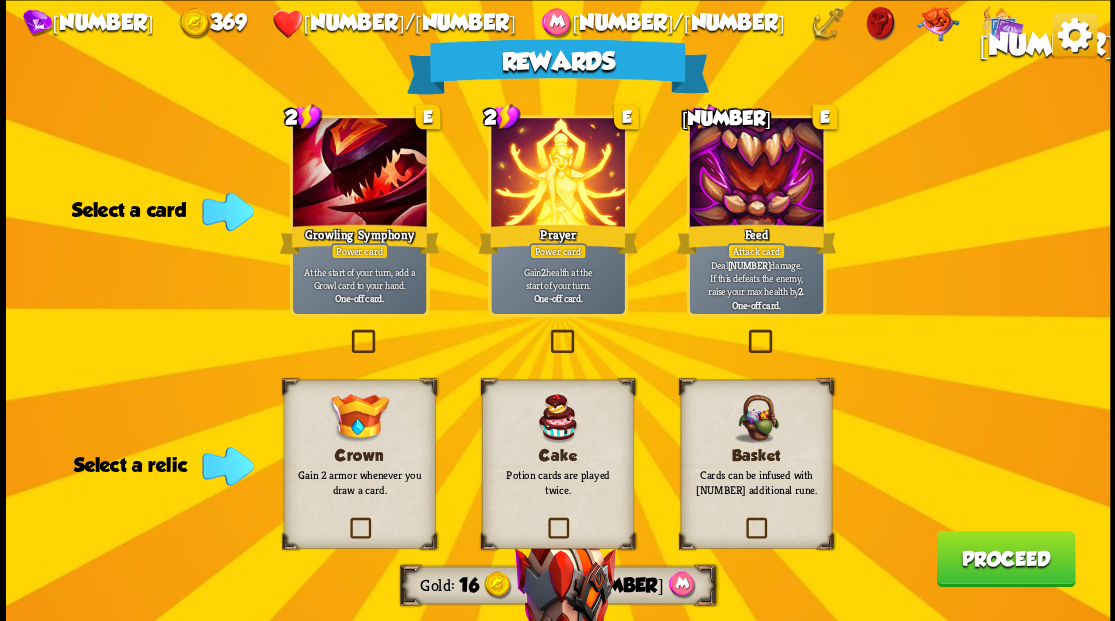 click on "[NUMBER]" at bounding box center [1045, 44] 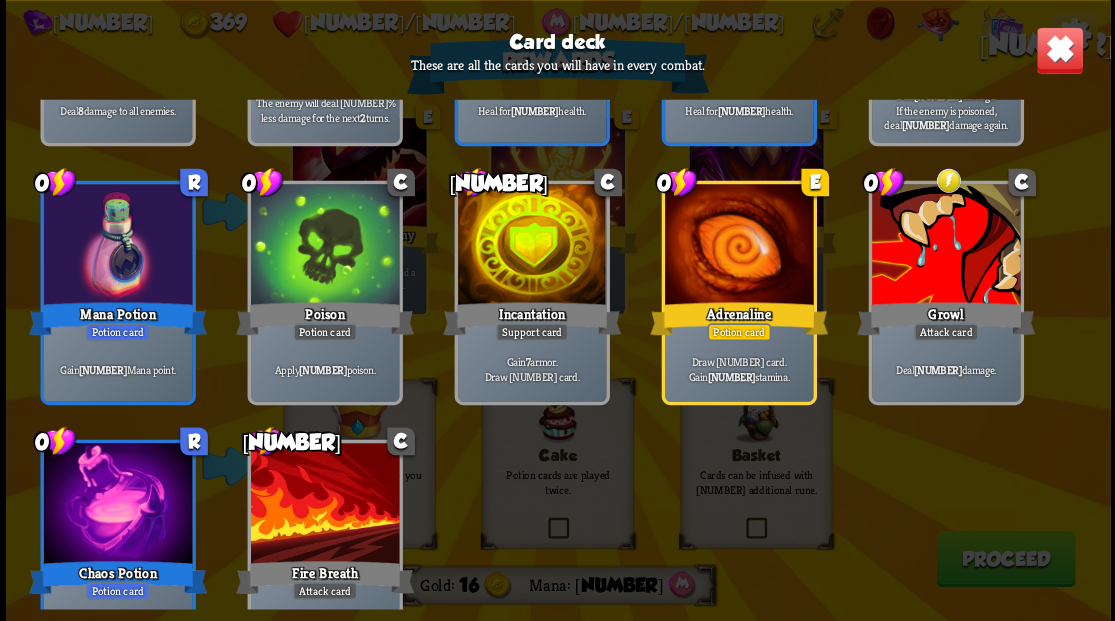 scroll, scrollTop: 929, scrollLeft: 0, axis: vertical 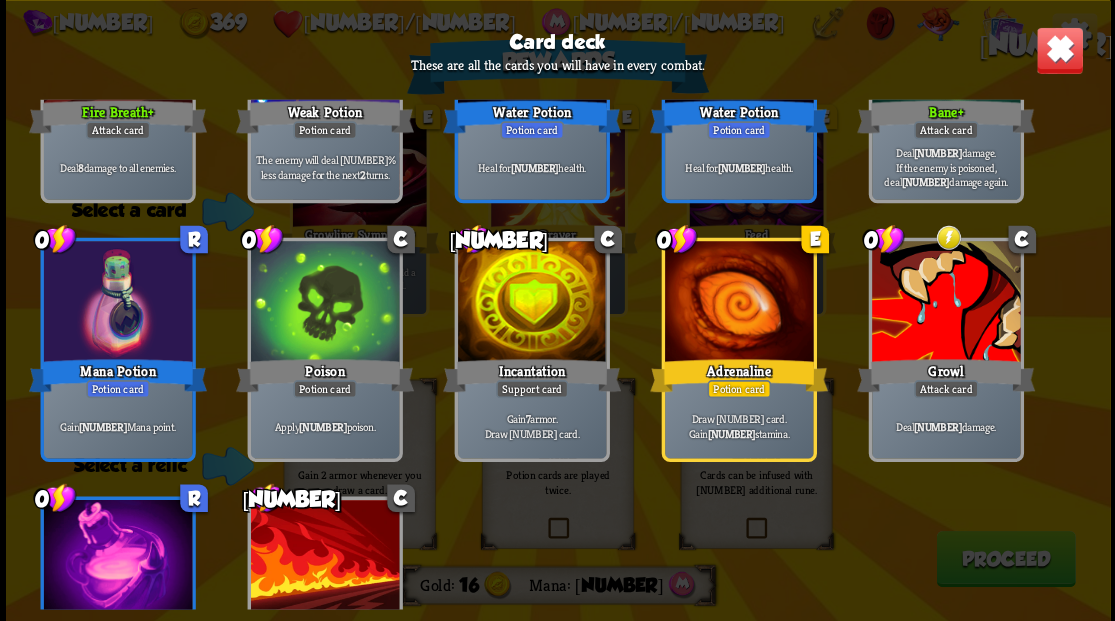 click at bounding box center [1059, 50] 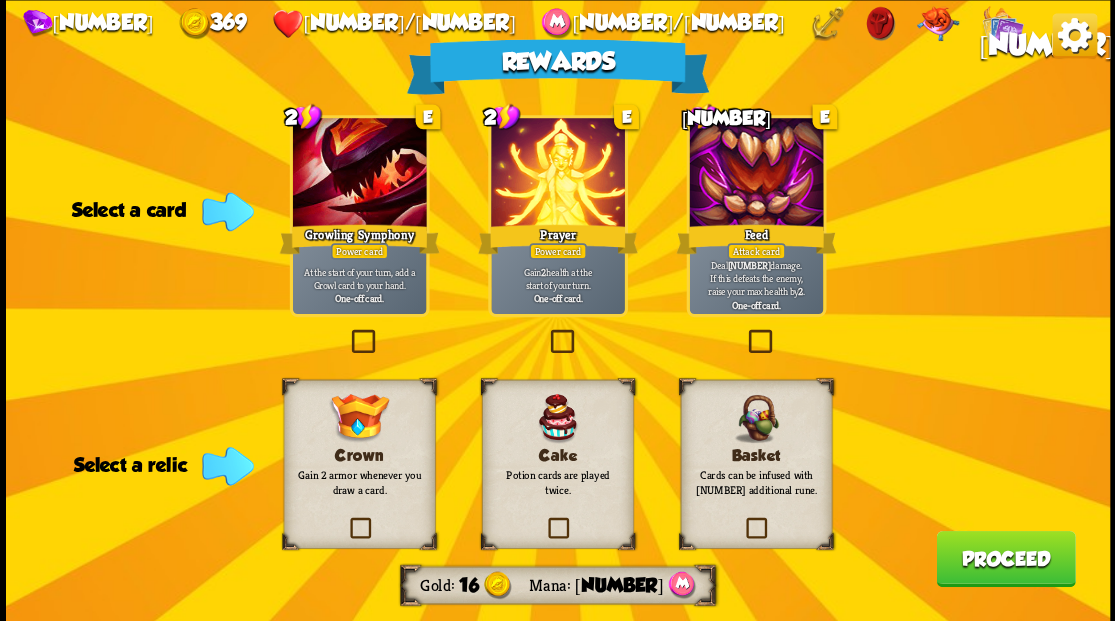 click at bounding box center [544, 520] 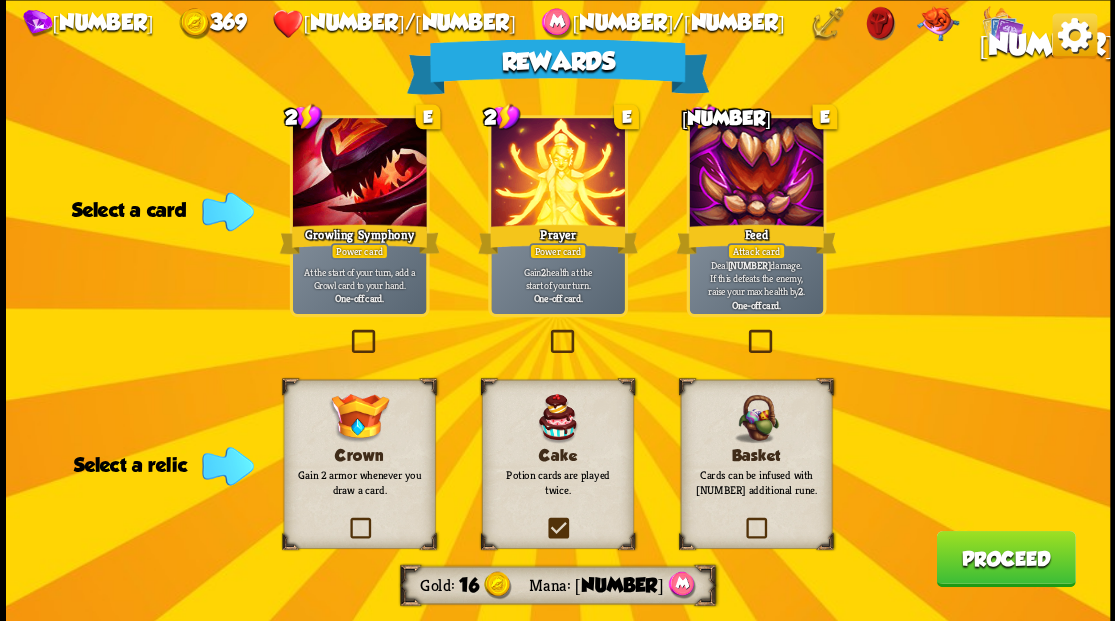 click at bounding box center (0, 0) 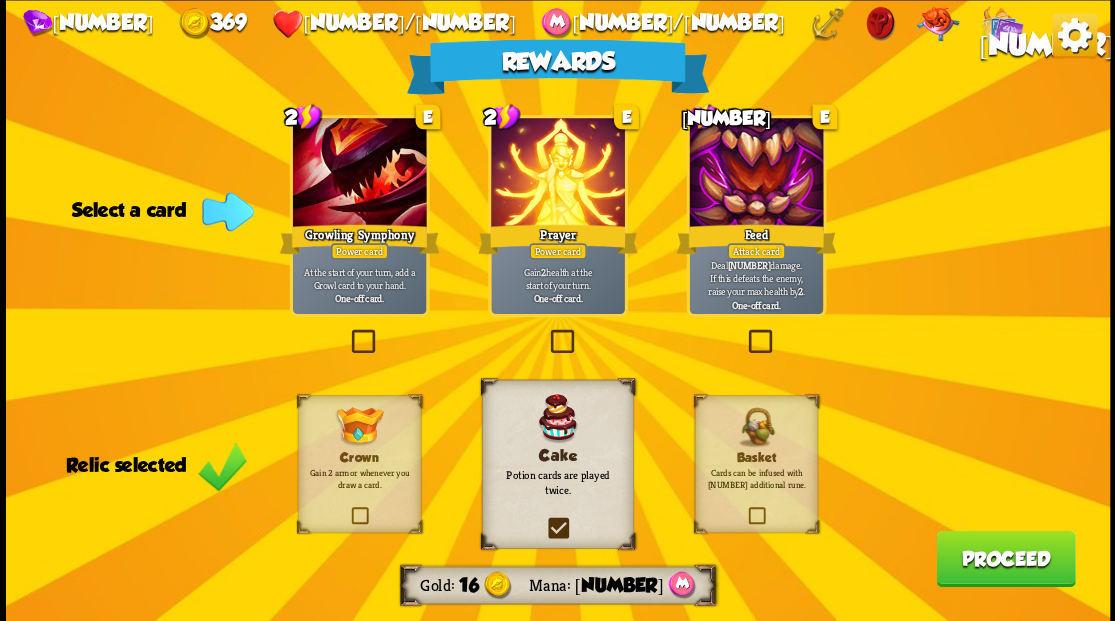 click on "Proceed" at bounding box center (1005, 558) 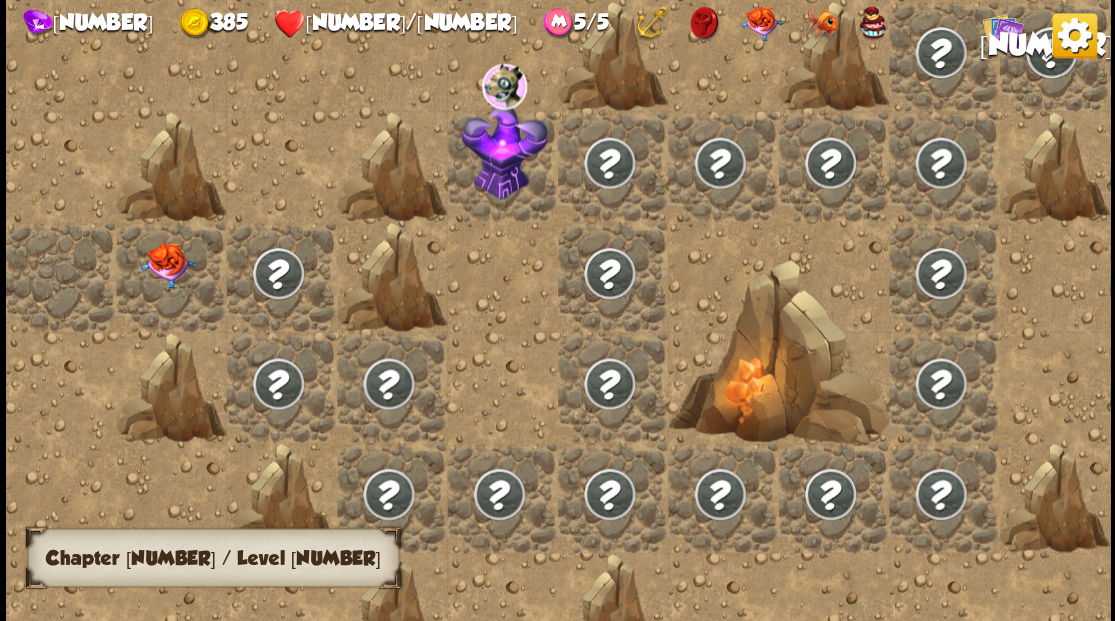 click at bounding box center (167, 265) 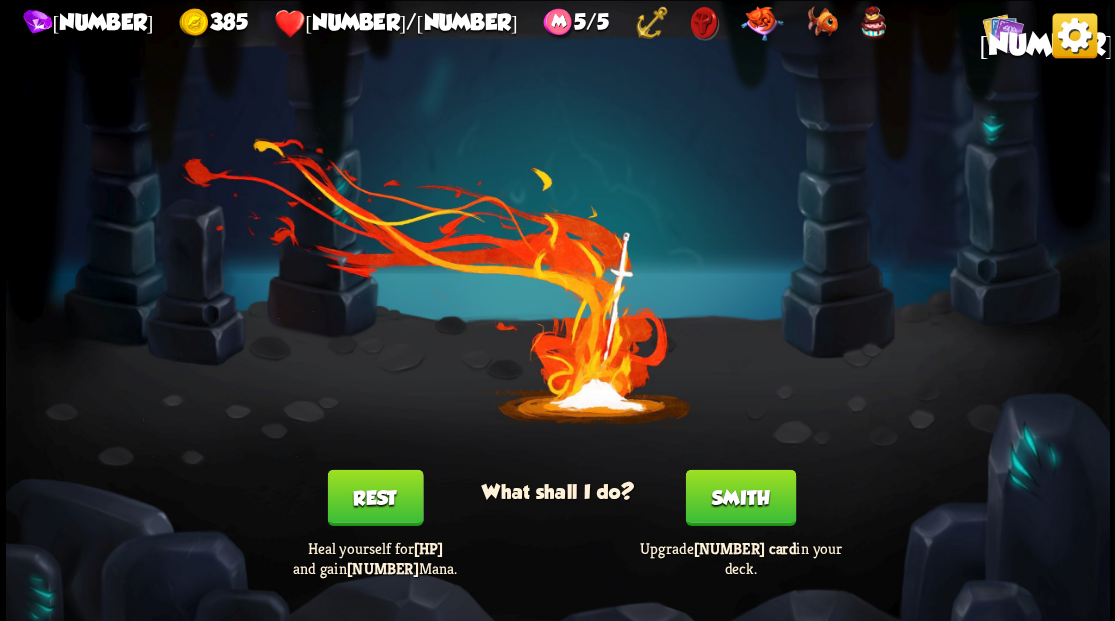 click on "Smith" at bounding box center [740, 497] 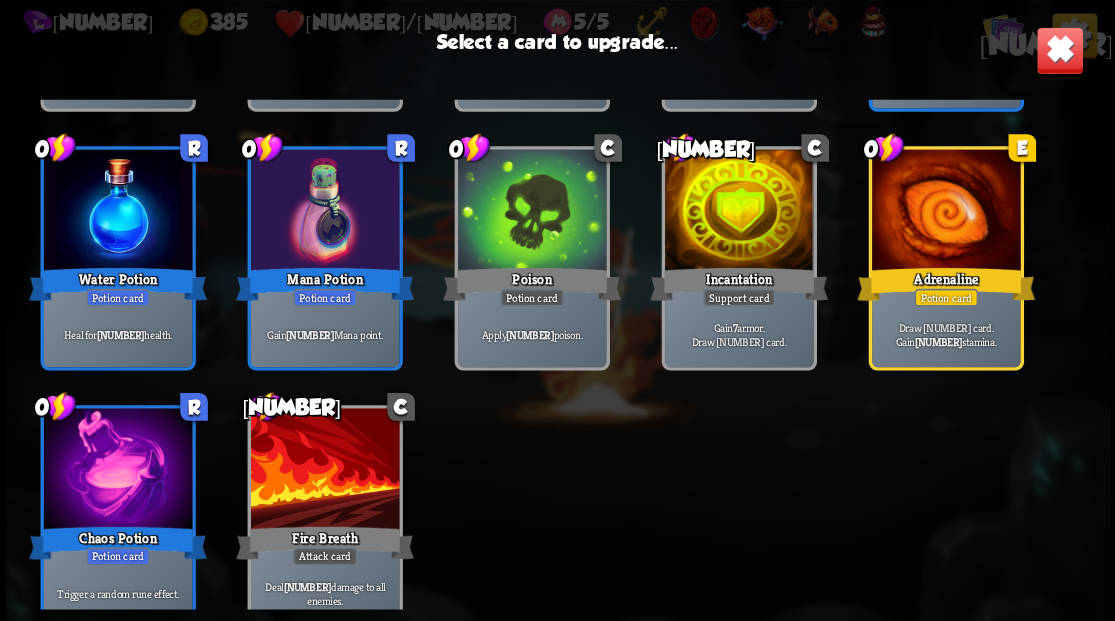 scroll, scrollTop: 629, scrollLeft: 0, axis: vertical 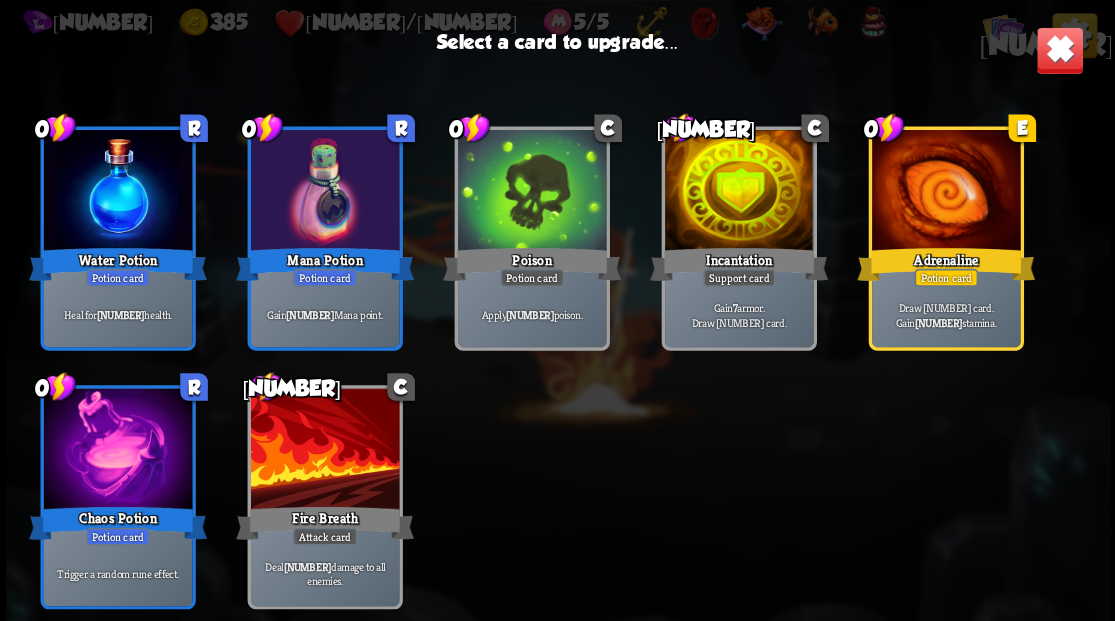 click at bounding box center (324, 450) 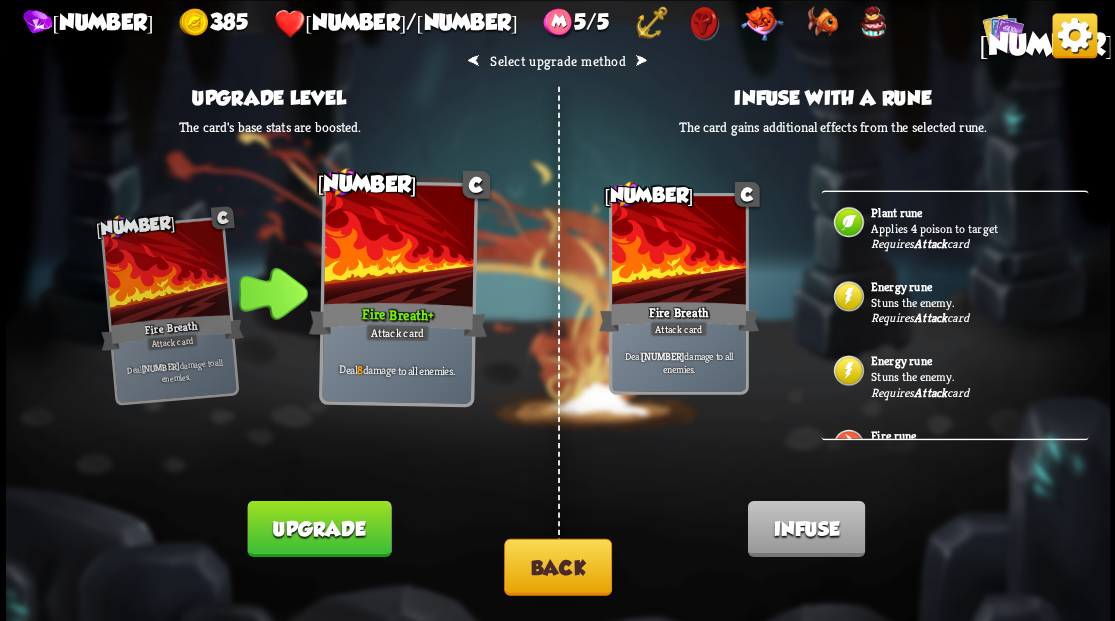 click on "Upgrade" at bounding box center (319, 528) 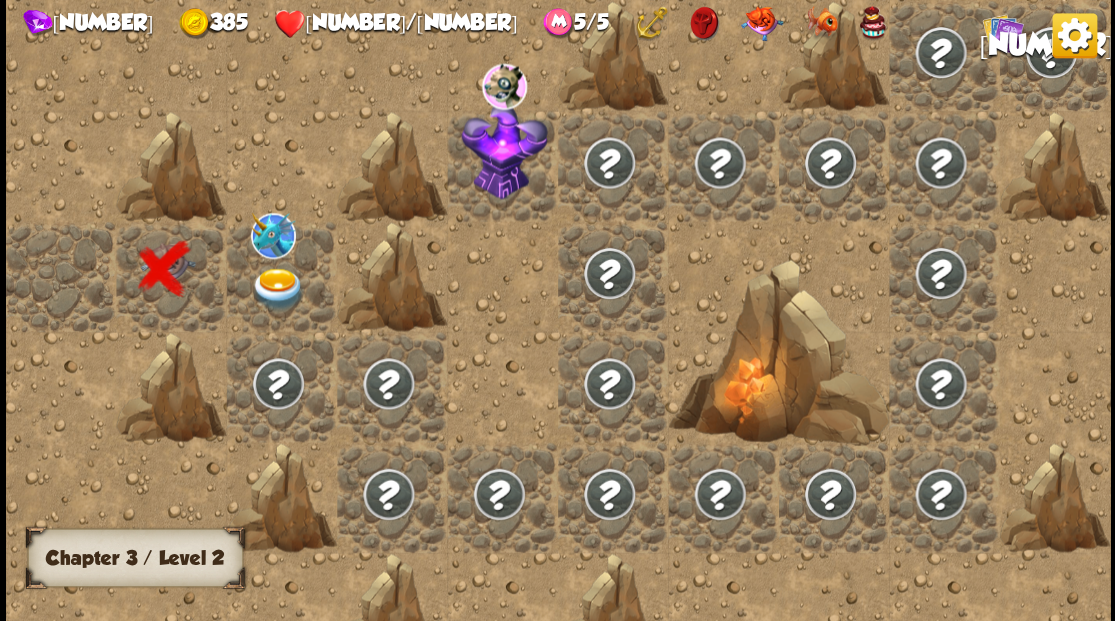 click at bounding box center (277, 288) 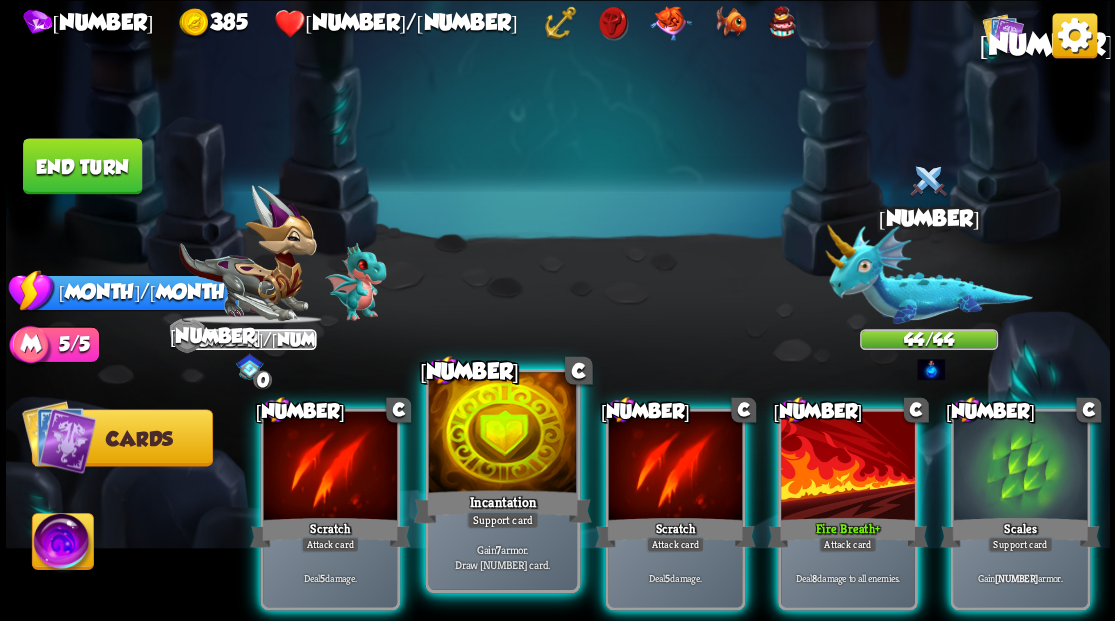 click at bounding box center (502, 434) 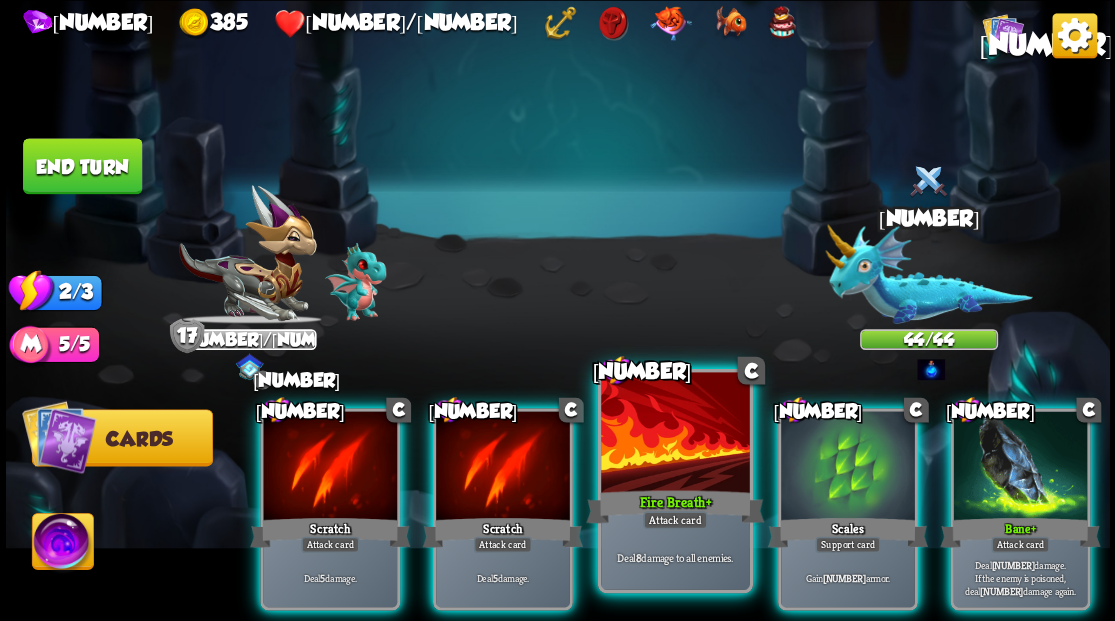 click at bounding box center (675, 434) 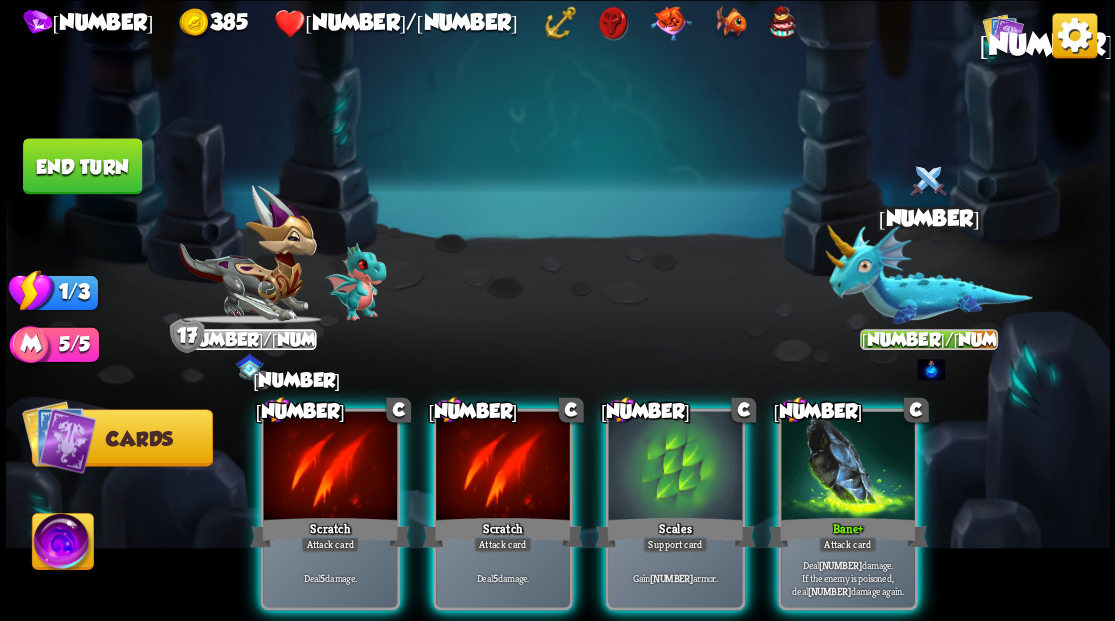 drag, startPoint x: 852, startPoint y: 470, endPoint x: 814, endPoint y: 410, distance: 71.021126 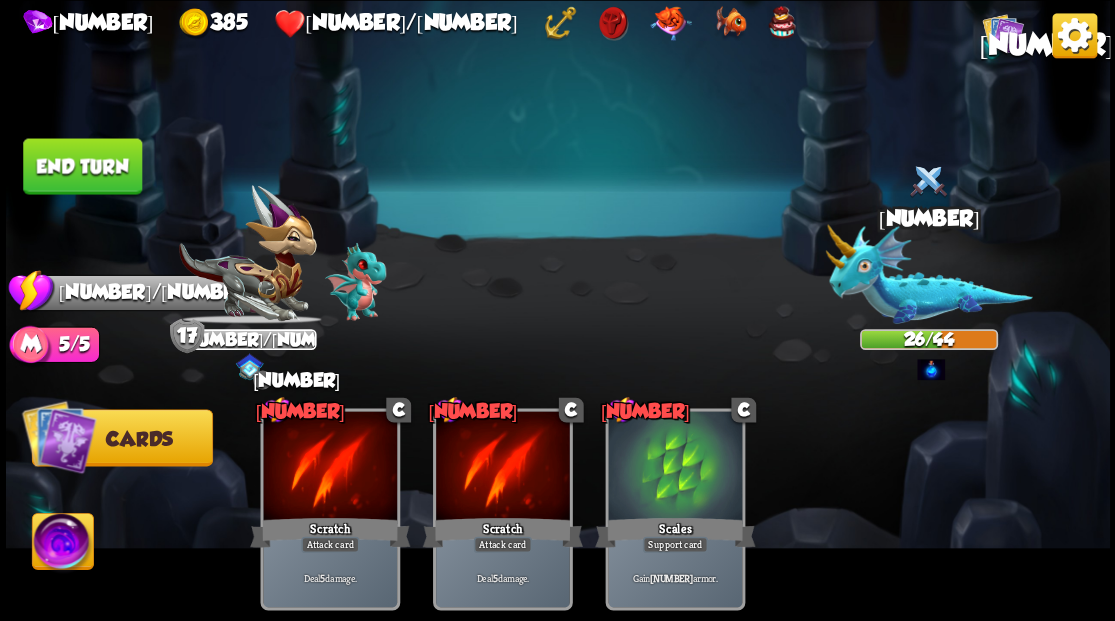 click on "End turn" at bounding box center [82, 166] 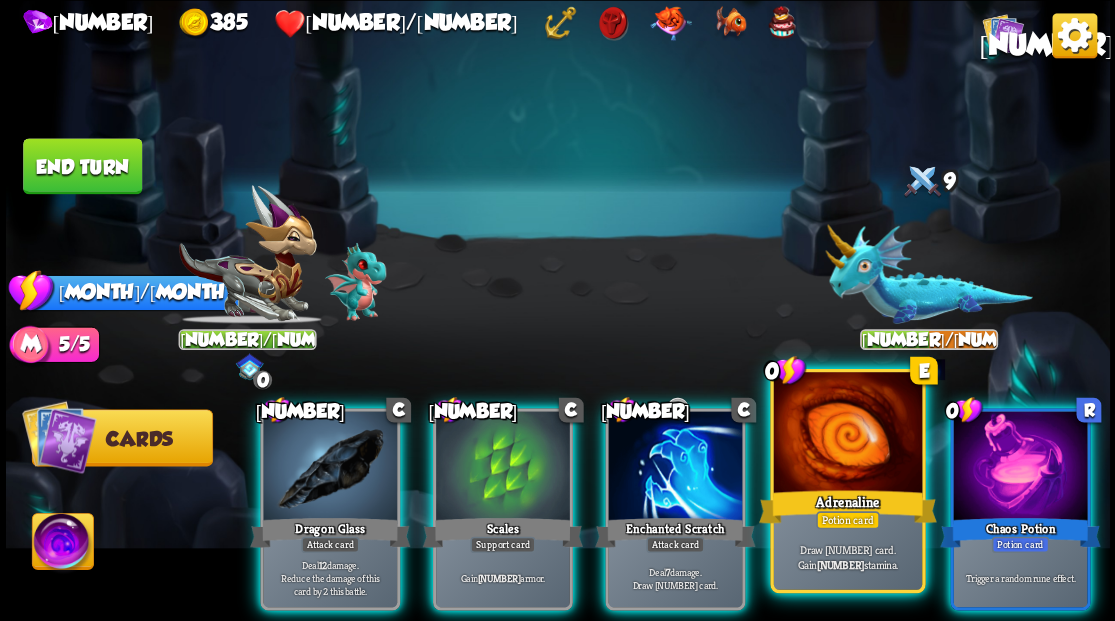 click at bounding box center [847, 434] 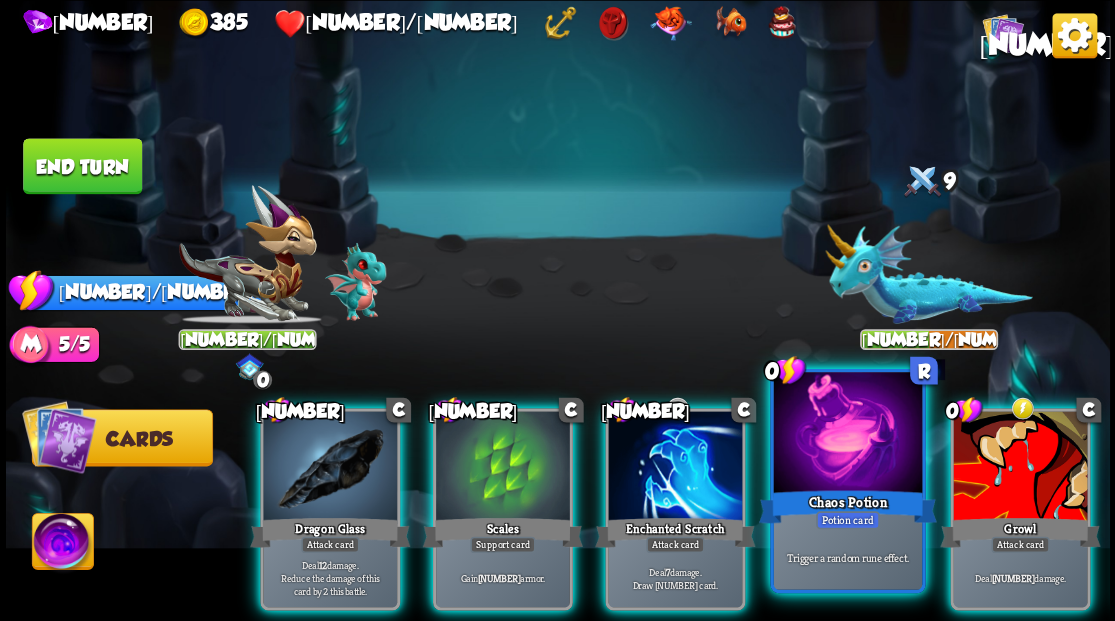 click at bounding box center (847, 434) 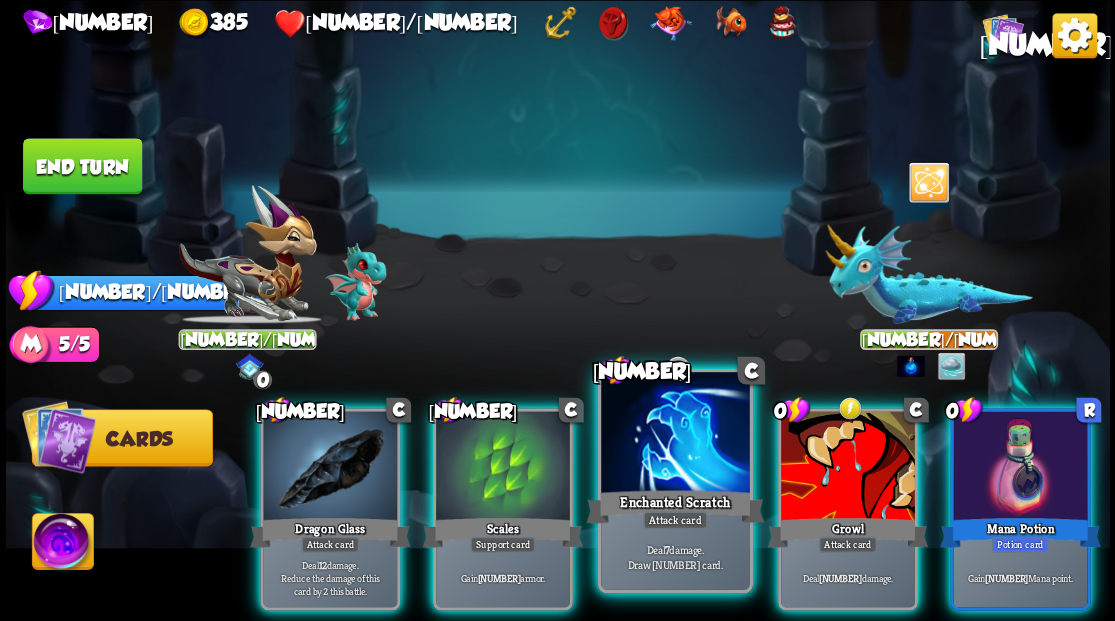 click at bounding box center (675, 434) 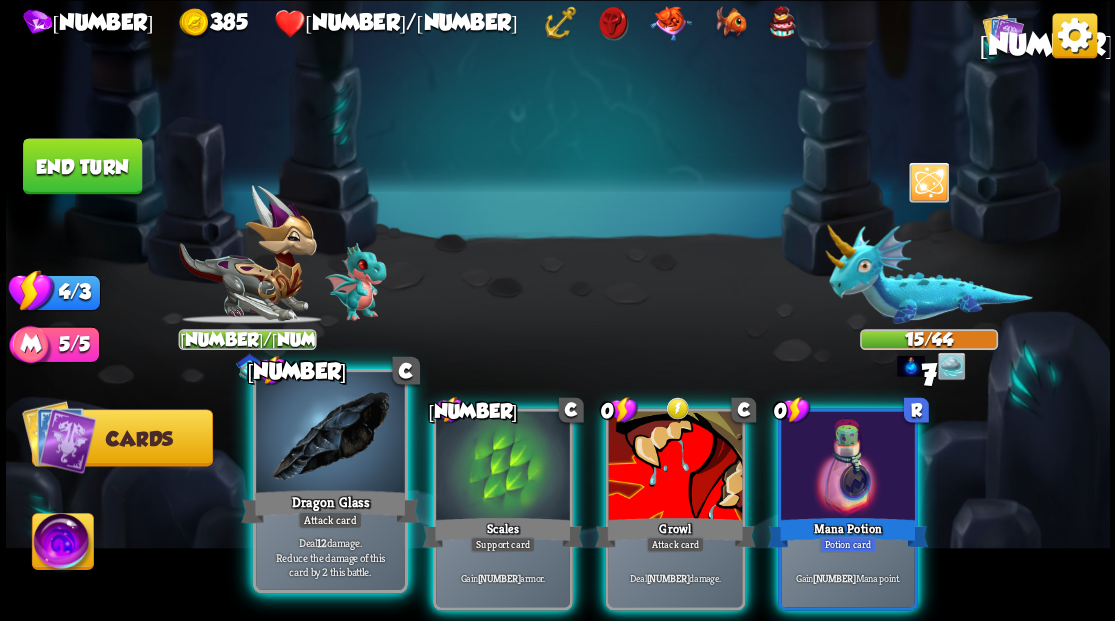 click at bounding box center (330, 434) 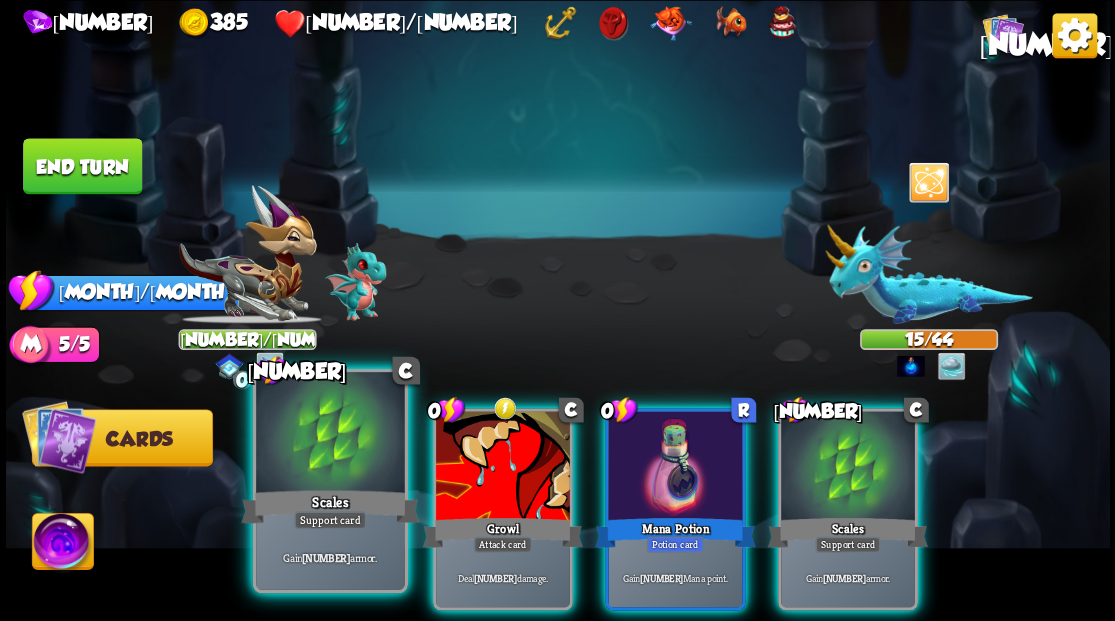 click at bounding box center [330, 434] 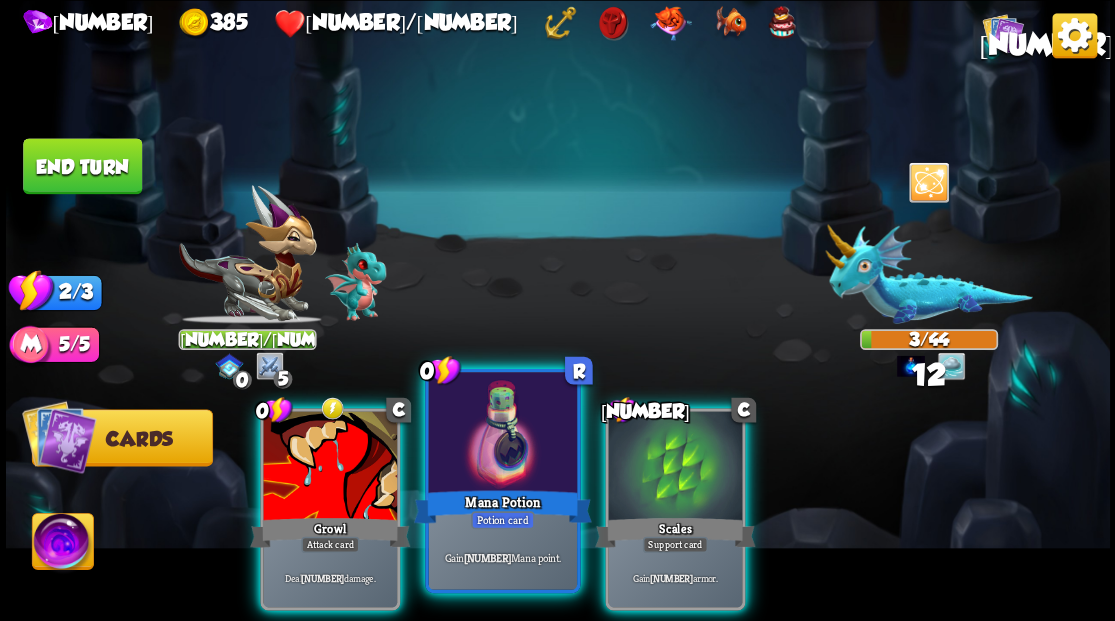 click at bounding box center [502, 434] 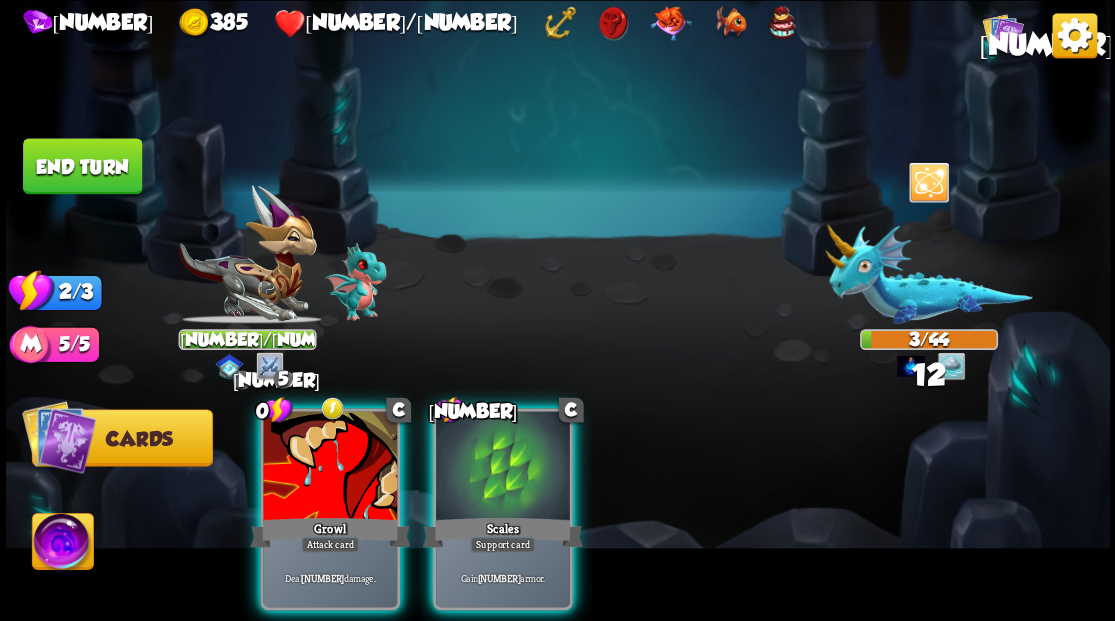 click at bounding box center (503, 467) 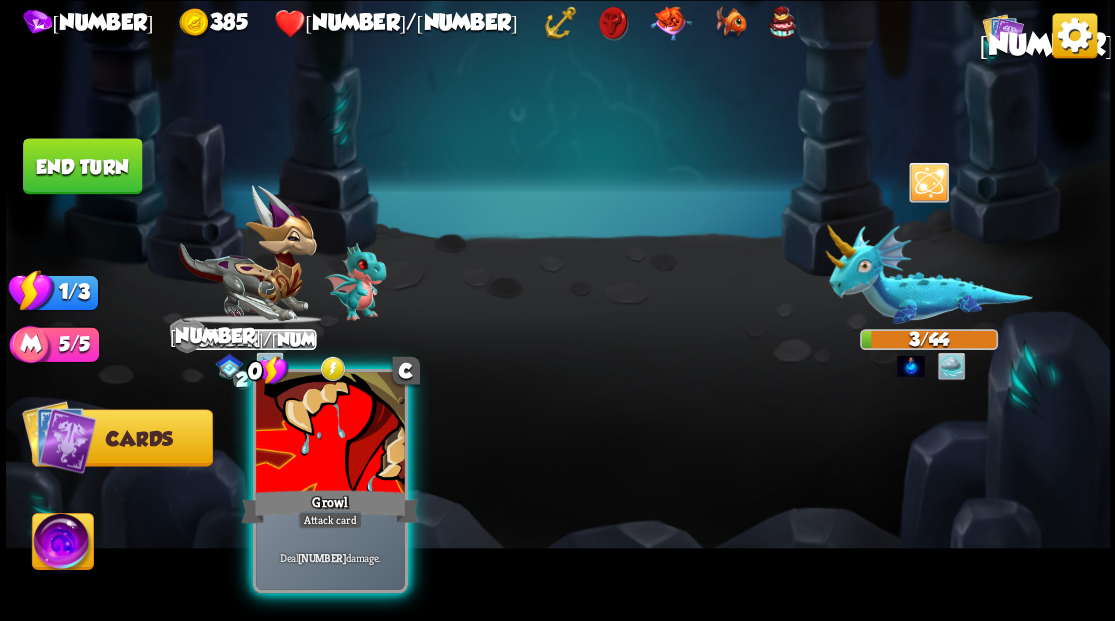 click at bounding box center [330, 434] 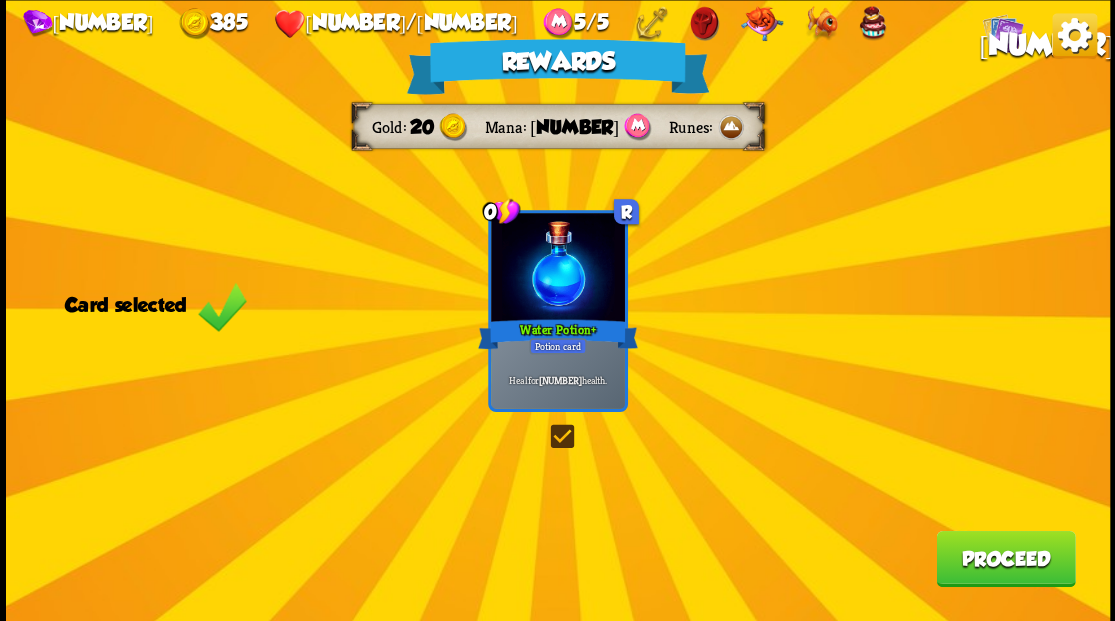 click on "Proceed" at bounding box center (1005, 558) 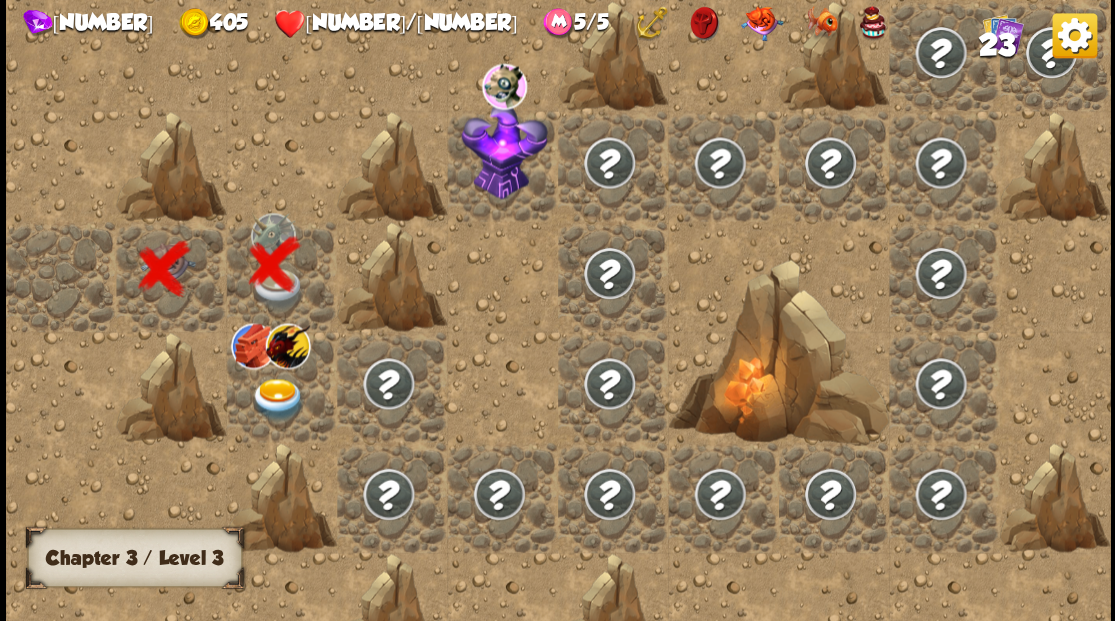 click at bounding box center [277, 399] 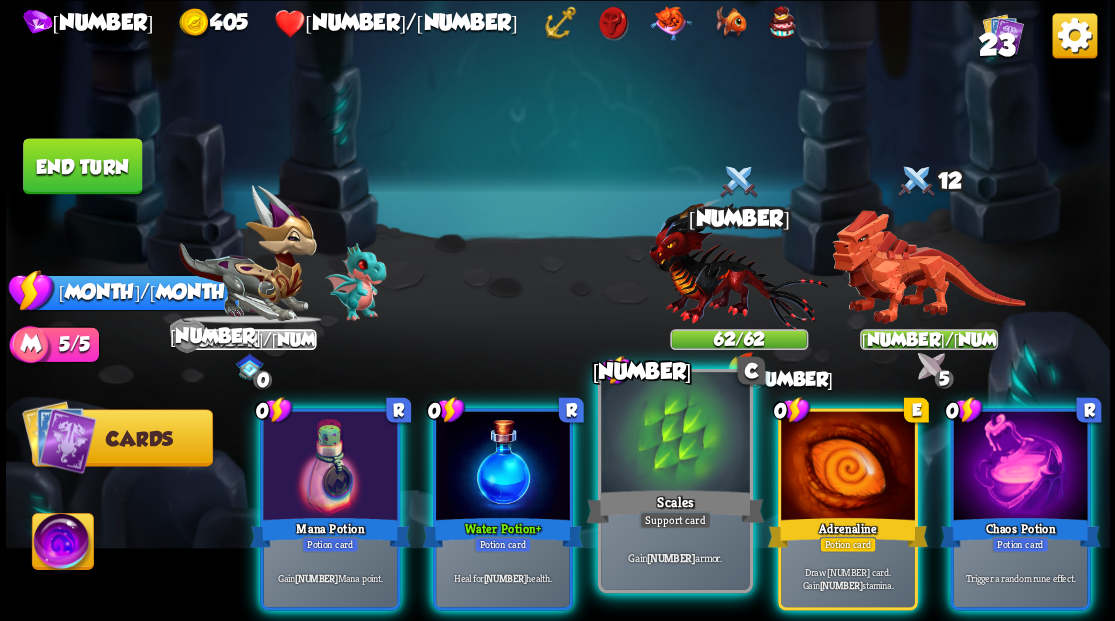 click at bounding box center (675, 434) 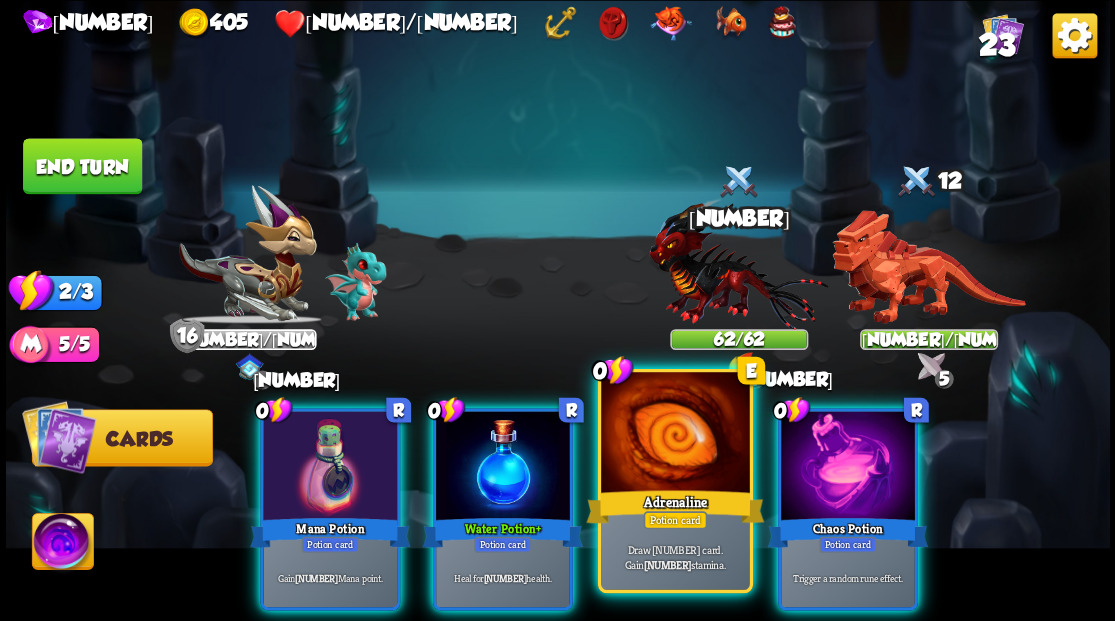 click at bounding box center (675, 434) 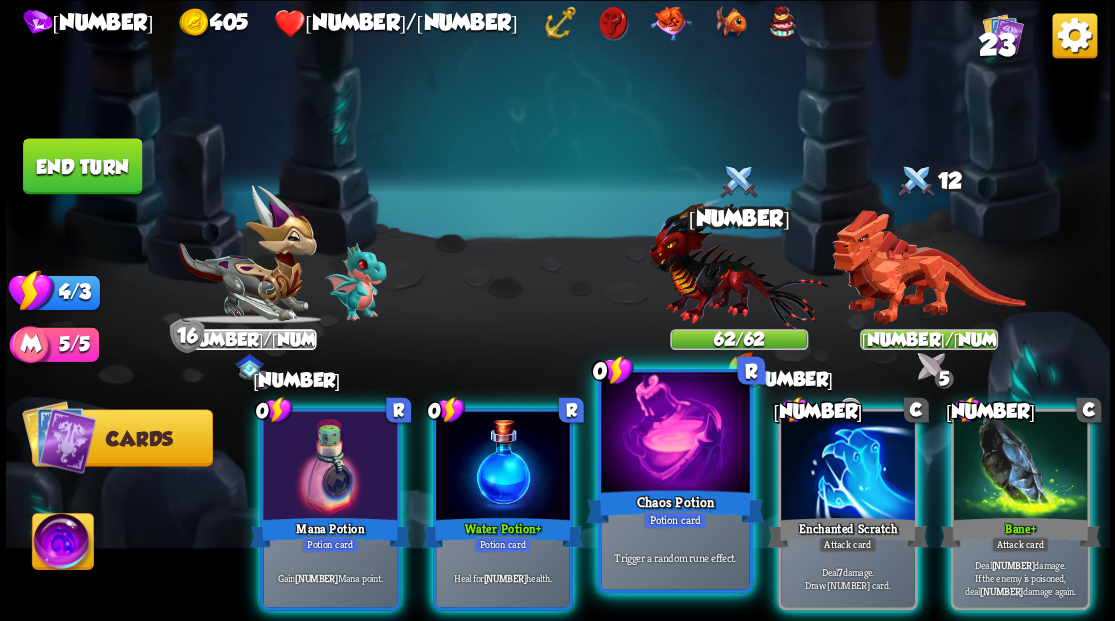 click at bounding box center [675, 434] 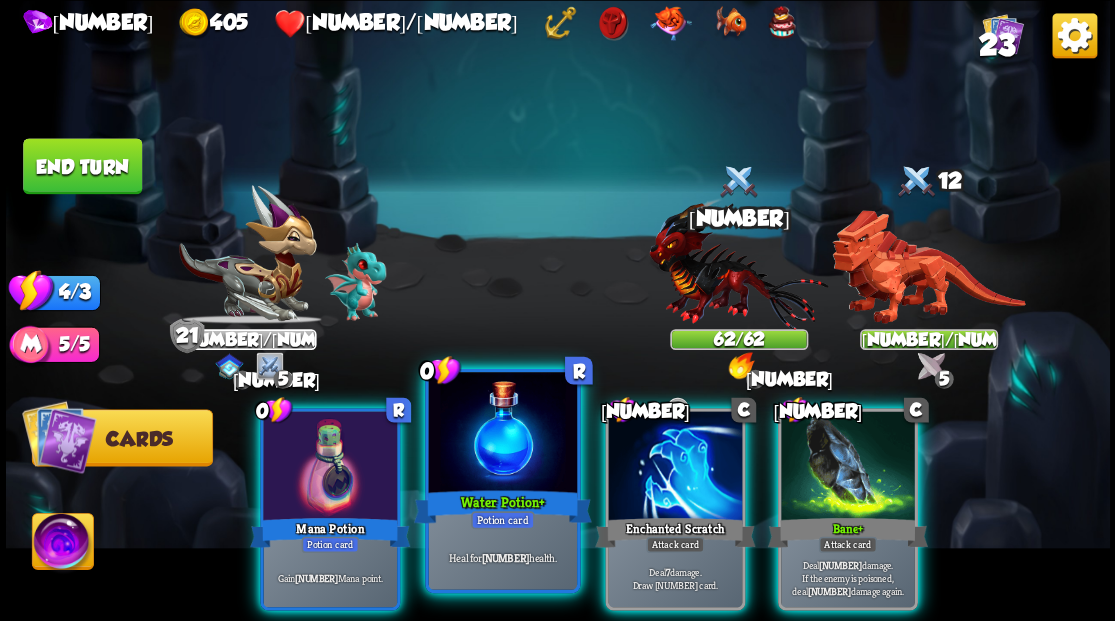 click at bounding box center [502, 434] 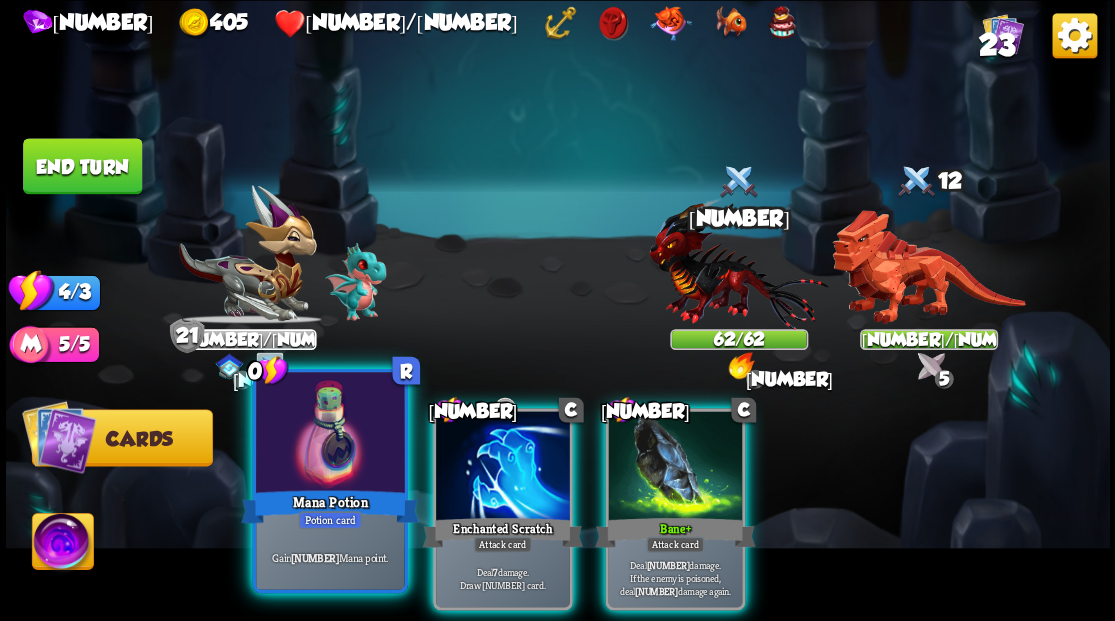 click at bounding box center (330, 434) 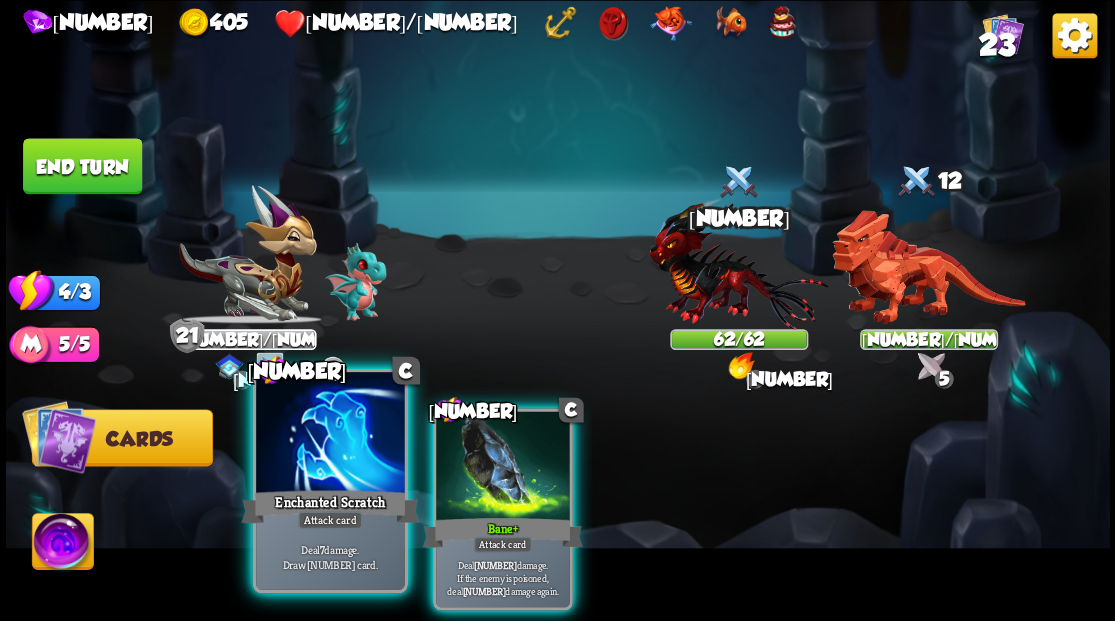 drag, startPoint x: 320, startPoint y: 448, endPoint x: 333, endPoint y: 444, distance: 13.601471 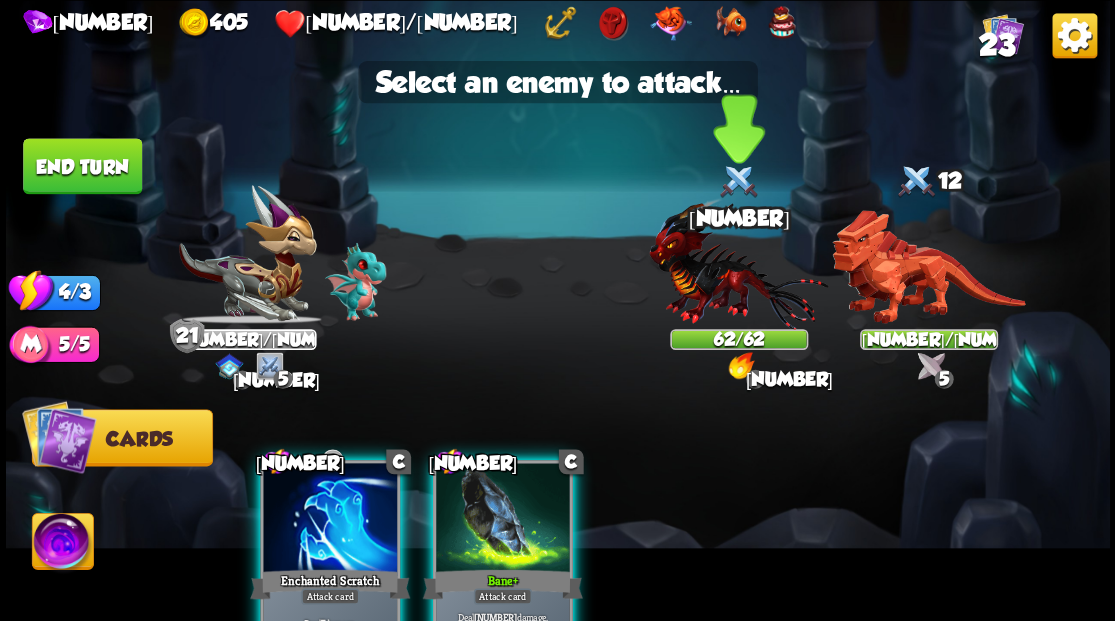 click at bounding box center (738, 263) 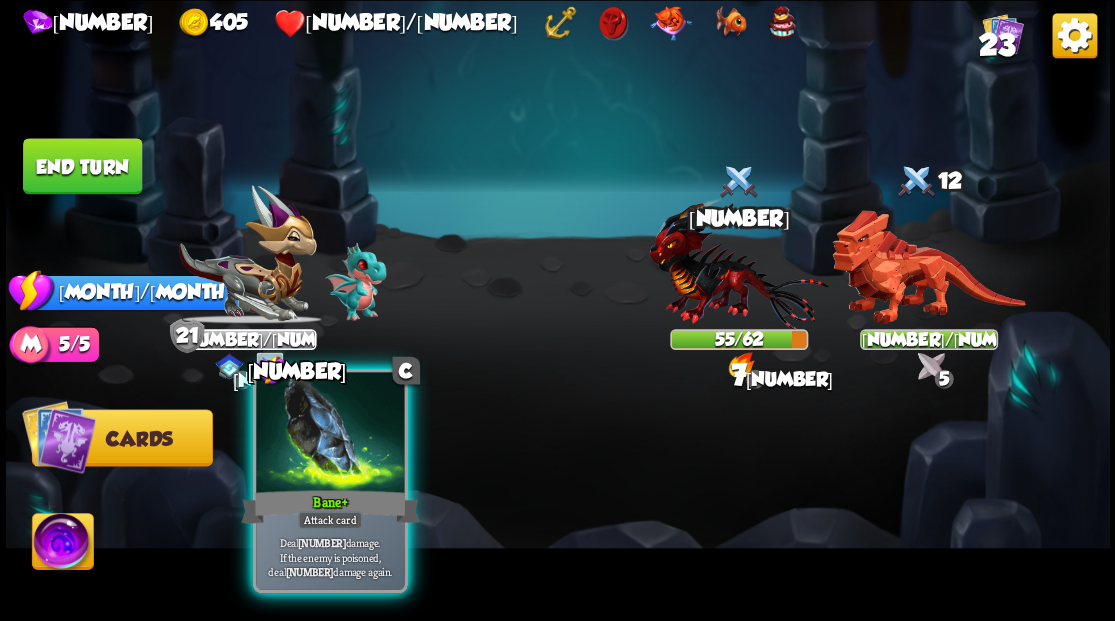 click at bounding box center (330, 434) 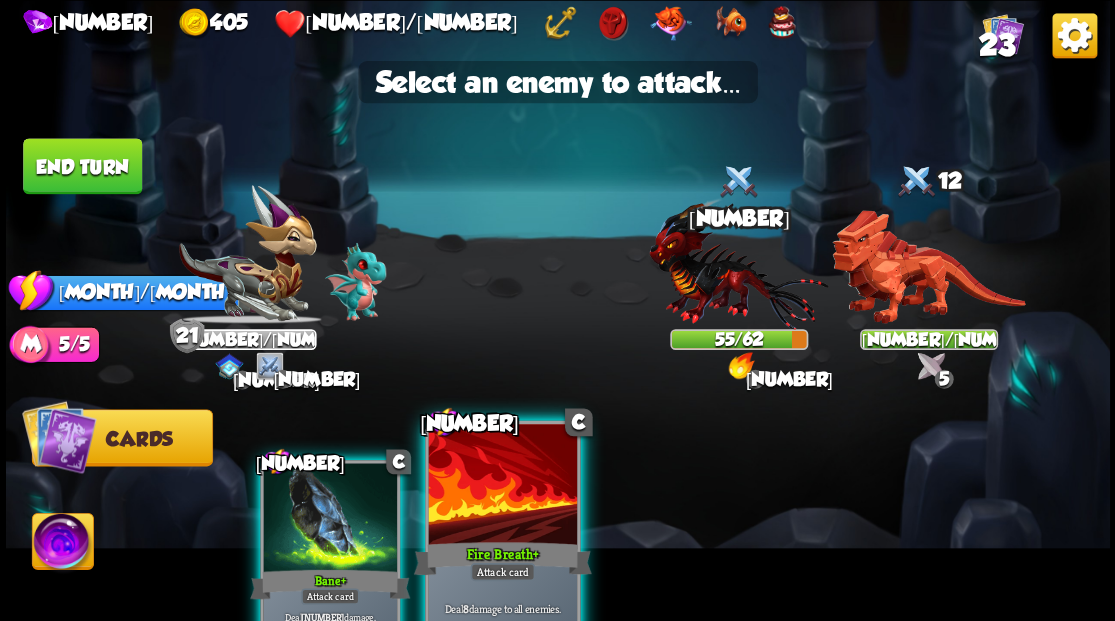 click at bounding box center (502, 485) 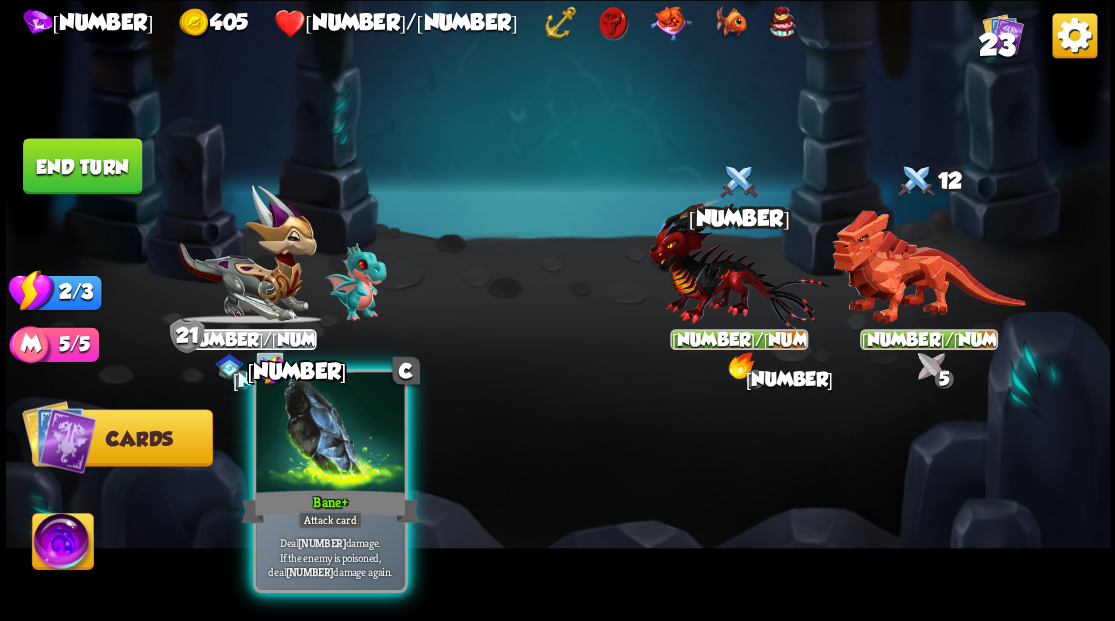 click at bounding box center [330, 434] 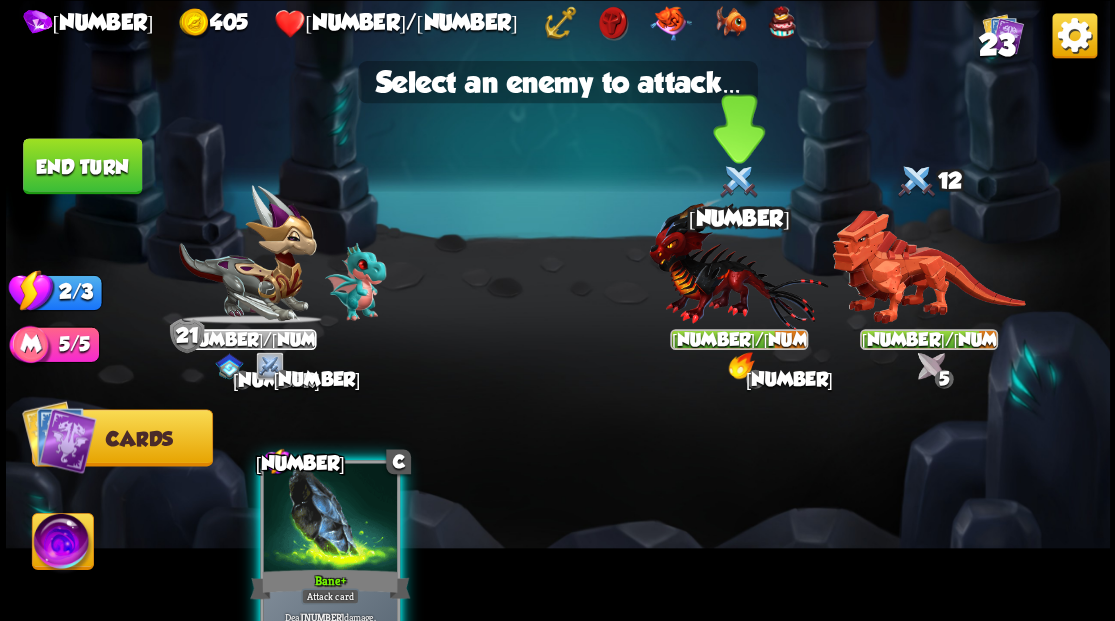 click at bounding box center (738, 263) 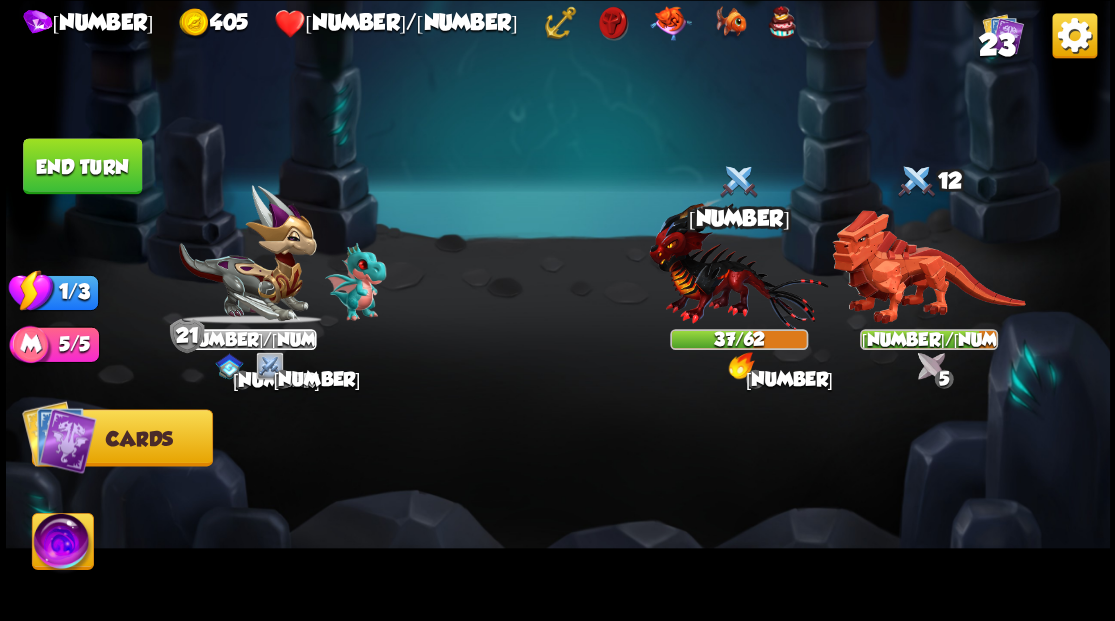 click on "End turn" at bounding box center (82, 166) 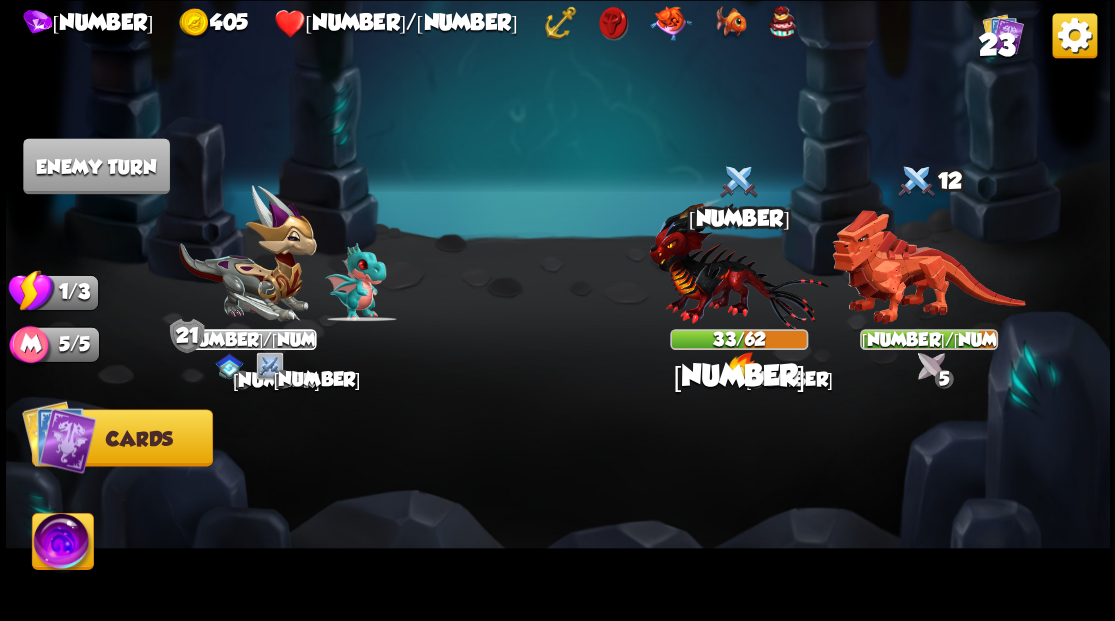 click at bounding box center (781, 23) 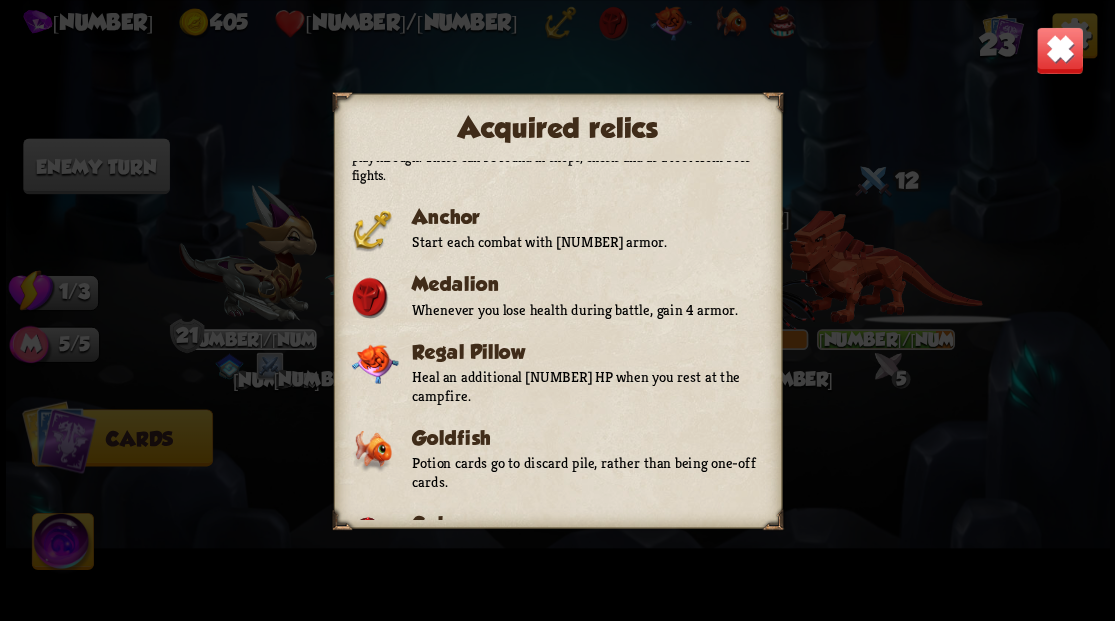 scroll, scrollTop: 46, scrollLeft: 0, axis: vertical 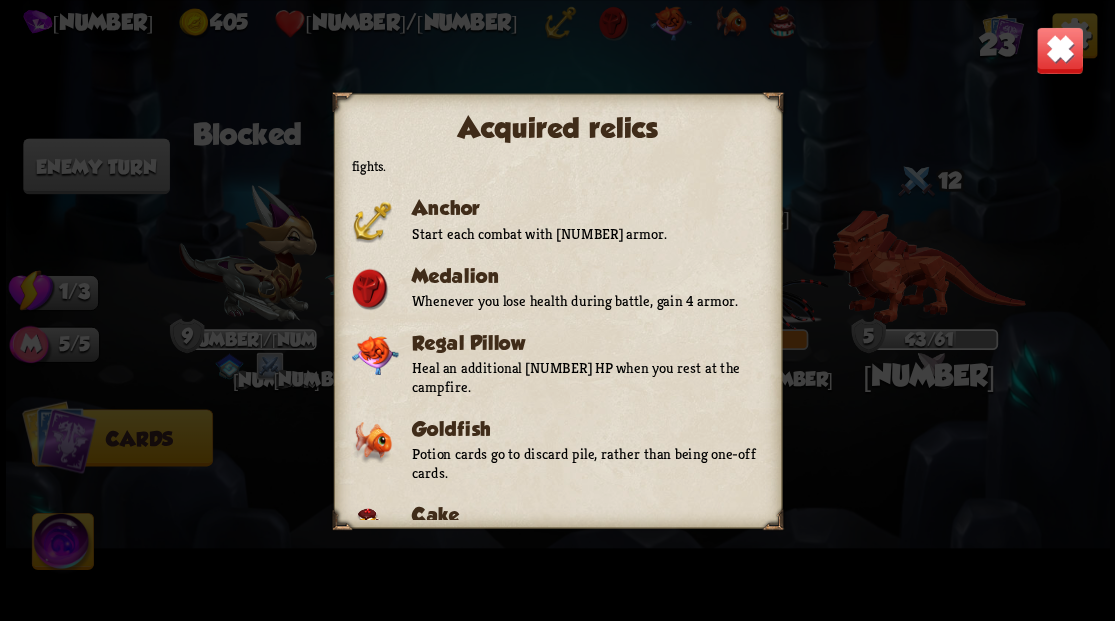 click at bounding box center (1059, 50) 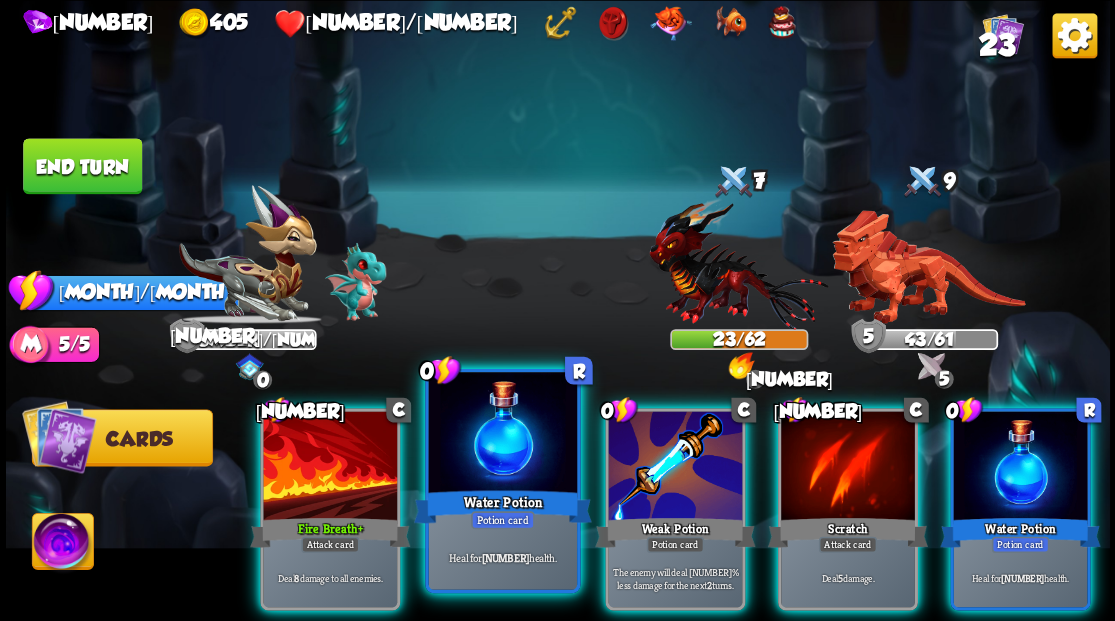 click at bounding box center (502, 434) 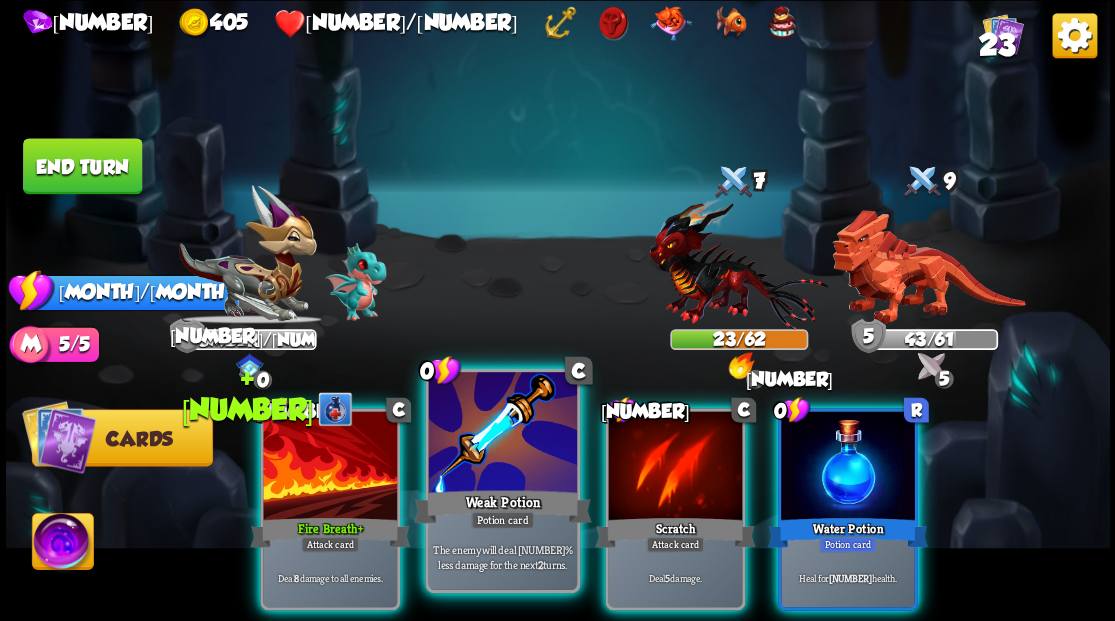 click at bounding box center (502, 434) 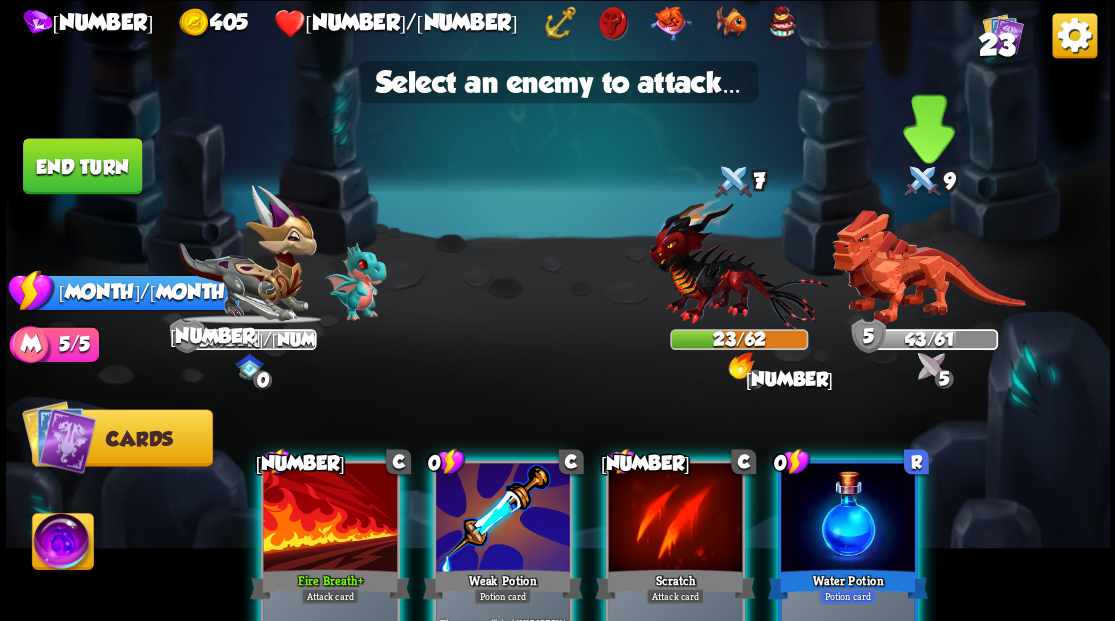 click at bounding box center [928, 267] 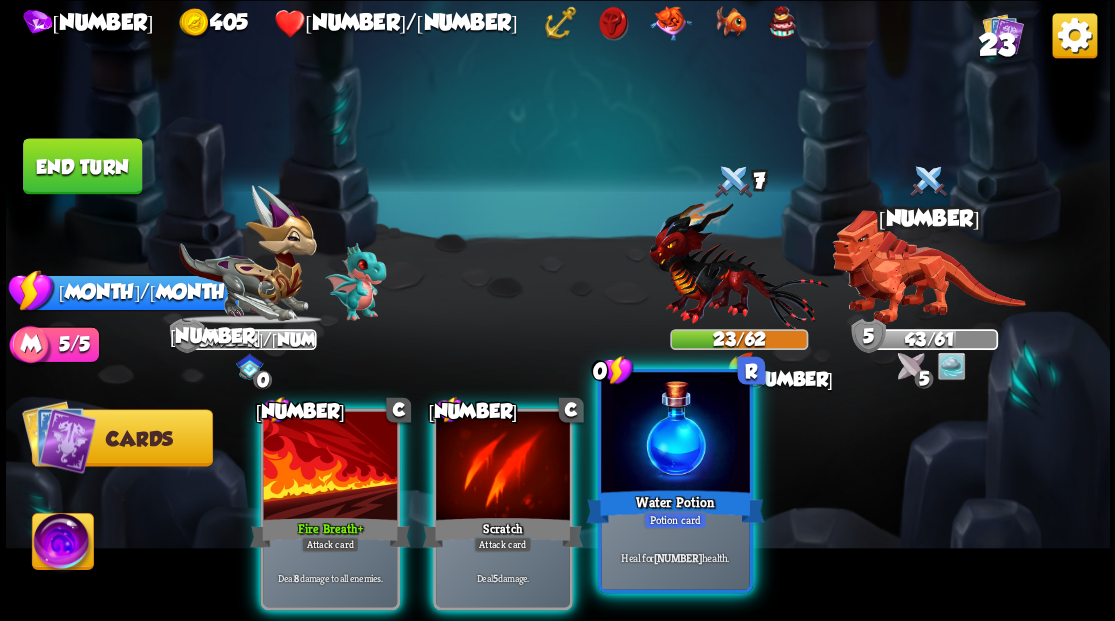 click at bounding box center (675, 434) 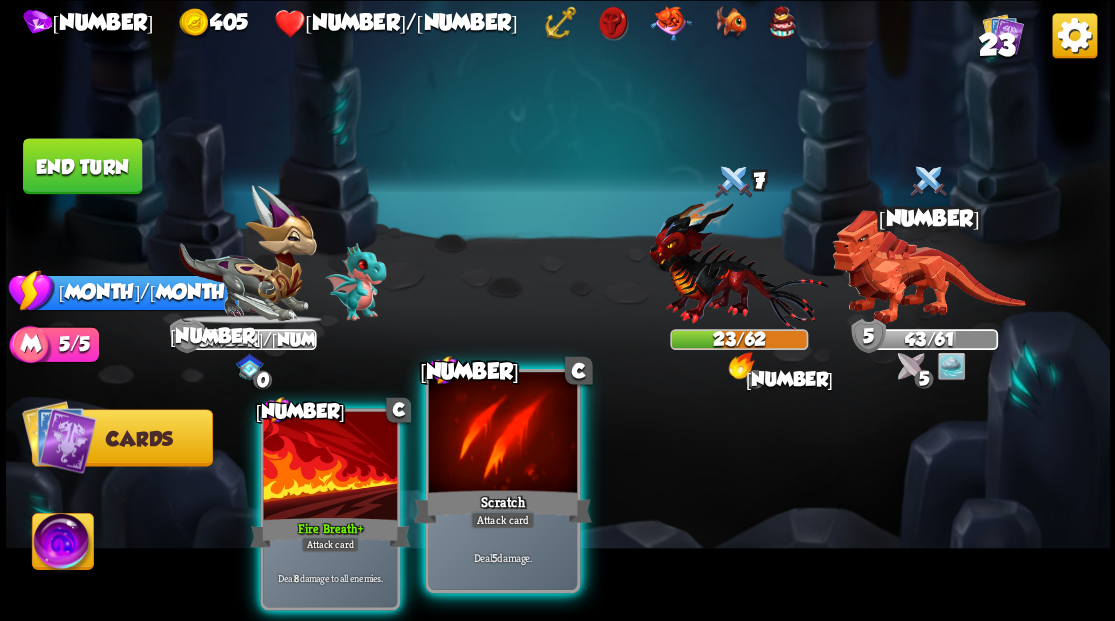 click at bounding box center (502, 434) 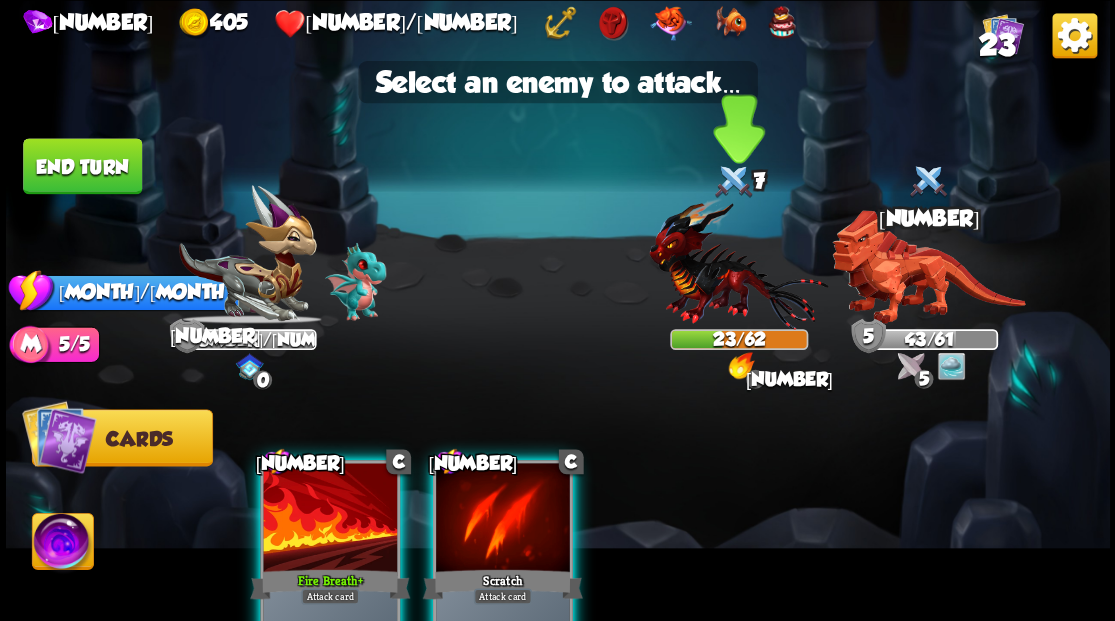 click at bounding box center [738, 263] 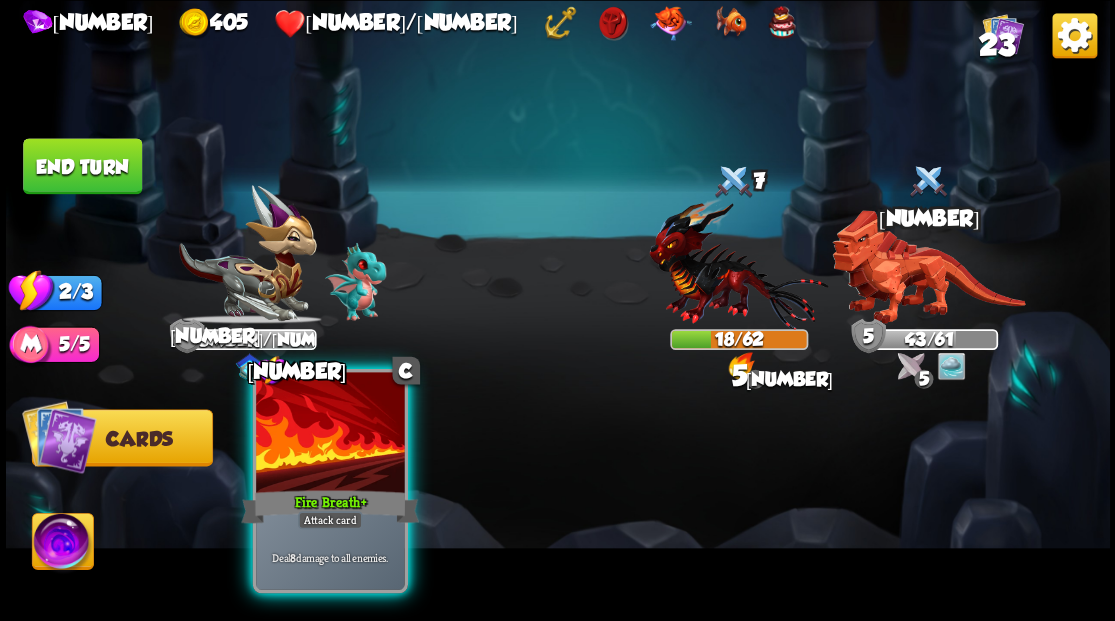 click at bounding box center (330, 434) 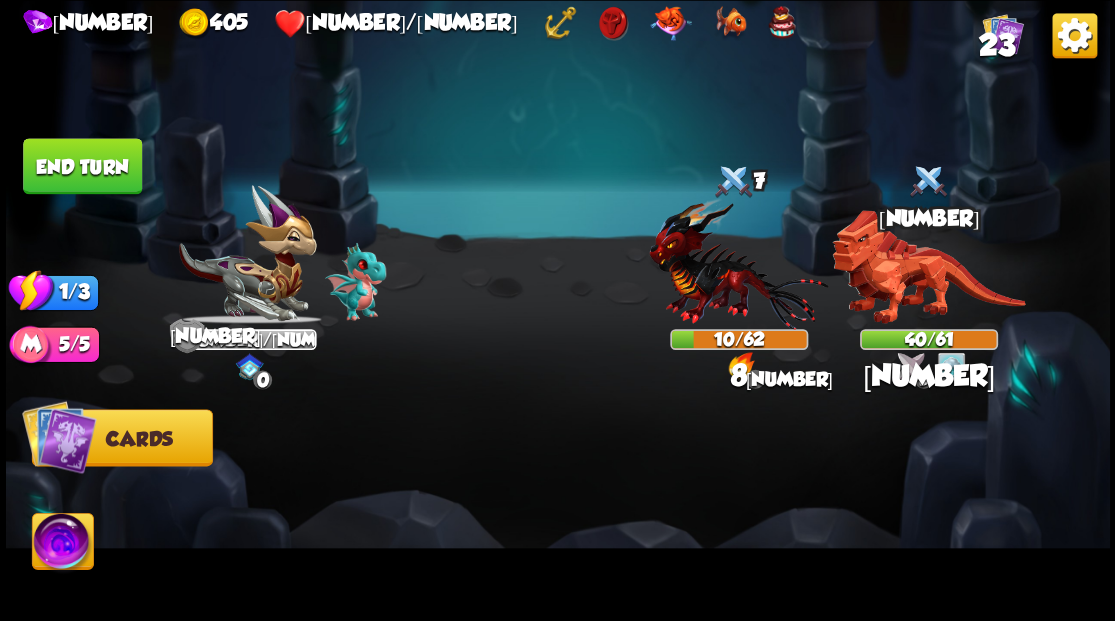 click on "End turn" at bounding box center [82, 166] 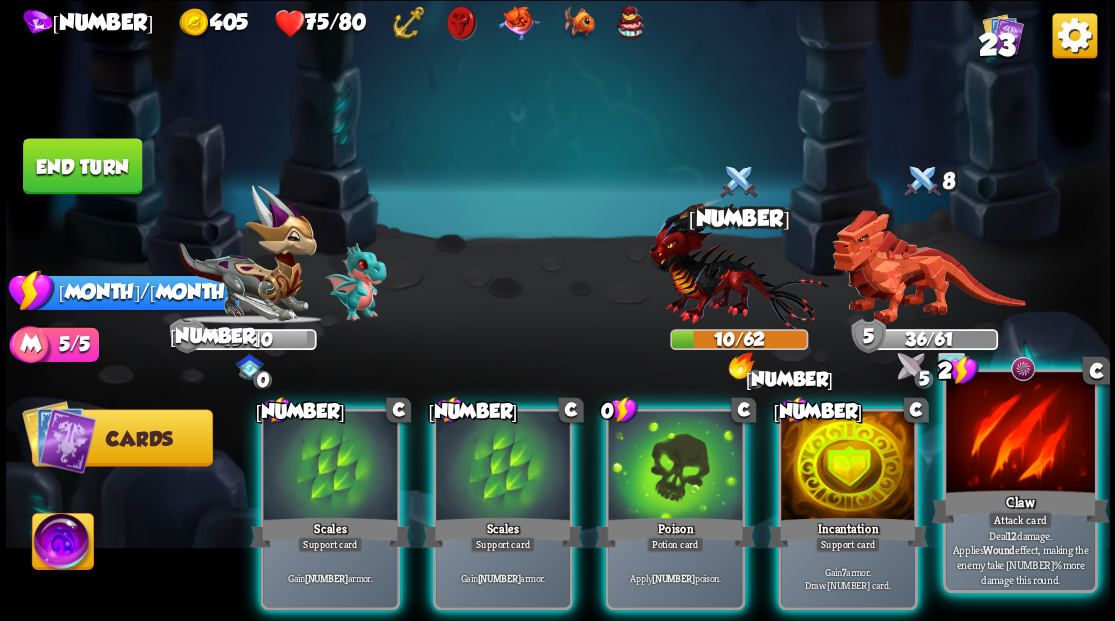 click at bounding box center (1020, 434) 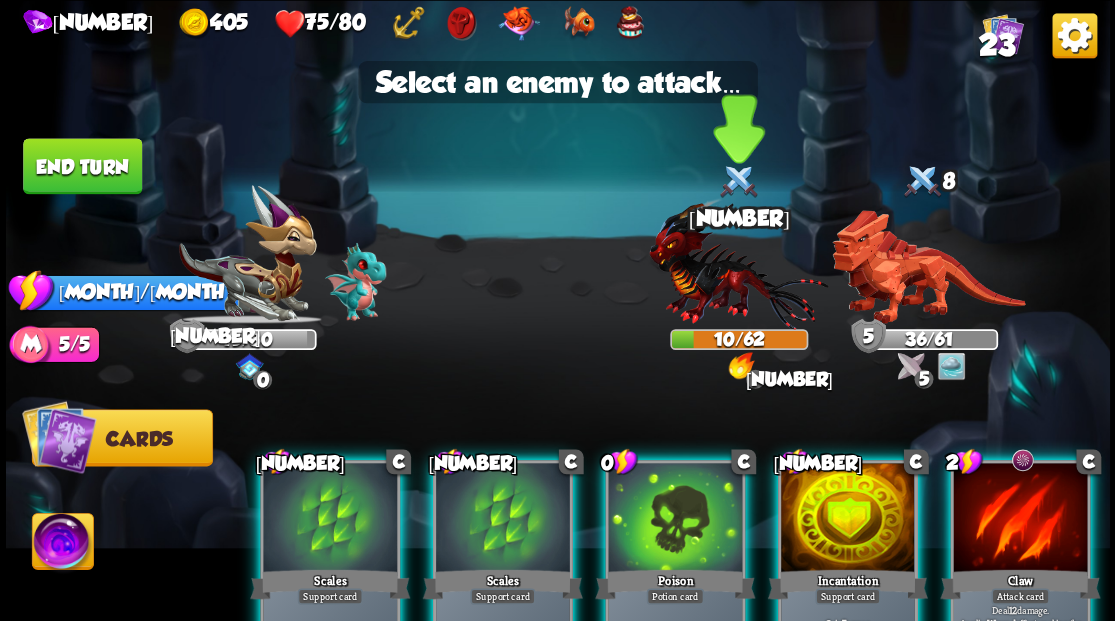 click at bounding box center [738, 263] 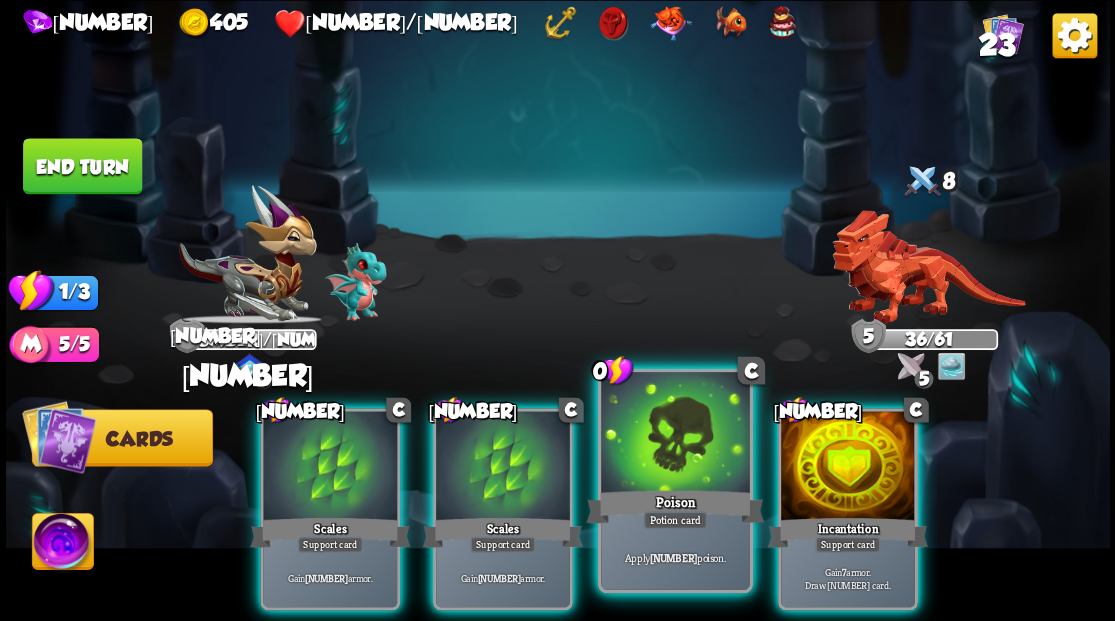 click at bounding box center (675, 434) 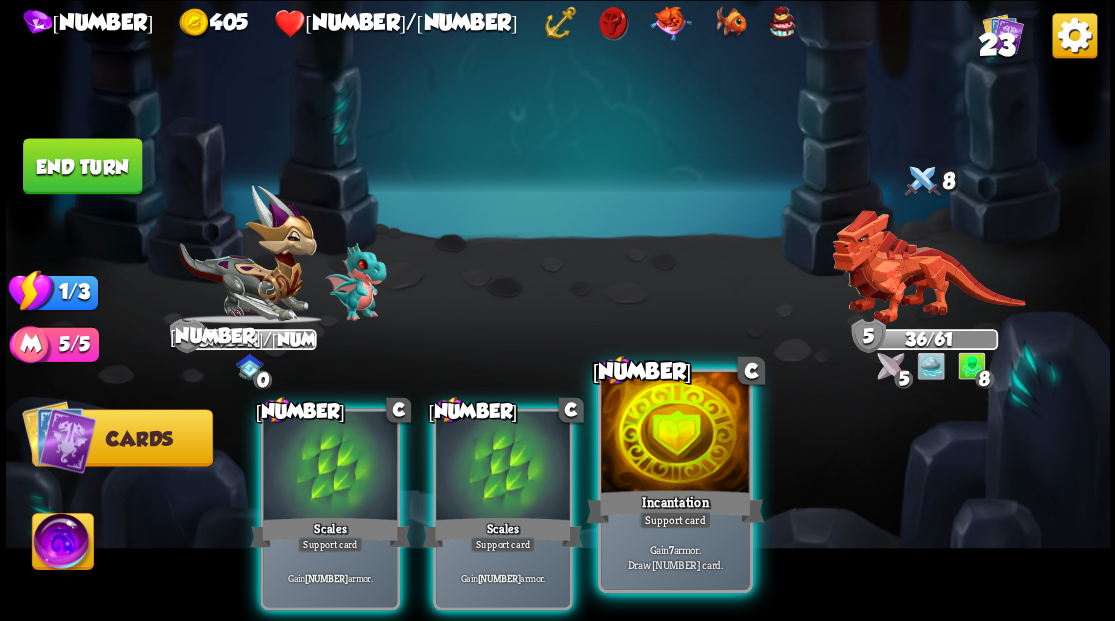 click at bounding box center (675, 434) 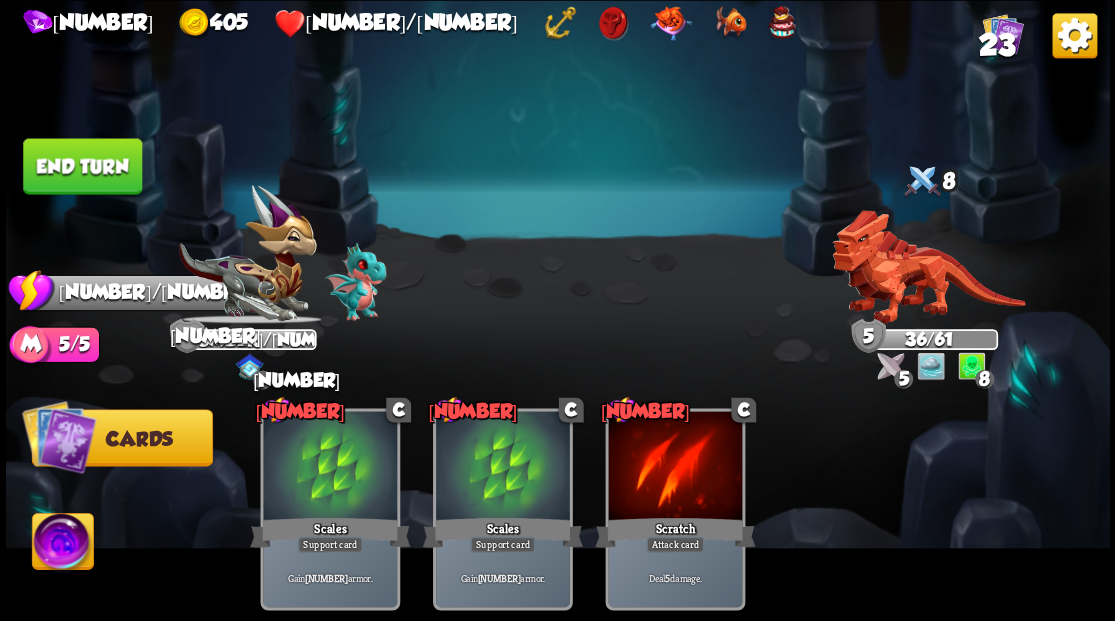 click on "End turn" at bounding box center (82, 166) 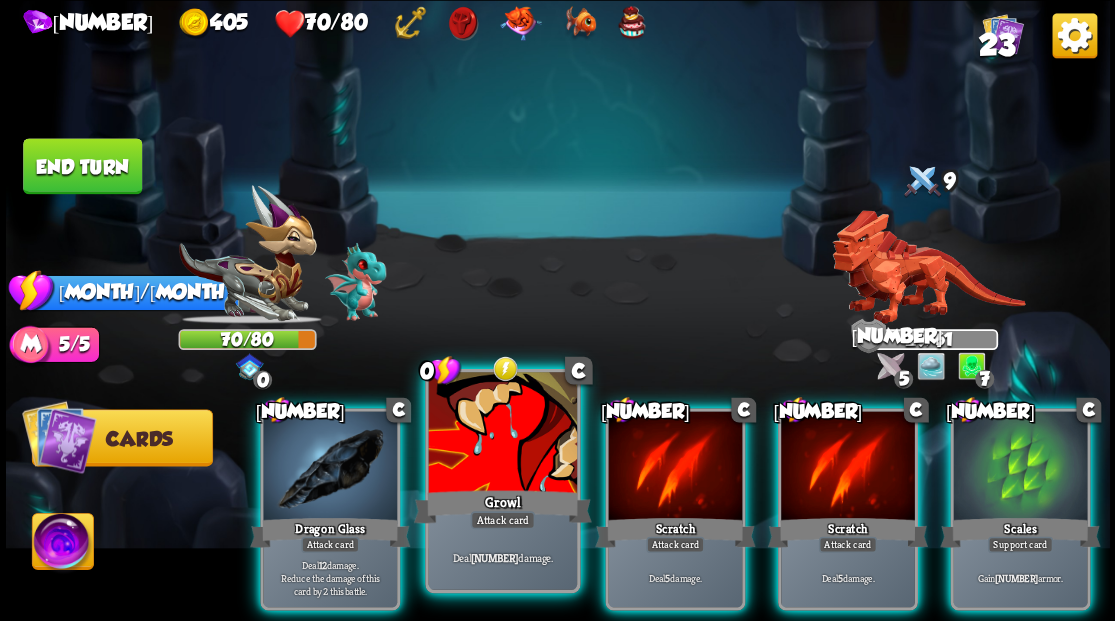 click at bounding box center (502, 434) 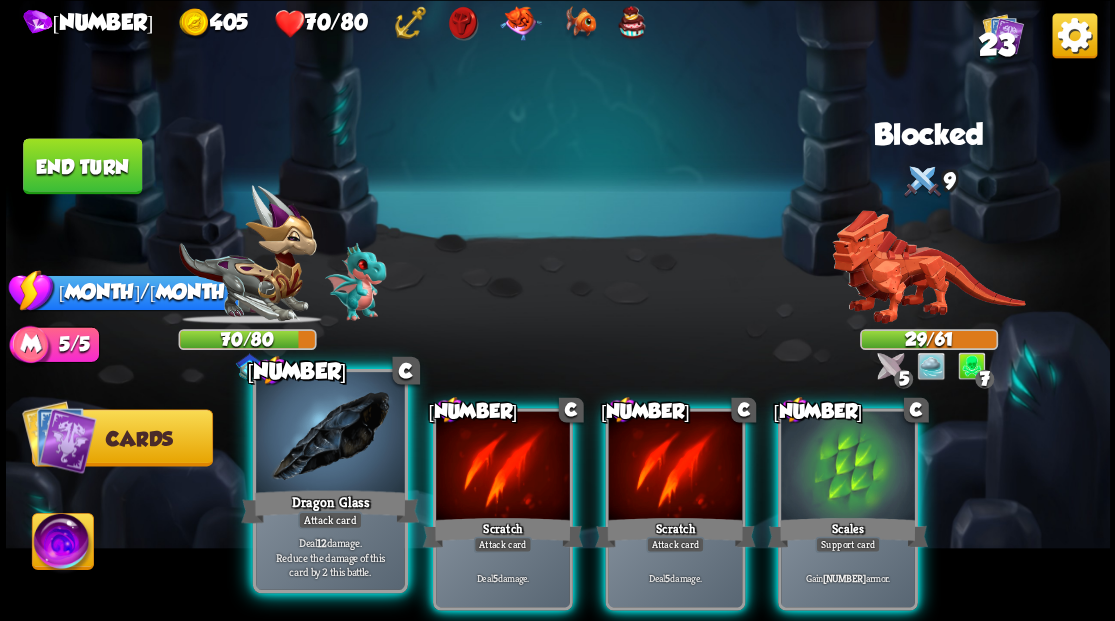 click at bounding box center [330, 434] 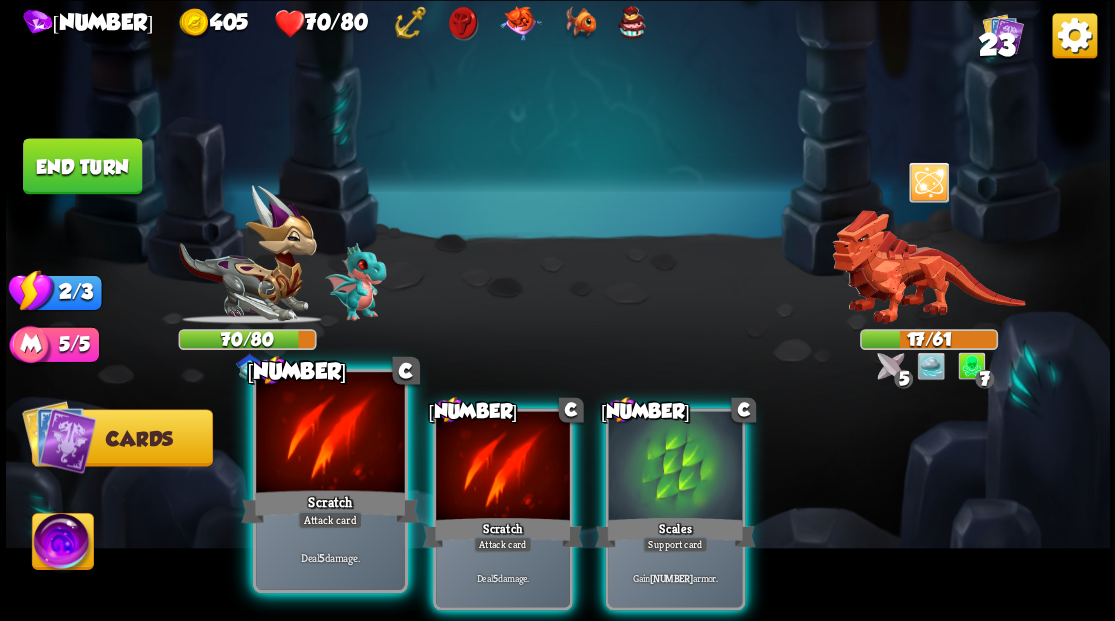 click at bounding box center (330, 434) 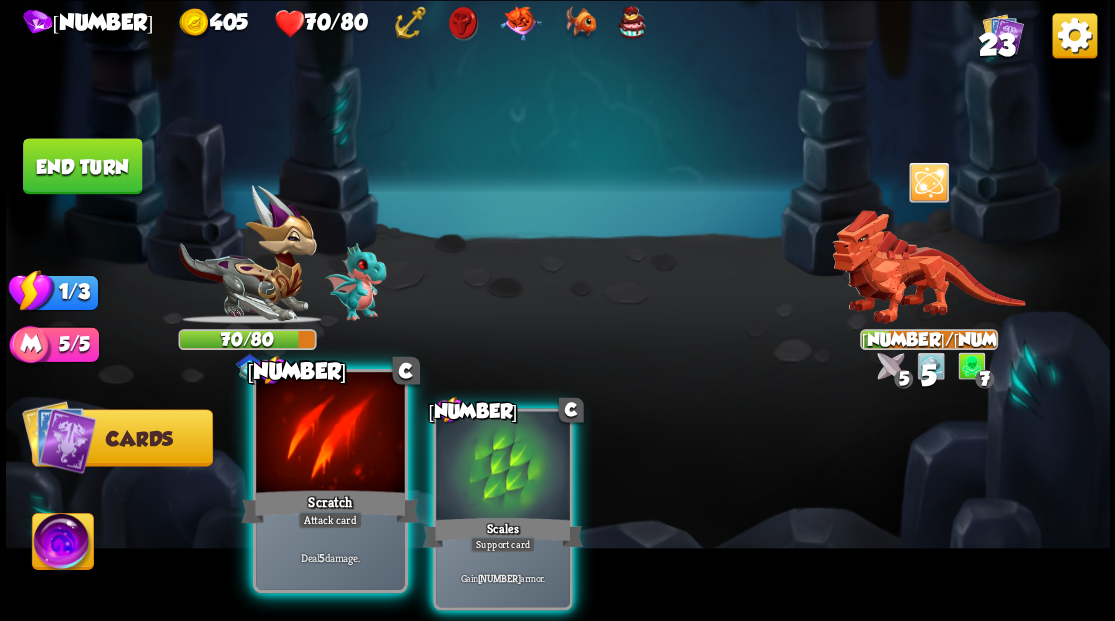 click at bounding box center [330, 434] 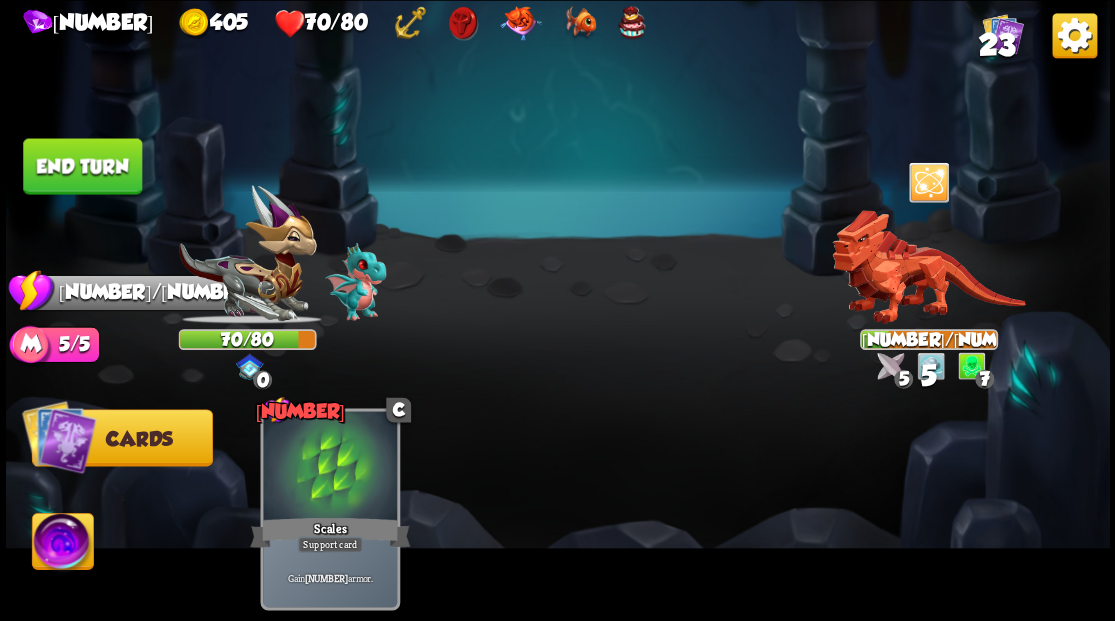 drag, startPoint x: 73, startPoint y: 174, endPoint x: 576, endPoint y: 274, distance: 512.84406 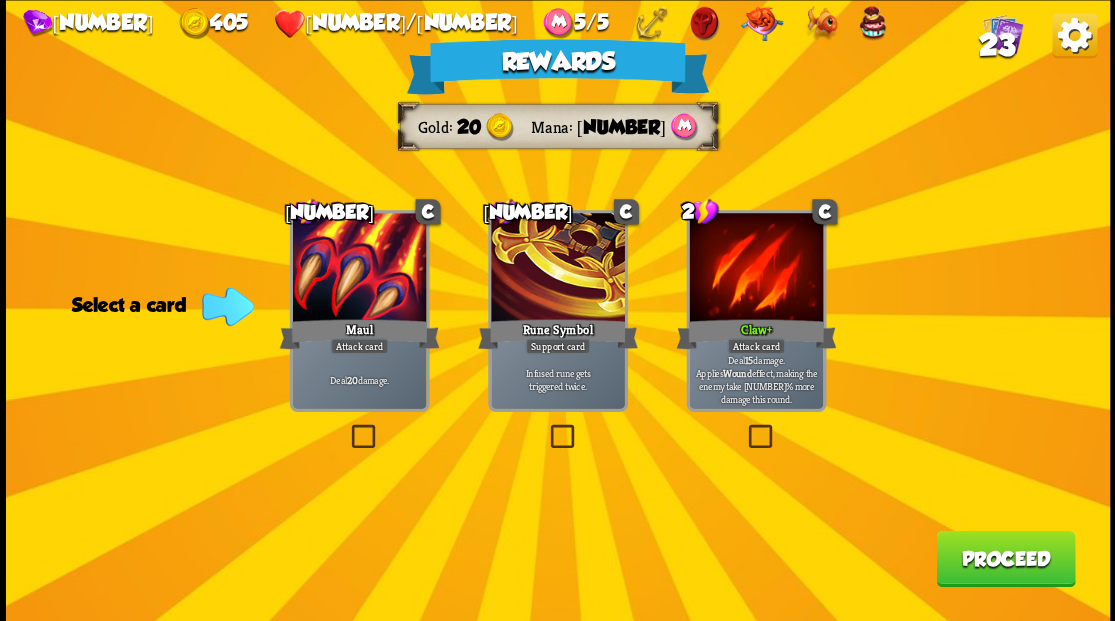 drag, startPoint x: 1007, startPoint y: 567, endPoint x: 999, endPoint y: 560, distance: 10.630146 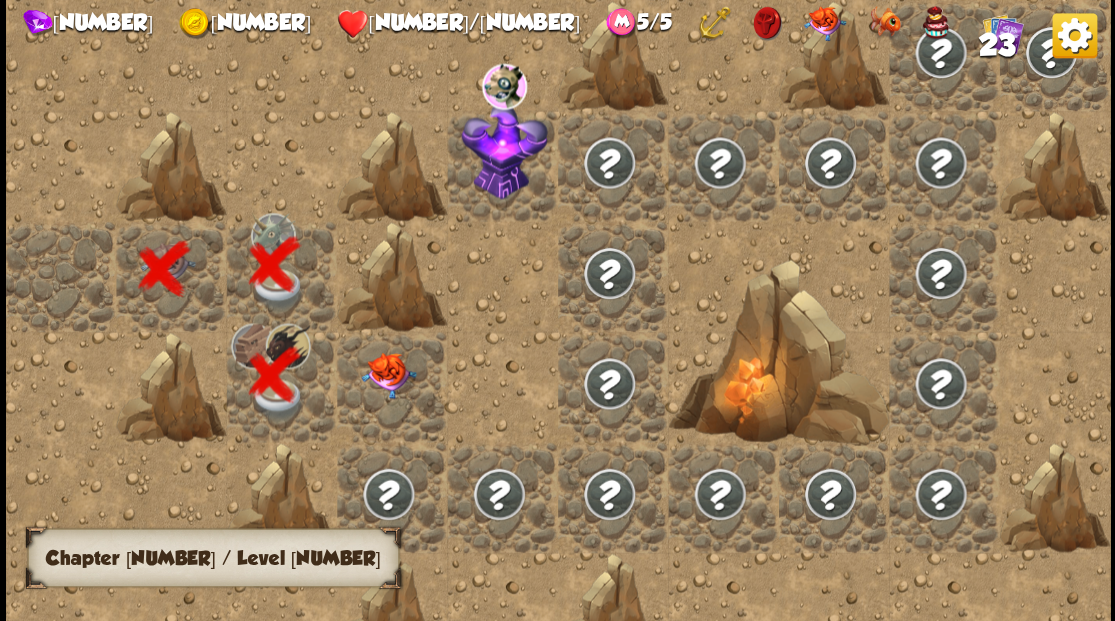 click at bounding box center [388, 375] 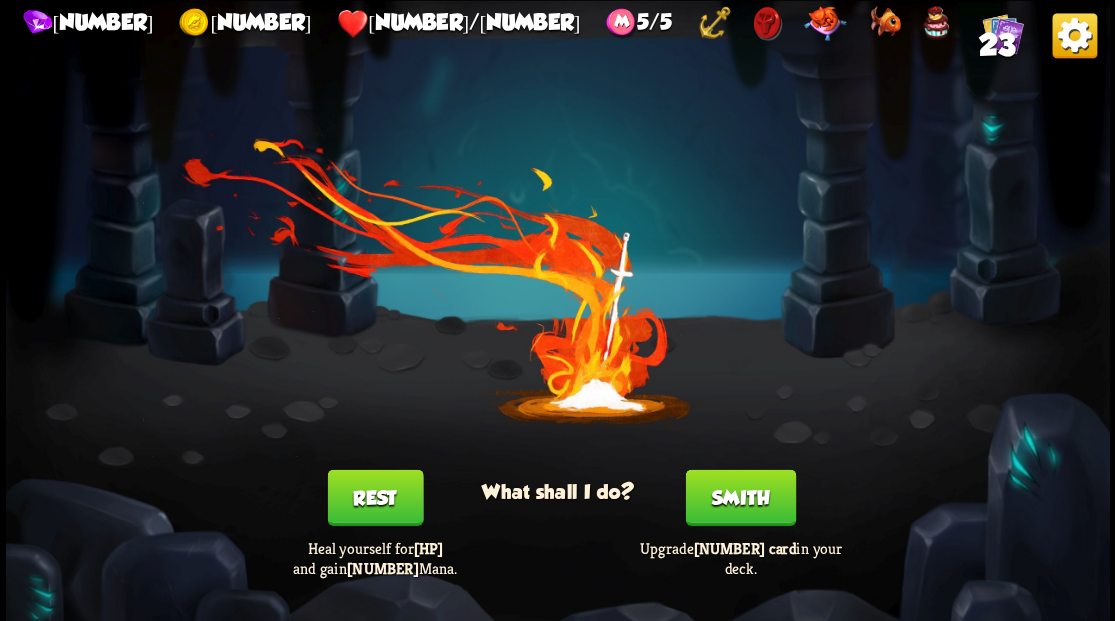 drag, startPoint x: 746, startPoint y: 500, endPoint x: 866, endPoint y: 387, distance: 164.83022 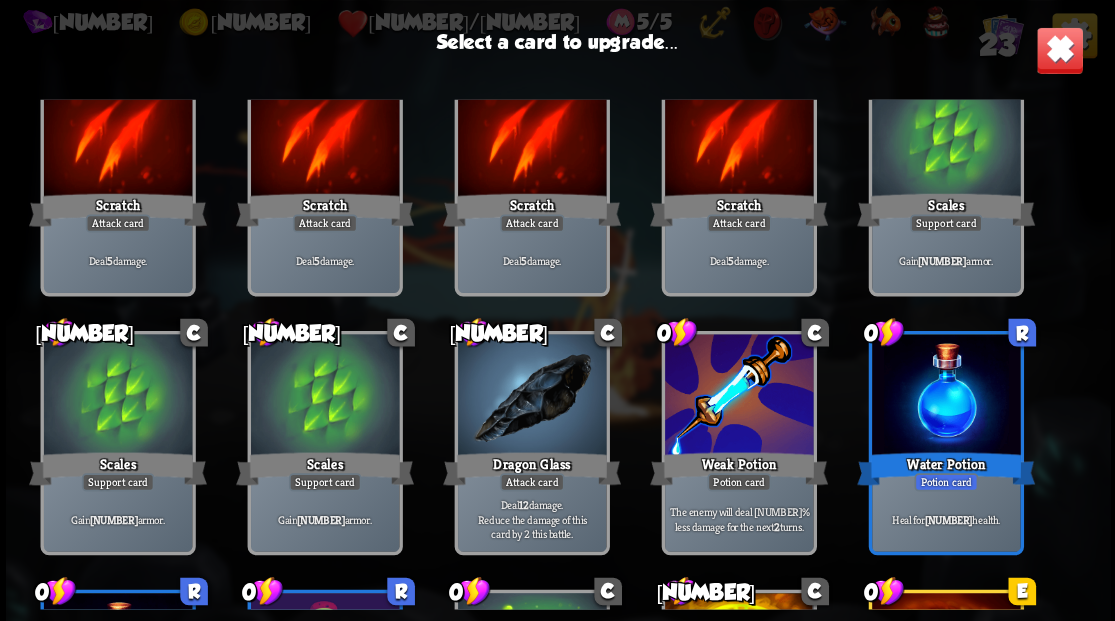 scroll, scrollTop: 30, scrollLeft: 0, axis: vertical 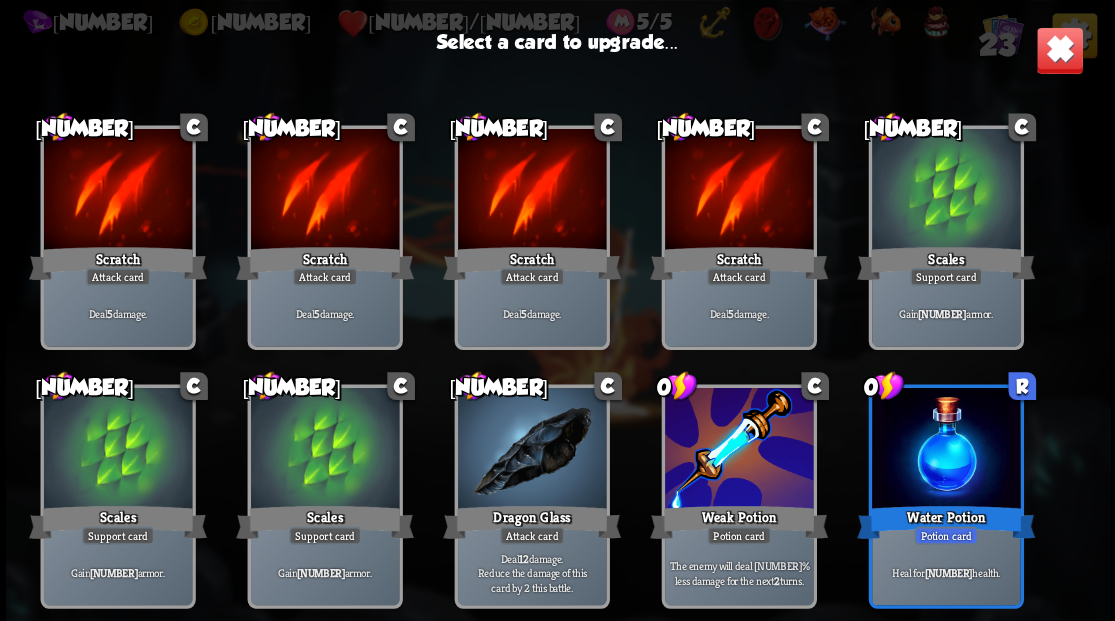 click at bounding box center [531, 449] 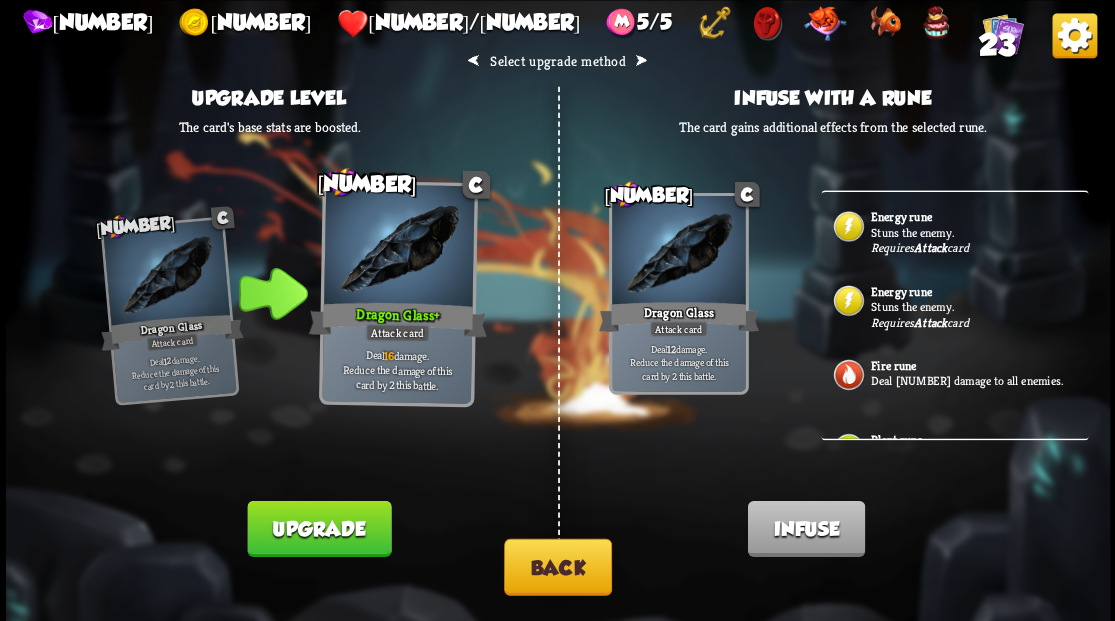 scroll, scrollTop: 58, scrollLeft: 0, axis: vertical 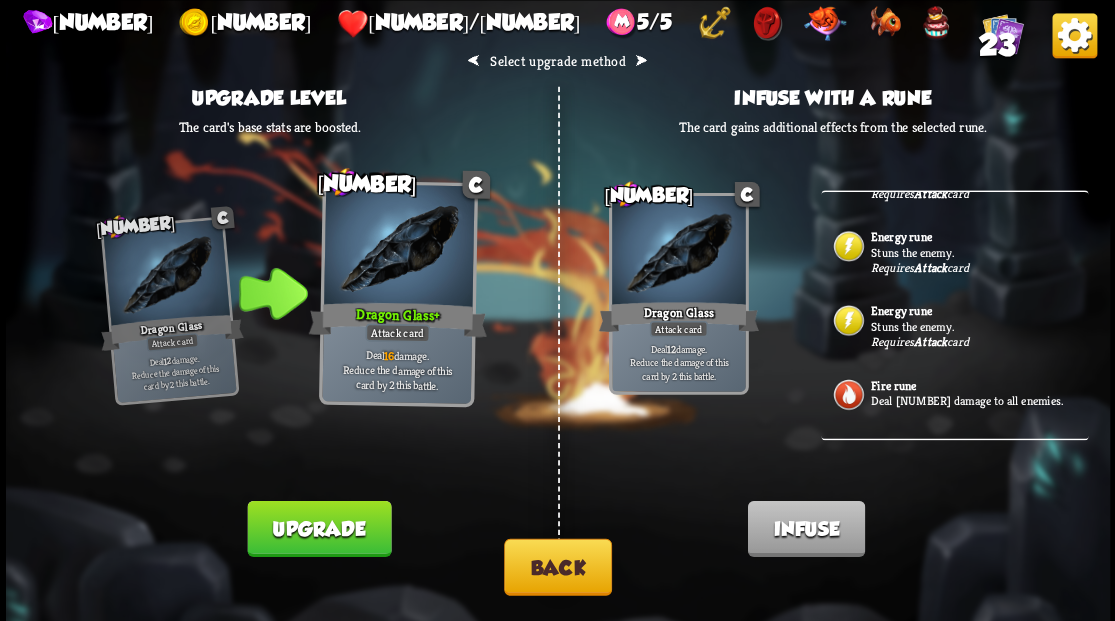 click on "Attack" at bounding box center [930, 268] 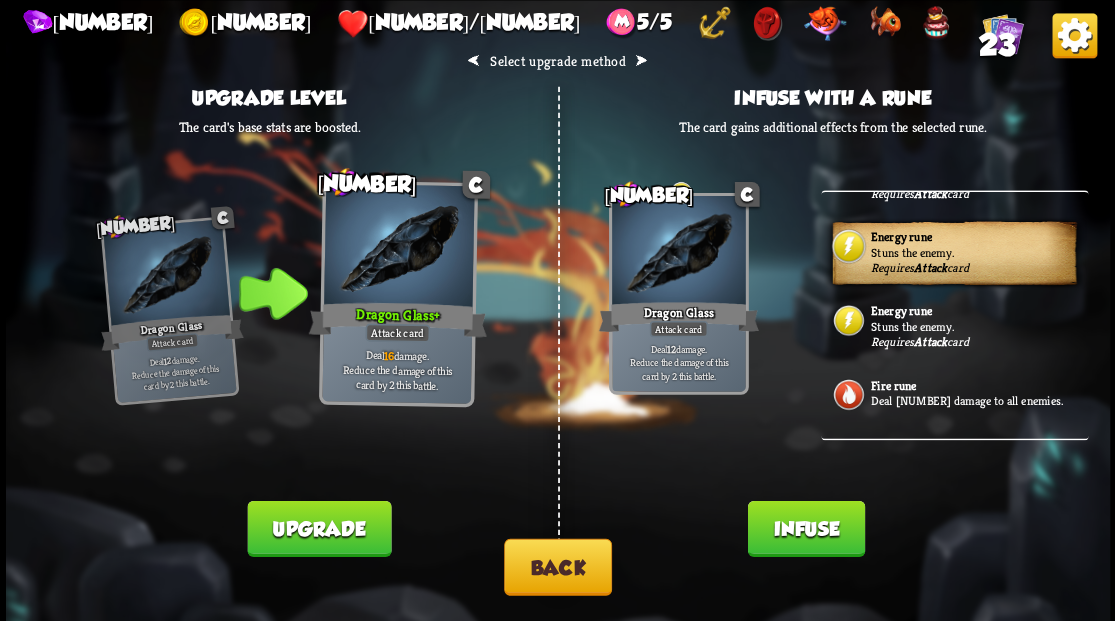 drag, startPoint x: 798, startPoint y: 532, endPoint x: 792, endPoint y: 520, distance: 13.416408 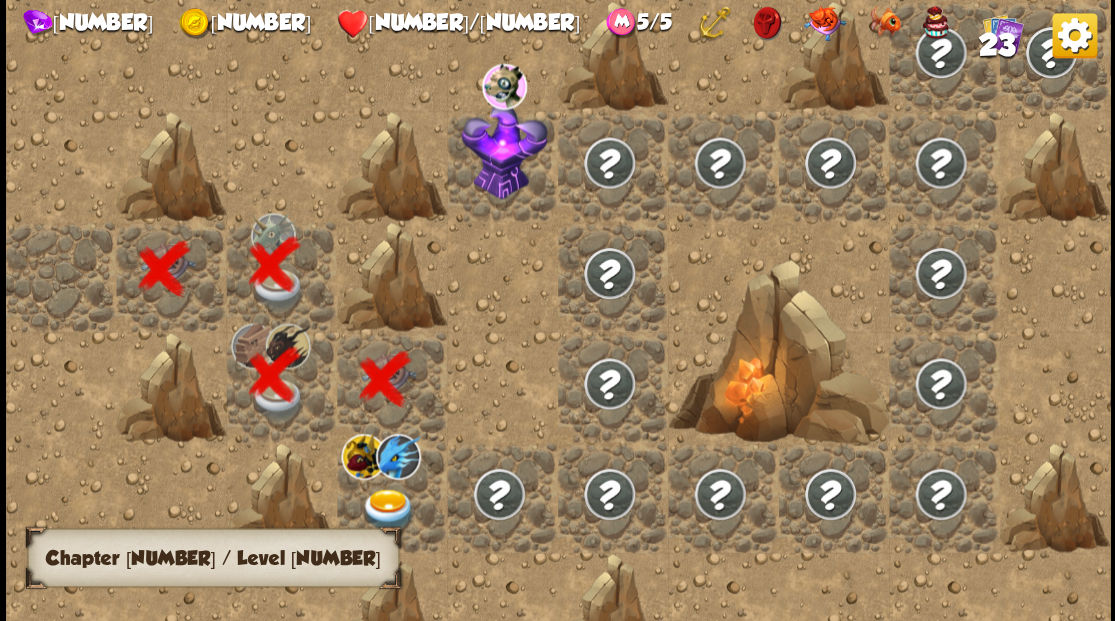 click at bounding box center [388, 509] 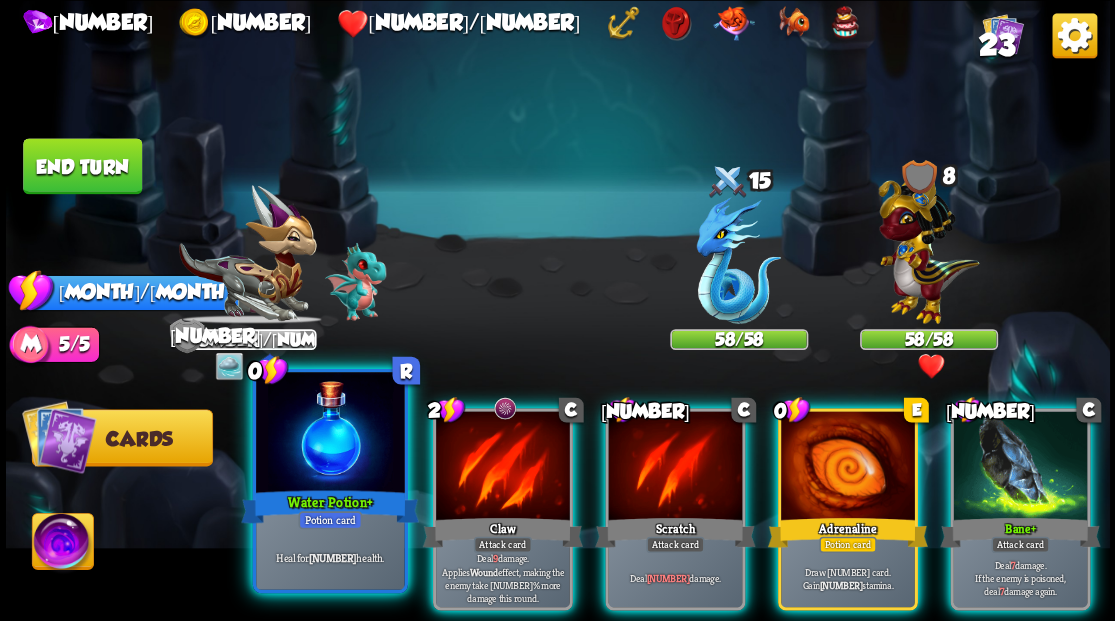 click at bounding box center [330, 434] 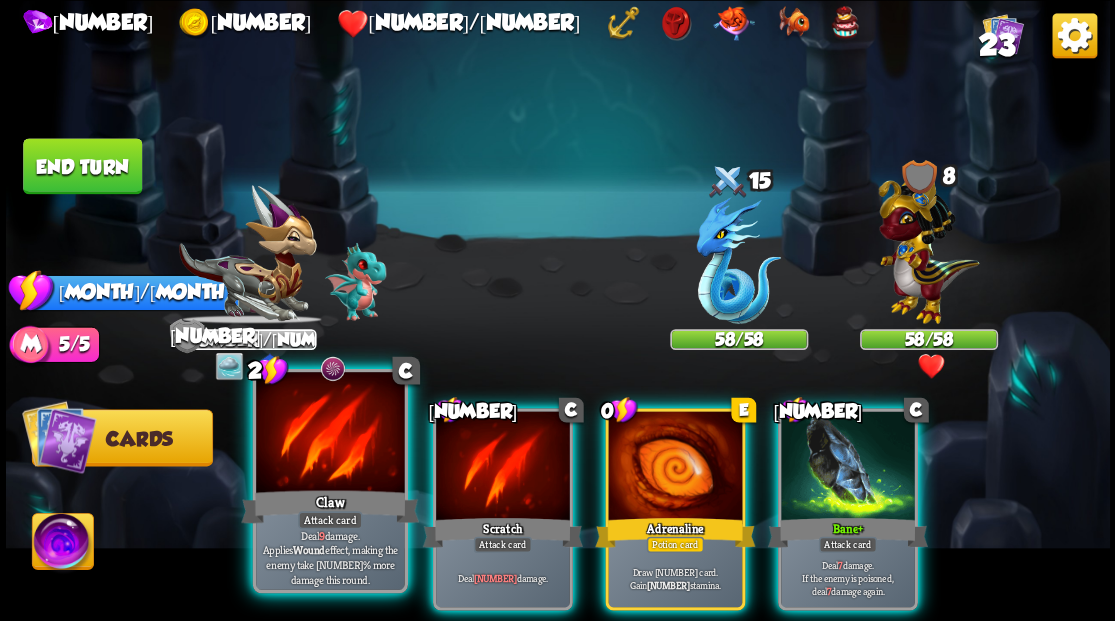 click at bounding box center [330, 434] 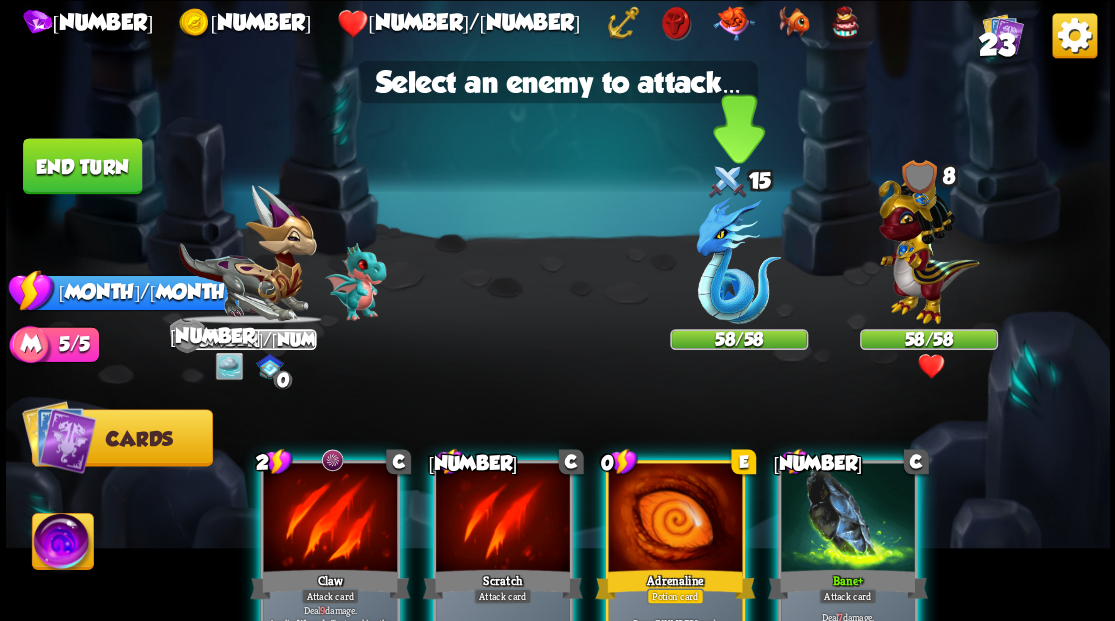 click at bounding box center [738, 260] 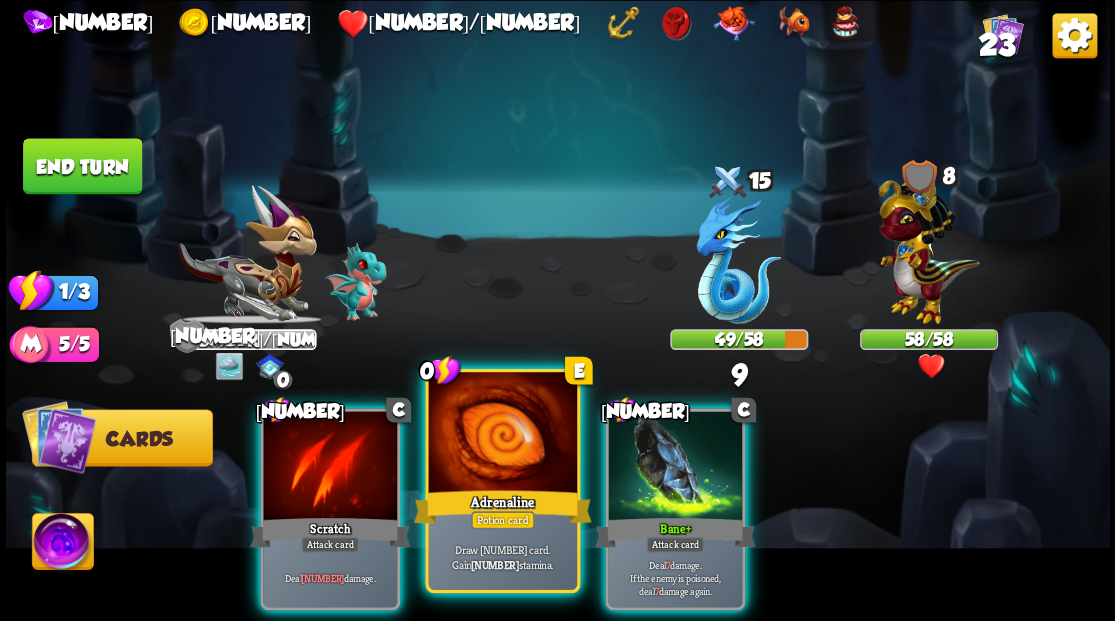 click at bounding box center (502, 434) 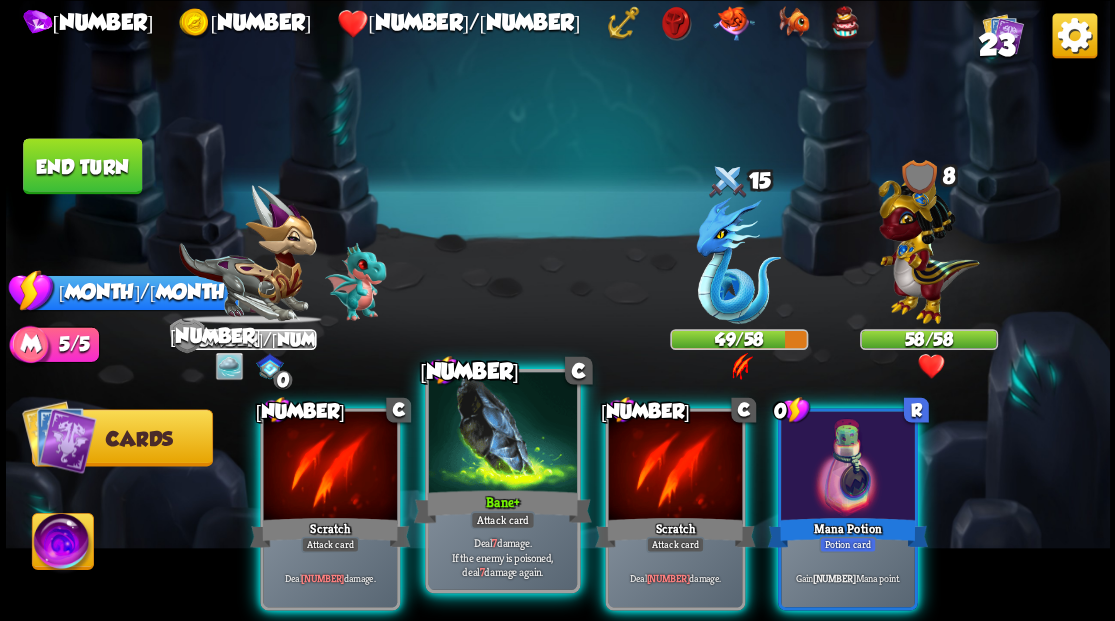 click at bounding box center (502, 434) 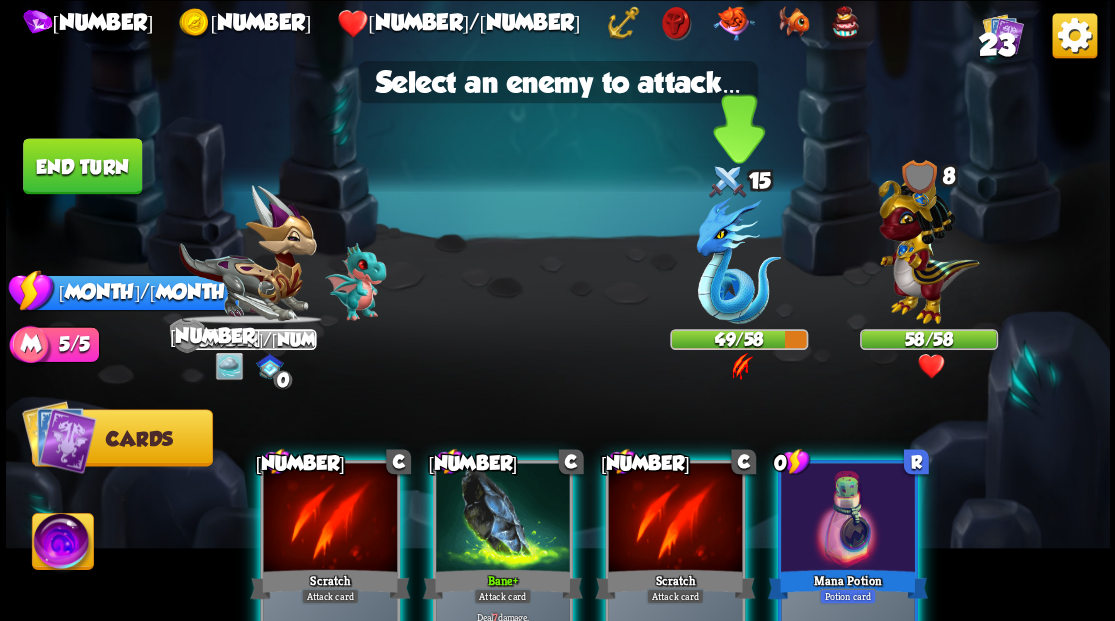 click at bounding box center [738, 260] 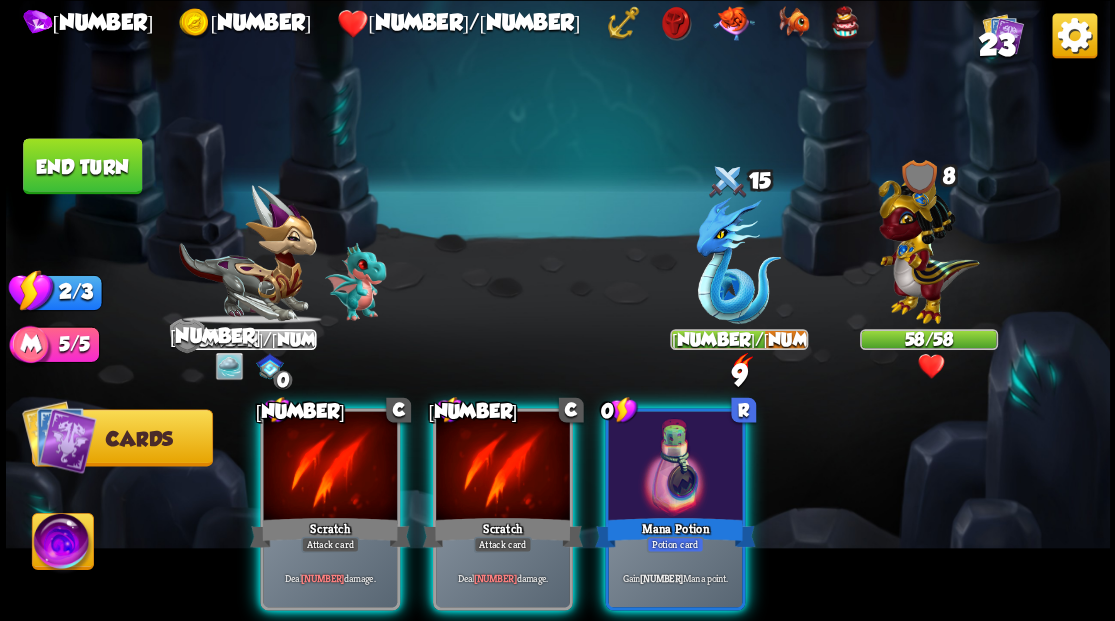 drag, startPoint x: 492, startPoint y: 438, endPoint x: 672, endPoint y: 335, distance: 207.38611 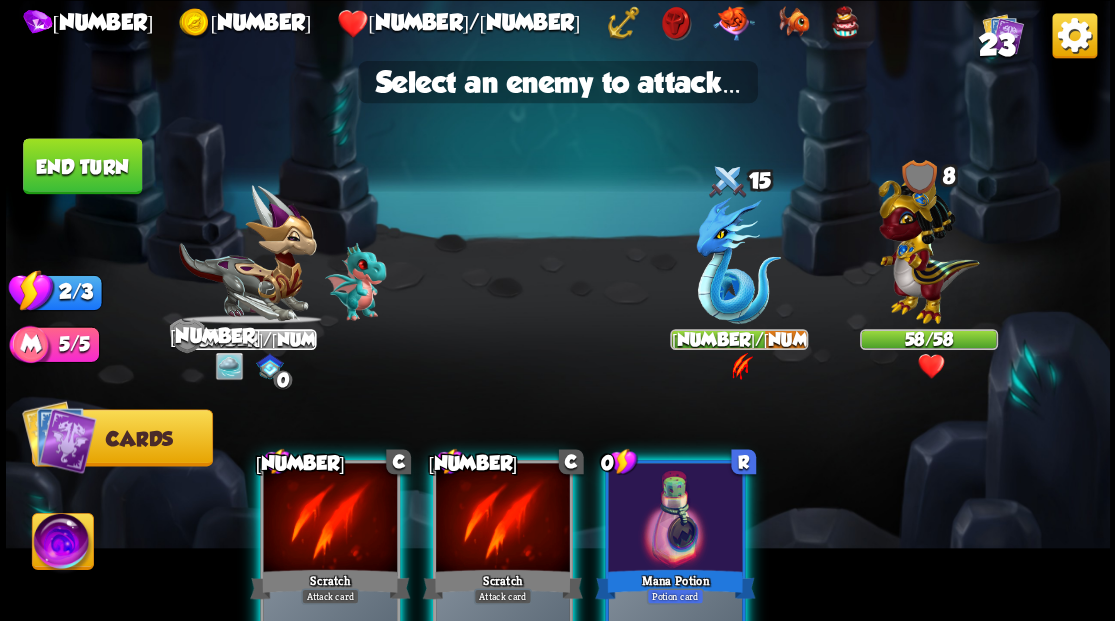 click at bounding box center (503, 519) 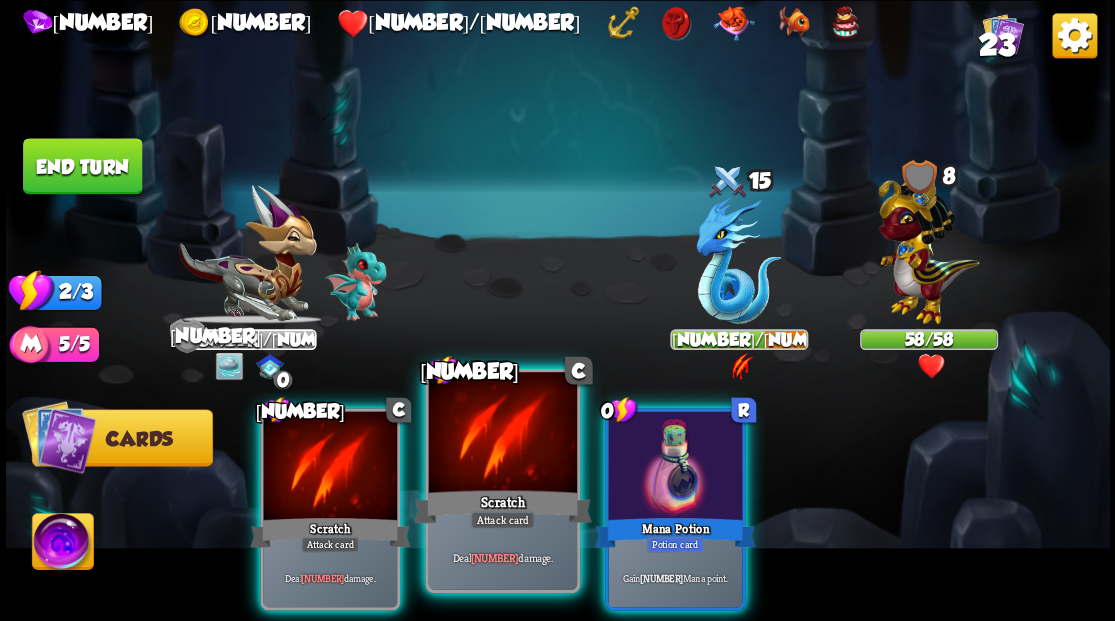drag, startPoint x: 468, startPoint y: 446, endPoint x: 484, endPoint y: 432, distance: 21.260292 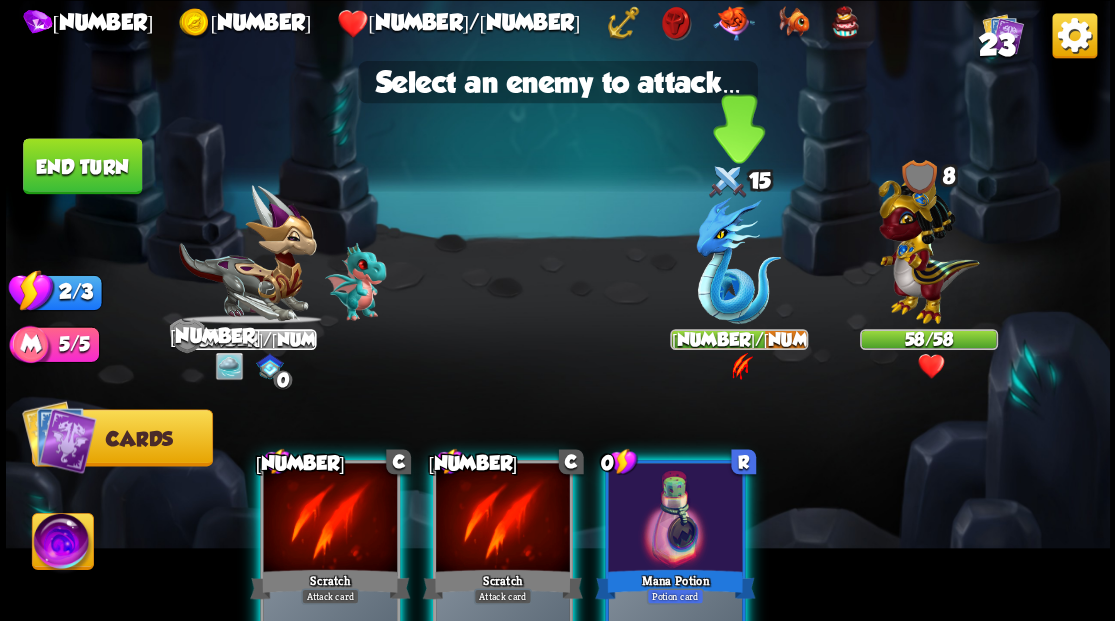 click at bounding box center (738, 260) 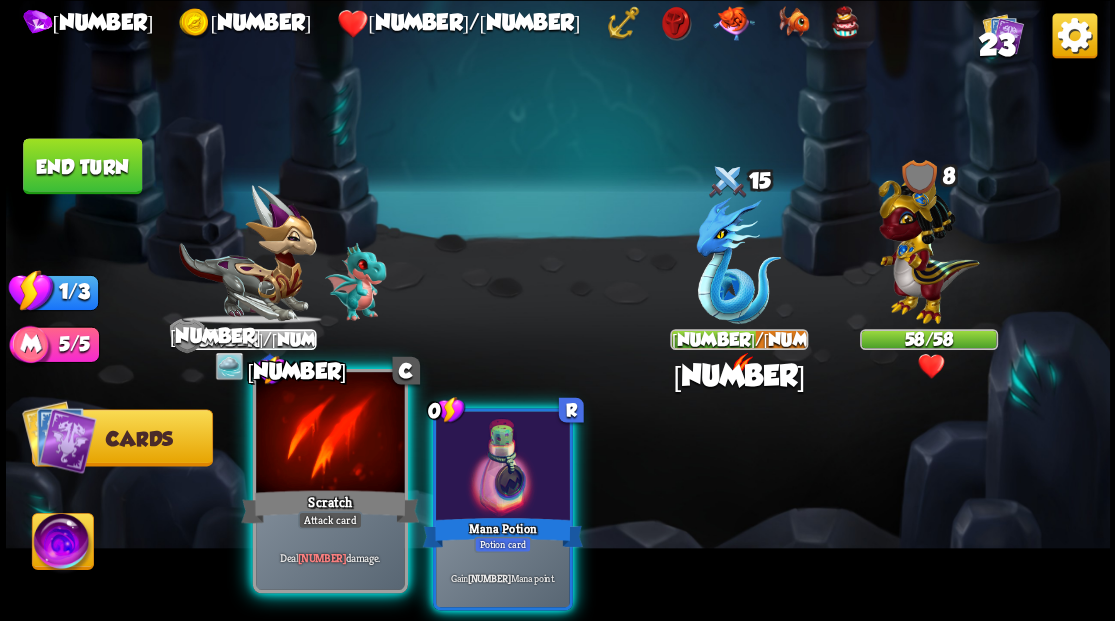 click at bounding box center (330, 434) 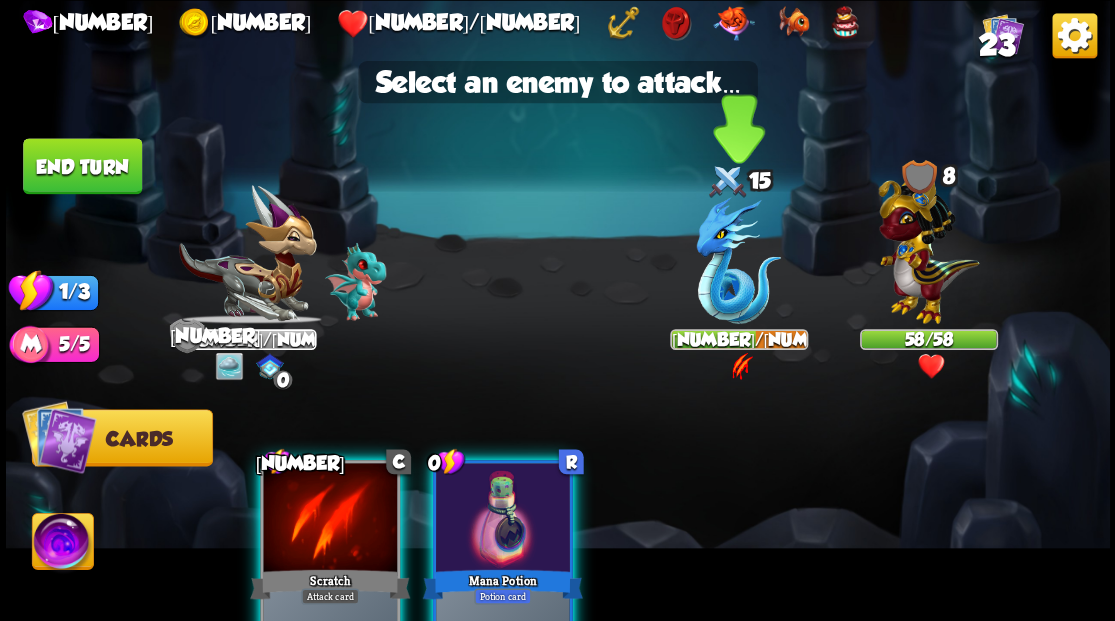 click at bounding box center [738, 260] 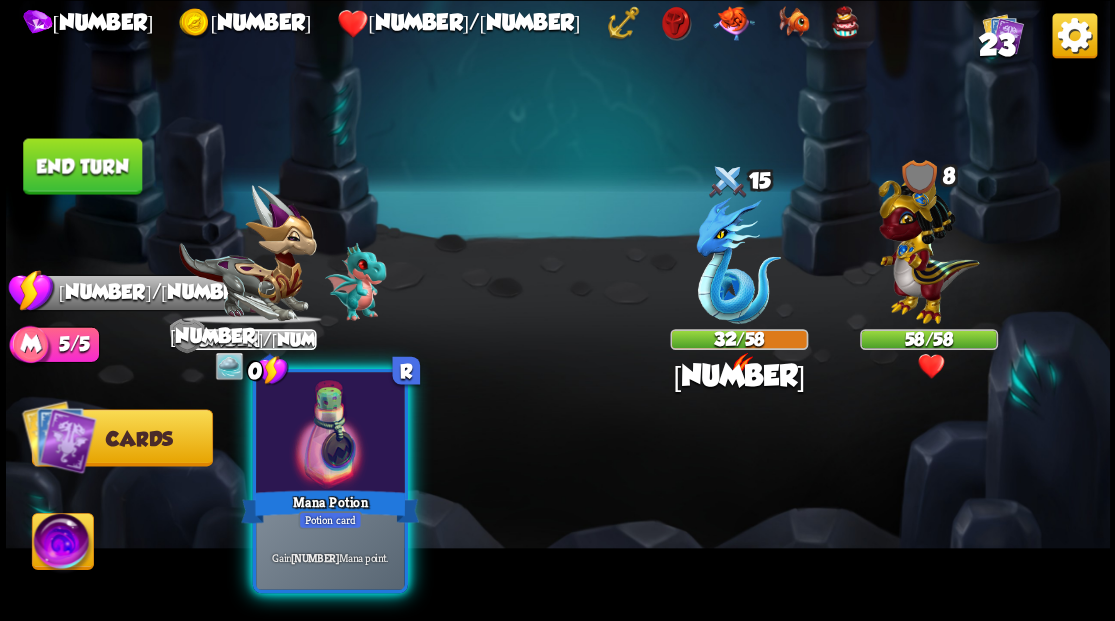 click at bounding box center [330, 434] 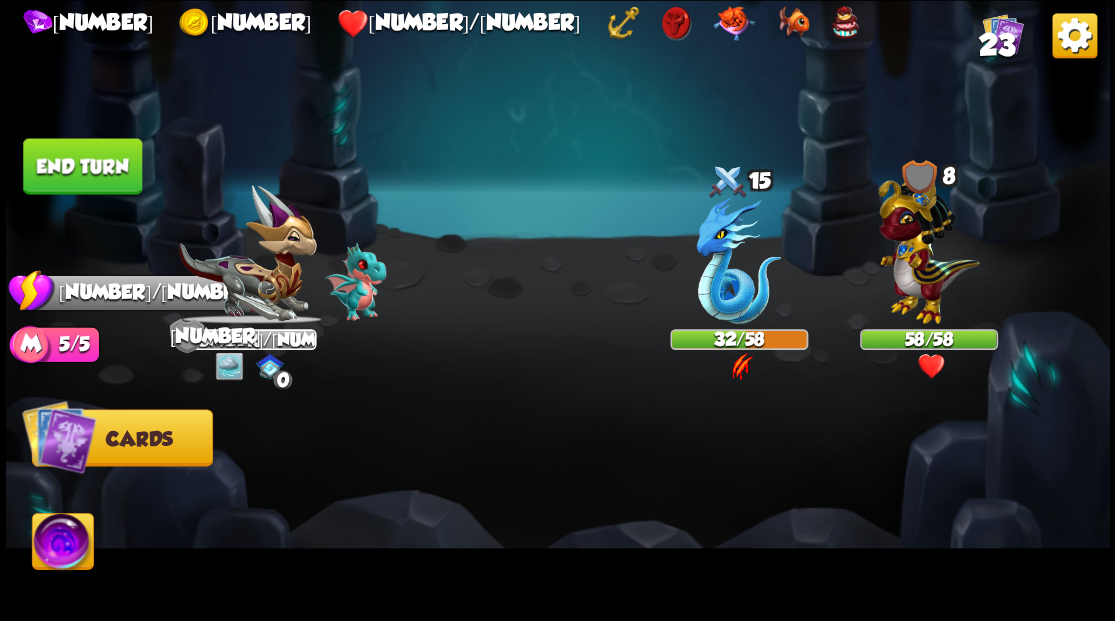 click on "End turn" at bounding box center (82, 166) 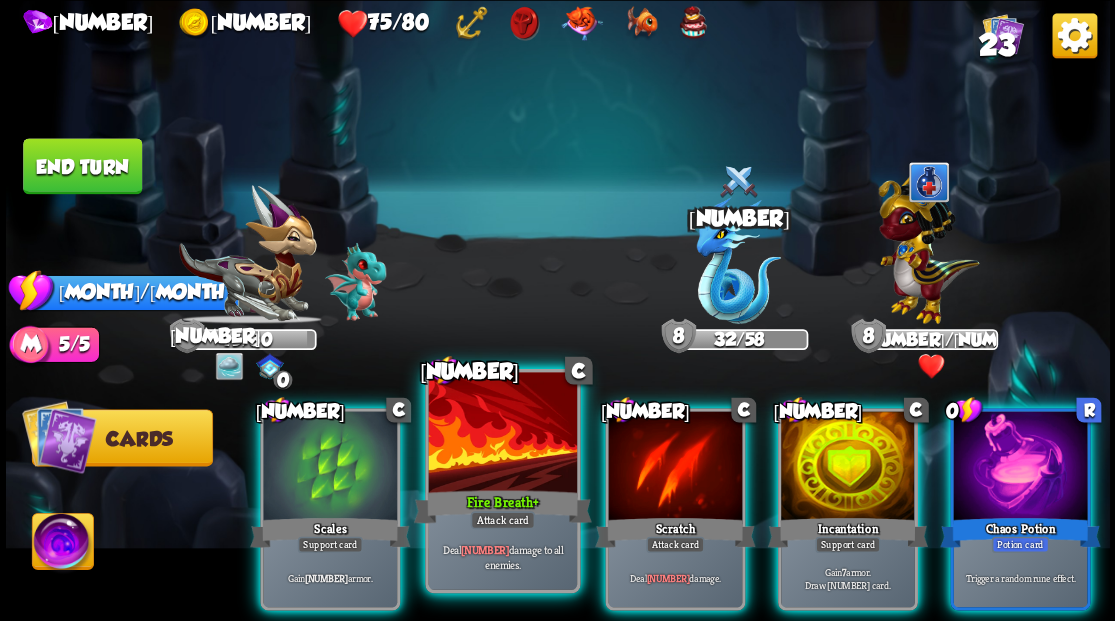 click at bounding box center [502, 434] 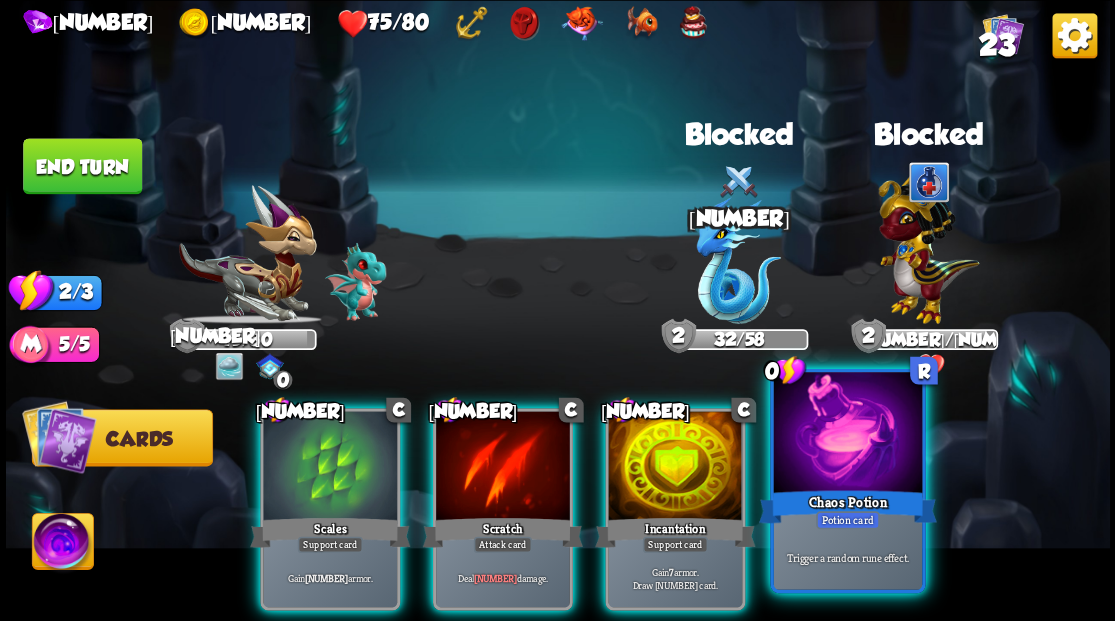click at bounding box center (847, 434) 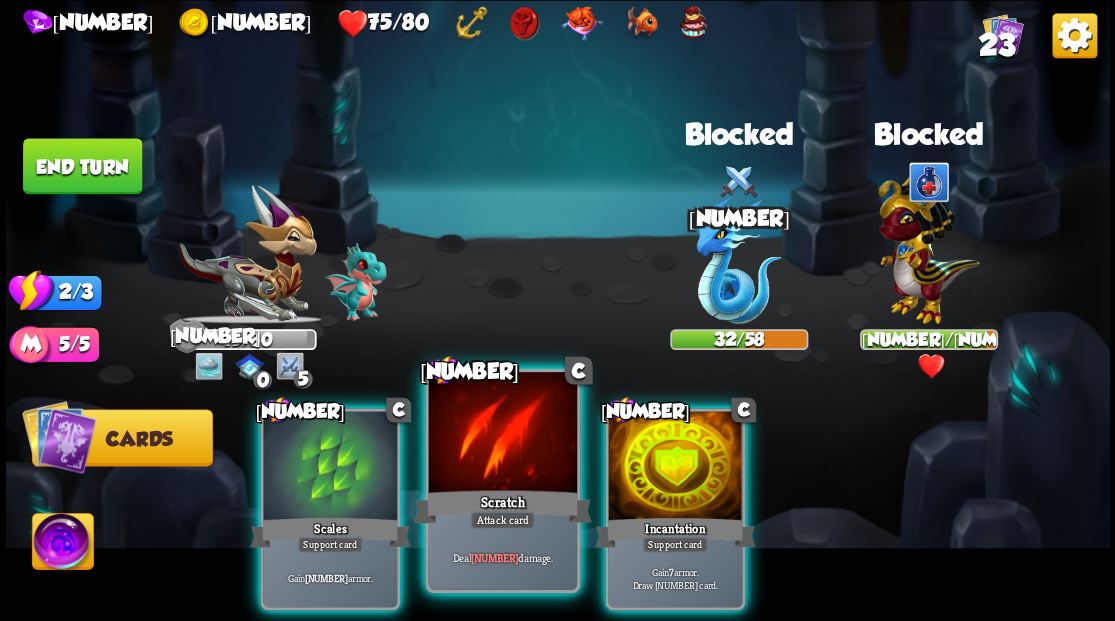 drag, startPoint x: 474, startPoint y: 452, endPoint x: 544, endPoint y: 386, distance: 96.20811 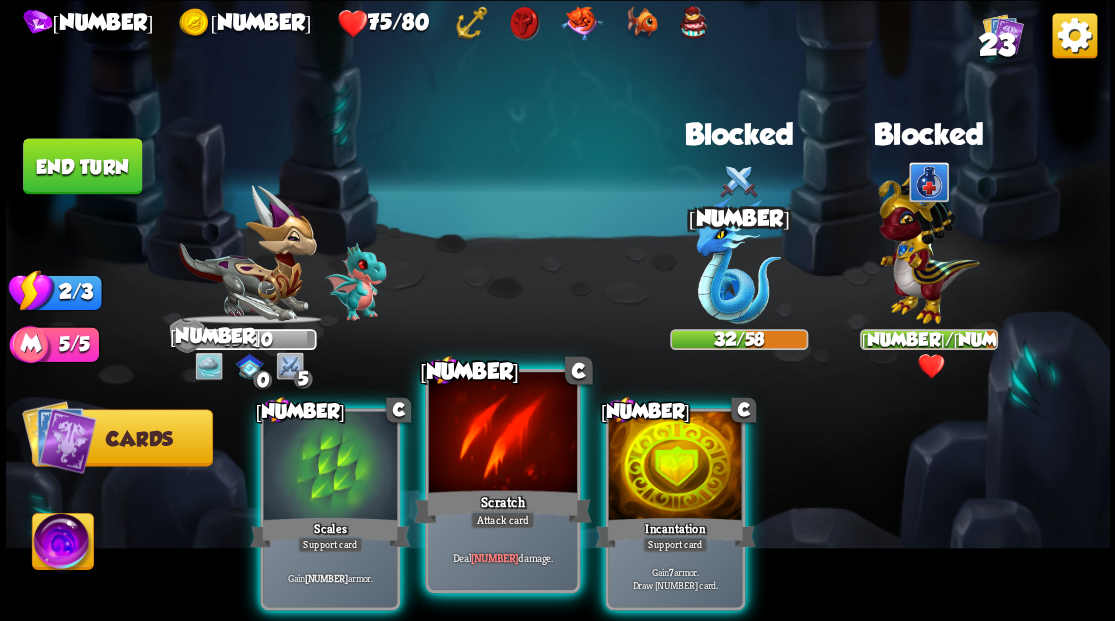 click at bounding box center [502, 434] 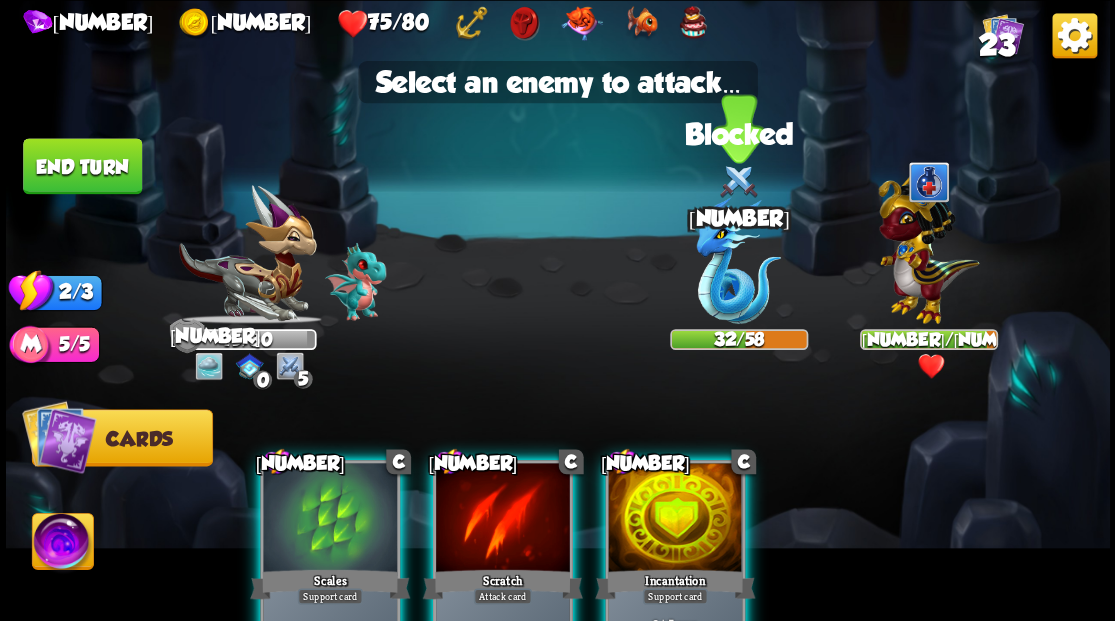 click at bounding box center [738, 260] 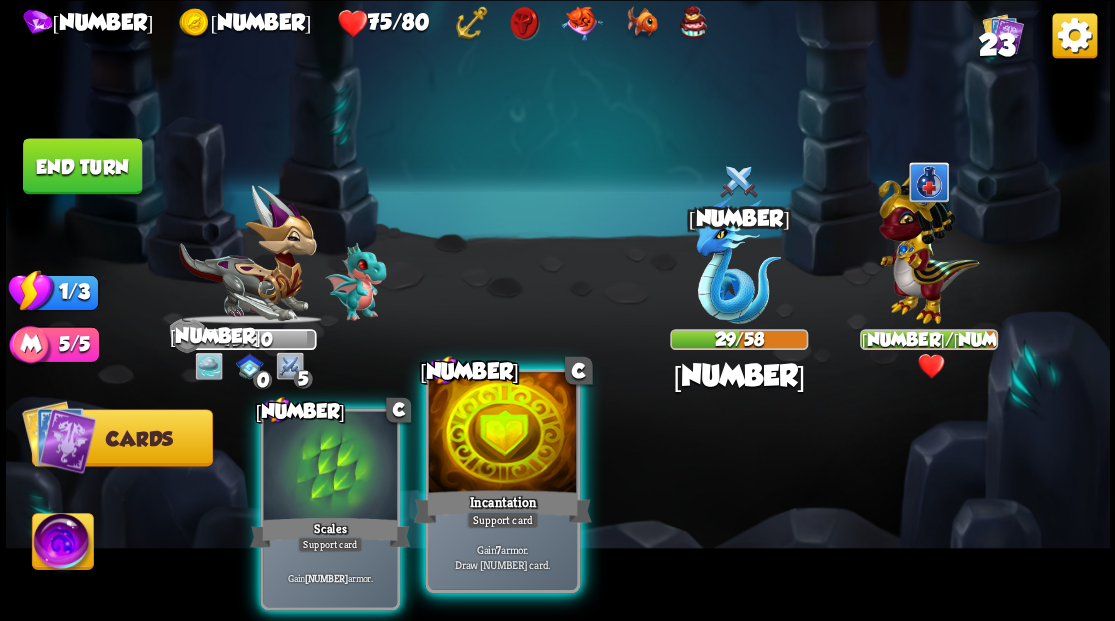 click at bounding box center [502, 434] 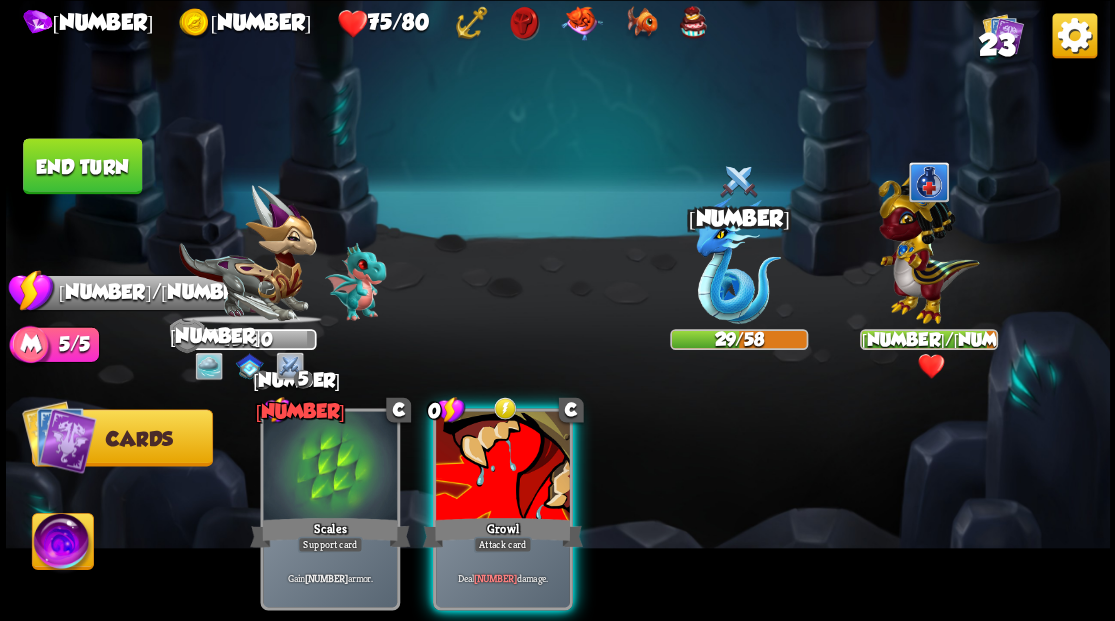click at bounding box center (503, 467) 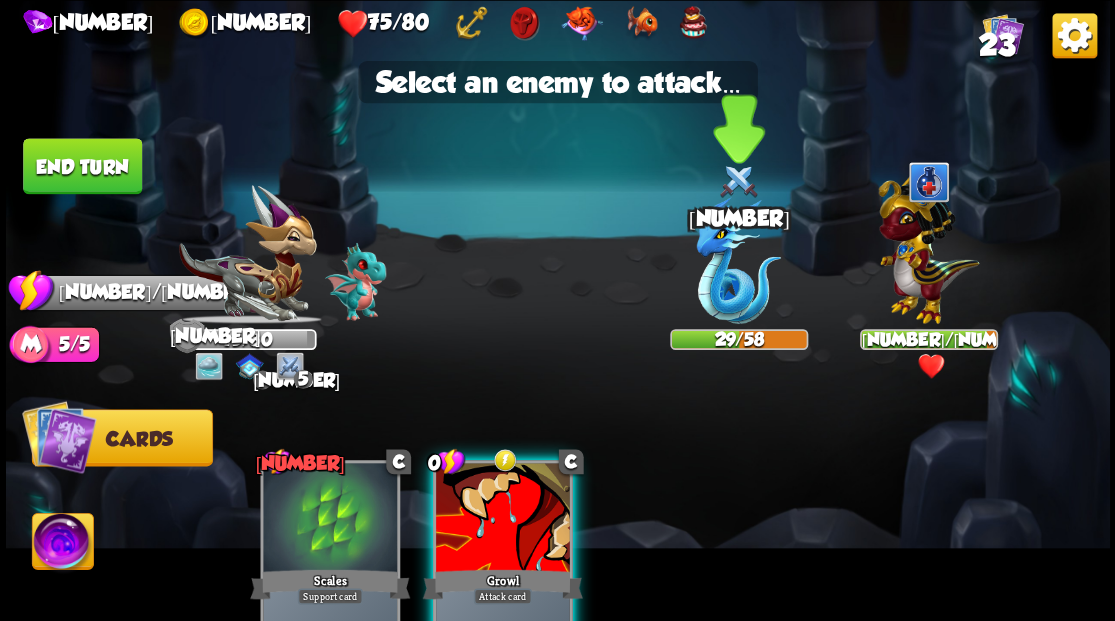 click at bounding box center (738, 260) 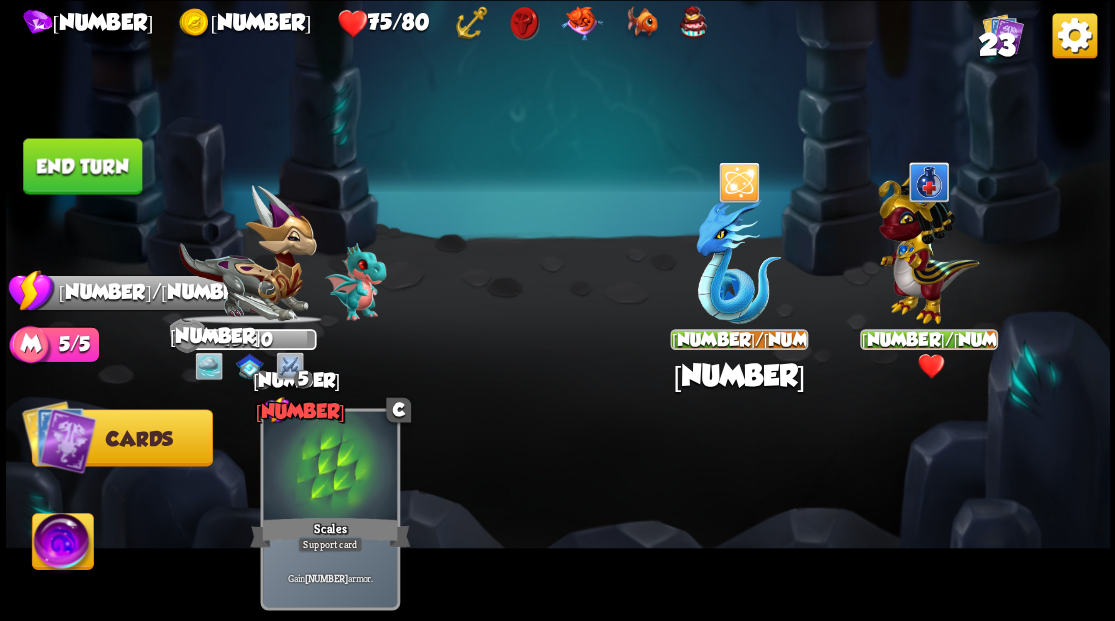 click on "End turn" at bounding box center [82, 166] 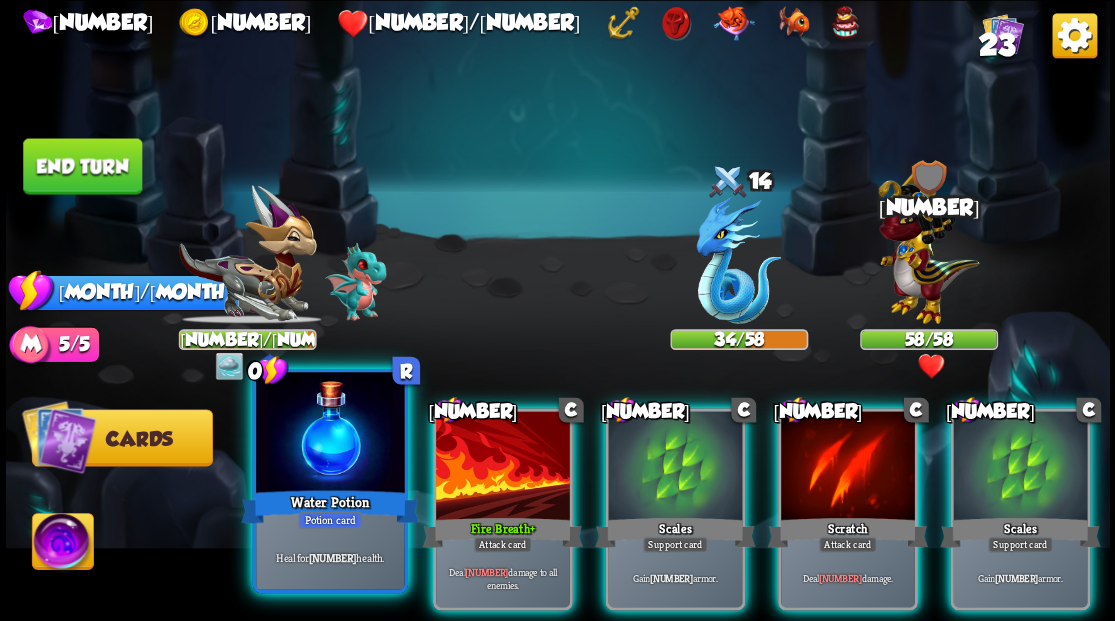 click at bounding box center [330, 434] 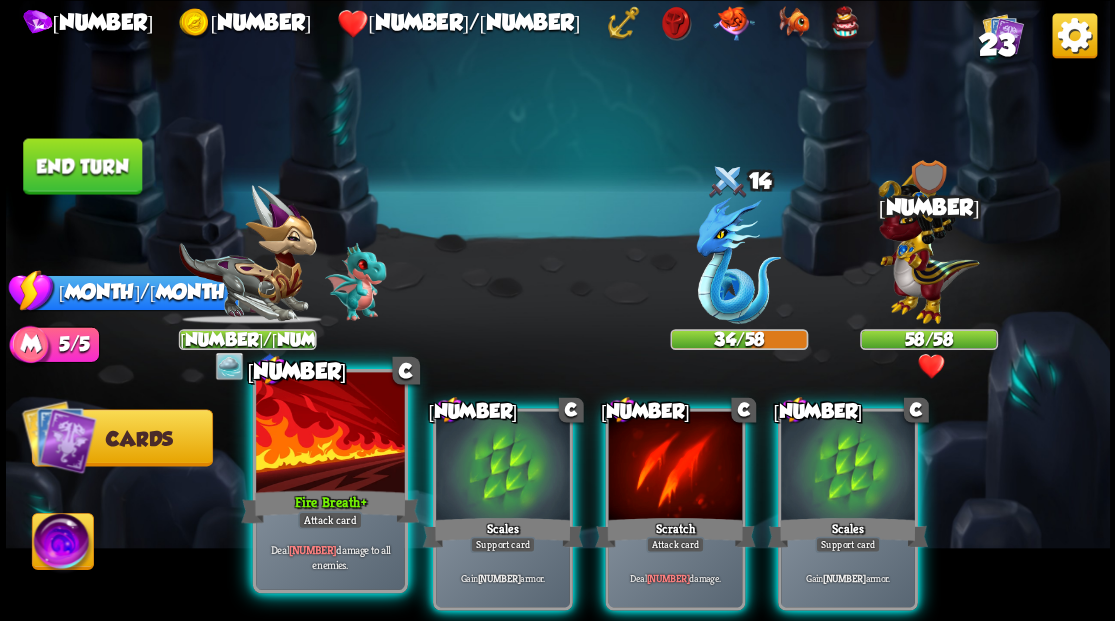 click at bounding box center [330, 434] 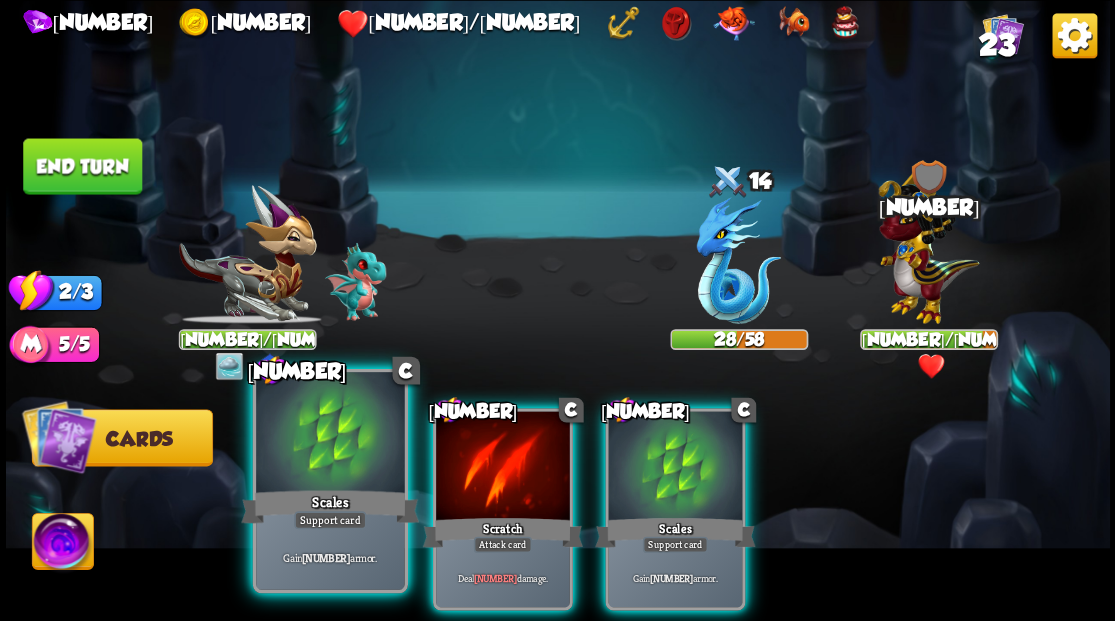 click at bounding box center (330, 434) 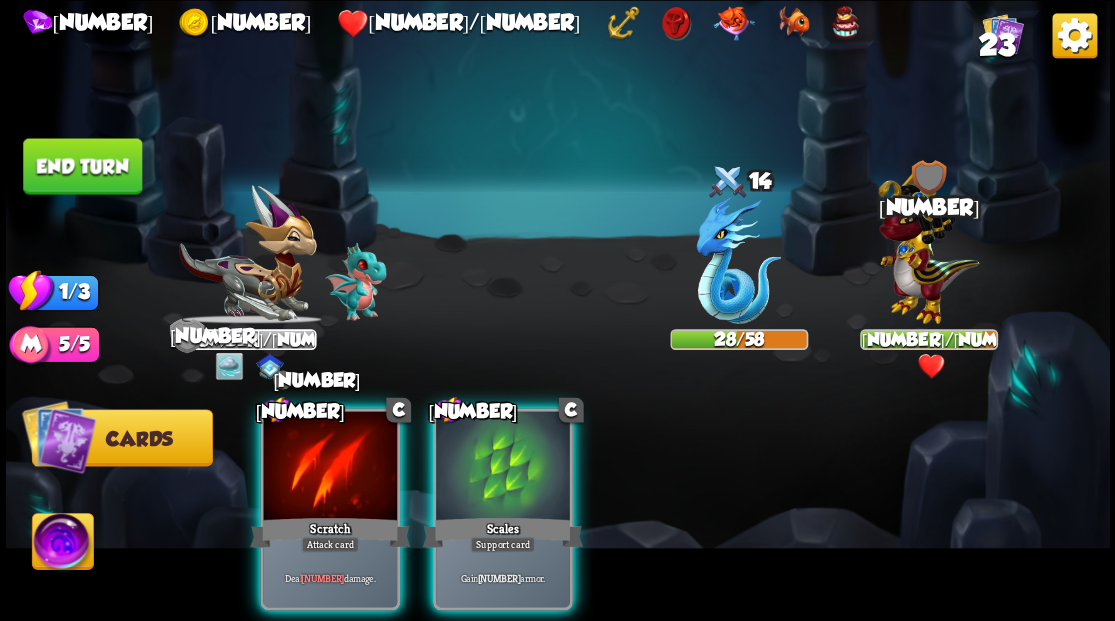 click at bounding box center [928, 244] 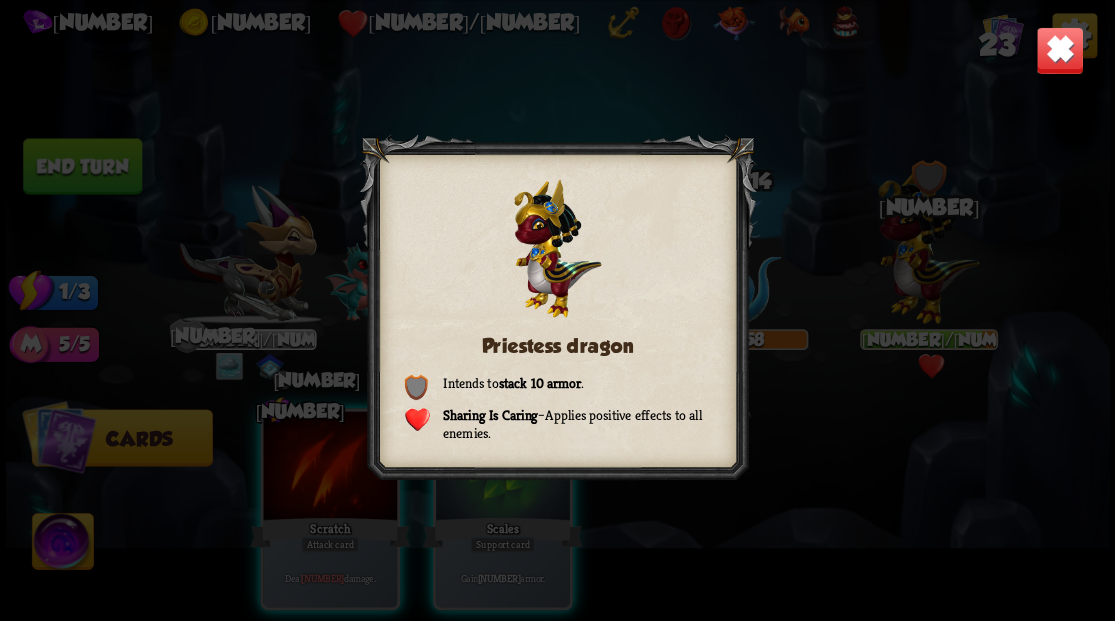 click at bounding box center (1059, 50) 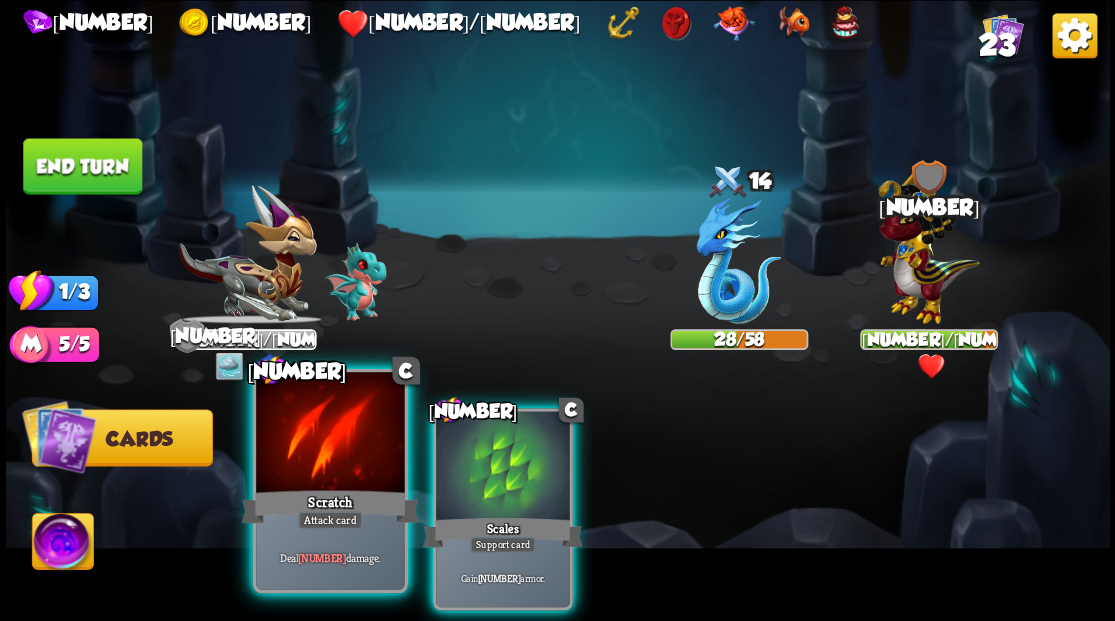 click at bounding box center [330, 434] 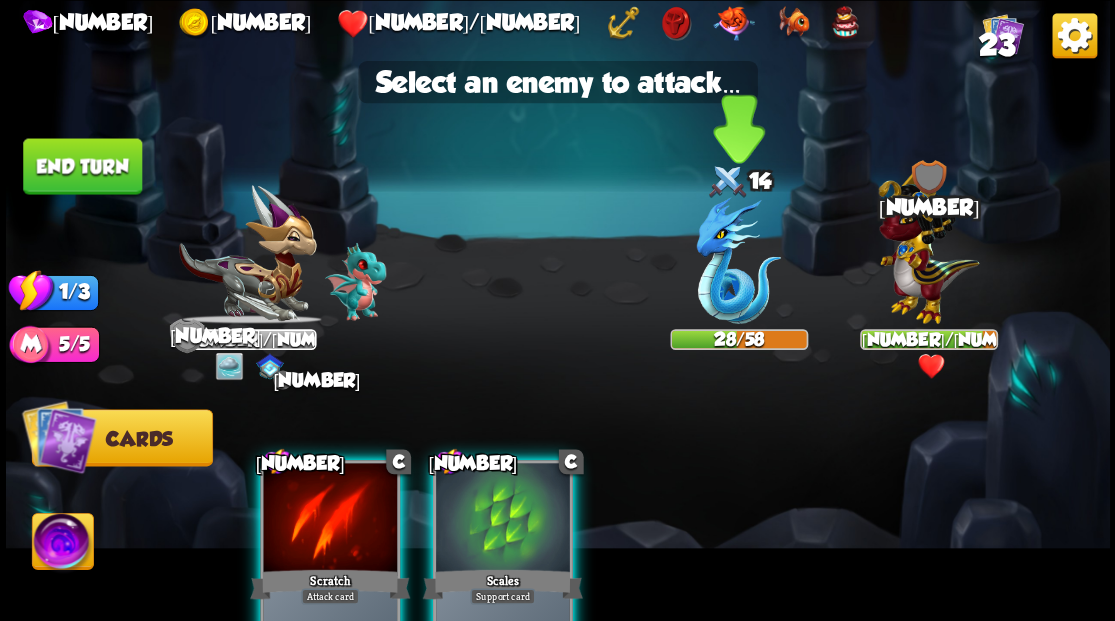 click at bounding box center [738, 260] 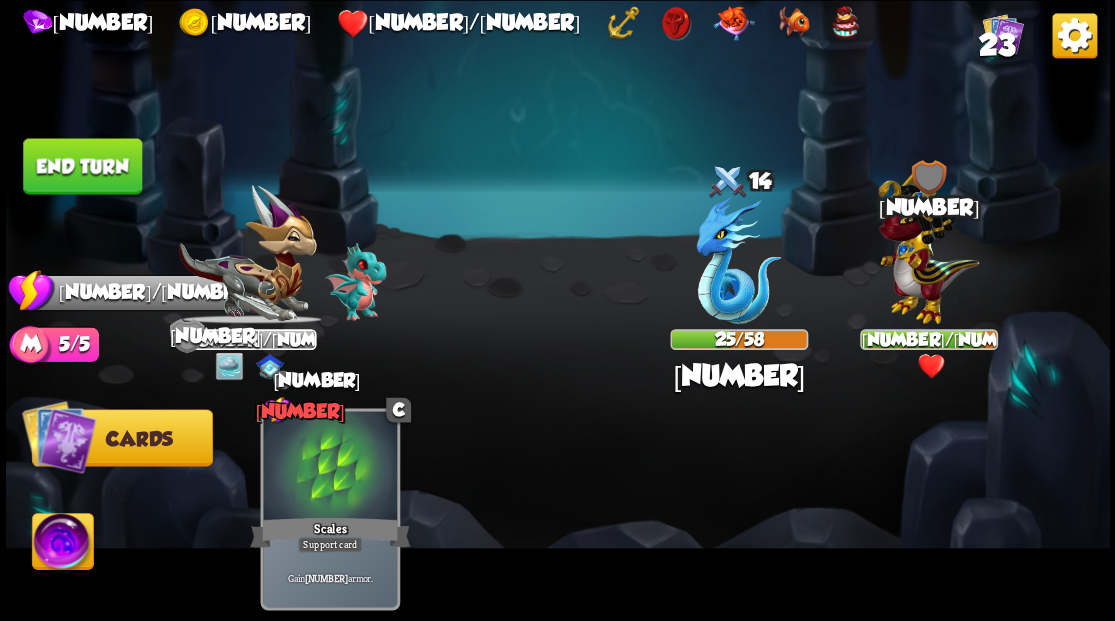 click on "End turn" at bounding box center (82, 166) 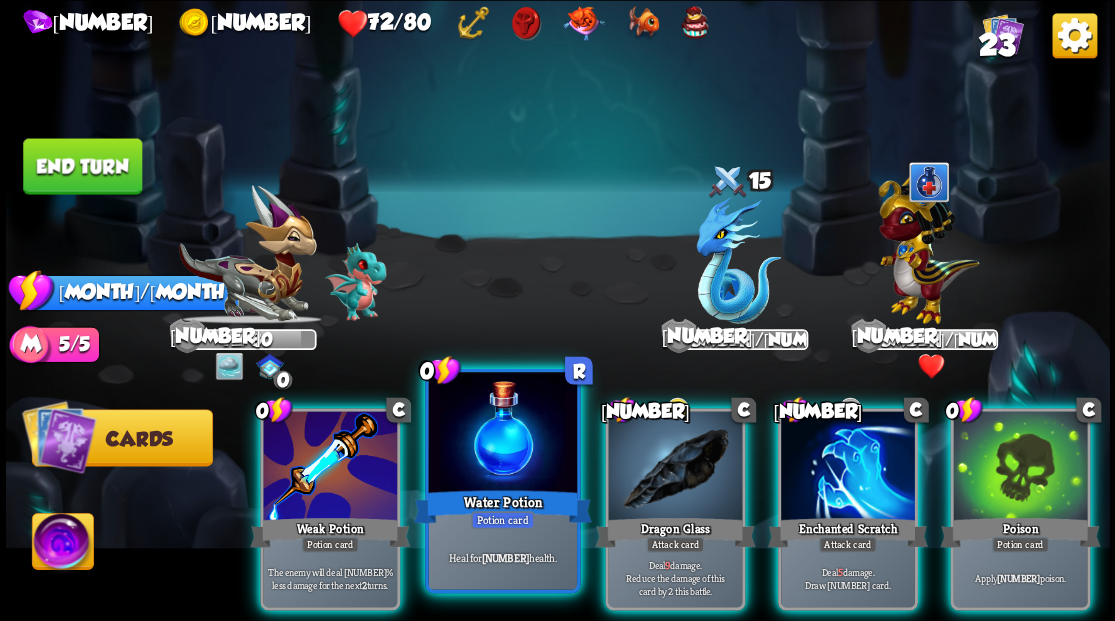 click at bounding box center [502, 434] 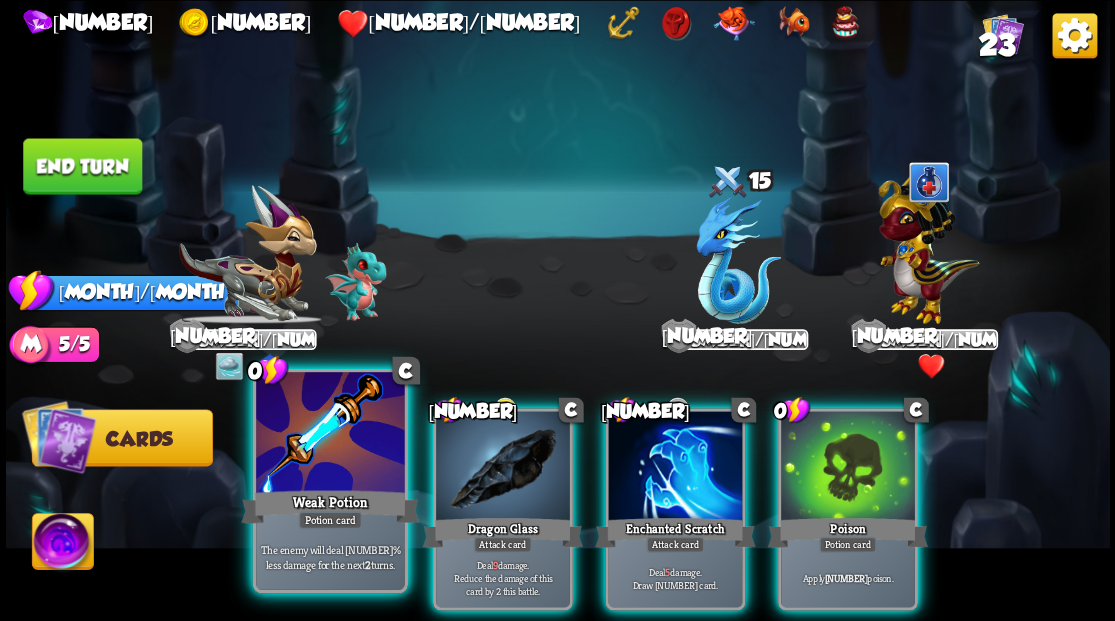 click at bounding box center [330, 434] 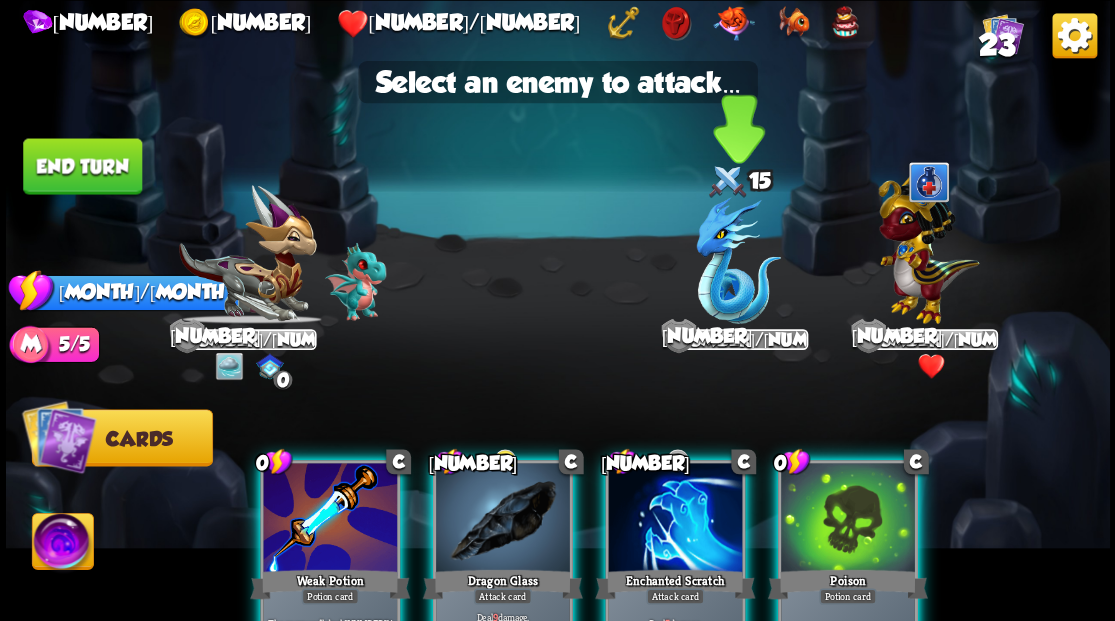 click at bounding box center [738, 260] 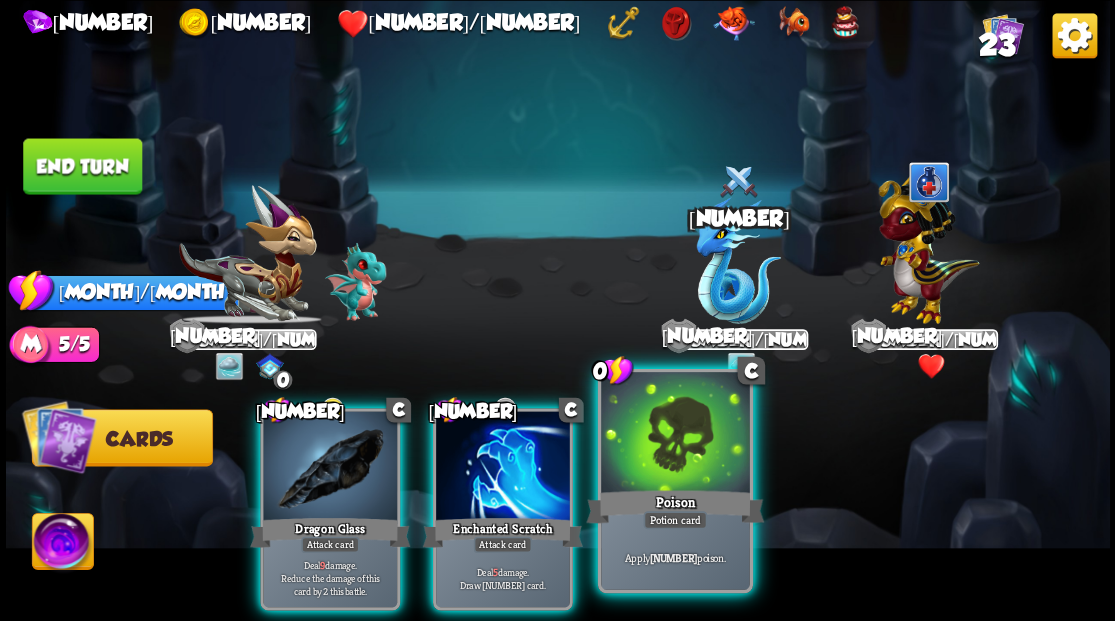 drag, startPoint x: 710, startPoint y: 454, endPoint x: 712, endPoint y: 430, distance: 24.083189 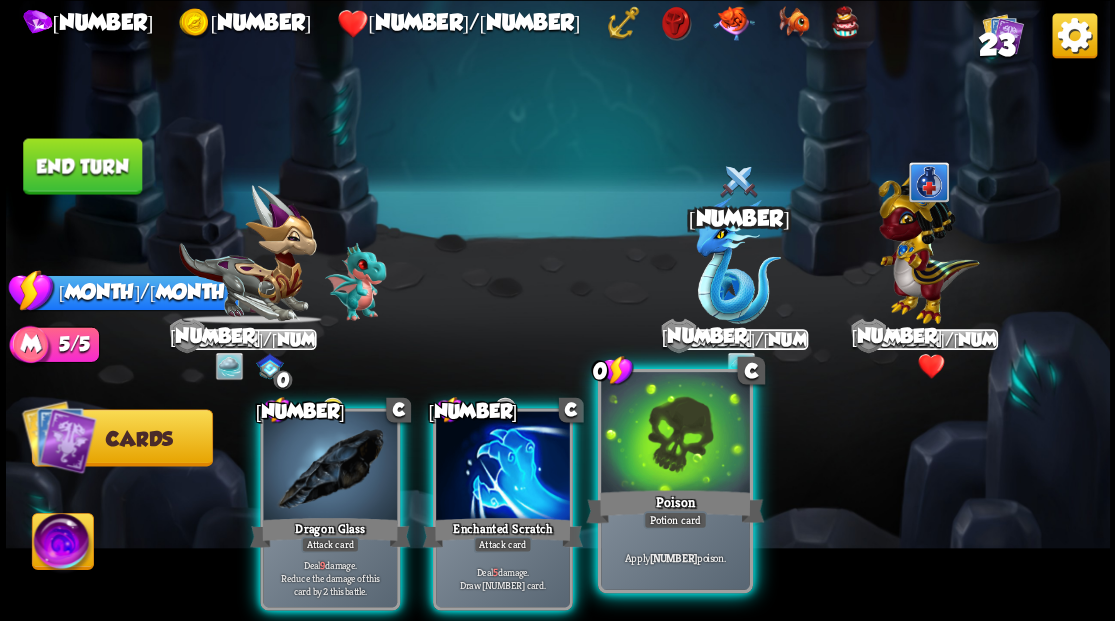 click at bounding box center [675, 434] 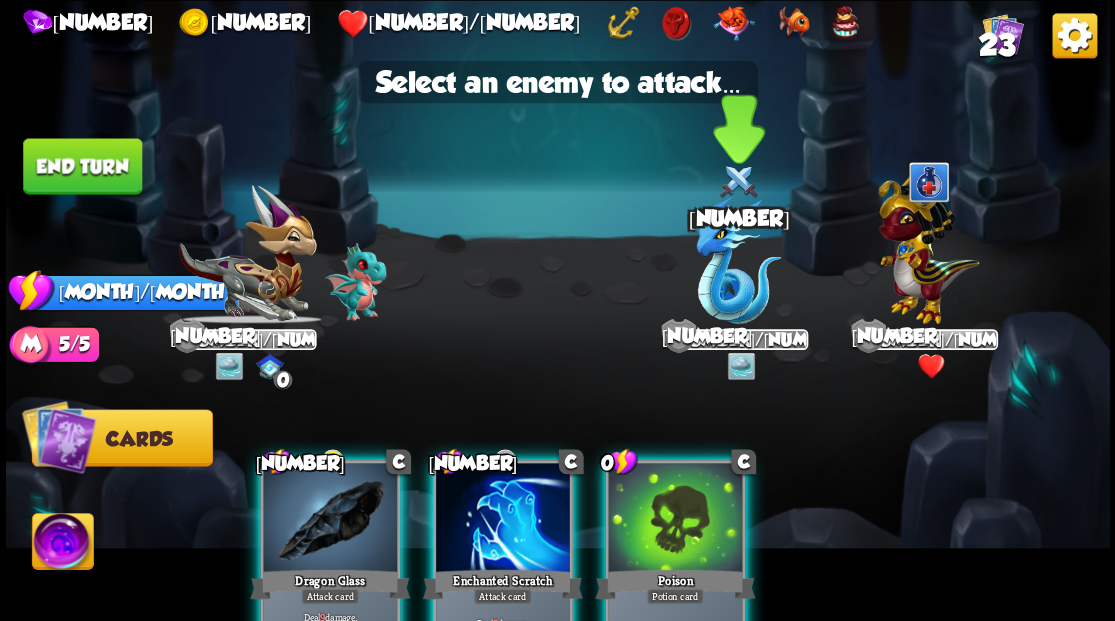 click at bounding box center (738, 260) 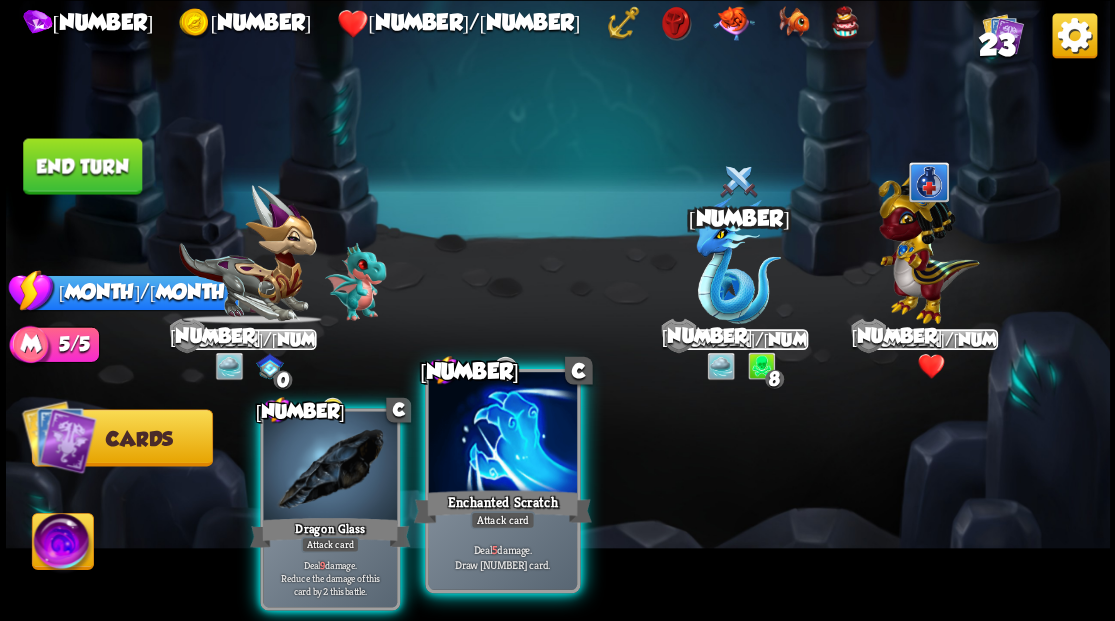 click at bounding box center (502, 434) 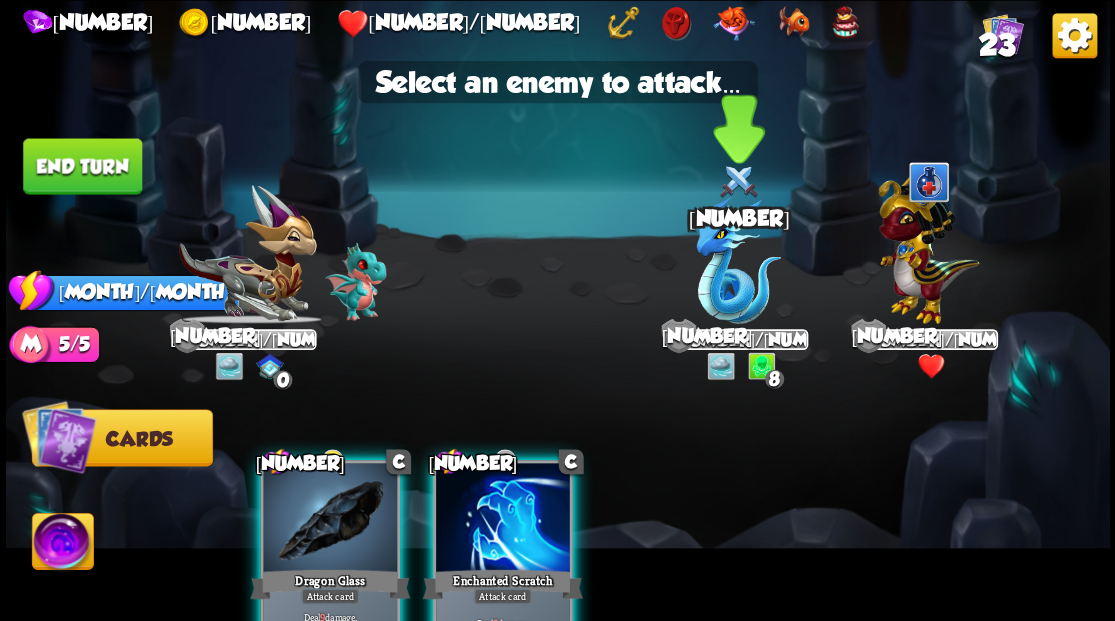 click at bounding box center [738, 260] 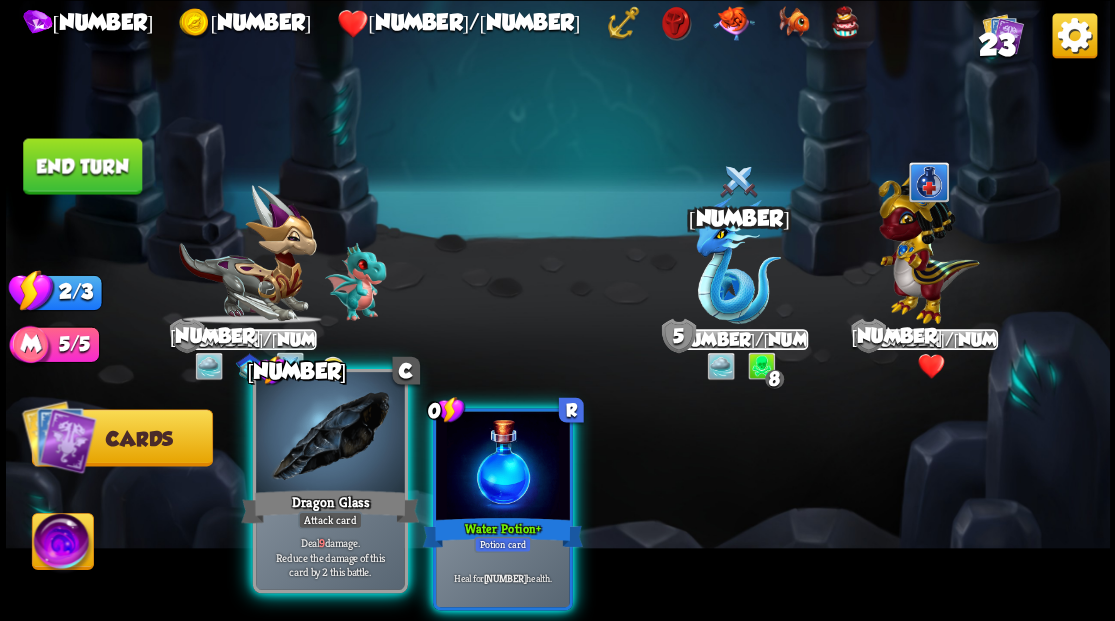 click at bounding box center (330, 434) 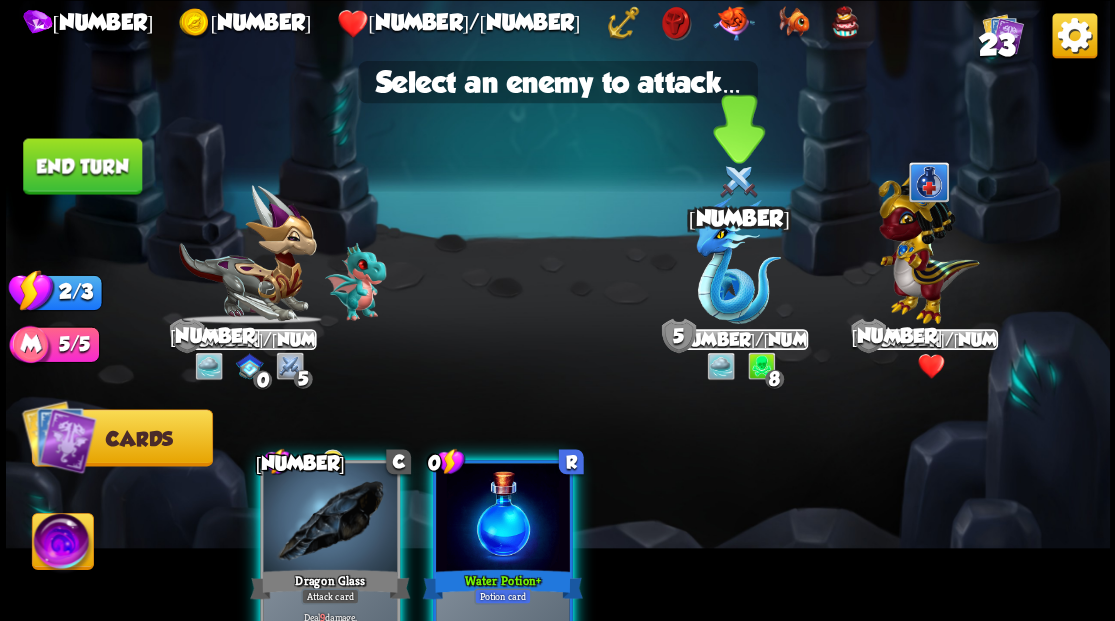 click at bounding box center [738, 260] 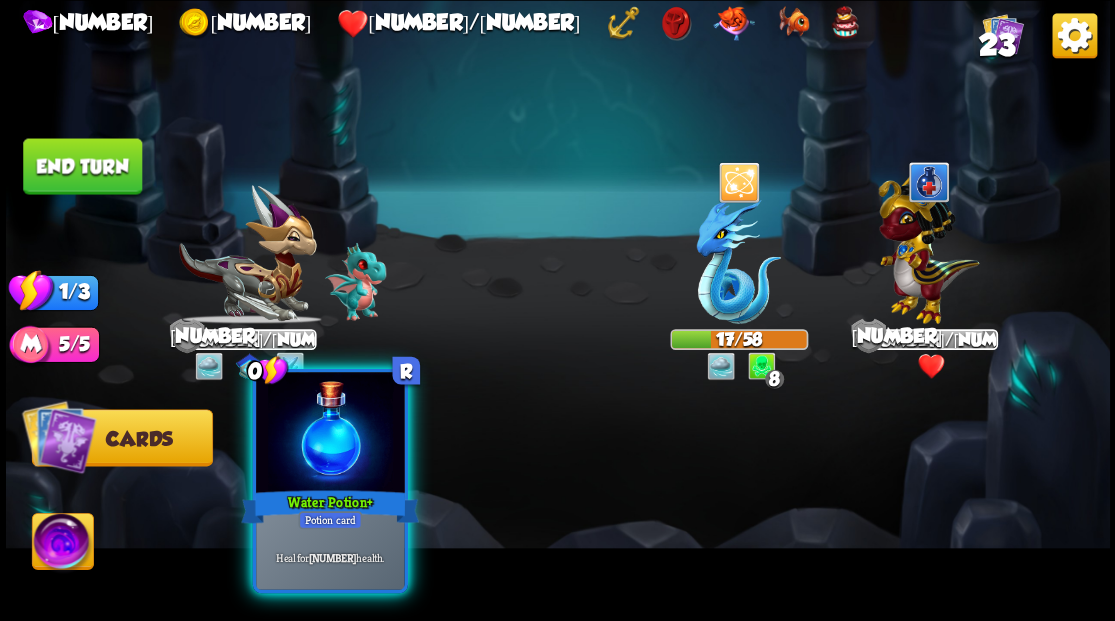 click at bounding box center [330, 434] 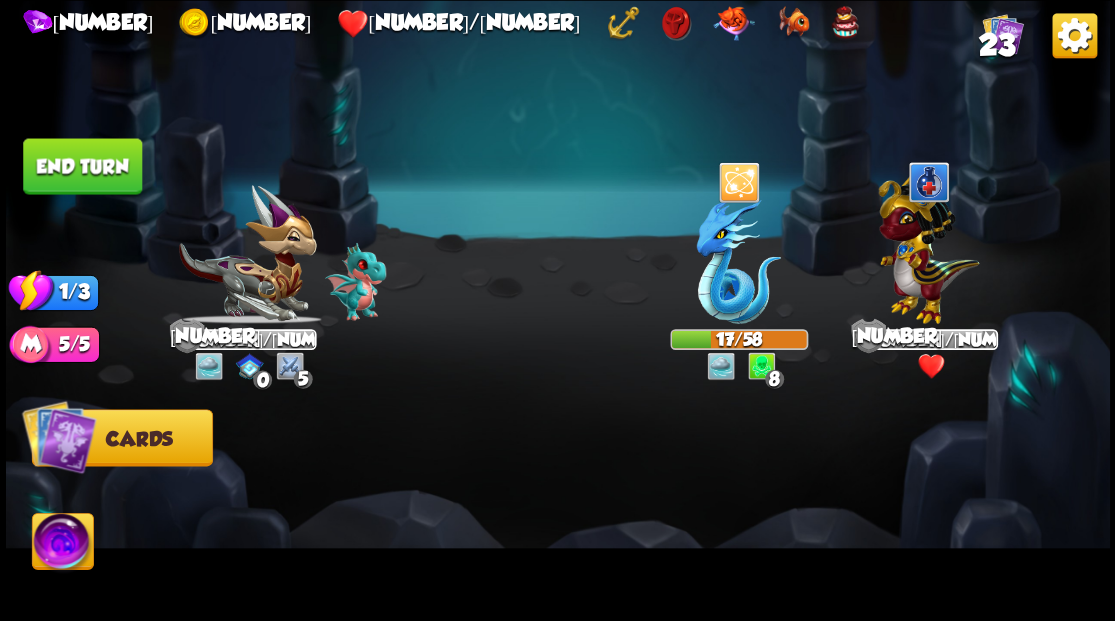 click on "End turn" at bounding box center (82, 166) 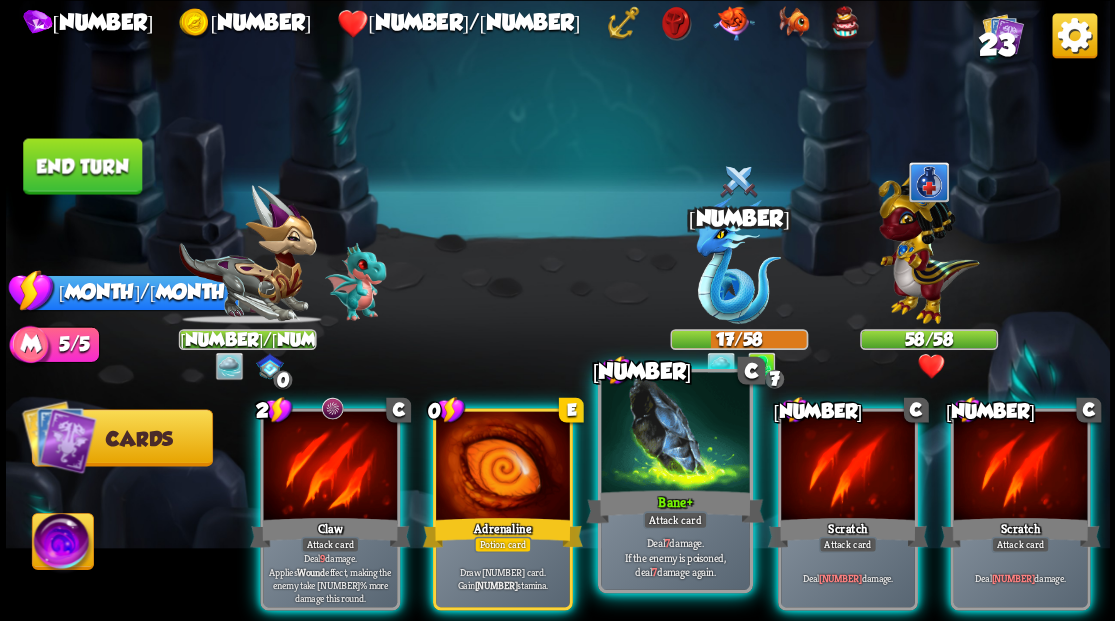 click at bounding box center [675, 434] 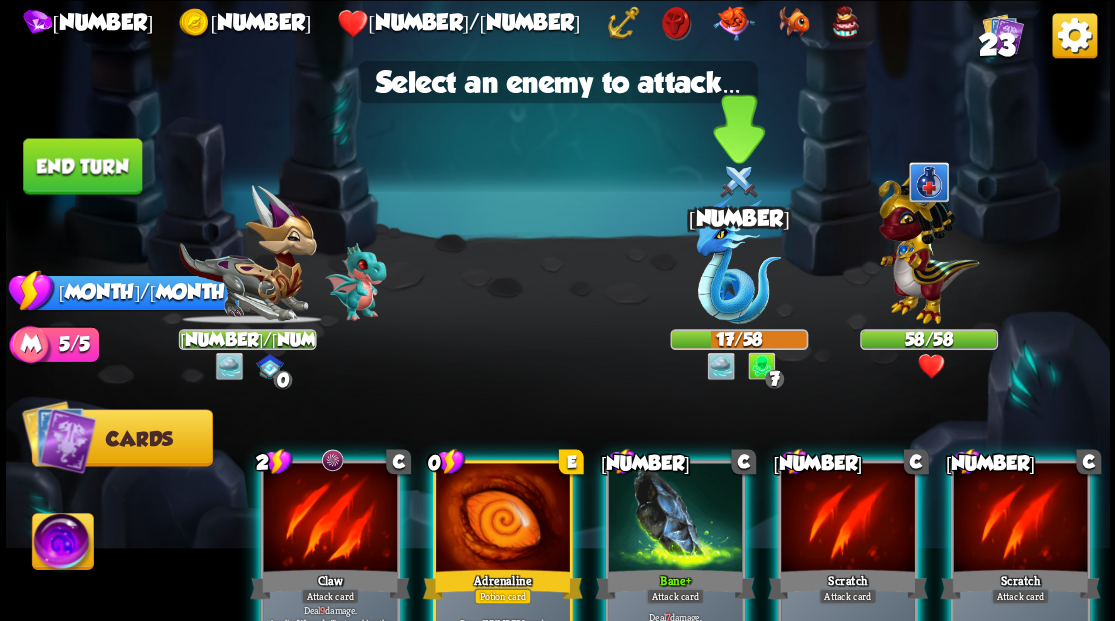 click at bounding box center [738, 260] 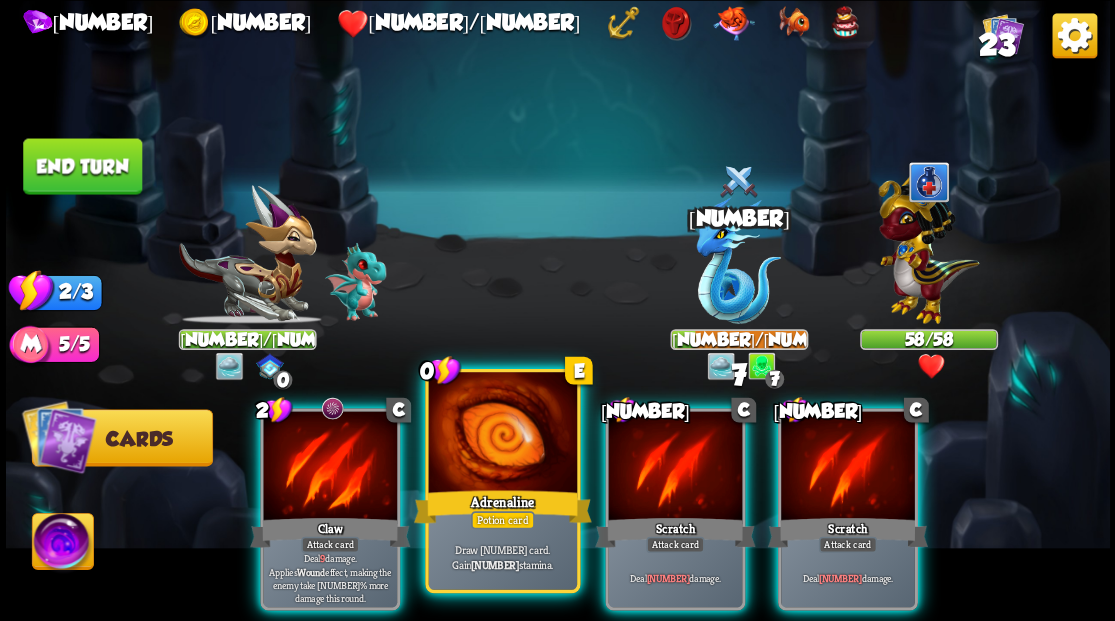 click at bounding box center (502, 434) 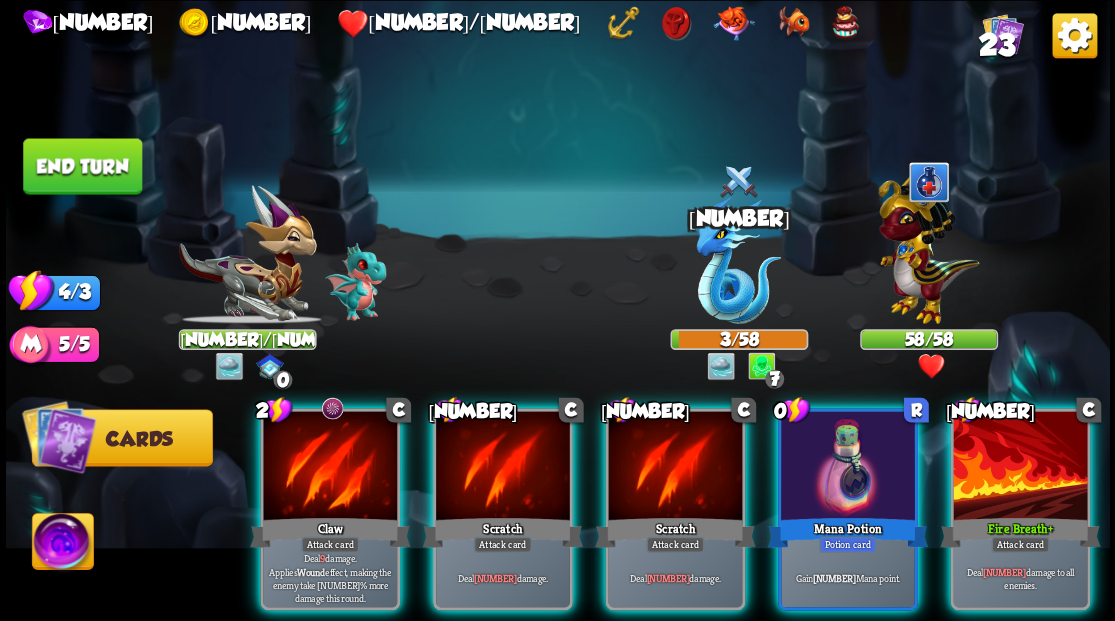 click on "Fire Breath +" at bounding box center (1020, 532) 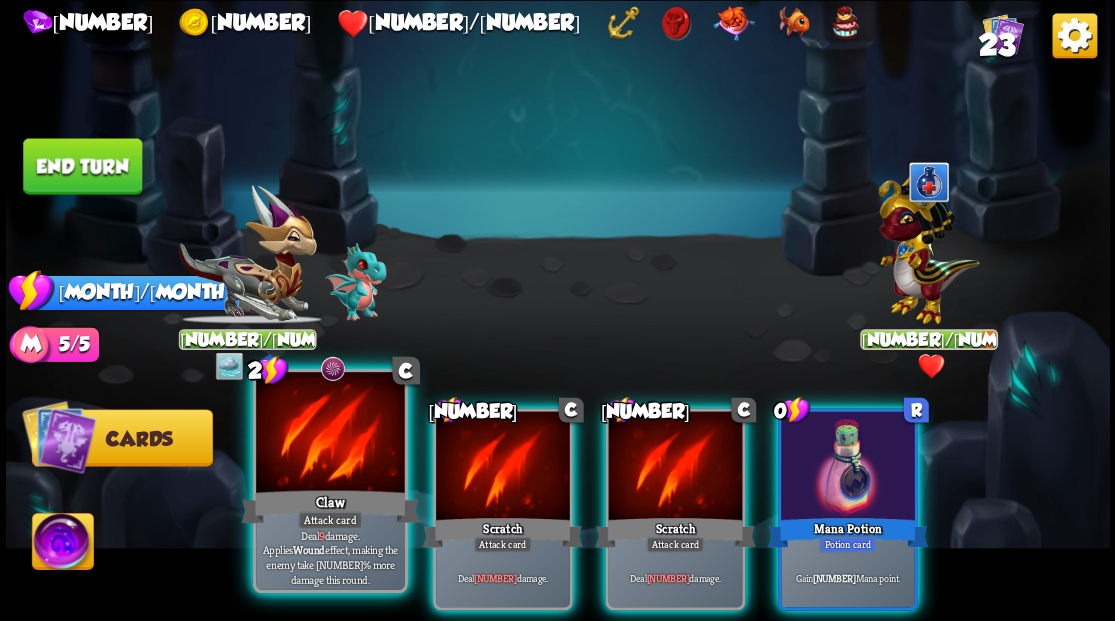 click at bounding box center (330, 434) 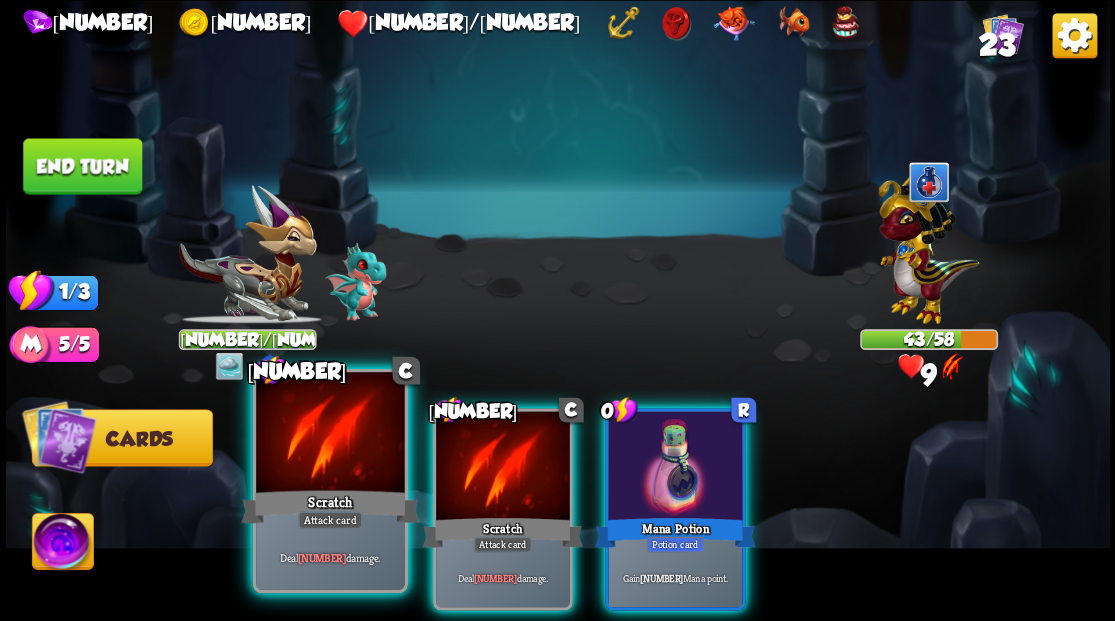 click at bounding box center [330, 434] 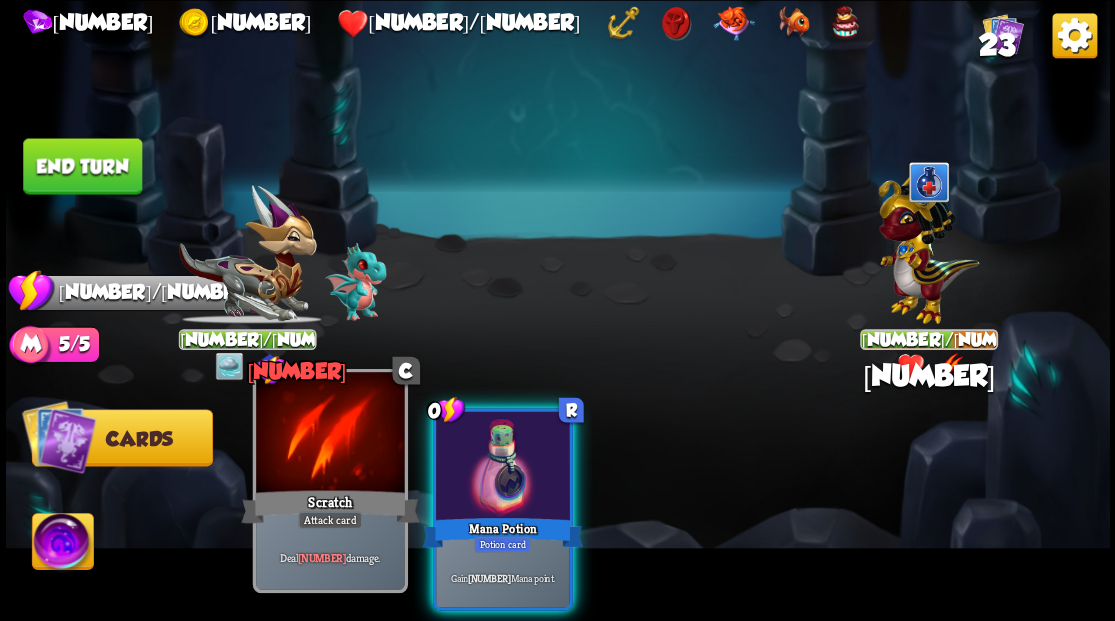 click at bounding box center (503, 467) 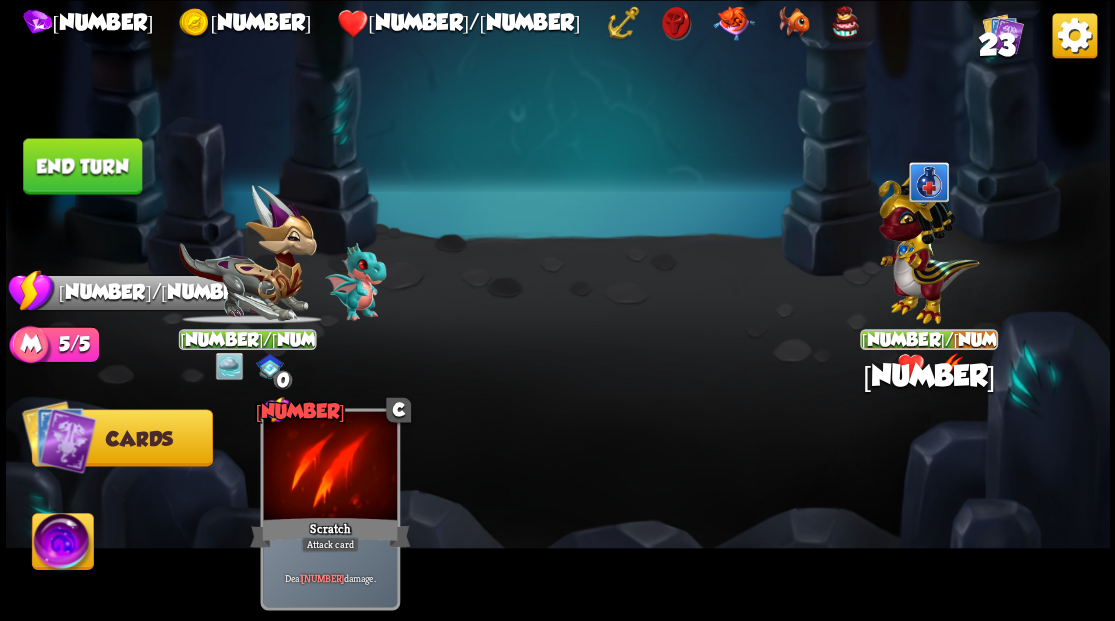 click on "End turn" at bounding box center (82, 166) 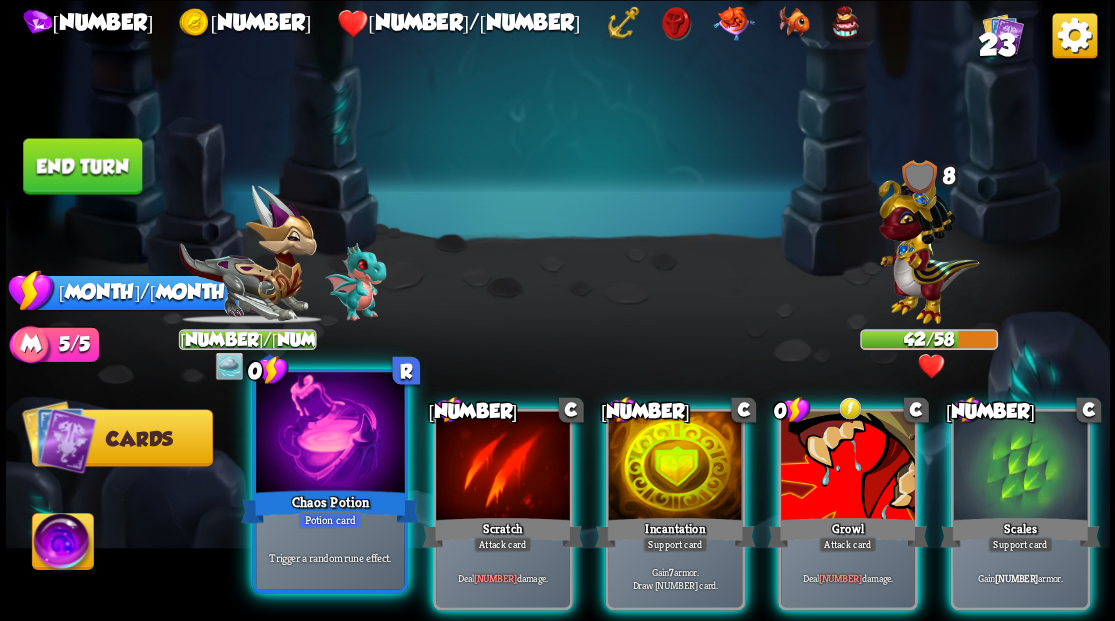 click at bounding box center (330, 434) 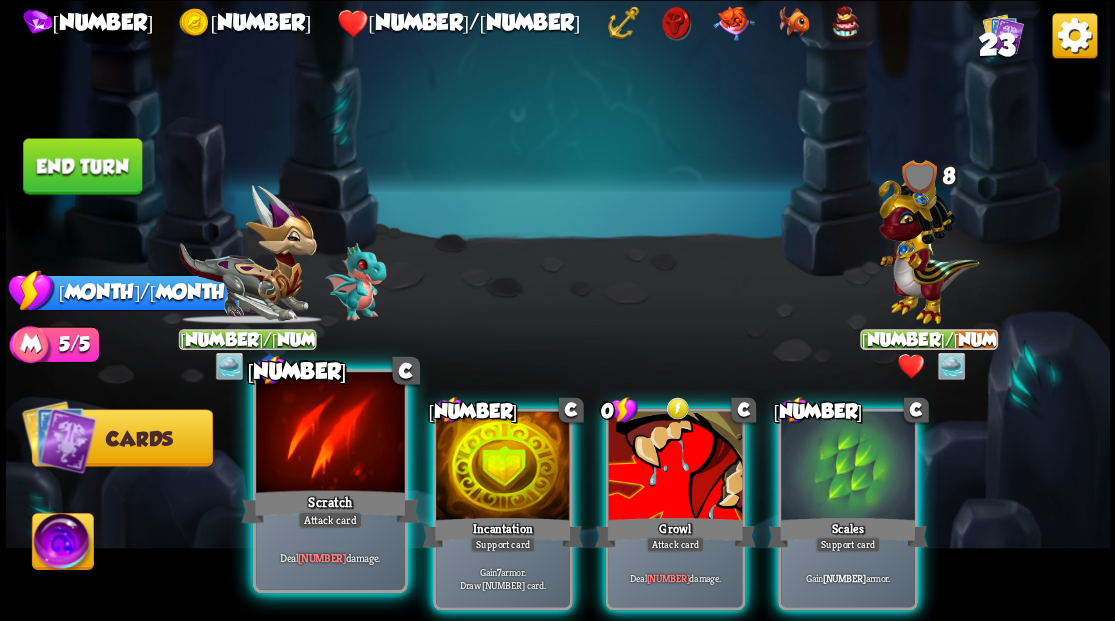 click at bounding box center (330, 434) 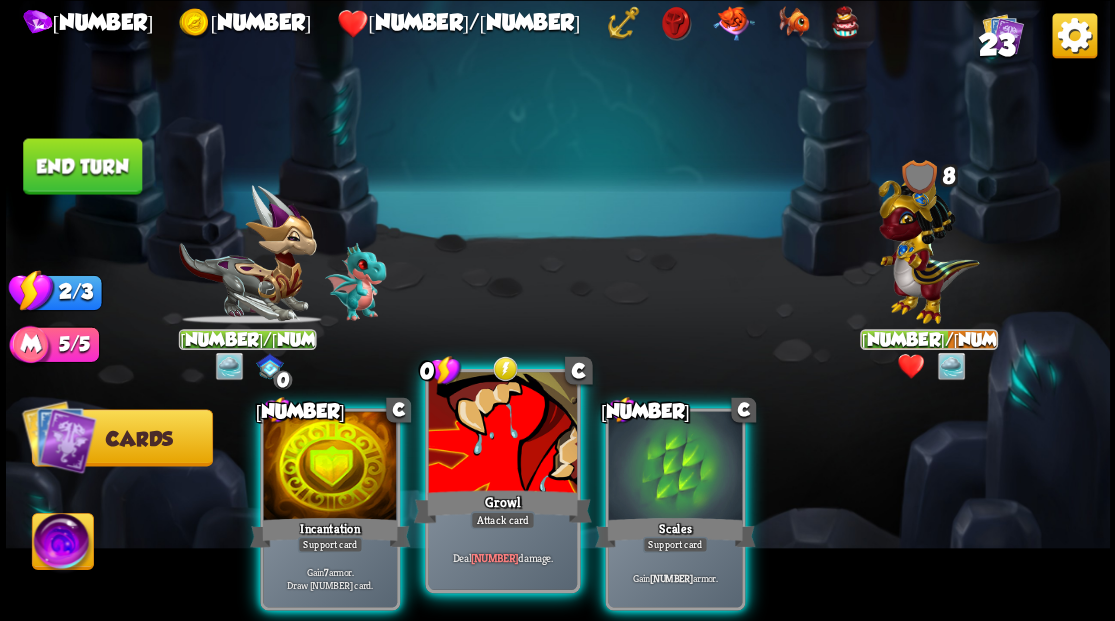 click at bounding box center (502, 434) 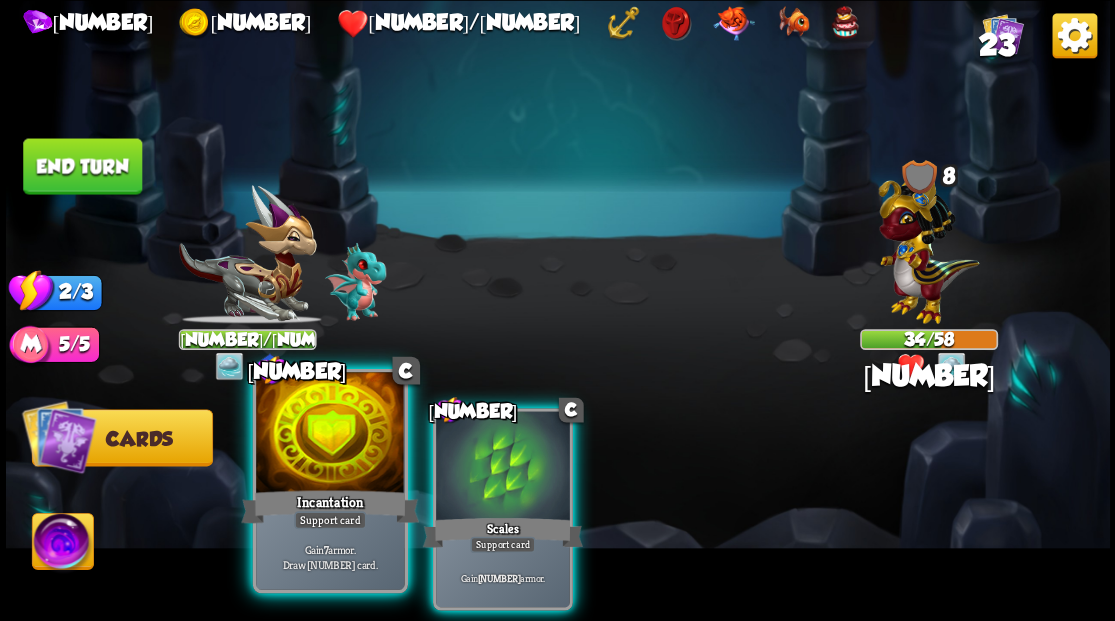 click at bounding box center [330, 434] 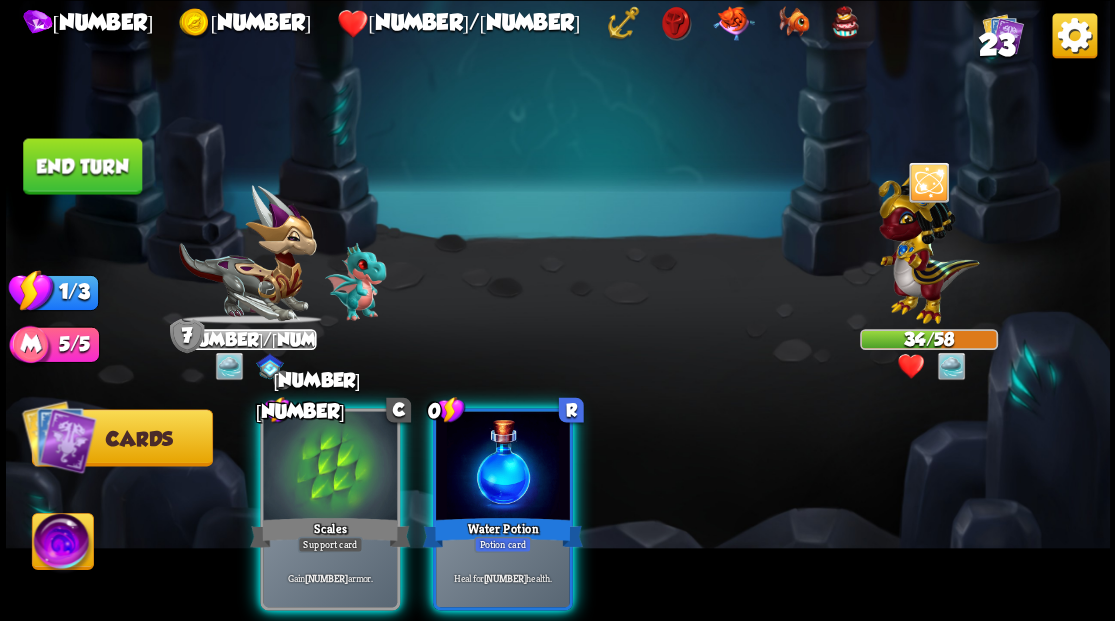 drag, startPoint x: 537, startPoint y: 479, endPoint x: 508, endPoint y: 480, distance: 29.017237 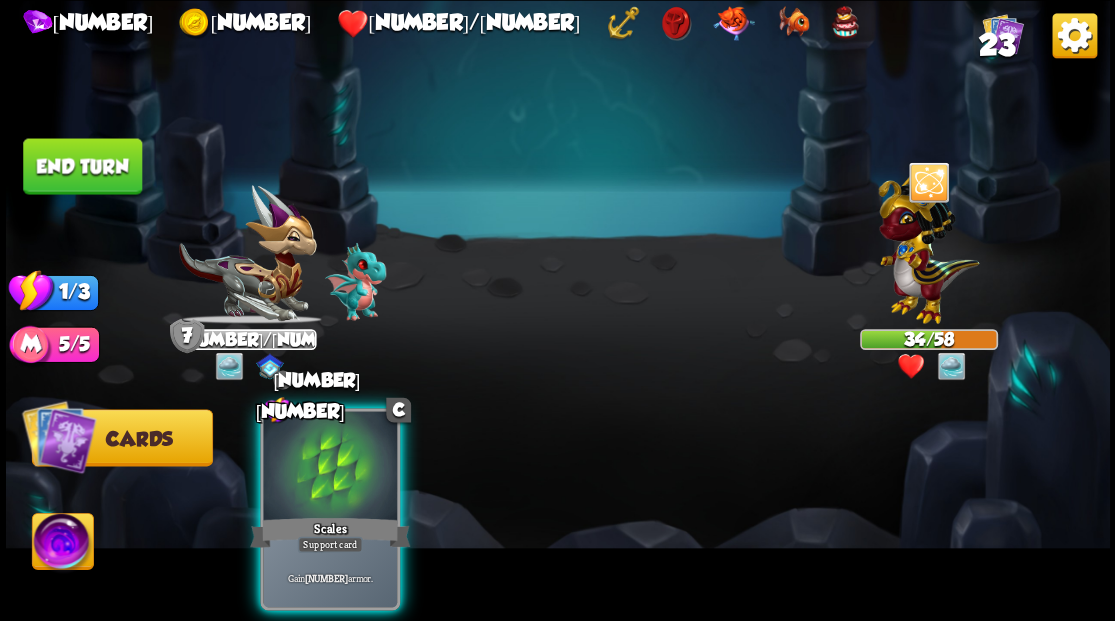 drag, startPoint x: 334, startPoint y: 478, endPoint x: 130, endPoint y: 370, distance: 230.82462 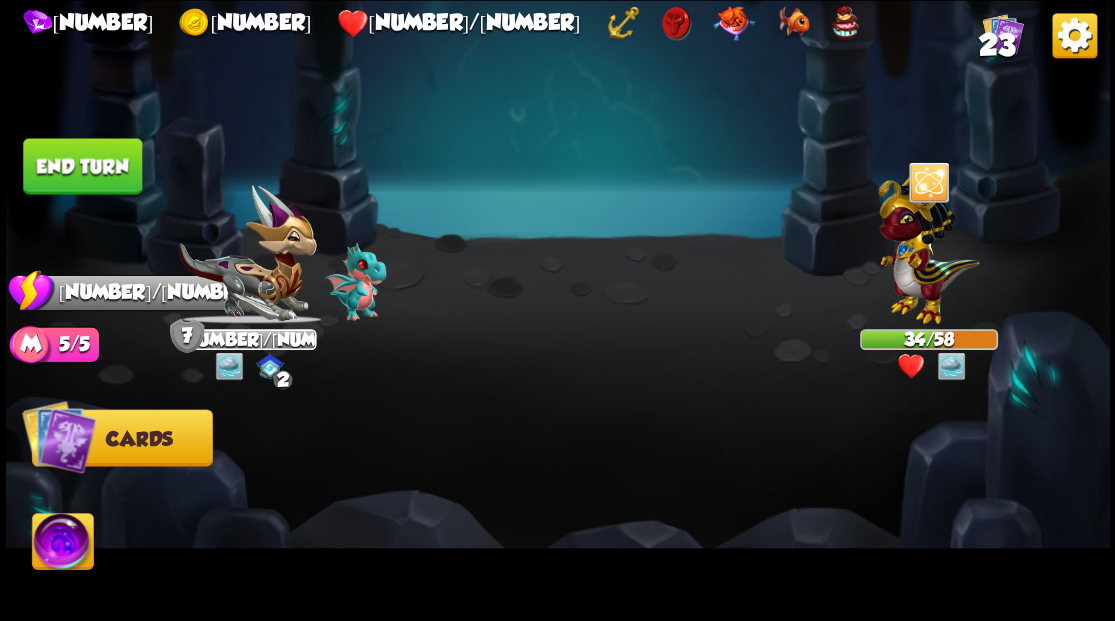 click on "End turn" at bounding box center (82, 166) 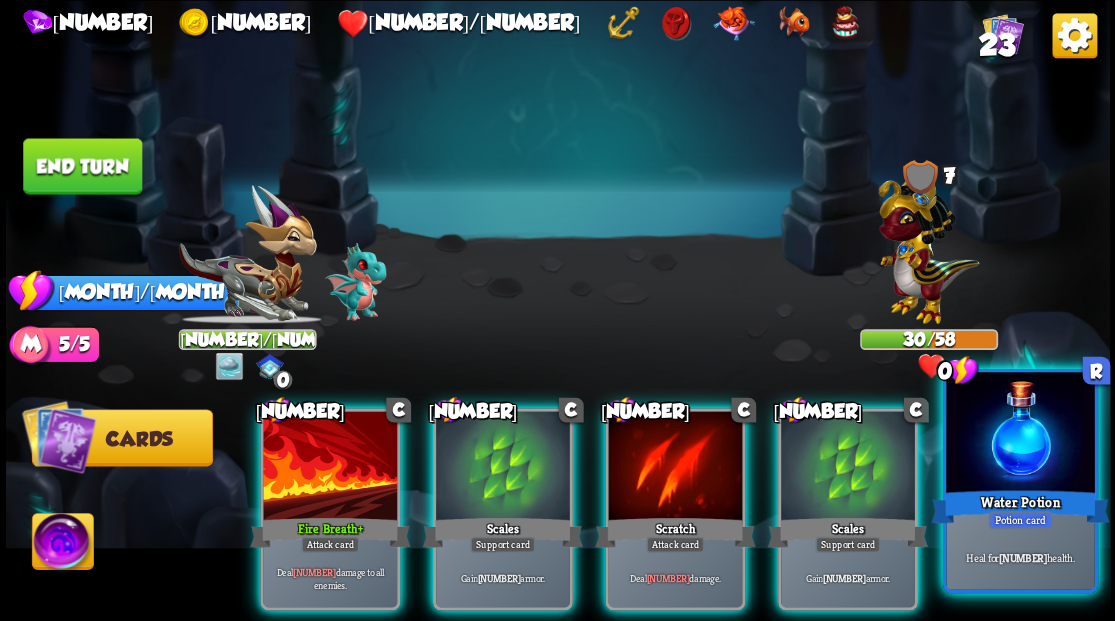 click at bounding box center (1020, 434) 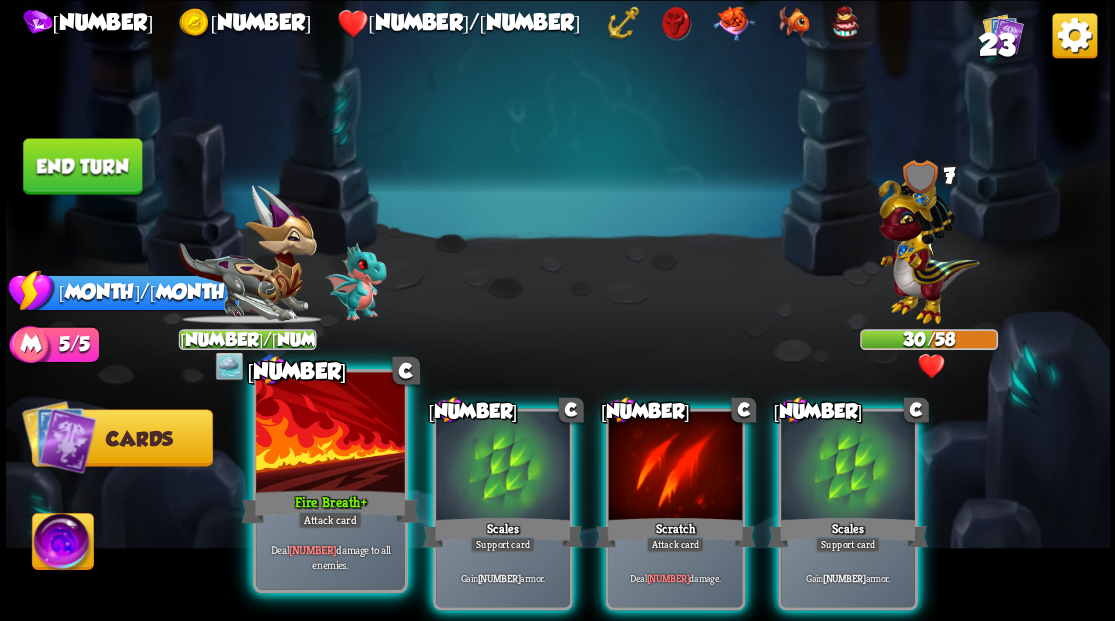 click on "1
C   Fire Breath +     Attack card   Deal  6  damage to all enemies." at bounding box center [329, 480] 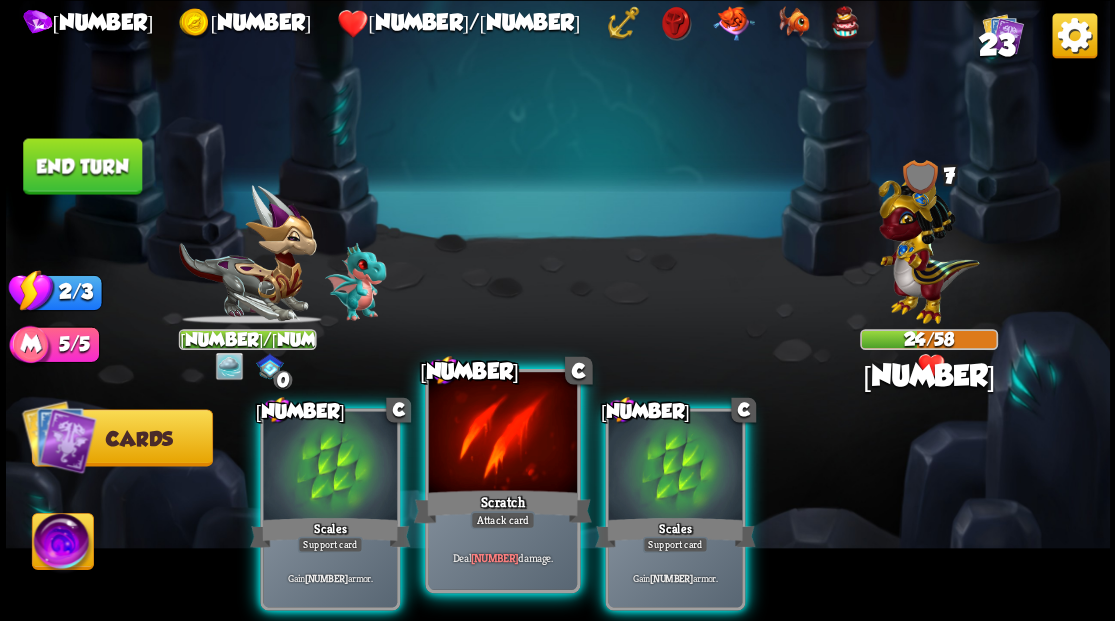 click at bounding box center (502, 434) 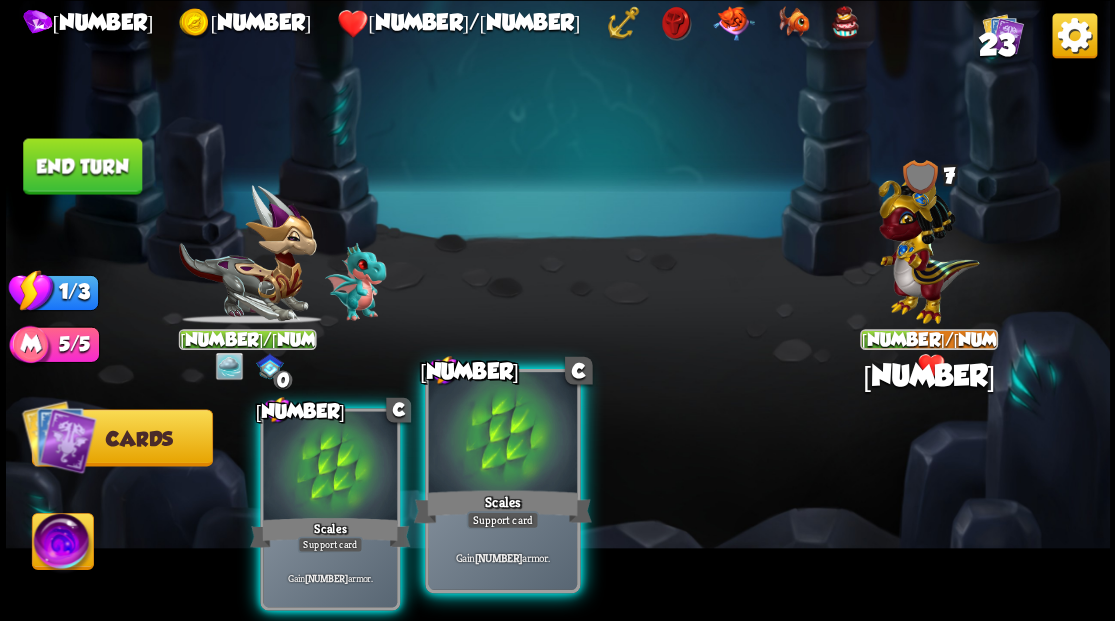 click at bounding box center (502, 434) 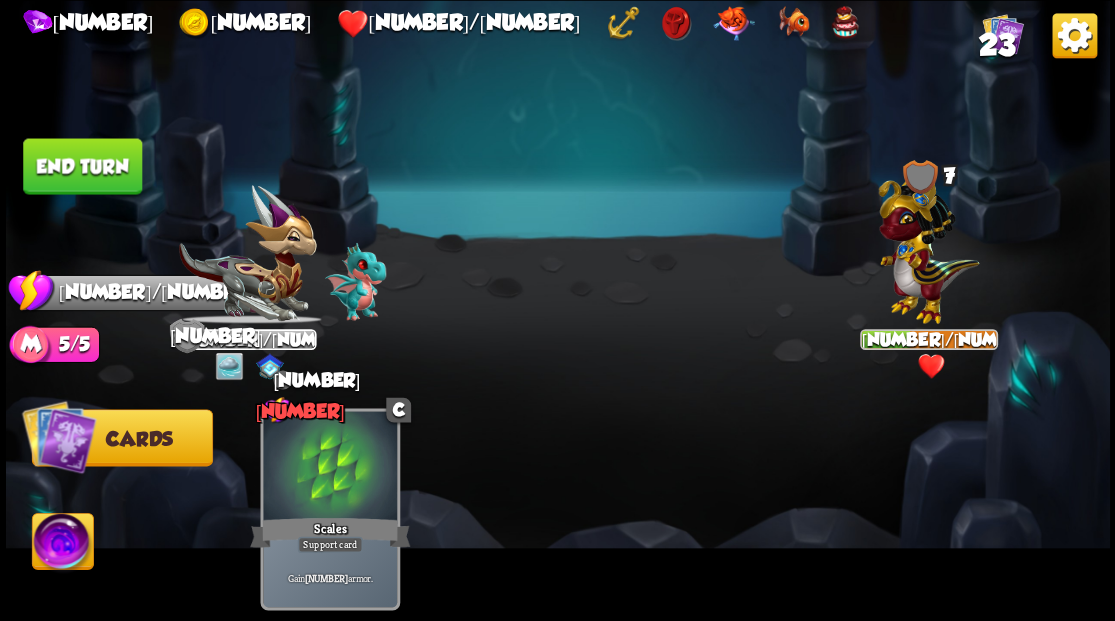 drag, startPoint x: 72, startPoint y: 163, endPoint x: 790, endPoint y: 118, distance: 719.4088 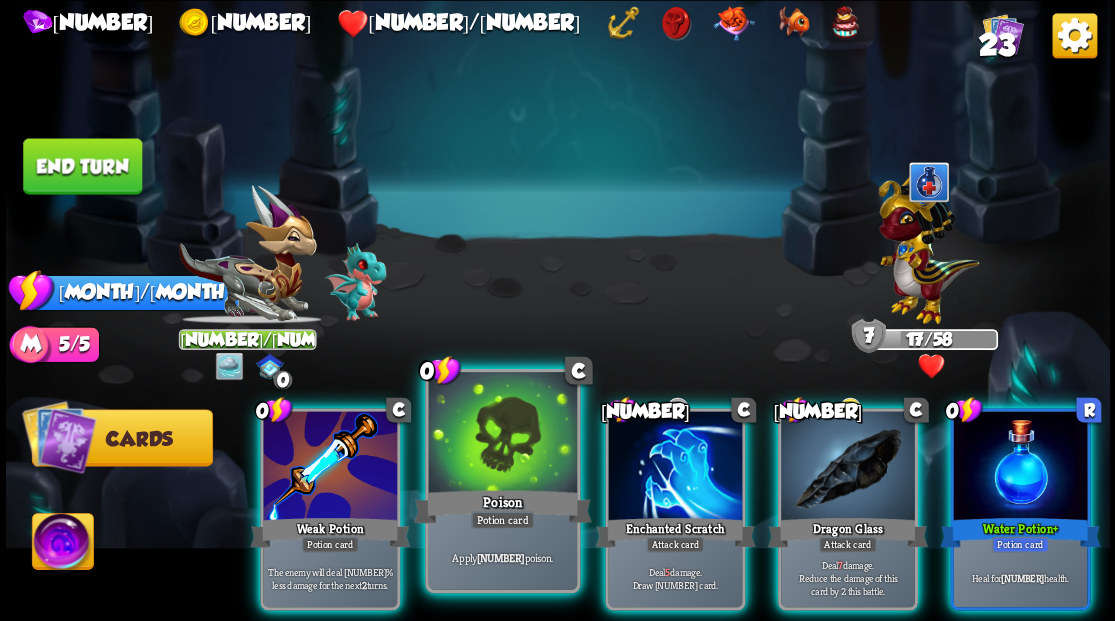click at bounding box center (502, 434) 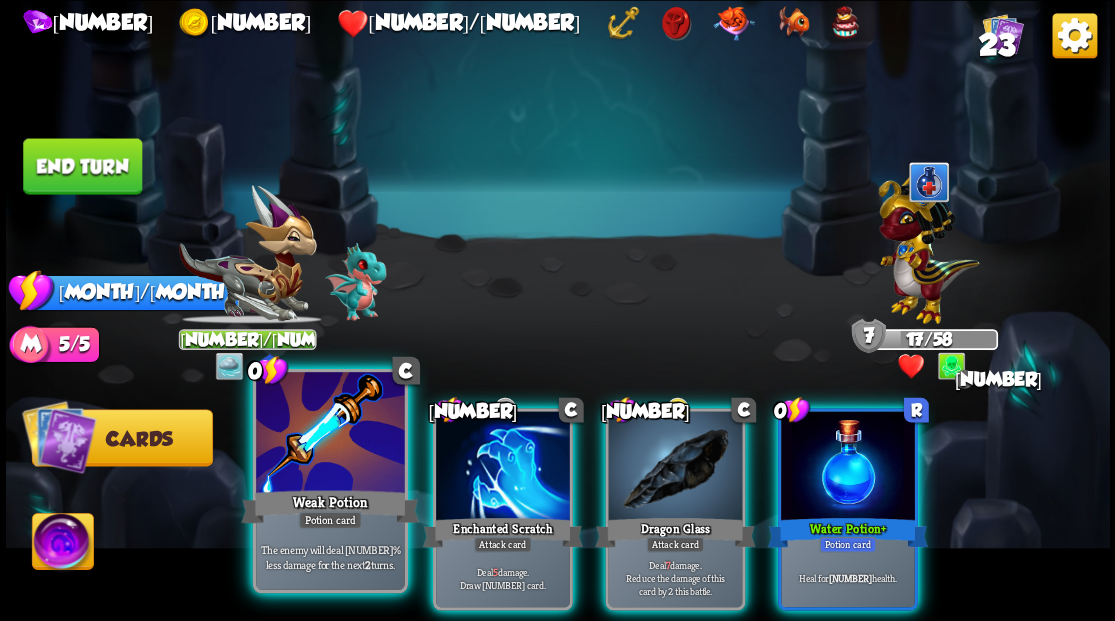 click at bounding box center (330, 434) 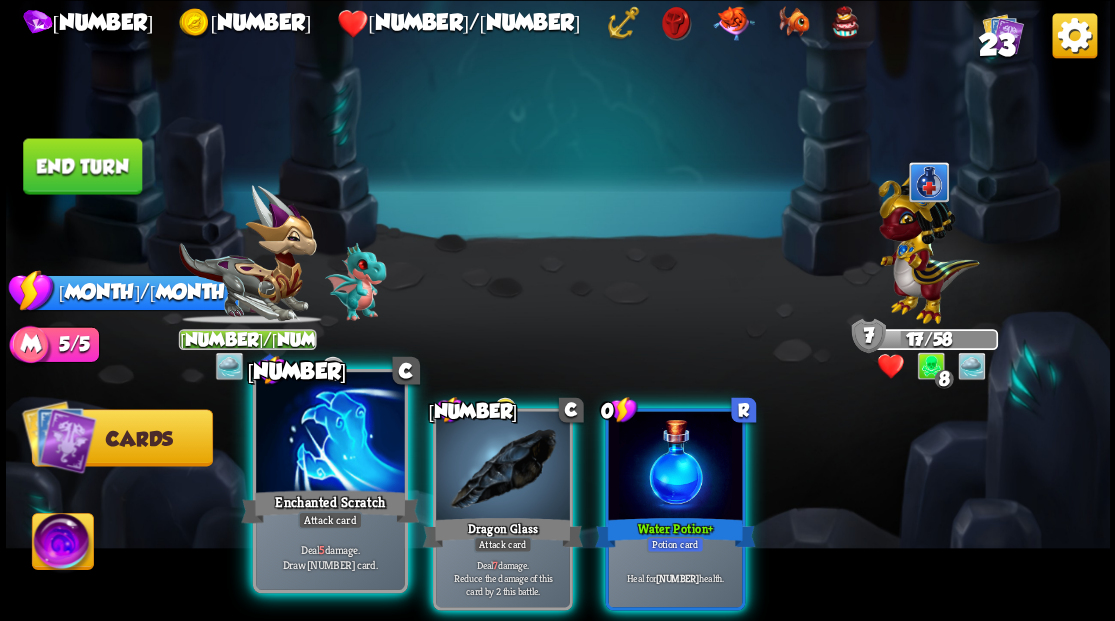 click at bounding box center (330, 434) 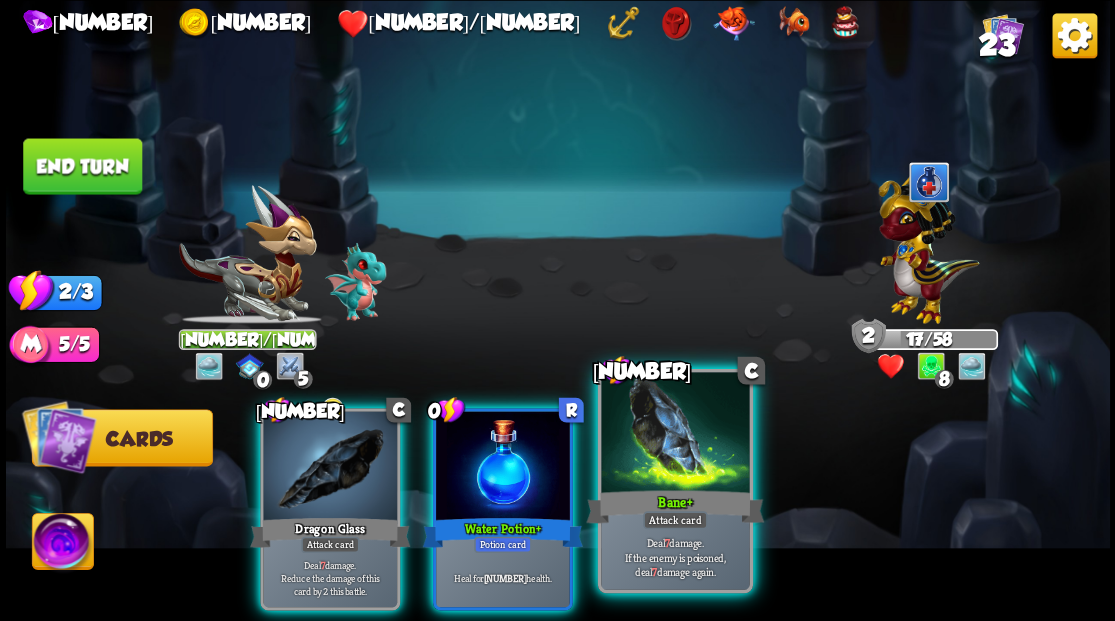 click at bounding box center (675, 434) 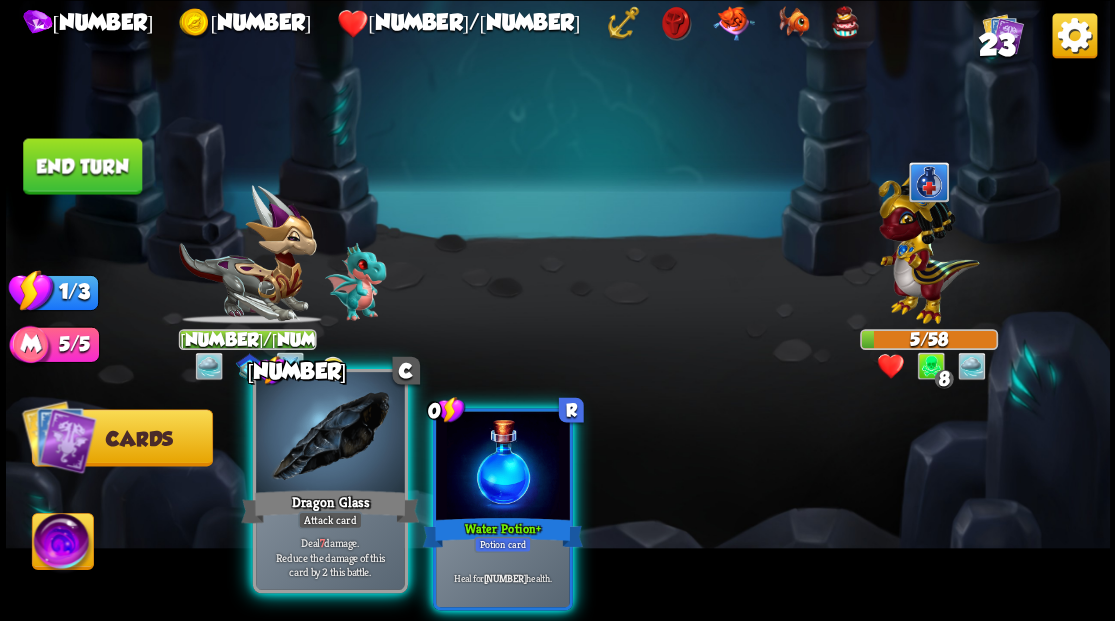 click at bounding box center [330, 434] 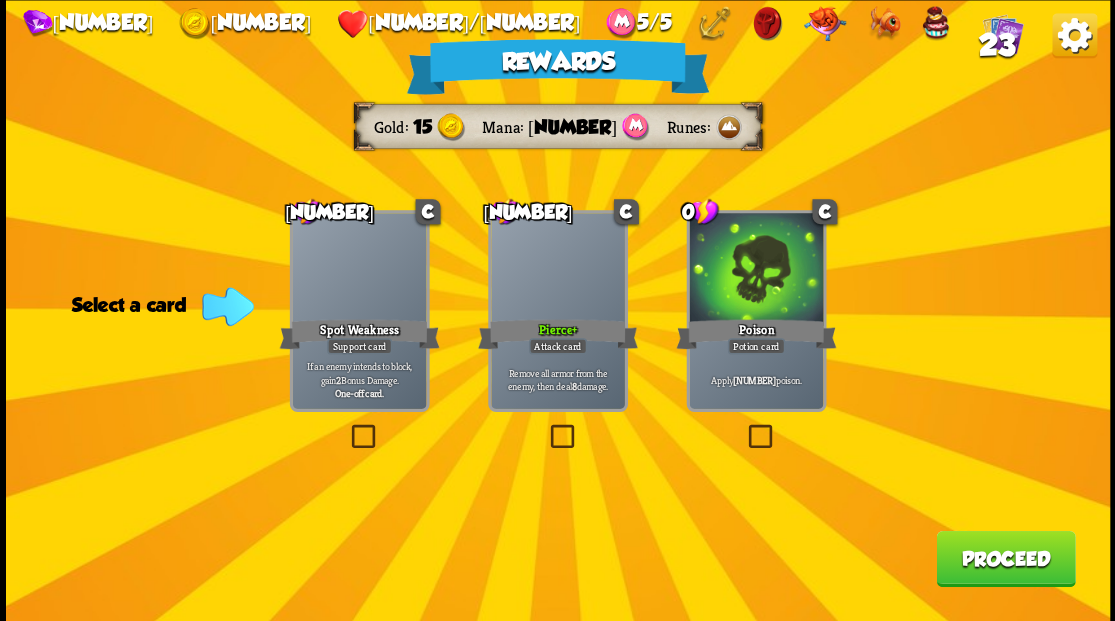 click at bounding box center [546, 427] 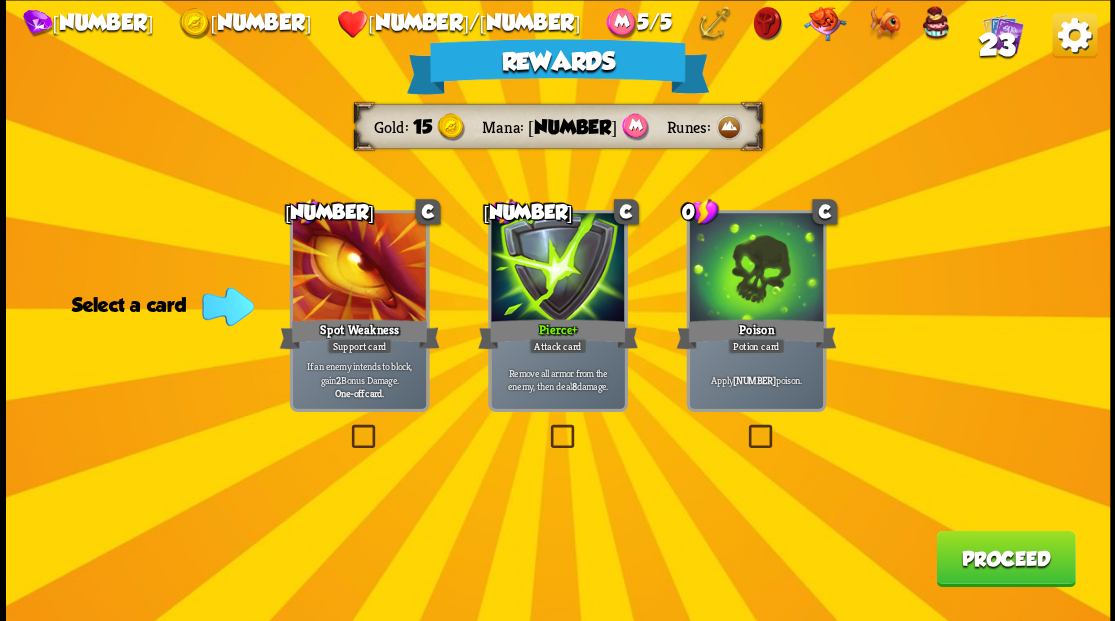 click at bounding box center (0, 0) 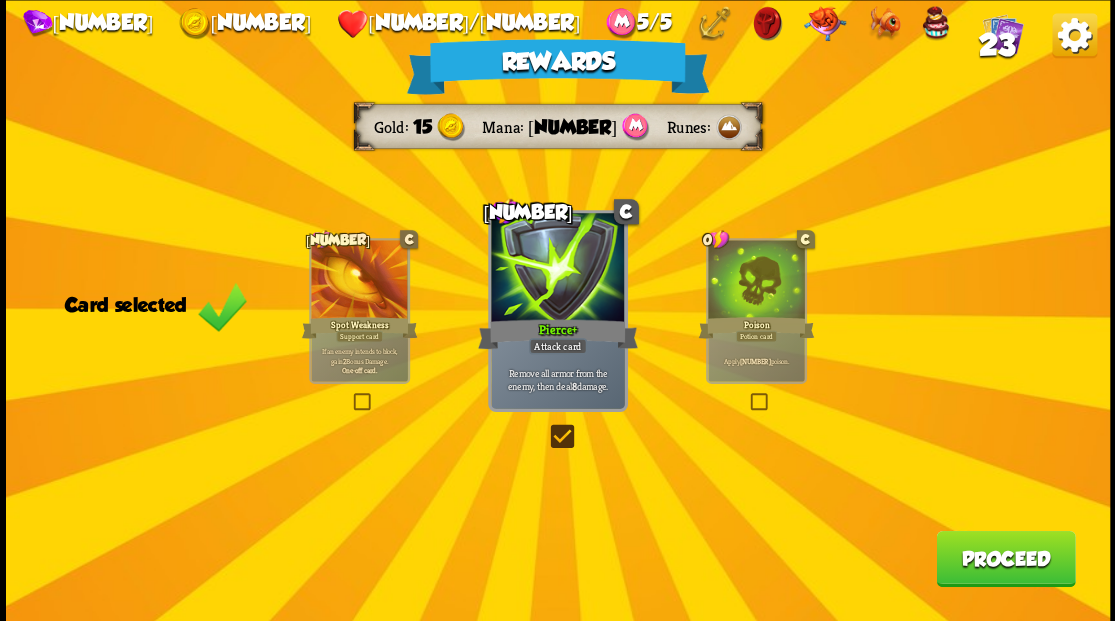 click on "Proceed" at bounding box center (1005, 558) 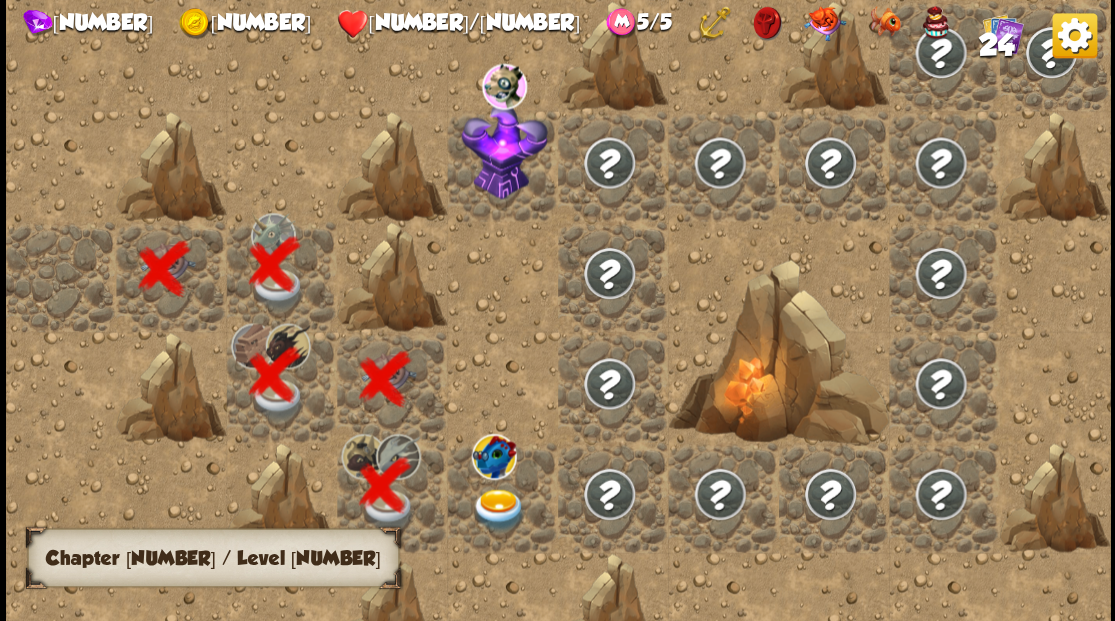 click at bounding box center [498, 509] 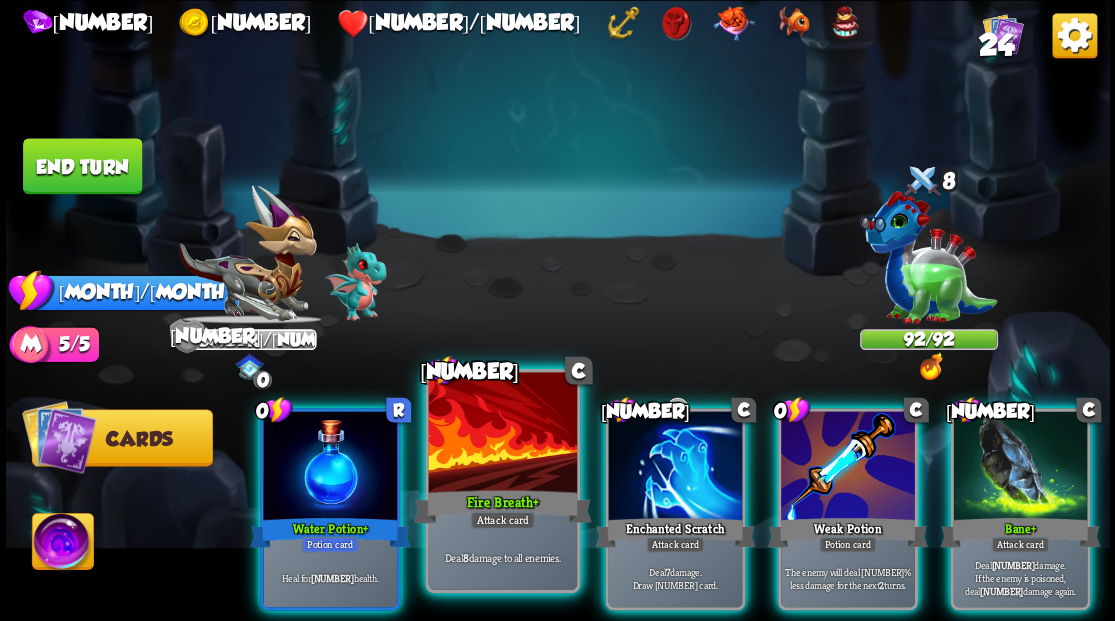 click at bounding box center (502, 434) 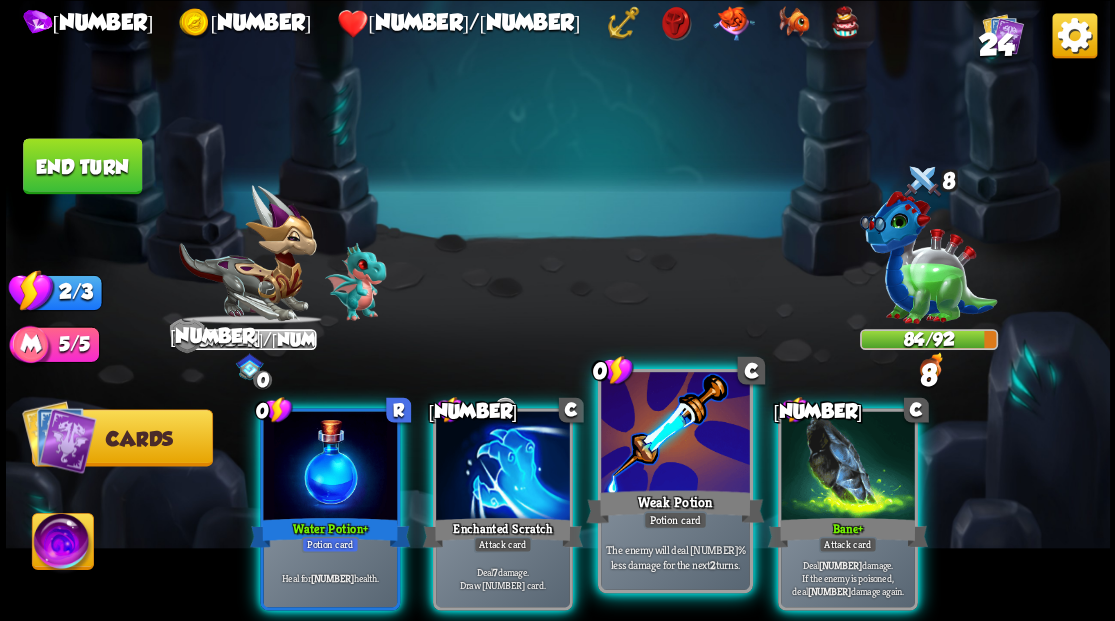 click at bounding box center [675, 434] 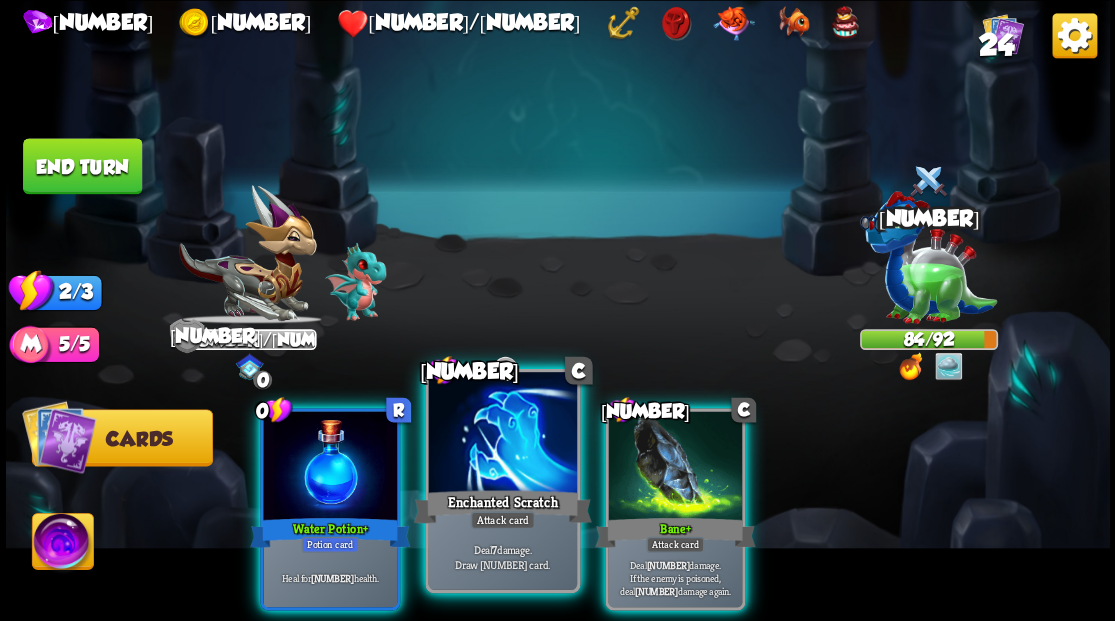 click at bounding box center (502, 434) 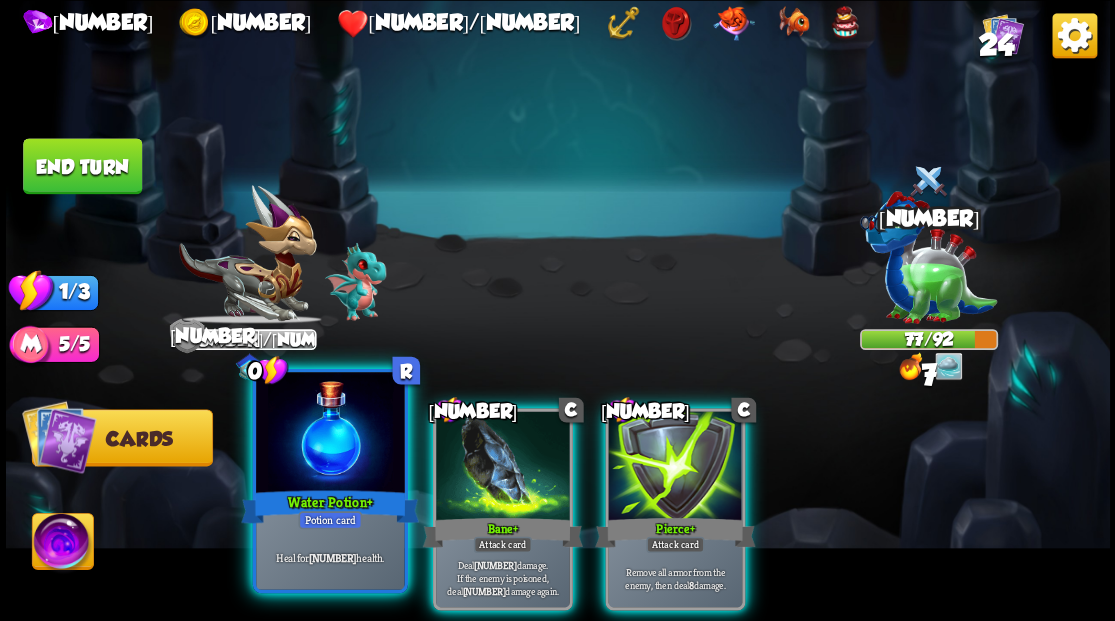 click at bounding box center (330, 434) 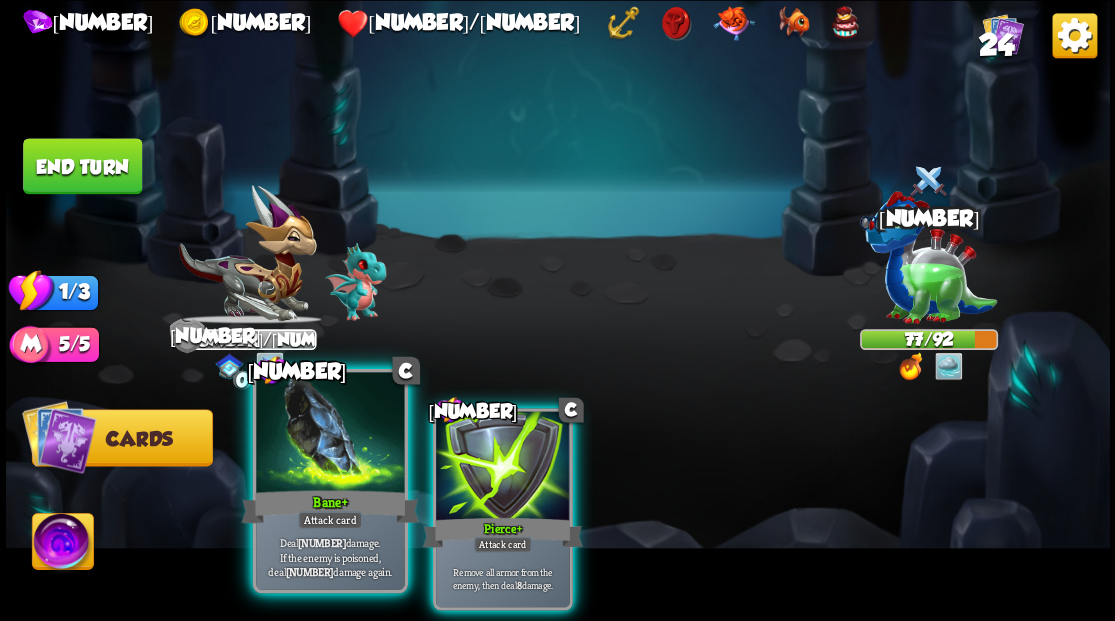 click at bounding box center (330, 434) 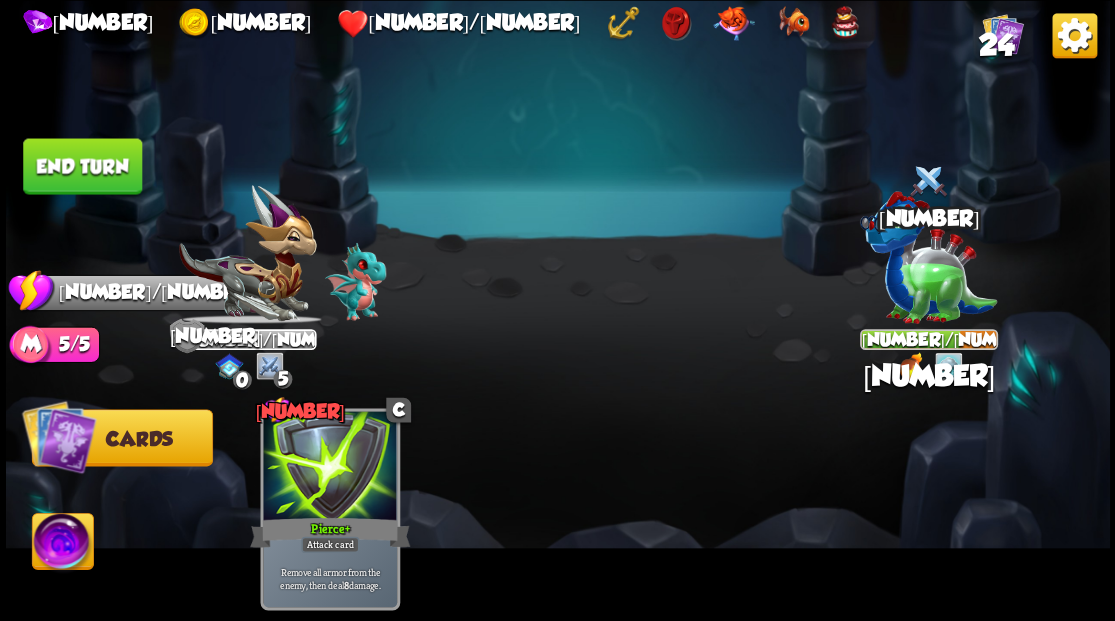 drag, startPoint x: 68, startPoint y: 167, endPoint x: 839, endPoint y: 201, distance: 771.7493 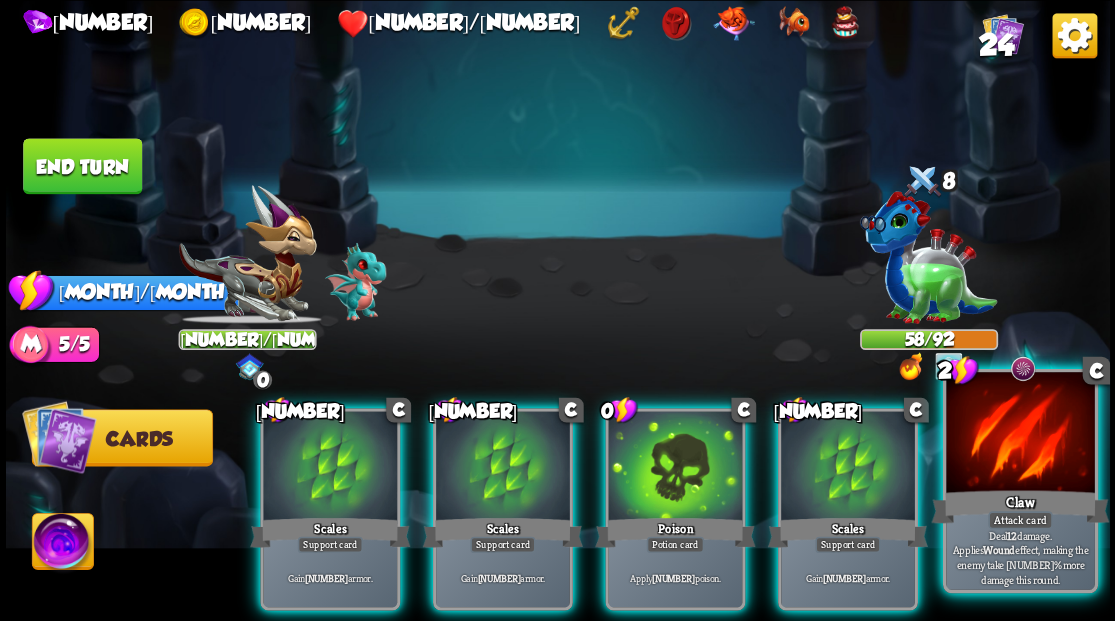click at bounding box center (1020, 434) 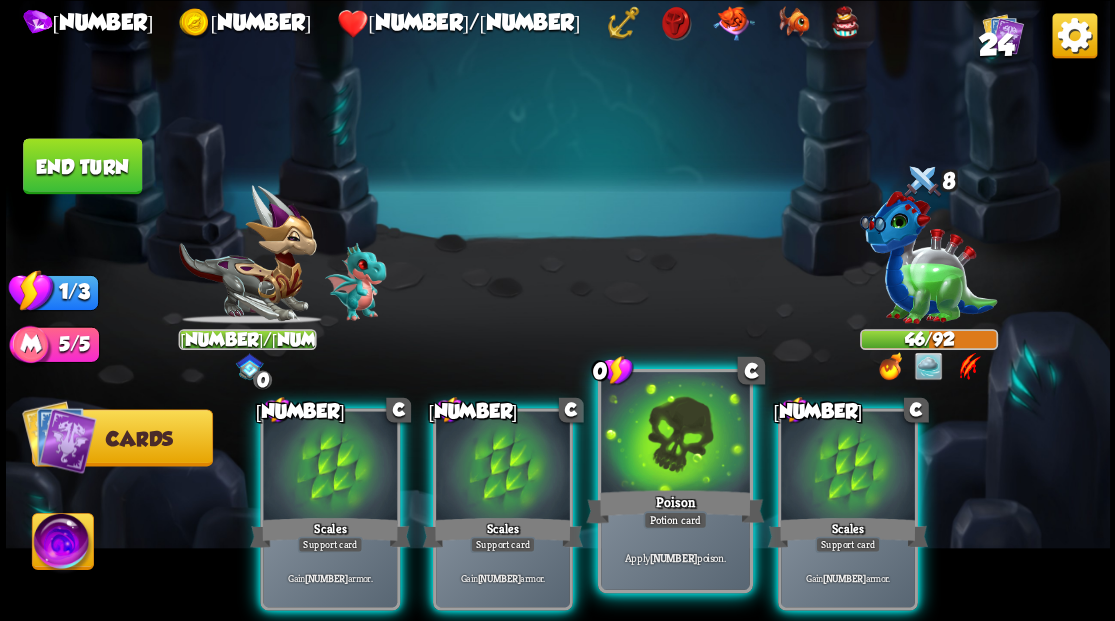 click at bounding box center (675, 434) 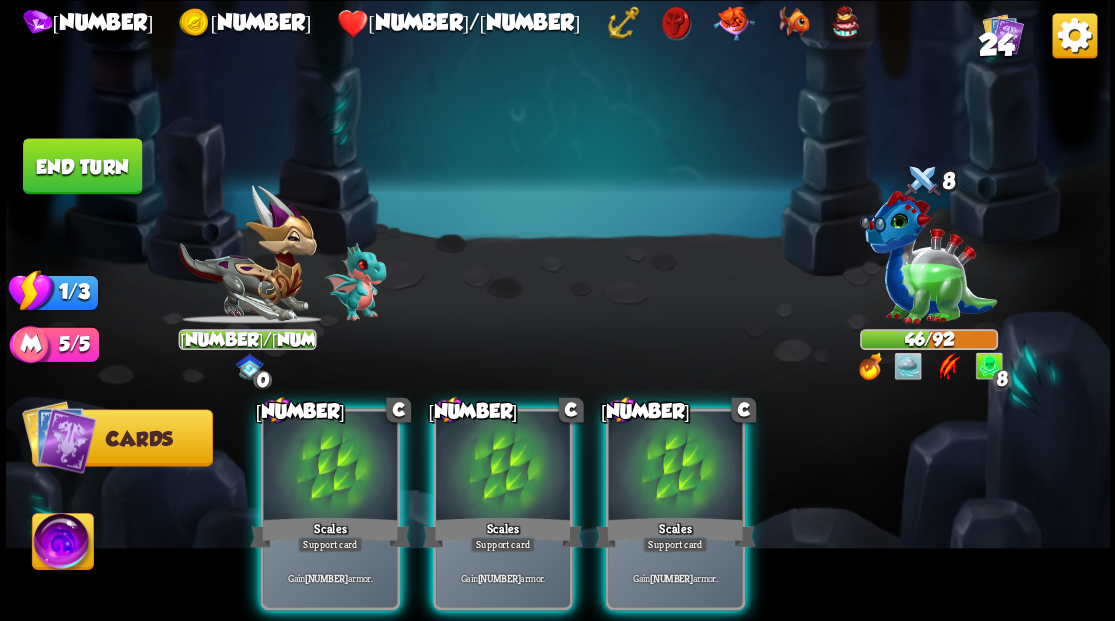 click at bounding box center [675, 467] 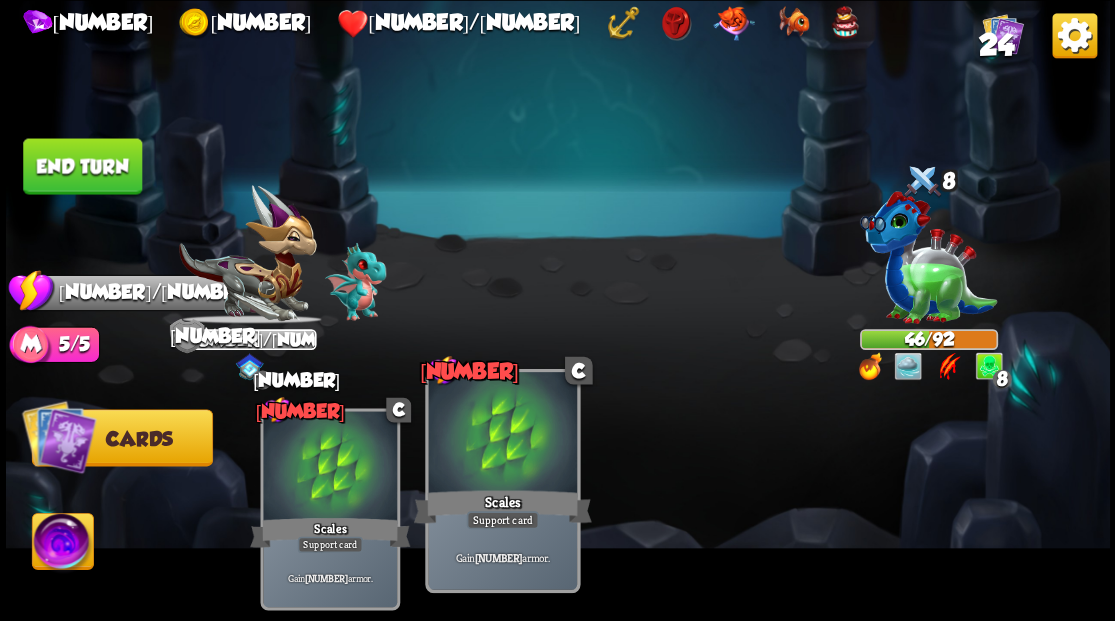 click at bounding box center (502, 434) 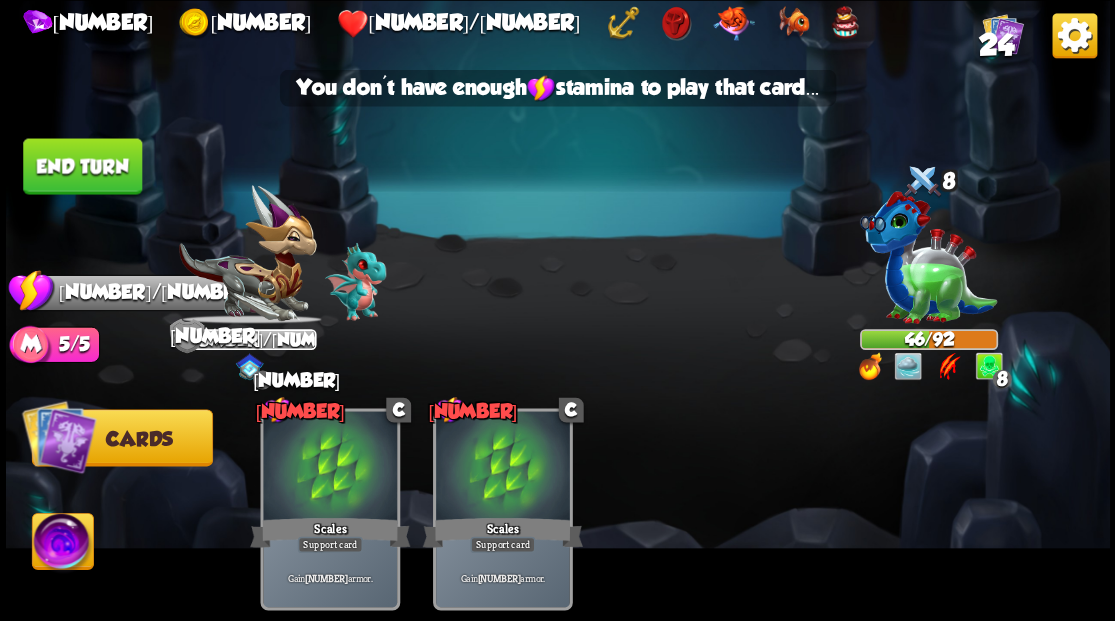 click on "End turn" at bounding box center (82, 166) 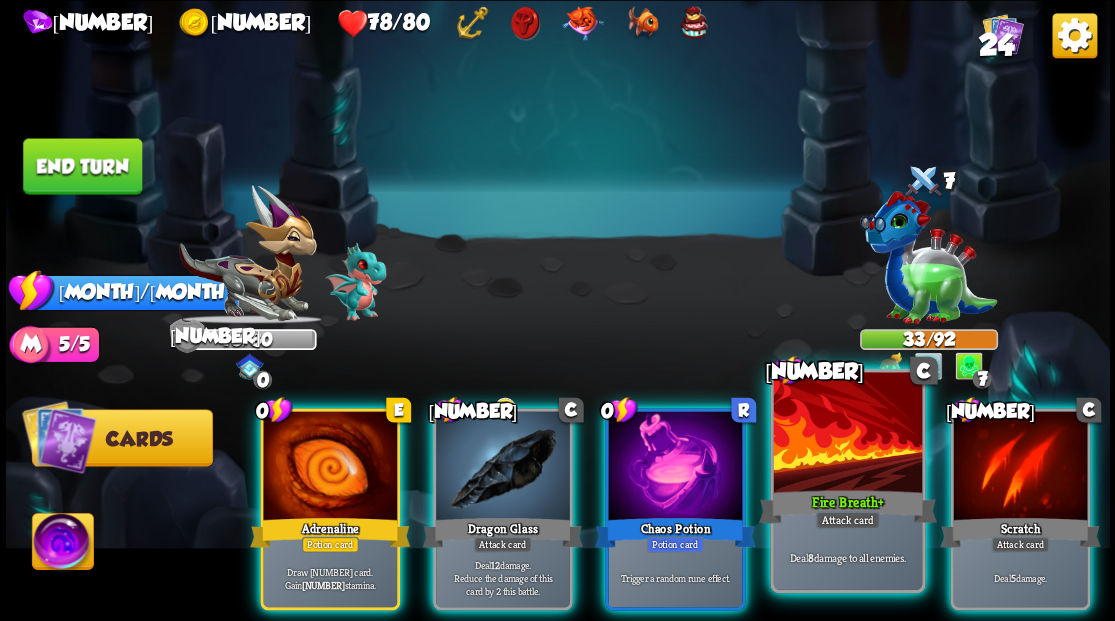 click at bounding box center [847, 434] 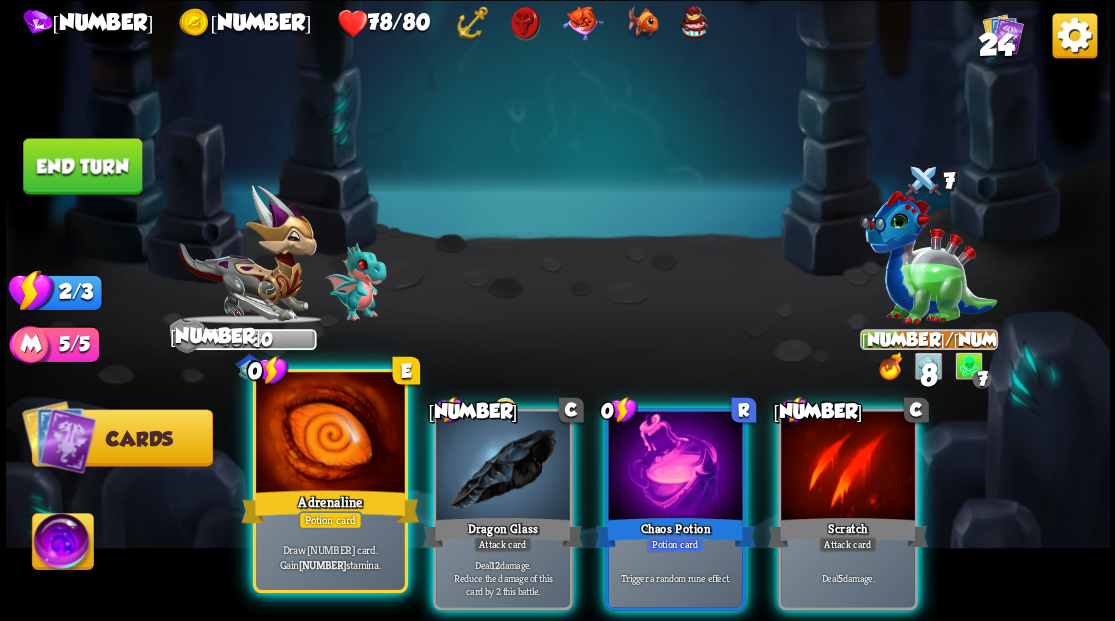 click at bounding box center (330, 434) 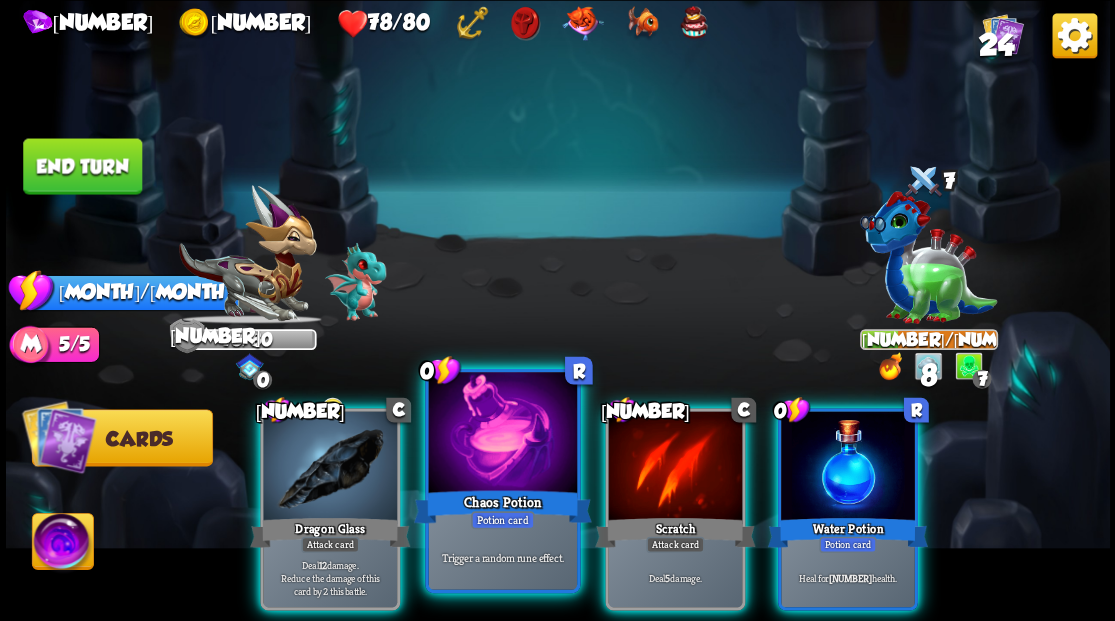 click at bounding box center [502, 434] 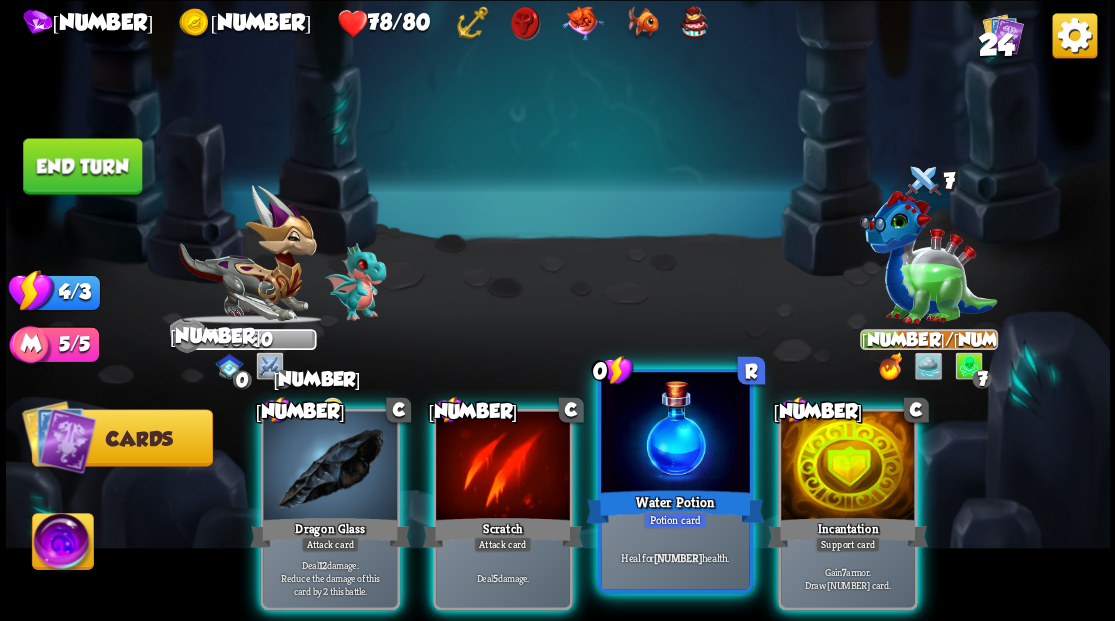 click at bounding box center (675, 434) 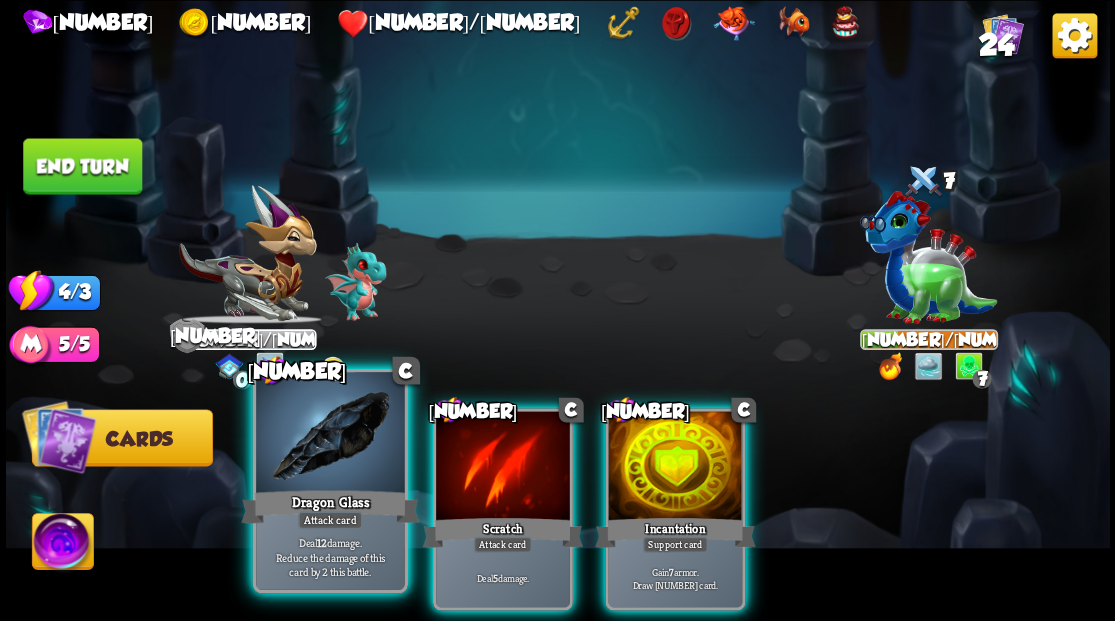 click at bounding box center (330, 434) 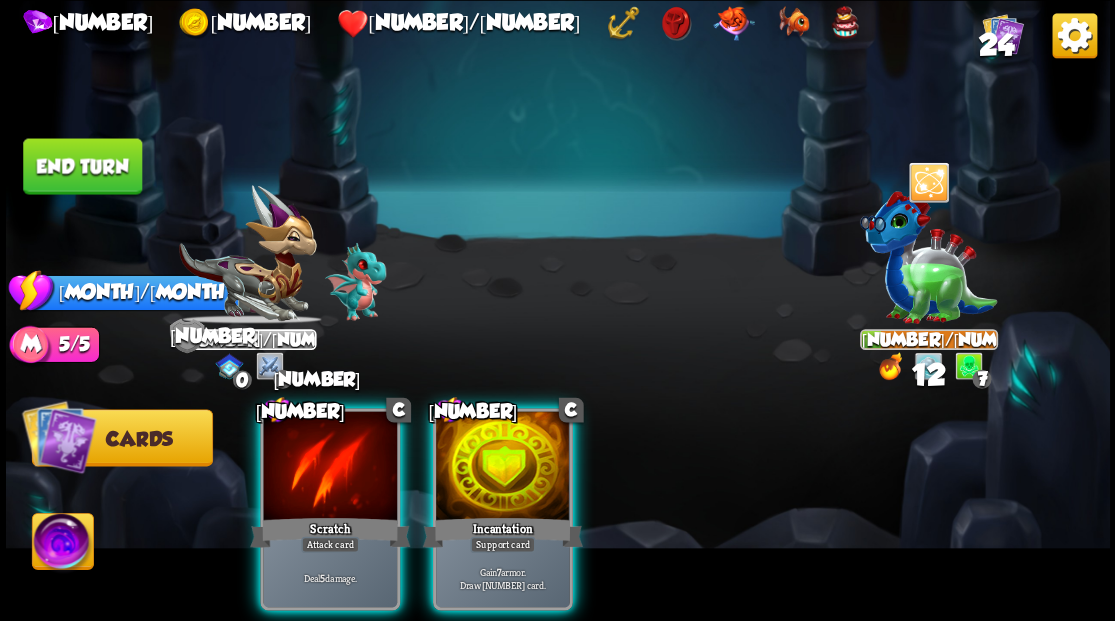 click at bounding box center [330, 467] 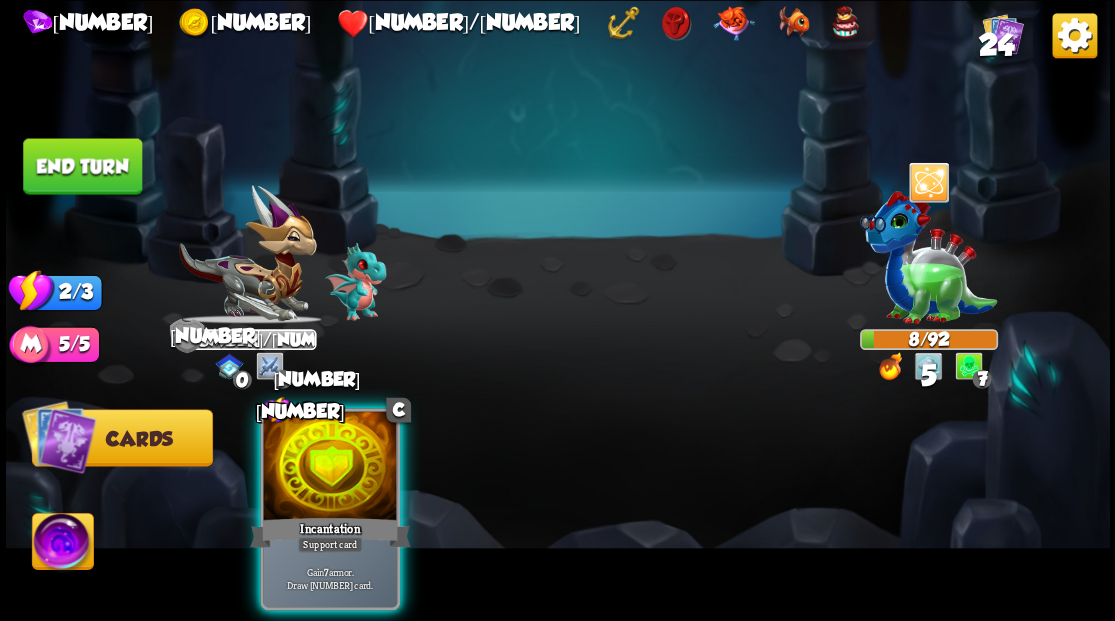 click at bounding box center [330, 467] 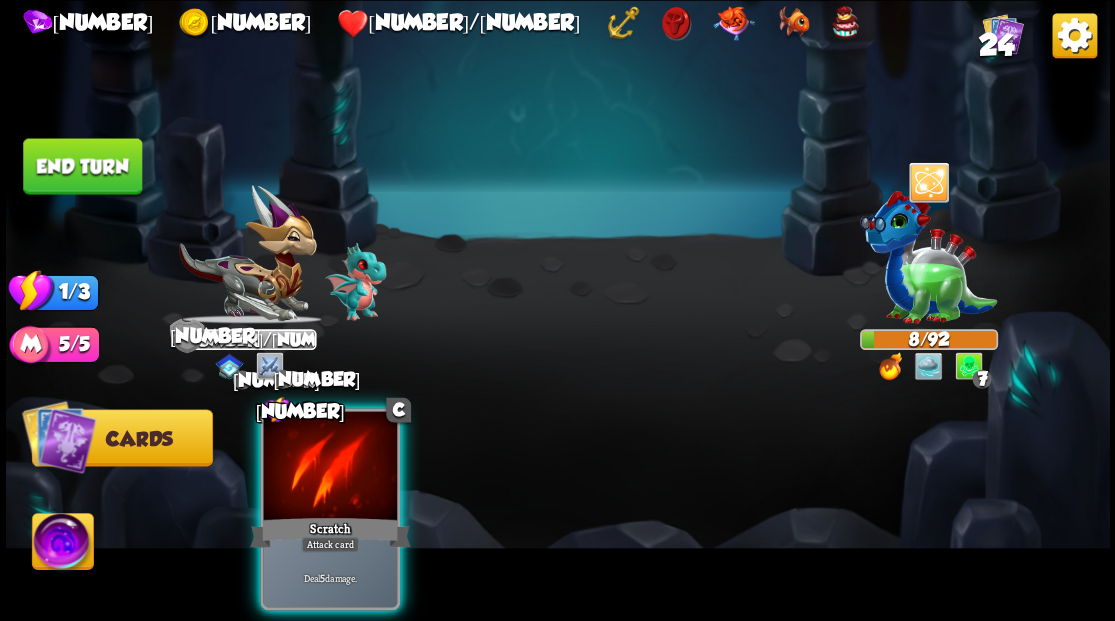 click at bounding box center (330, 467) 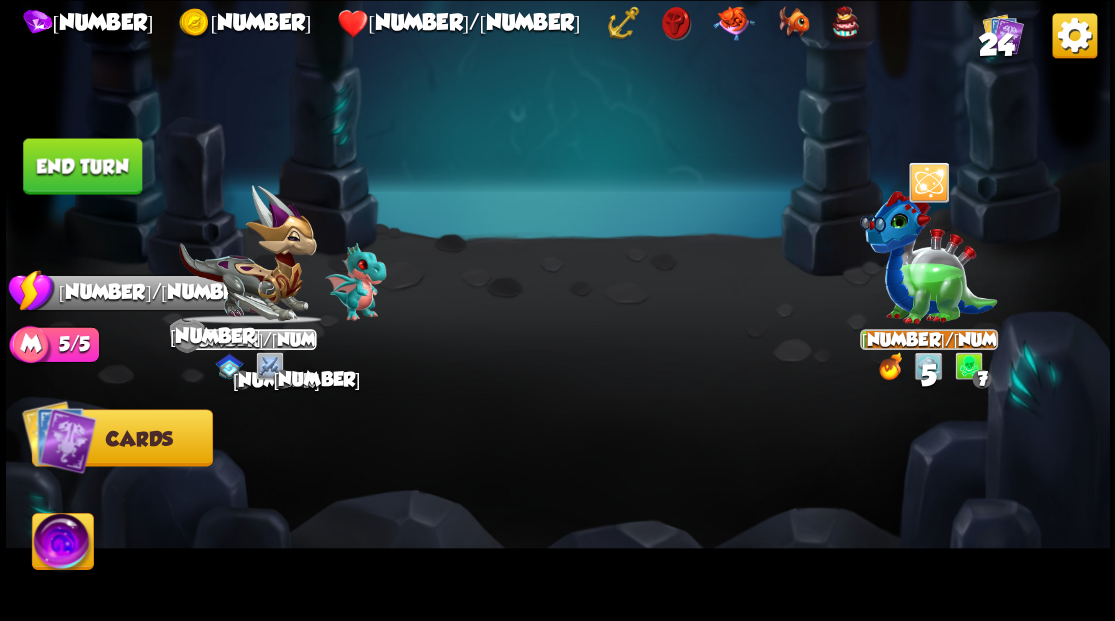 click on "End turn" at bounding box center [82, 166] 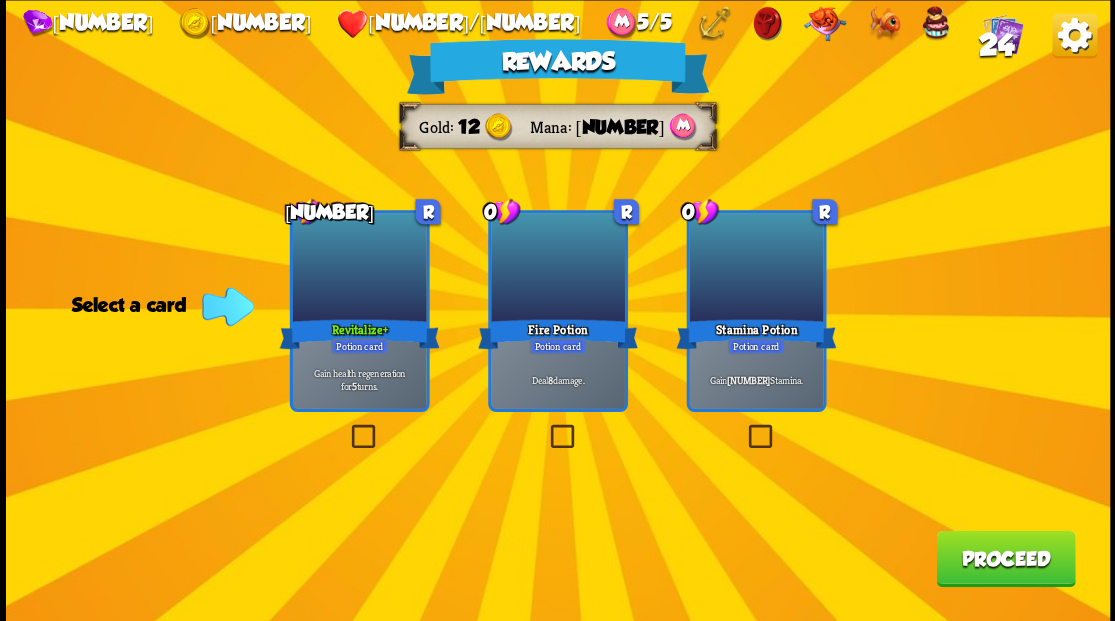 click at bounding box center (546, 427) 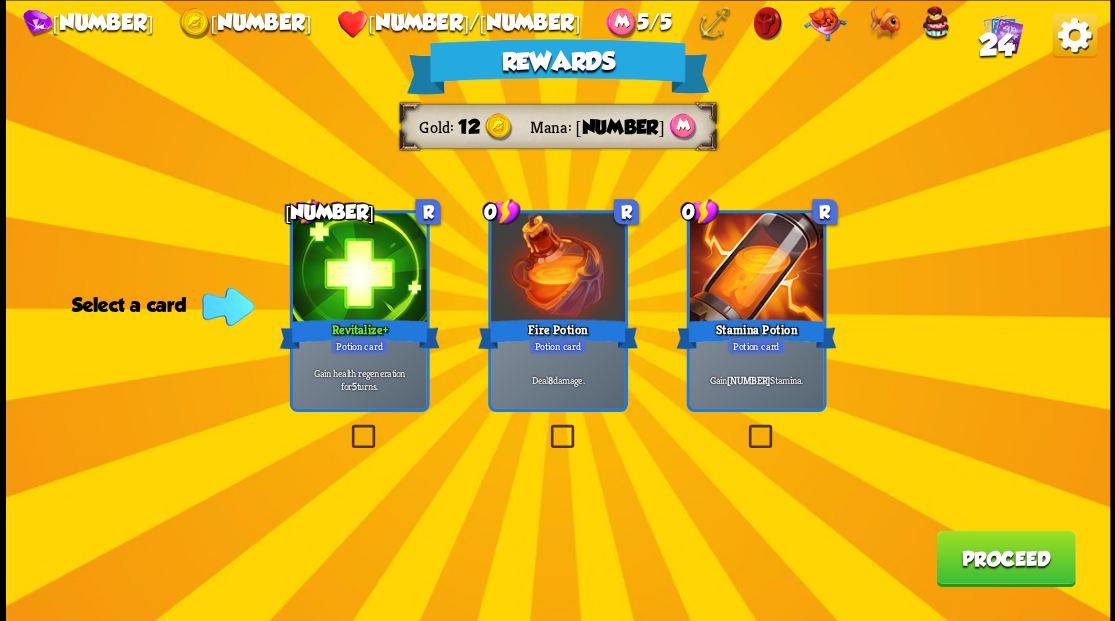 click at bounding box center [0, 0] 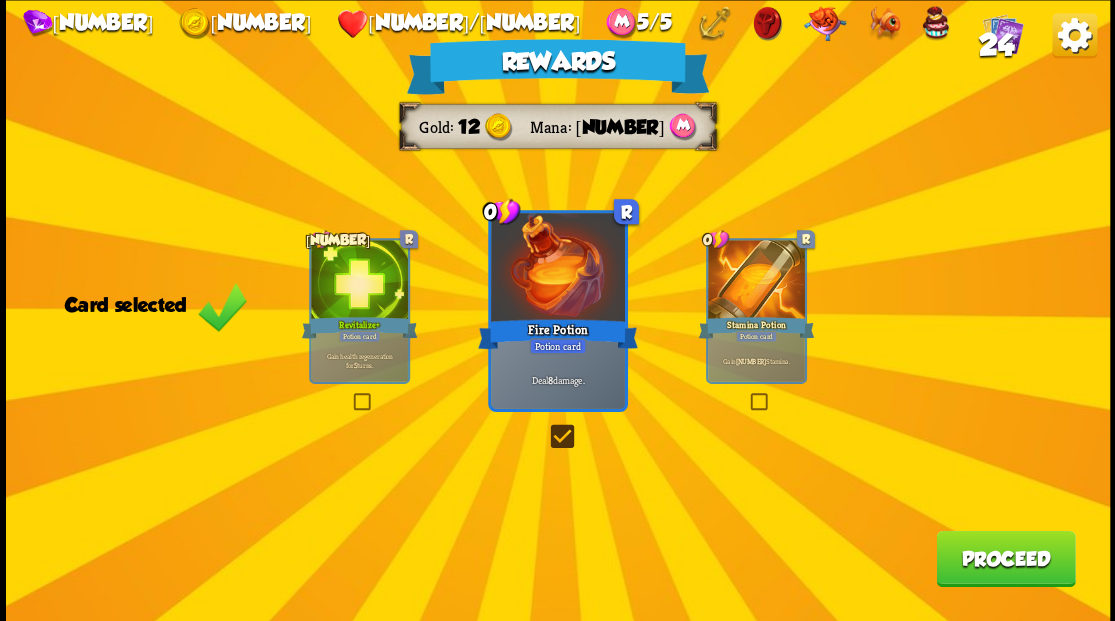 click on "Proceed" at bounding box center [1005, 558] 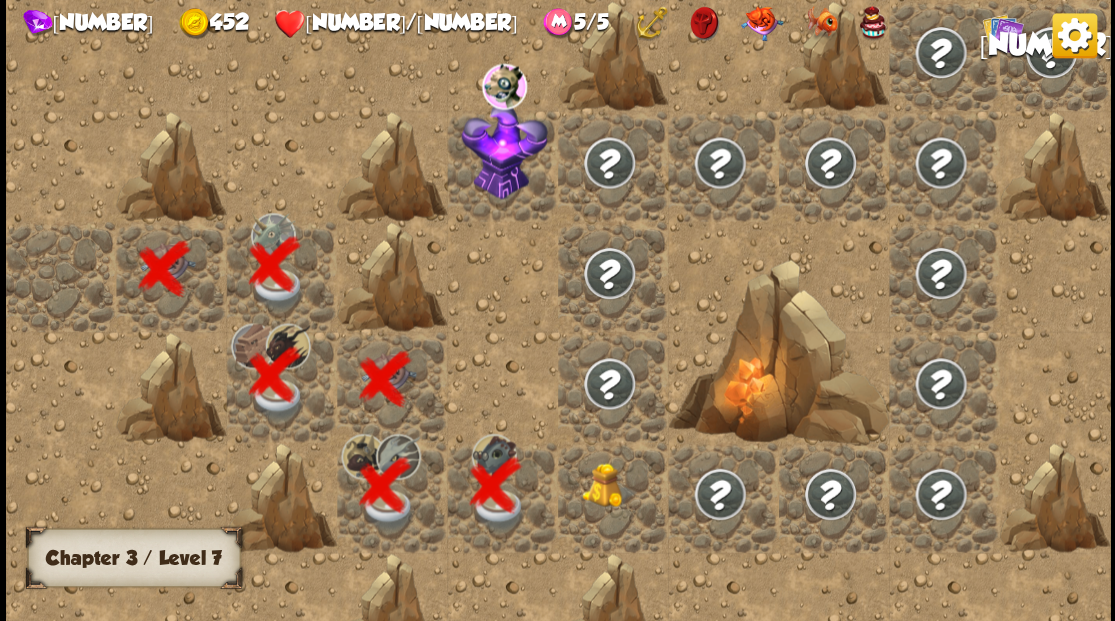 click at bounding box center [609, 484] 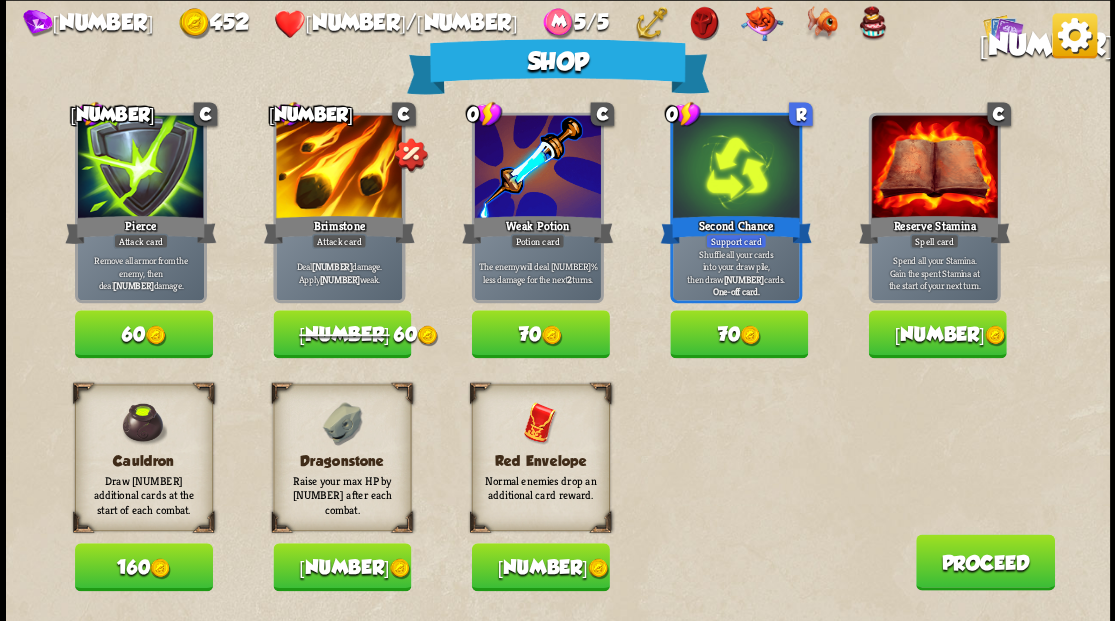 click on "[NUMBER]" at bounding box center (342, 567) 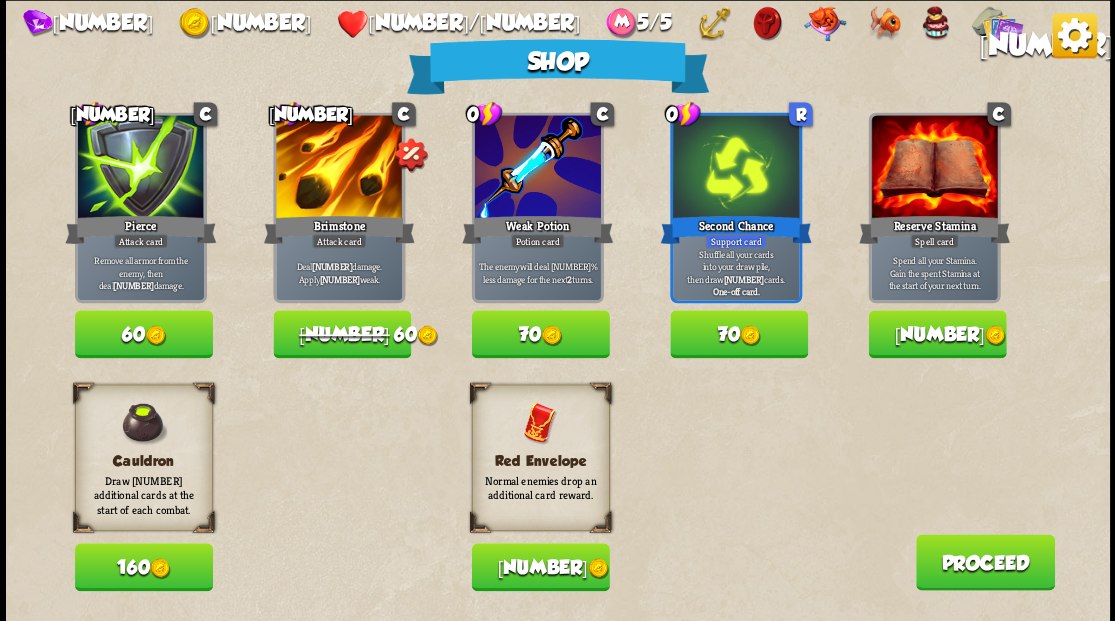 click on "Proceed" at bounding box center (984, 562) 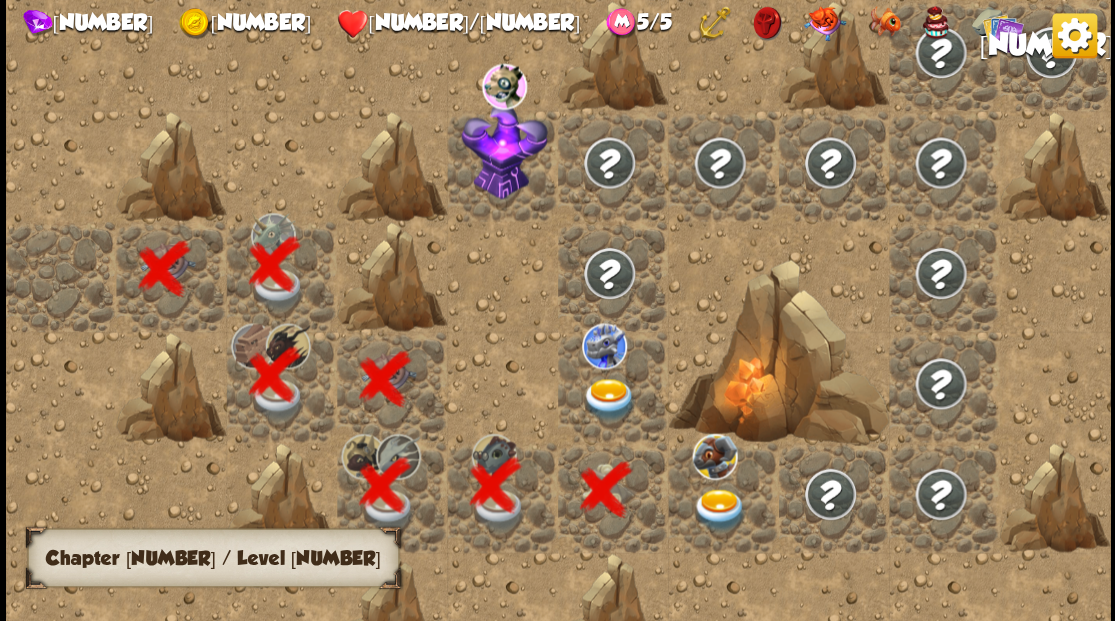 click at bounding box center [609, 399] 